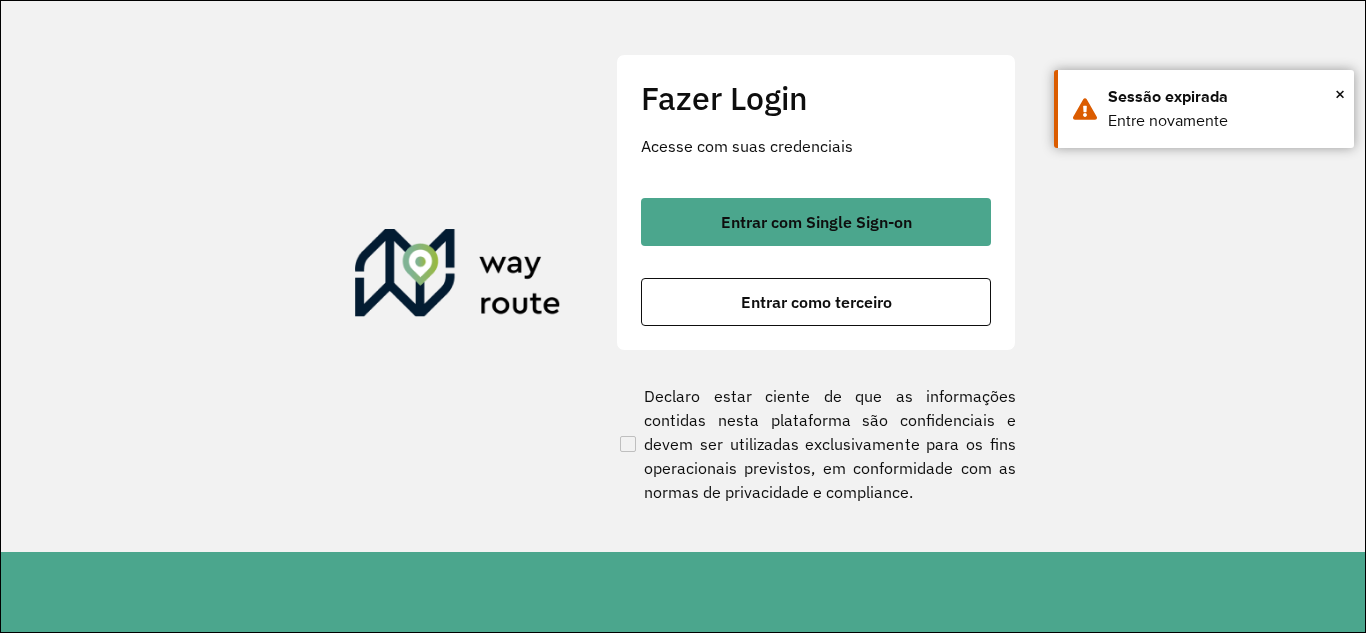 scroll, scrollTop: 0, scrollLeft: 0, axis: both 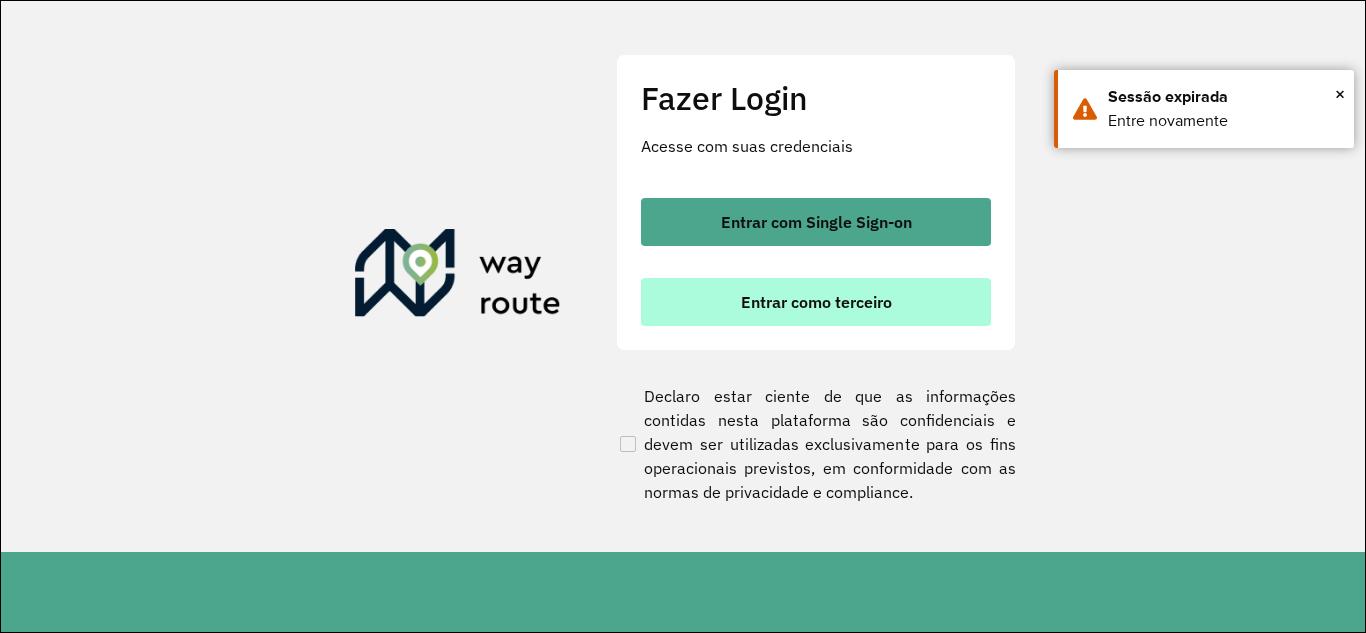 click on "Entrar como terceiro" at bounding box center [816, 302] 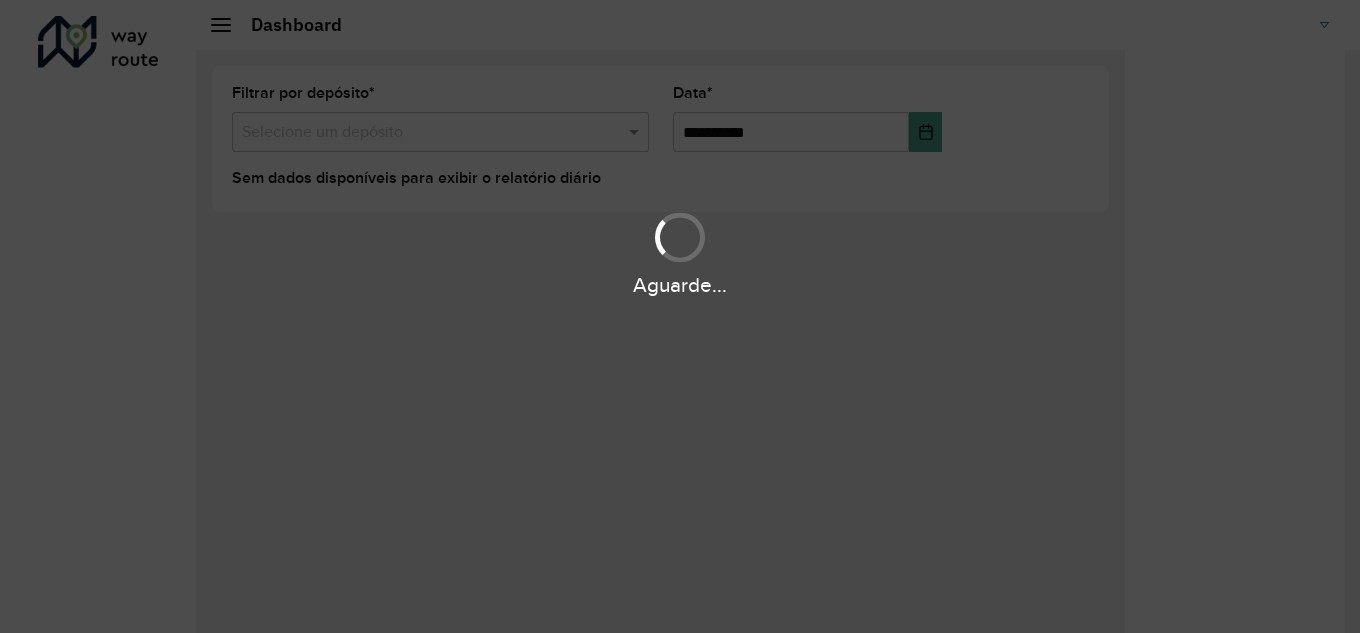 scroll, scrollTop: 0, scrollLeft: 0, axis: both 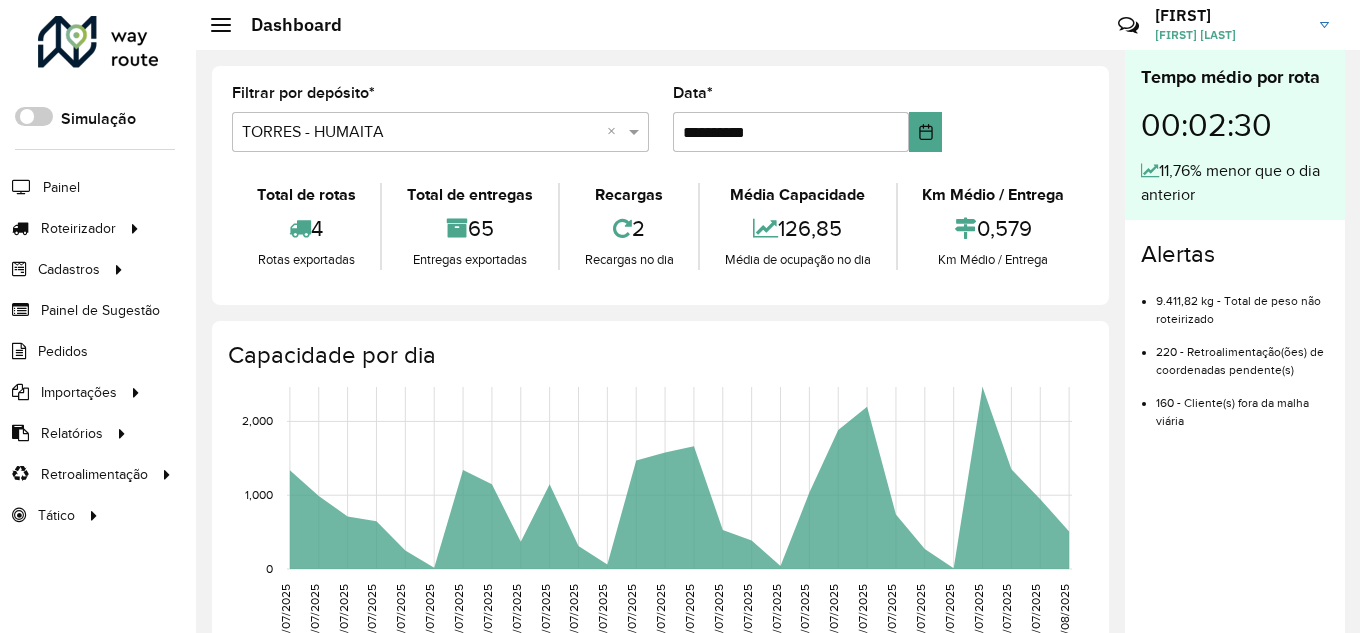 click at bounding box center [420, 133] 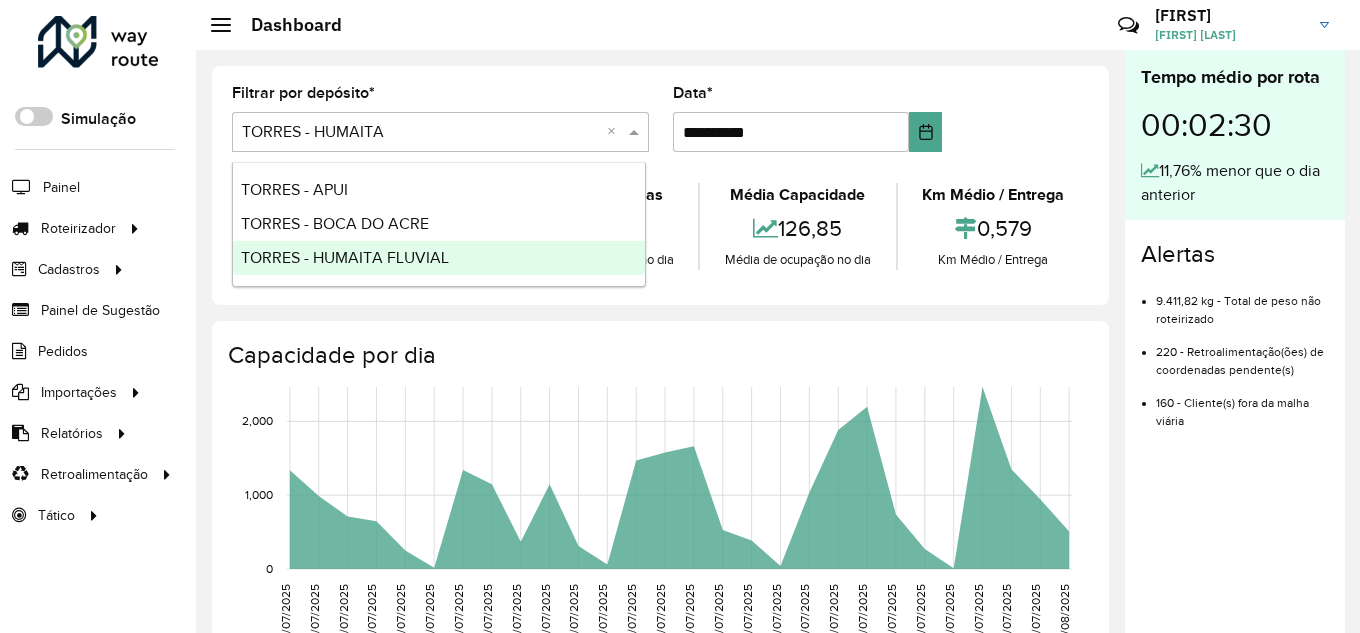 click on "**********" 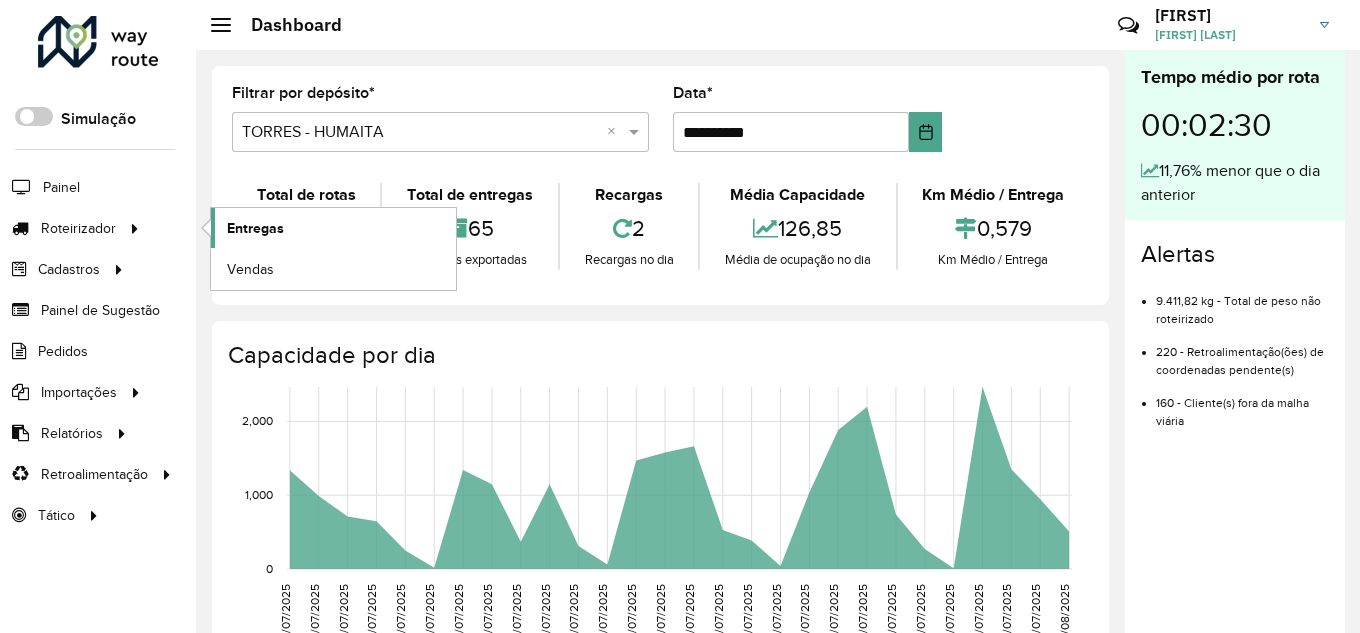 click on "Entregas" 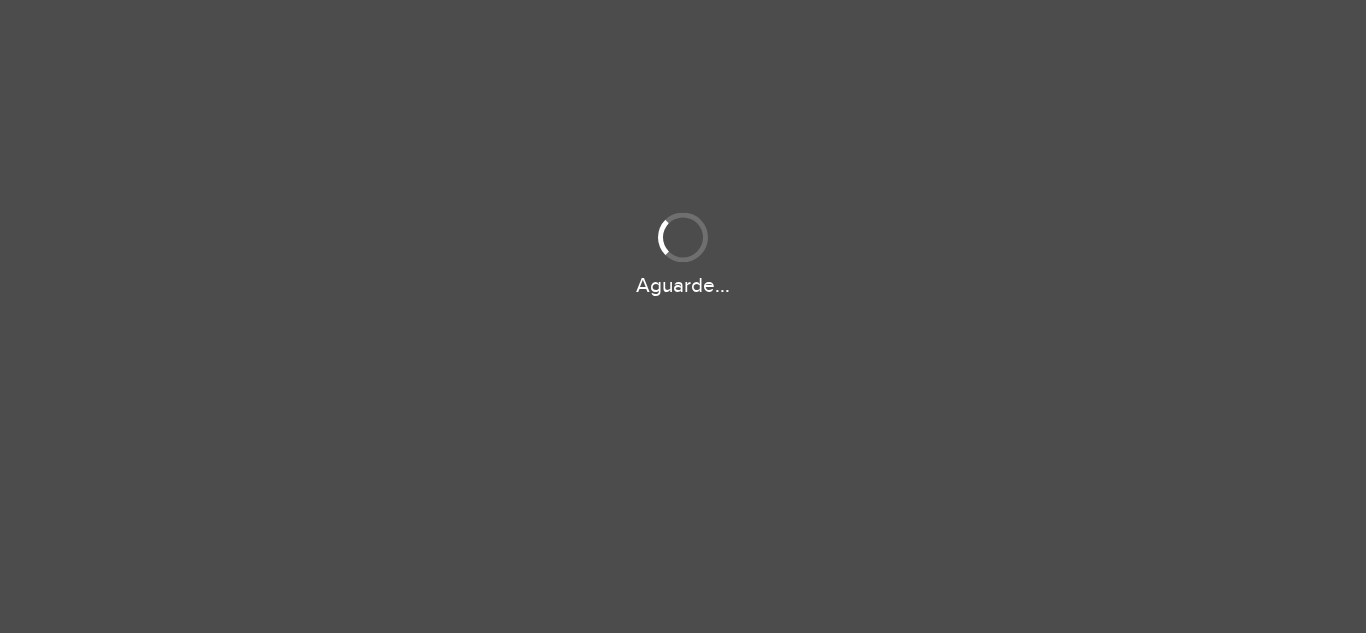 scroll, scrollTop: 0, scrollLeft: 0, axis: both 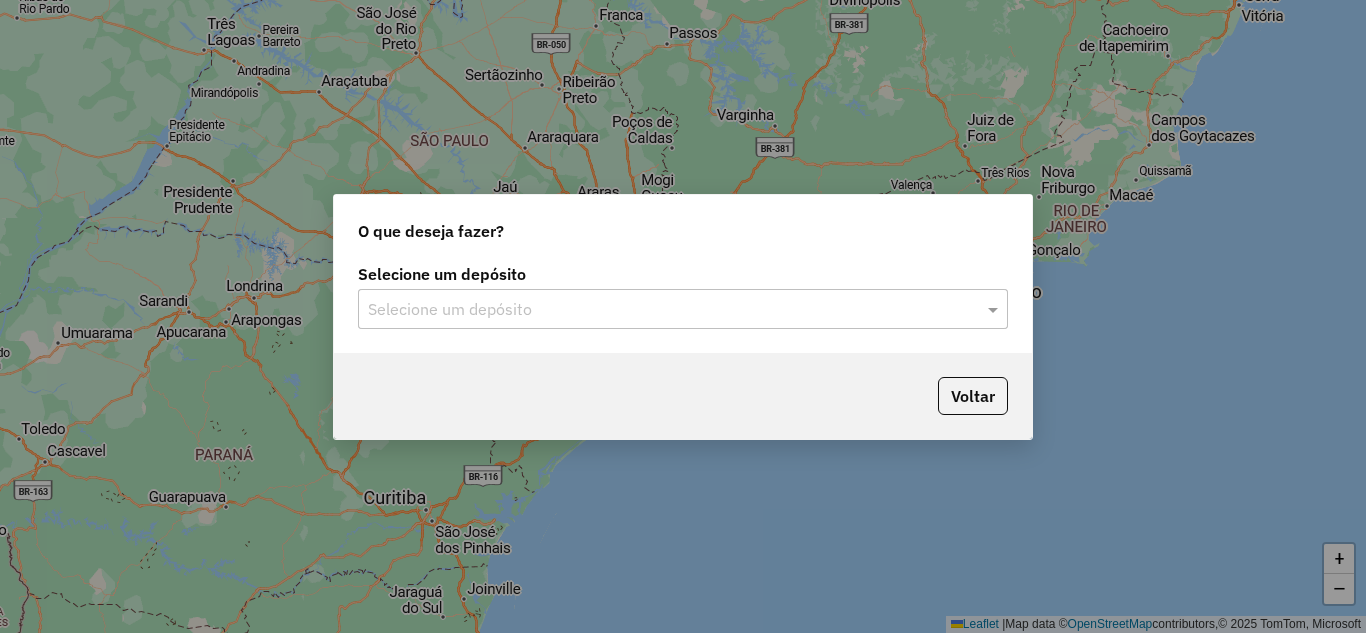 click 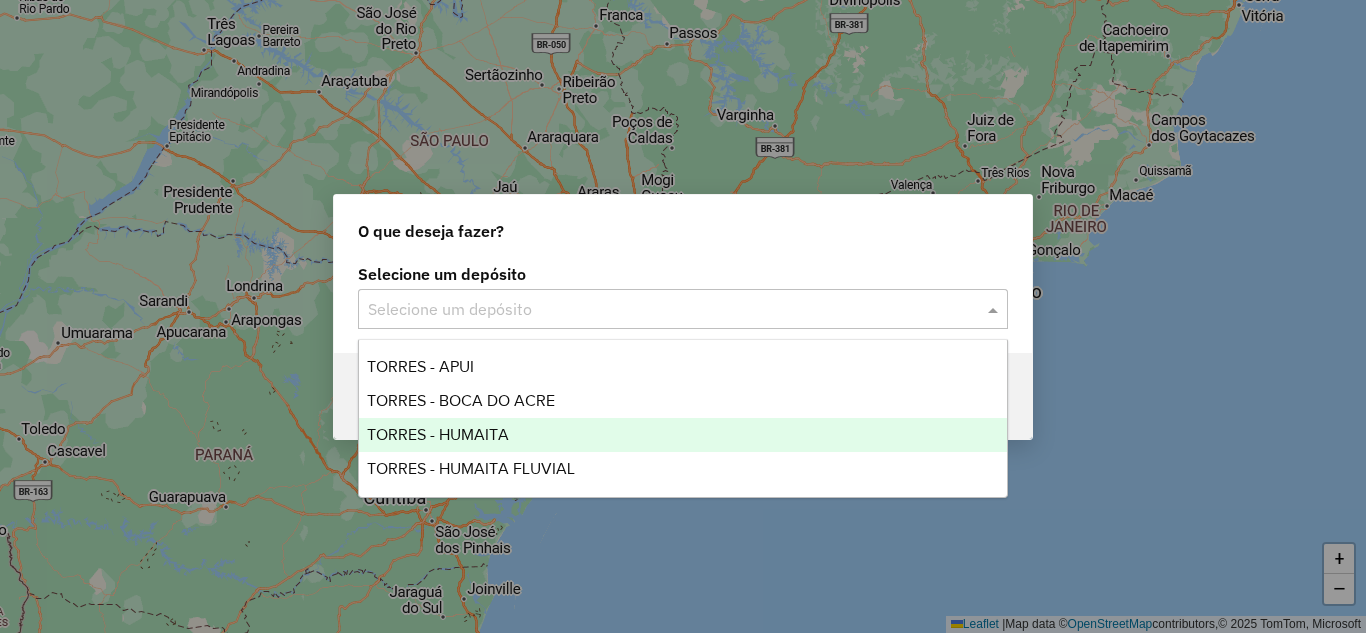 click on "TORRES - HUMAITA" at bounding box center [438, 434] 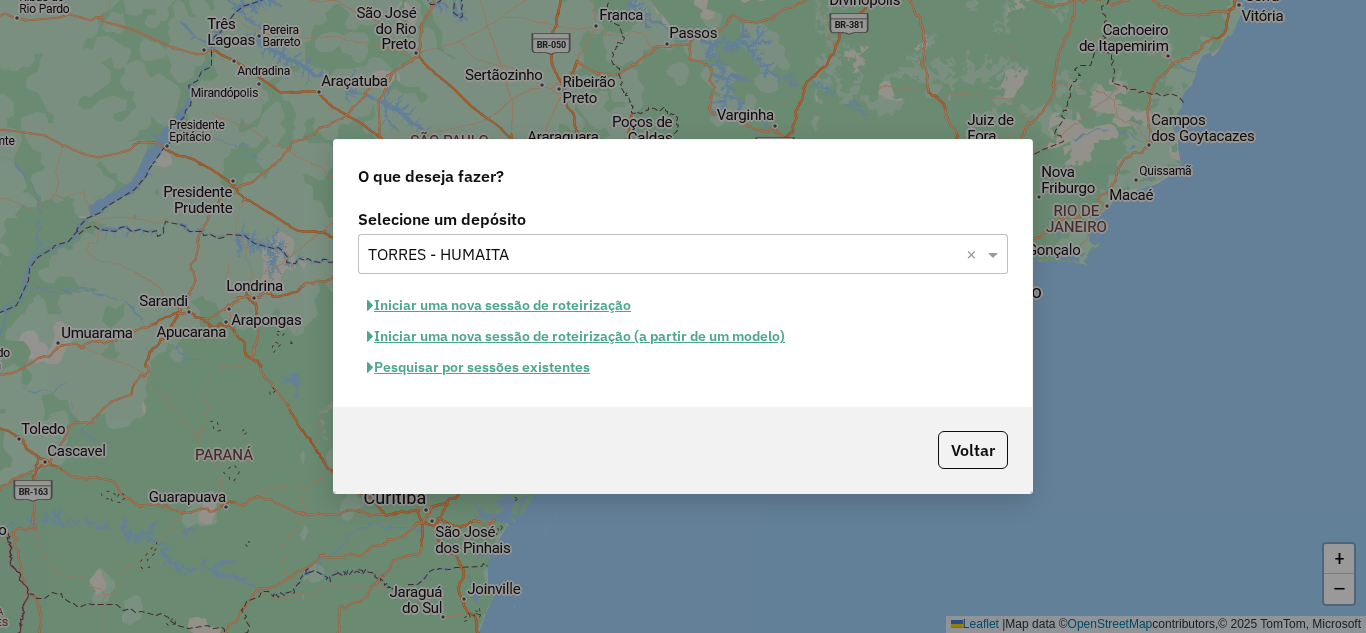 click on "Iniciar uma nova sessão de roteirização" 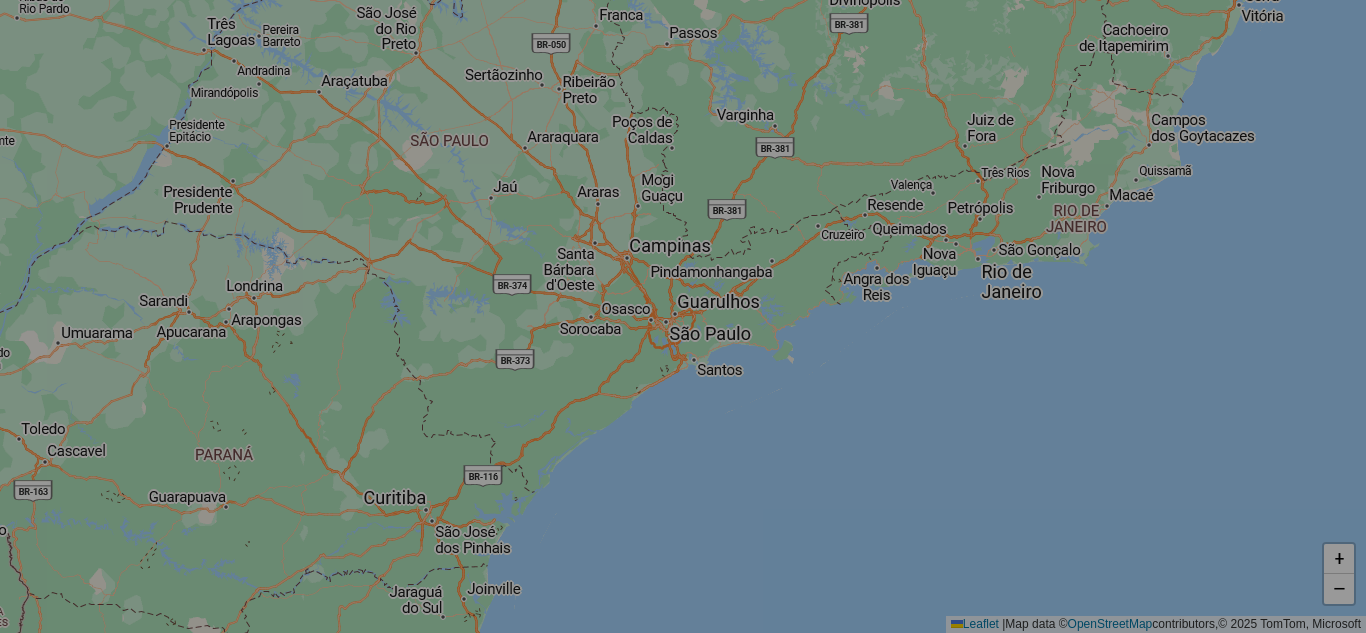select on "*" 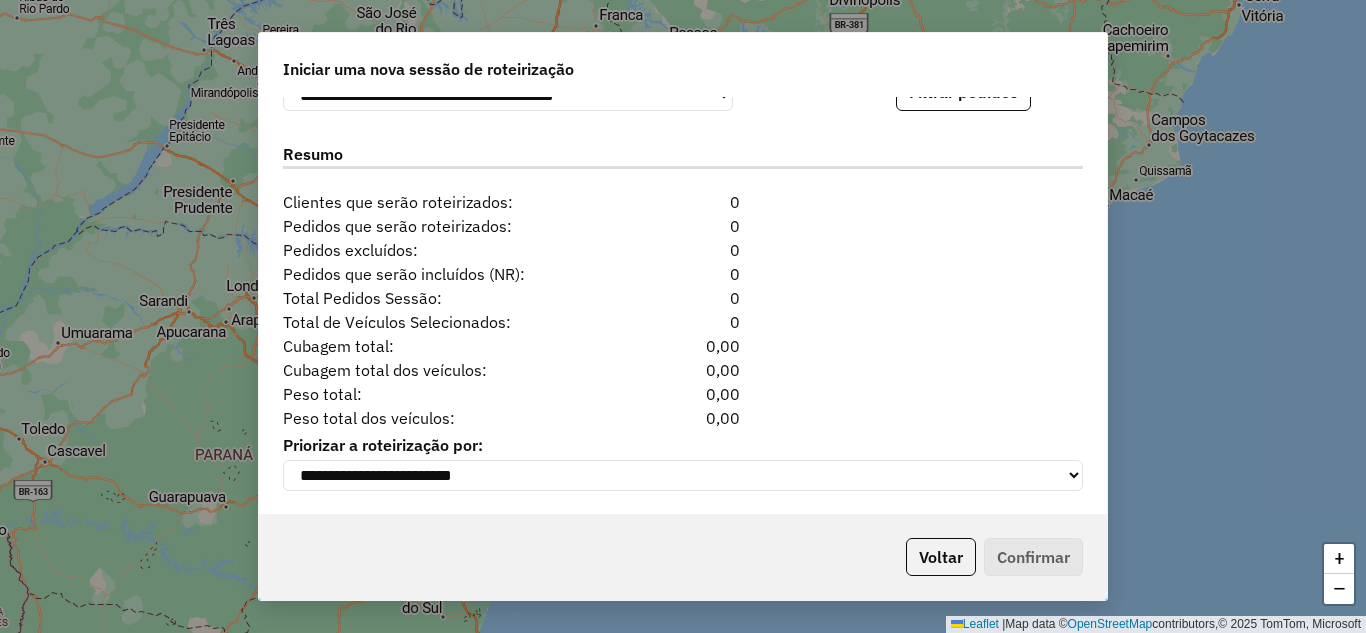 scroll, scrollTop: 2019, scrollLeft: 0, axis: vertical 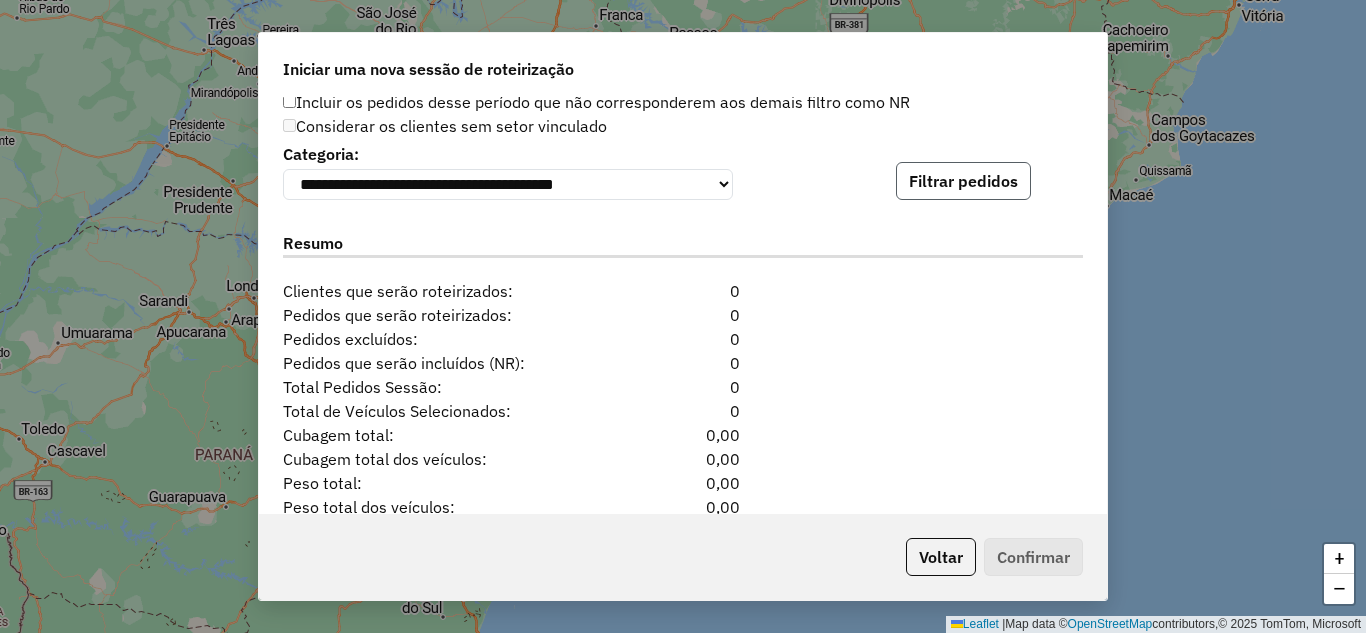click on "Filtrar pedidos" 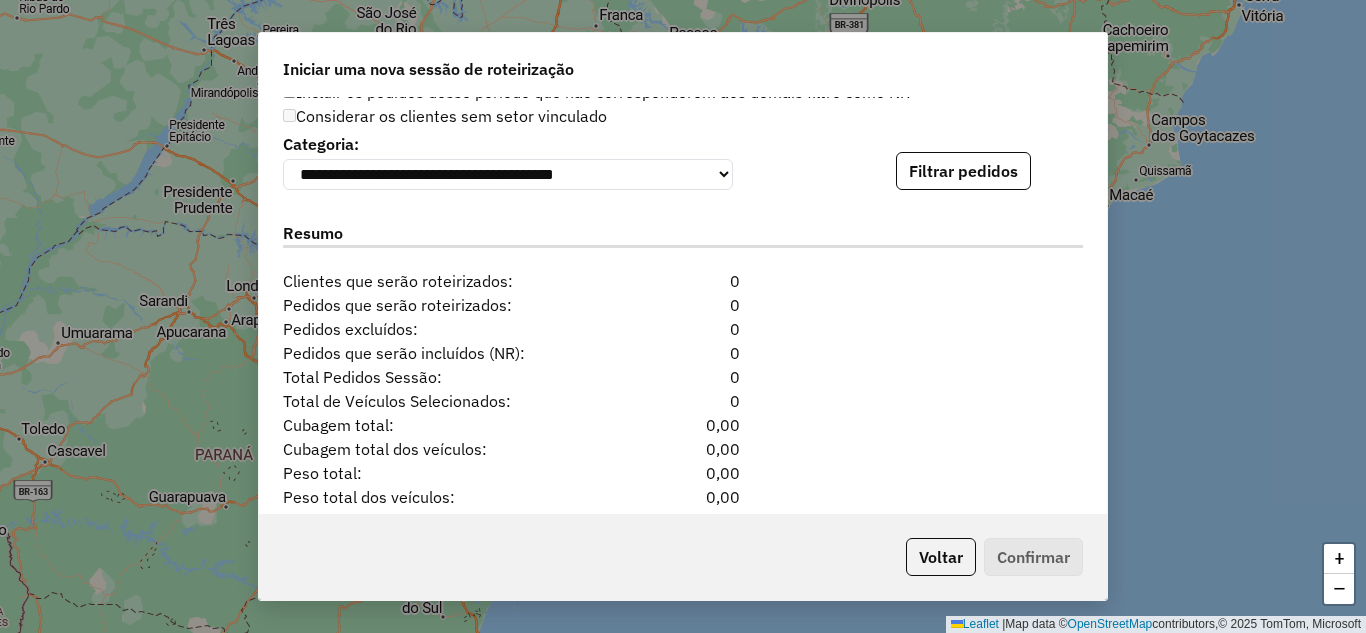 scroll, scrollTop: 2019, scrollLeft: 0, axis: vertical 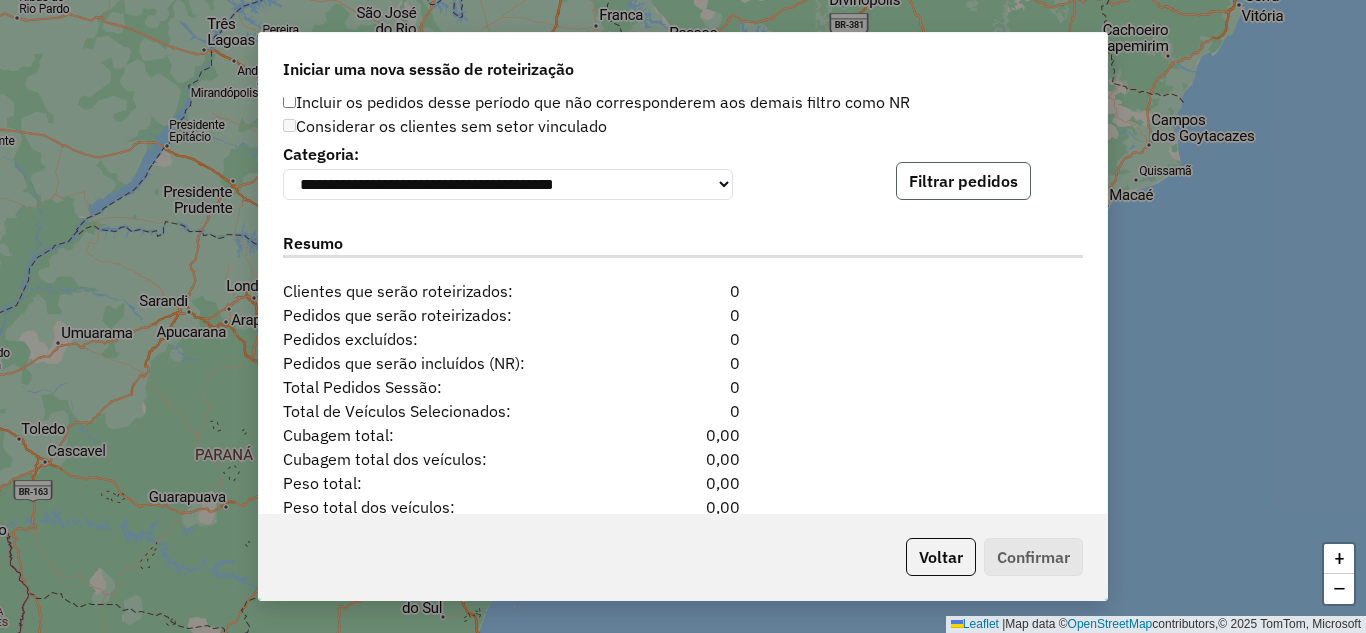 click on "Filtrar pedidos" 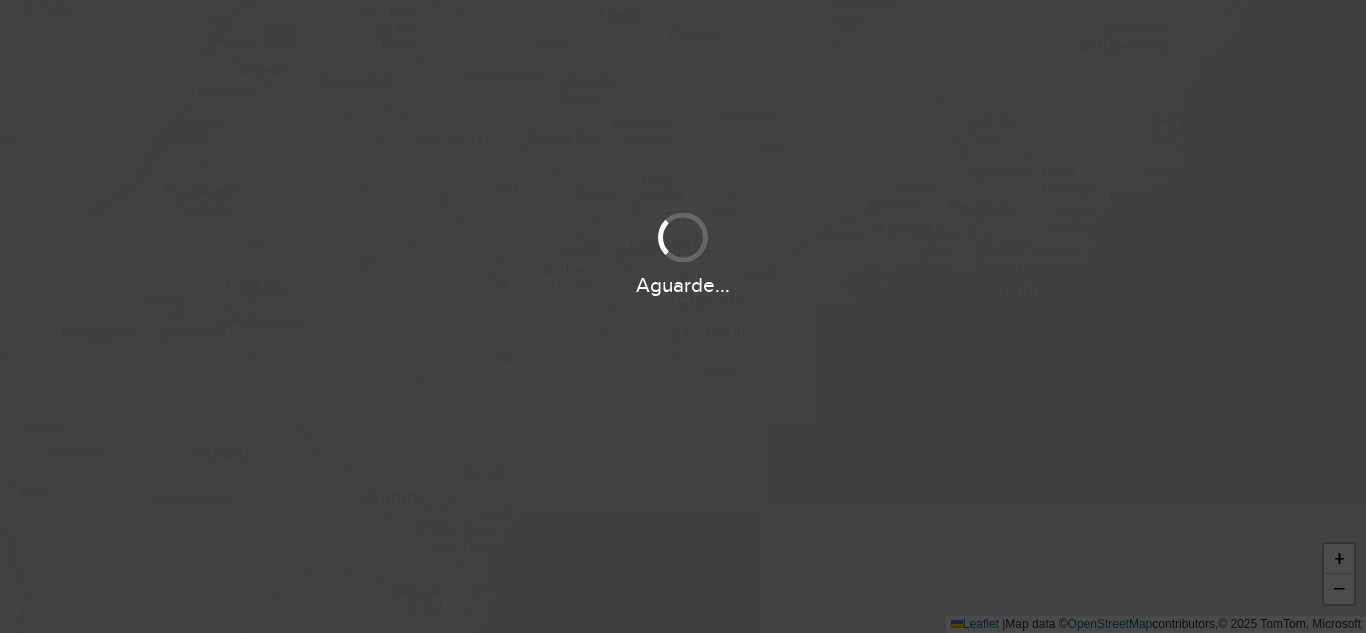 scroll, scrollTop: 0, scrollLeft: 0, axis: both 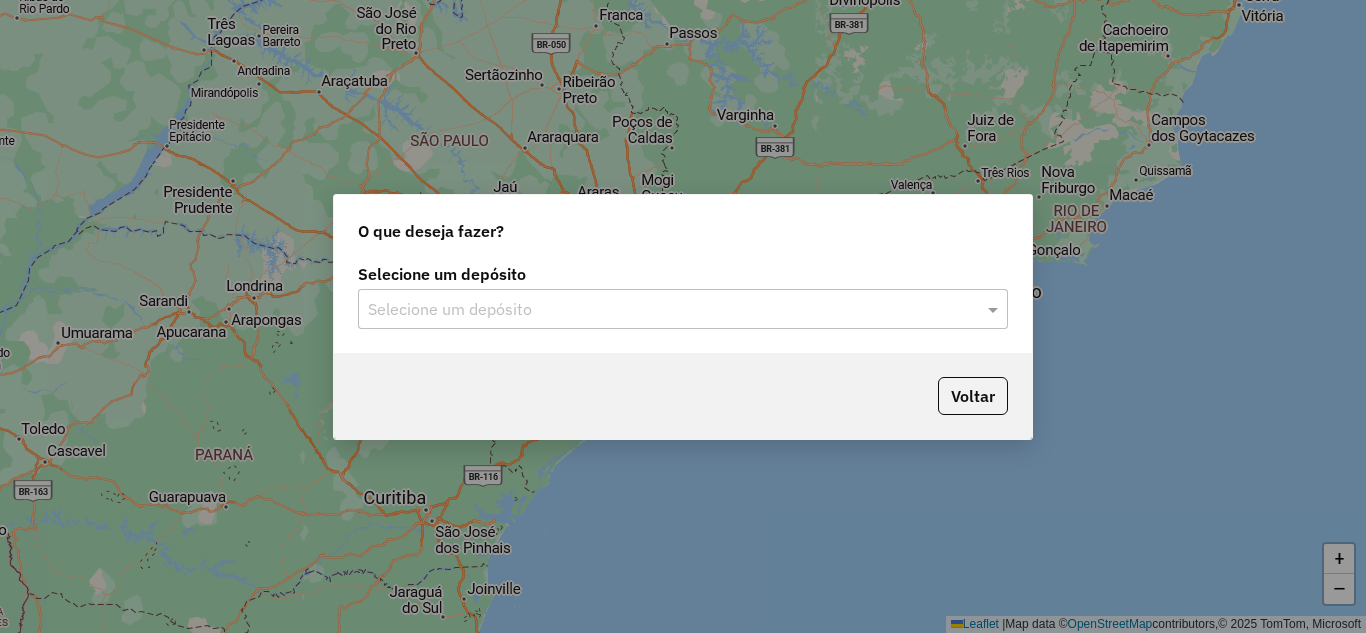 click 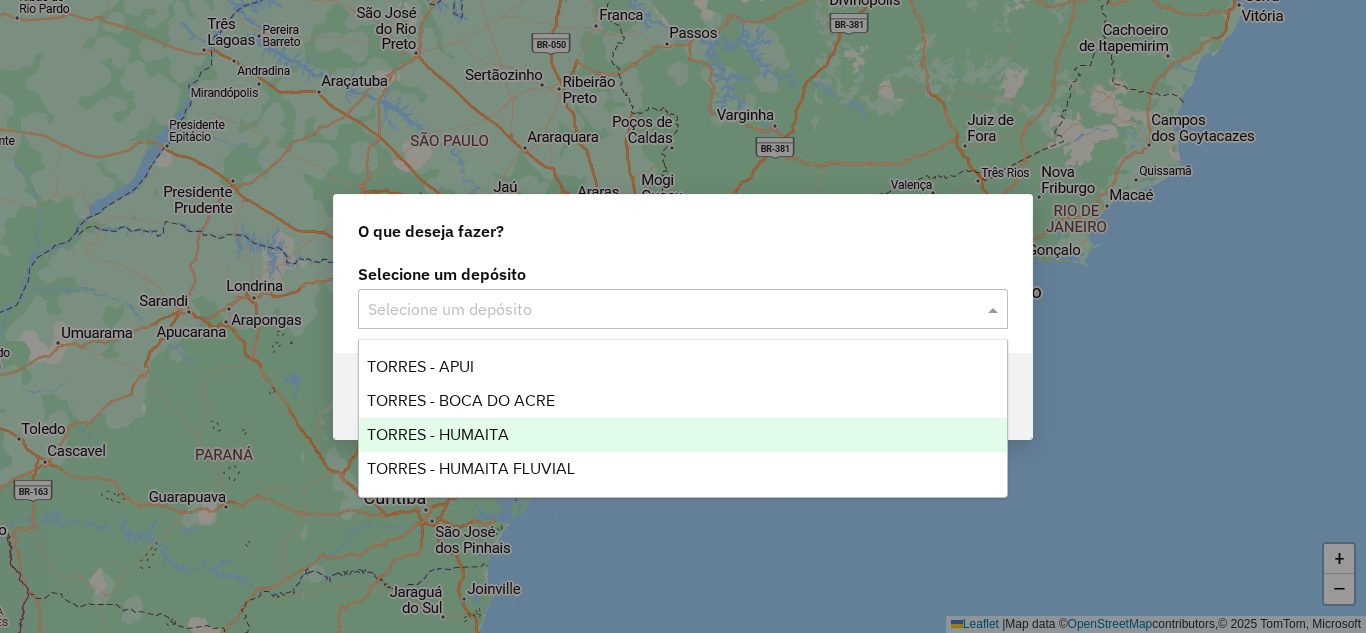 click on "TORRES - HUMAITA" at bounding box center (438, 434) 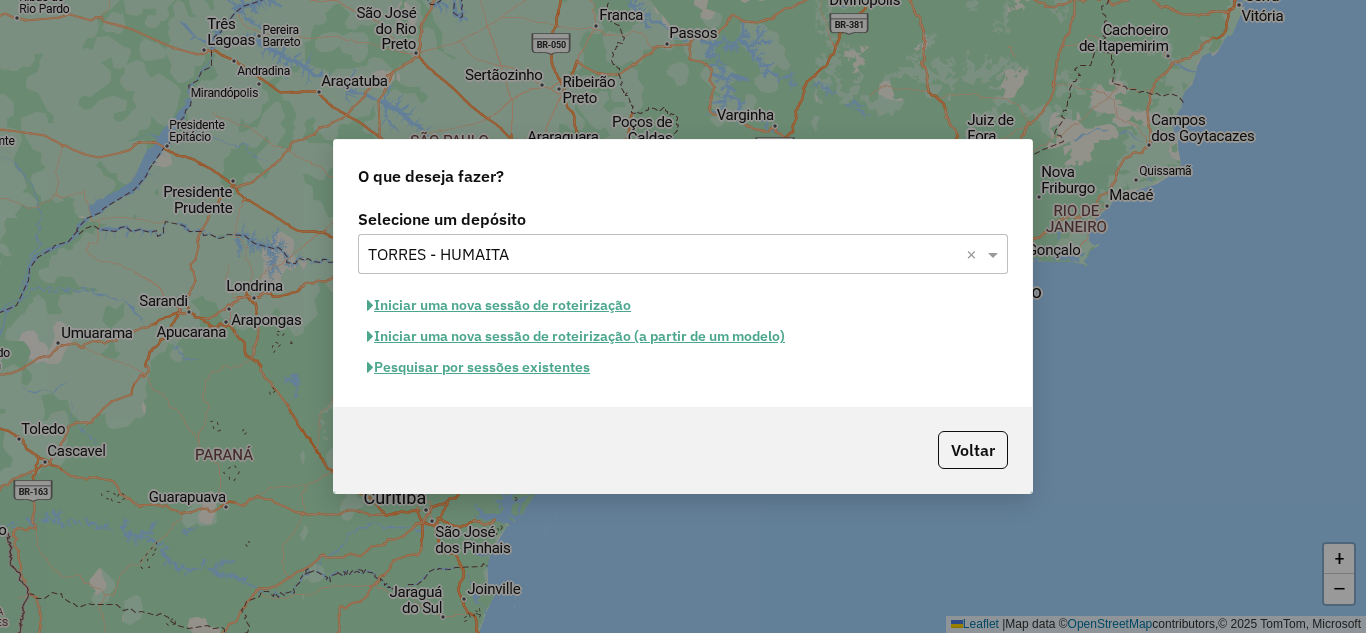 click on "Iniciar uma nova sessão de roteirização" 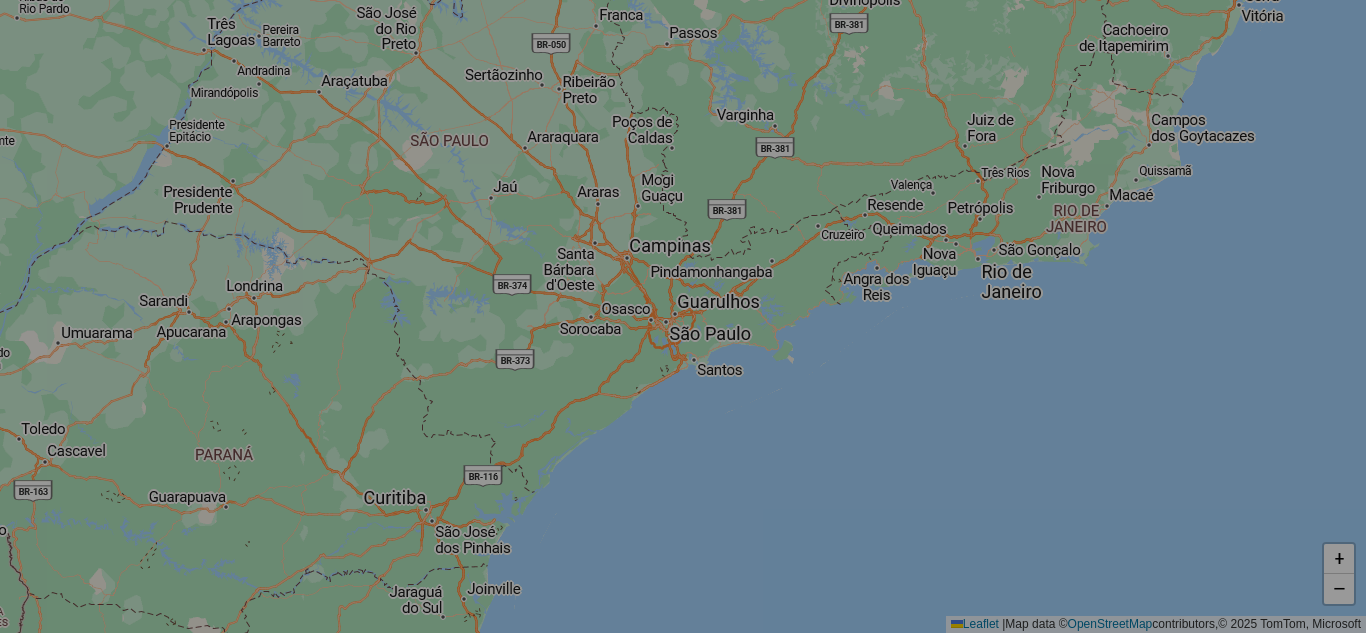 select on "*" 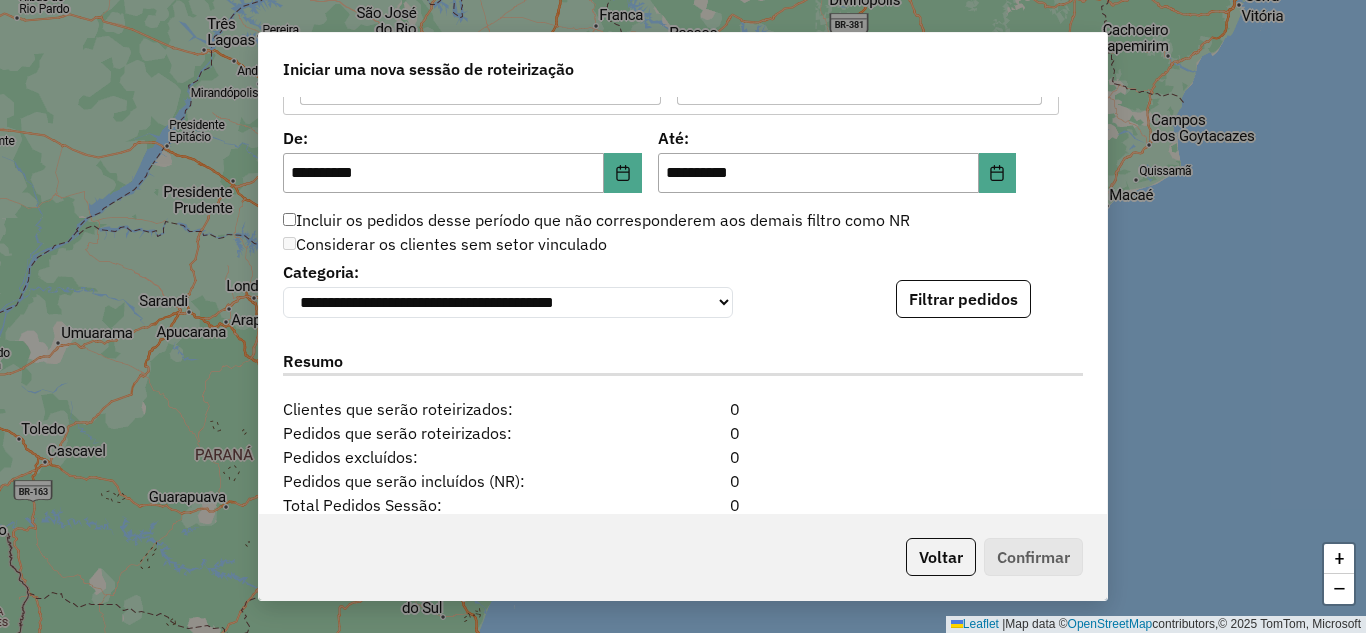 scroll, scrollTop: 1900, scrollLeft: 0, axis: vertical 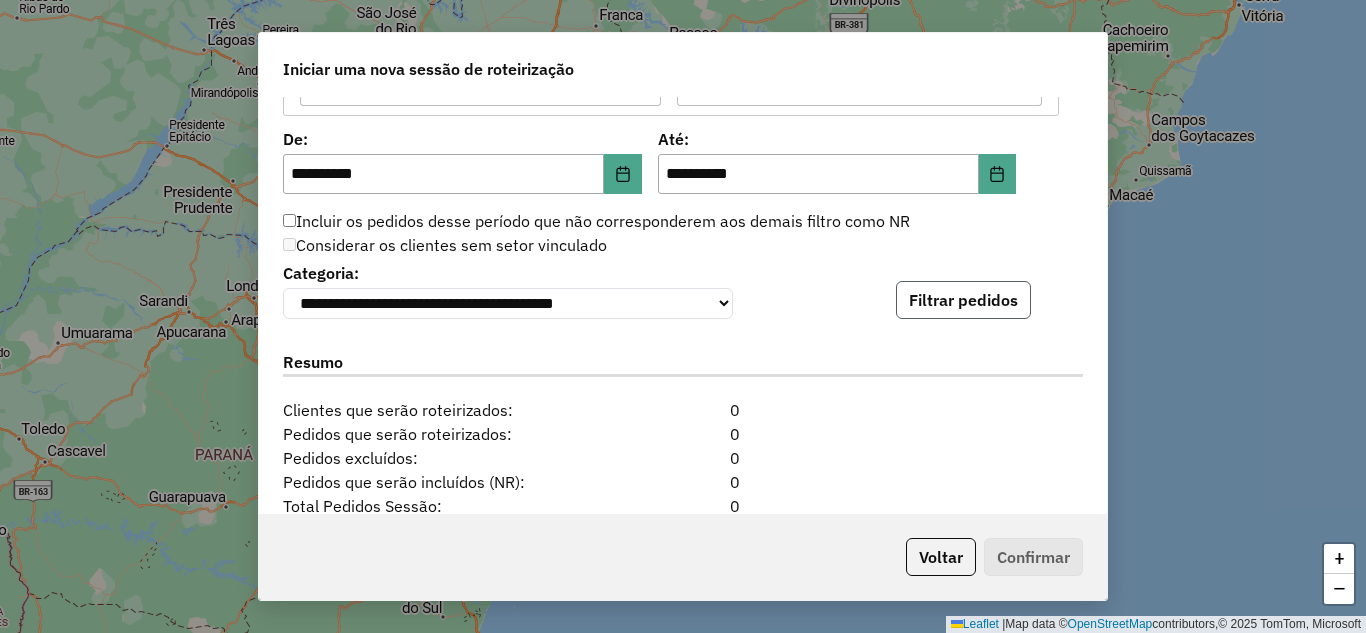 click on "Filtrar pedidos" 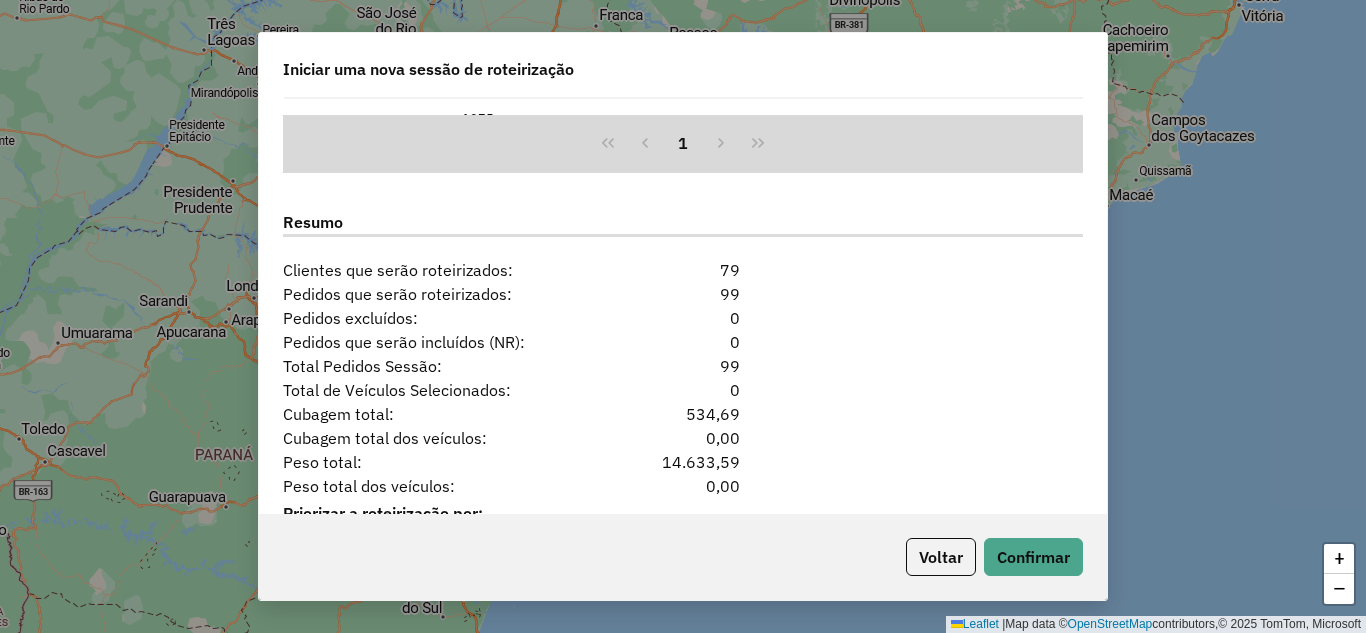 scroll, scrollTop: 2531, scrollLeft: 0, axis: vertical 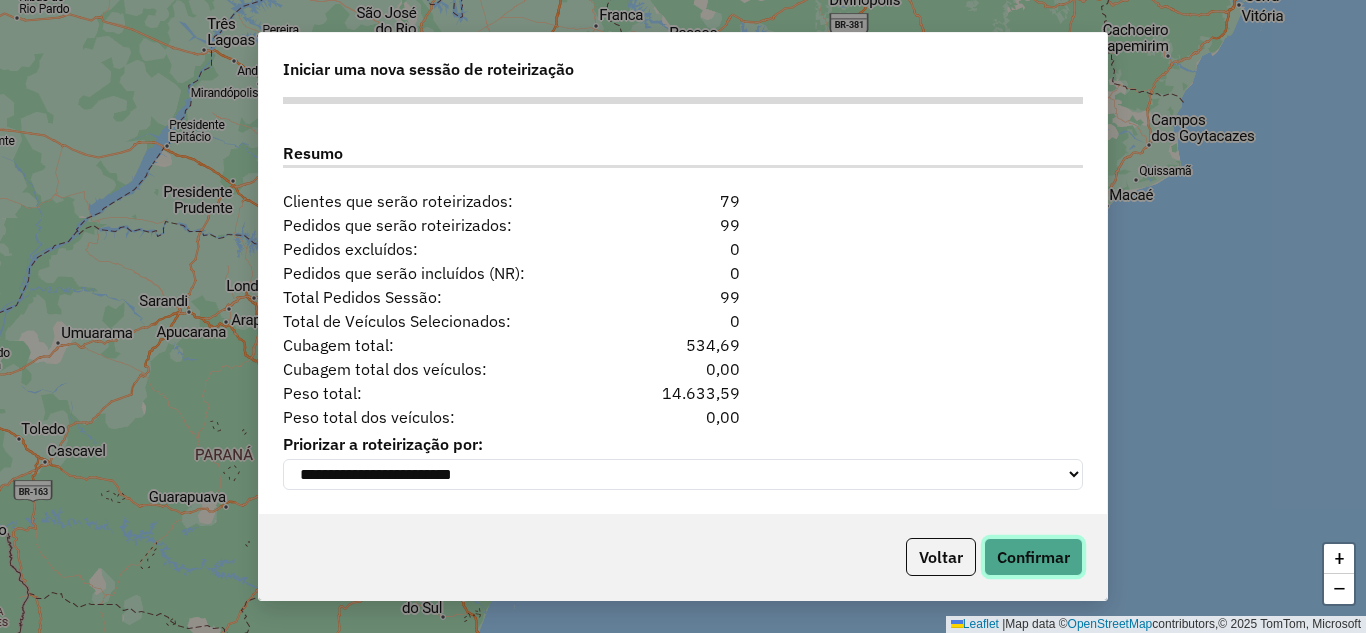 click on "Confirmar" 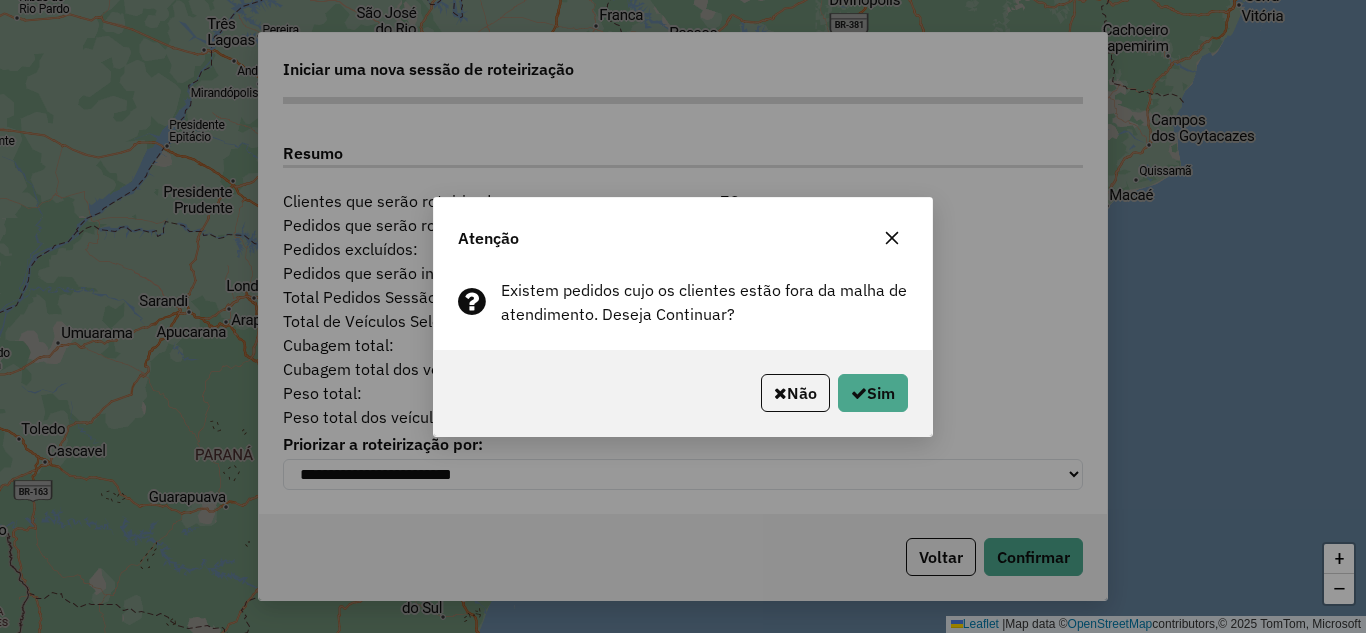 click on "Não   Sim" 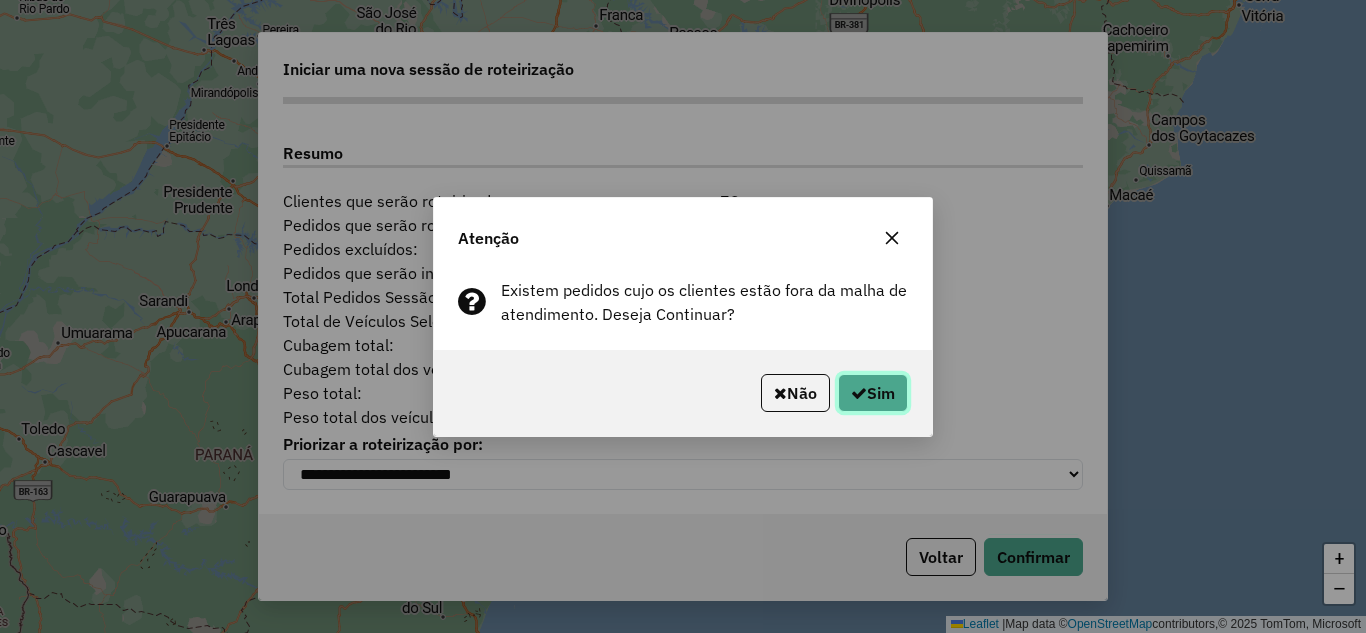 click on "Sim" 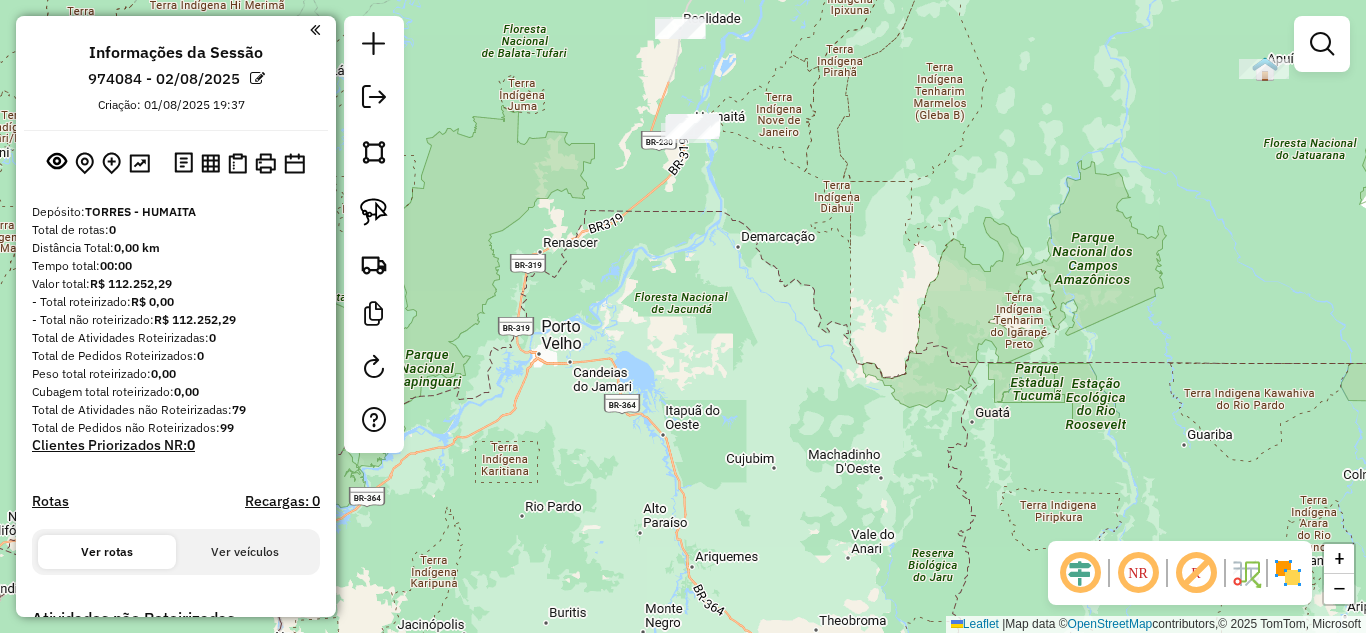 drag, startPoint x: 692, startPoint y: 263, endPoint x: 923, endPoint y: 379, distance: 258.48984 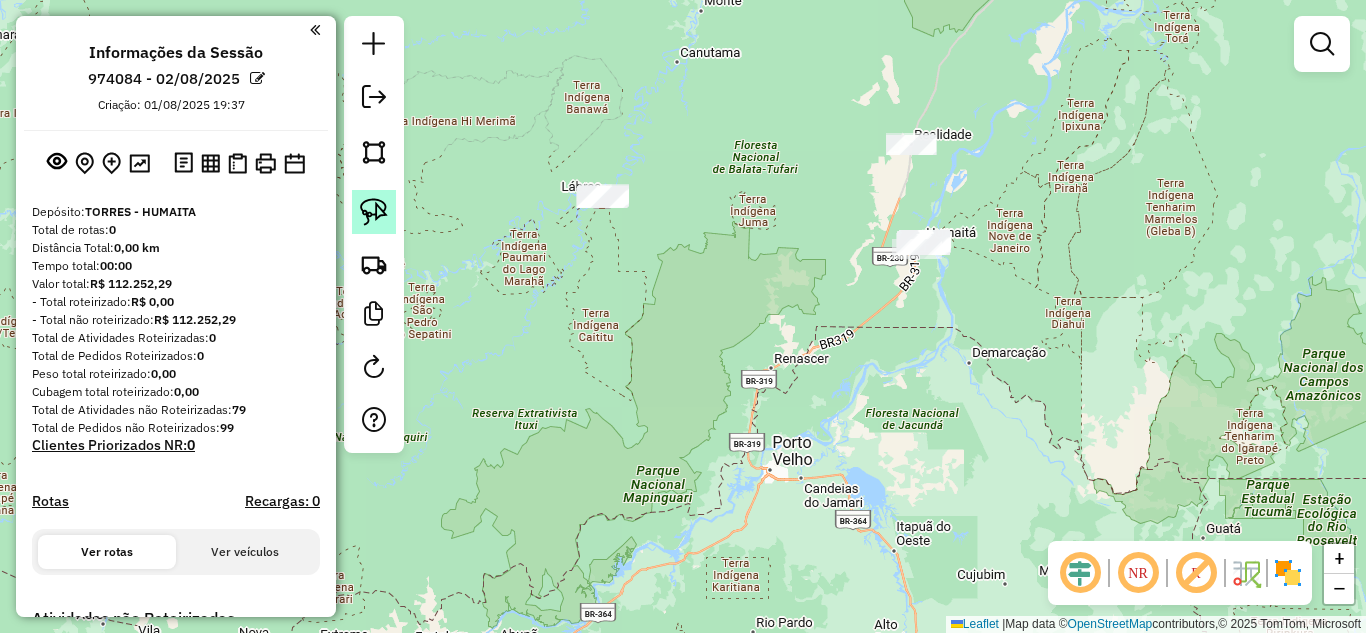 click 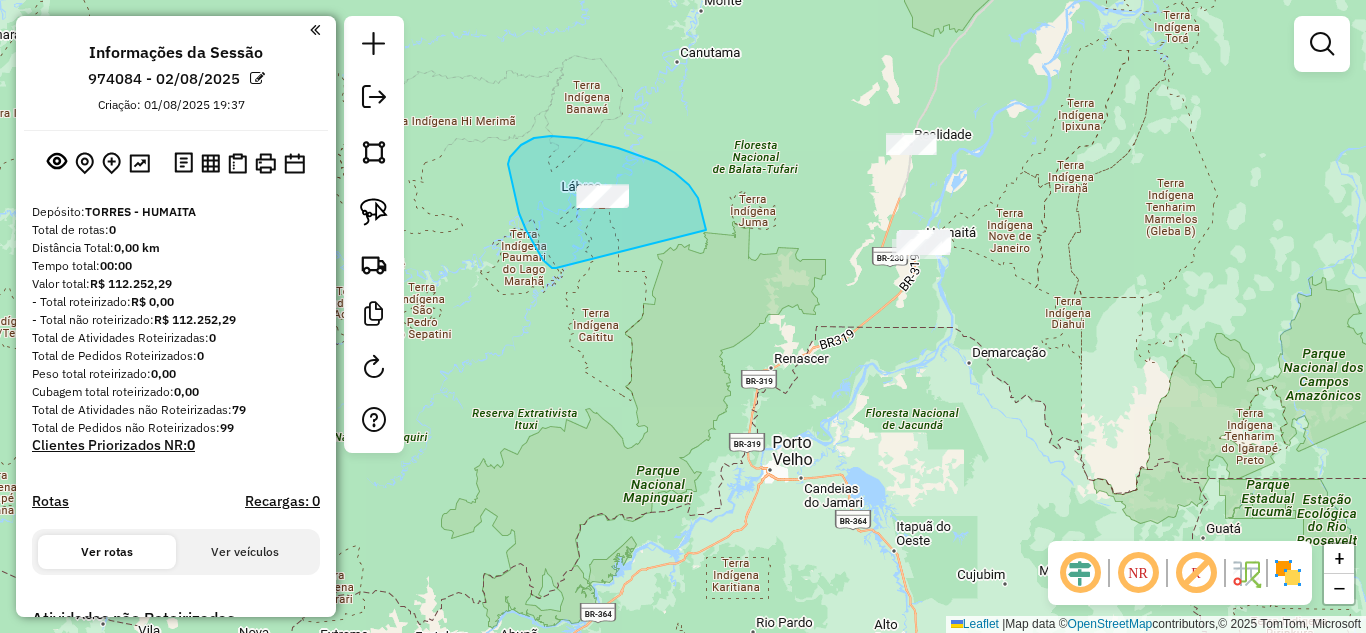 drag, startPoint x: 556, startPoint y: 268, endPoint x: 706, endPoint y: 230, distance: 154.7385 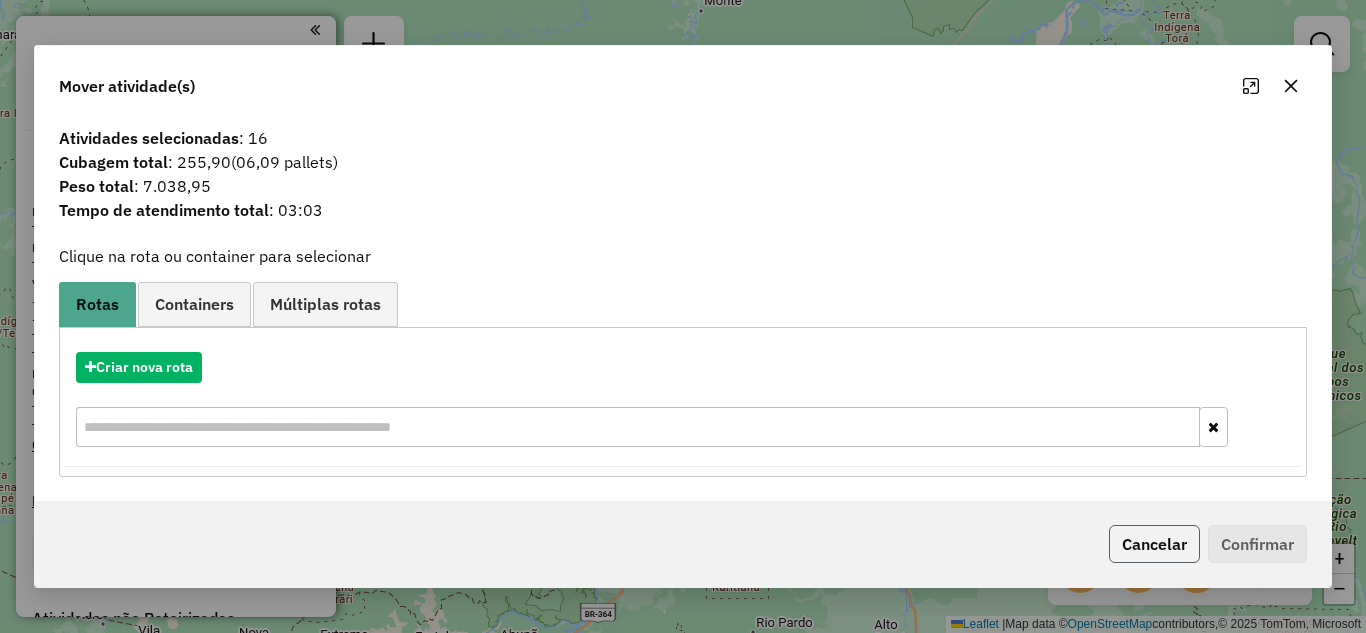 click on "Cancelar" 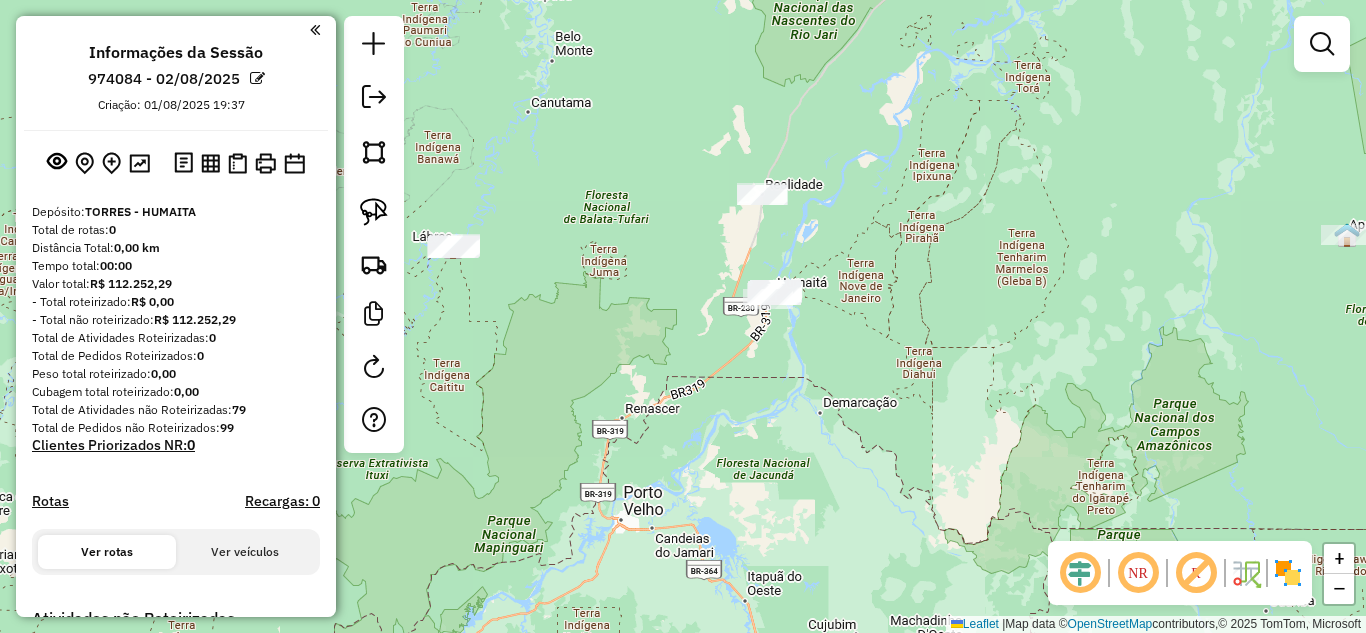 drag, startPoint x: 808, startPoint y: 392, endPoint x: 651, endPoint y: 445, distance: 165.70456 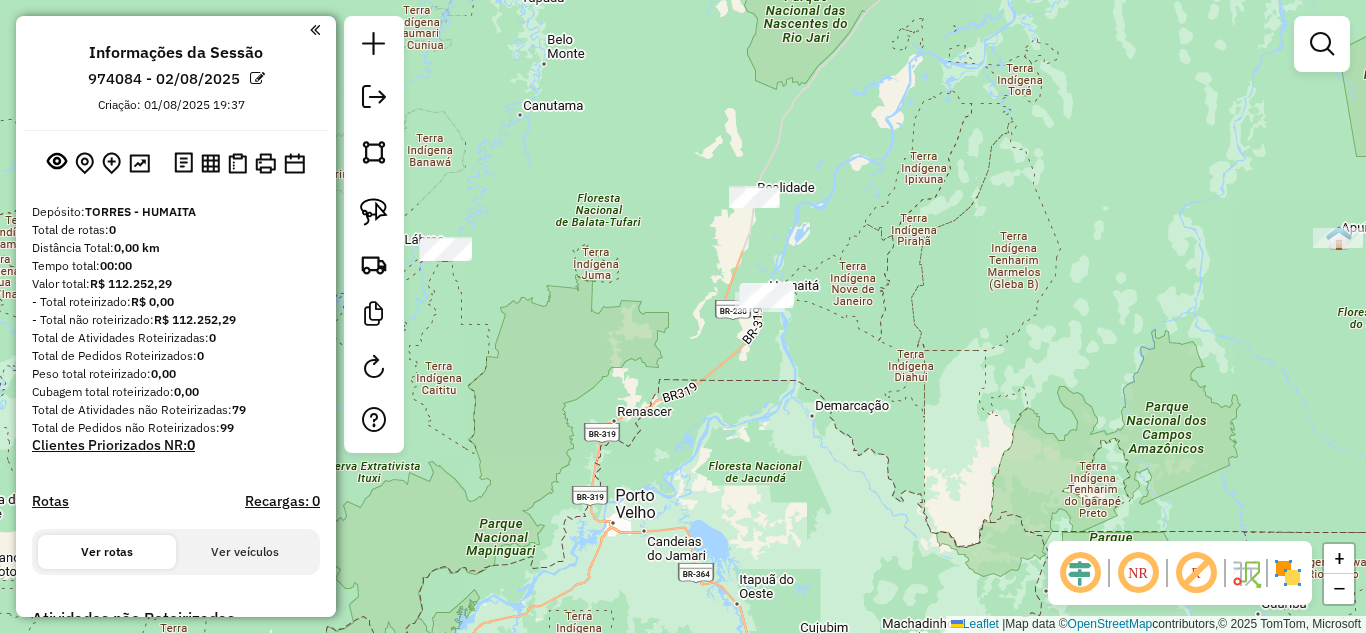 click on "Janela de atendimento Grade de atendimento Capacidade Transportadoras Veículos Cliente Pedidos  Rotas Selecione os dias de semana para filtrar as janelas de atendimento  Seg   Ter   Qua   Qui   Sex   Sáb   Dom  Informe o período da janela de atendimento: De: Até:  Filtrar exatamente a janela do cliente  Considerar janela de atendimento padrão  Selecione os dias de semana para filtrar as grades de atendimento  Seg   Ter   Qua   Qui   Sex   Sáb   Dom   Considerar clientes sem dia de atendimento cadastrado  Clientes fora do dia de atendimento selecionado Filtrar as atividades entre os valores definidos abaixo:  Peso mínimo:   Peso máximo:   Cubagem mínima:   Cubagem máxima:   De:   Até:  Filtrar as atividades entre o tempo de atendimento definido abaixo:  De:   Até:   Considerar capacidade total dos clientes não roteirizados Transportadora: Selecione um ou mais itens Tipo de veículo: Selecione um ou mais itens Veículo: Selecione um ou mais itens Motorista: Selecione um ou mais itens Nome: Rótulo:" 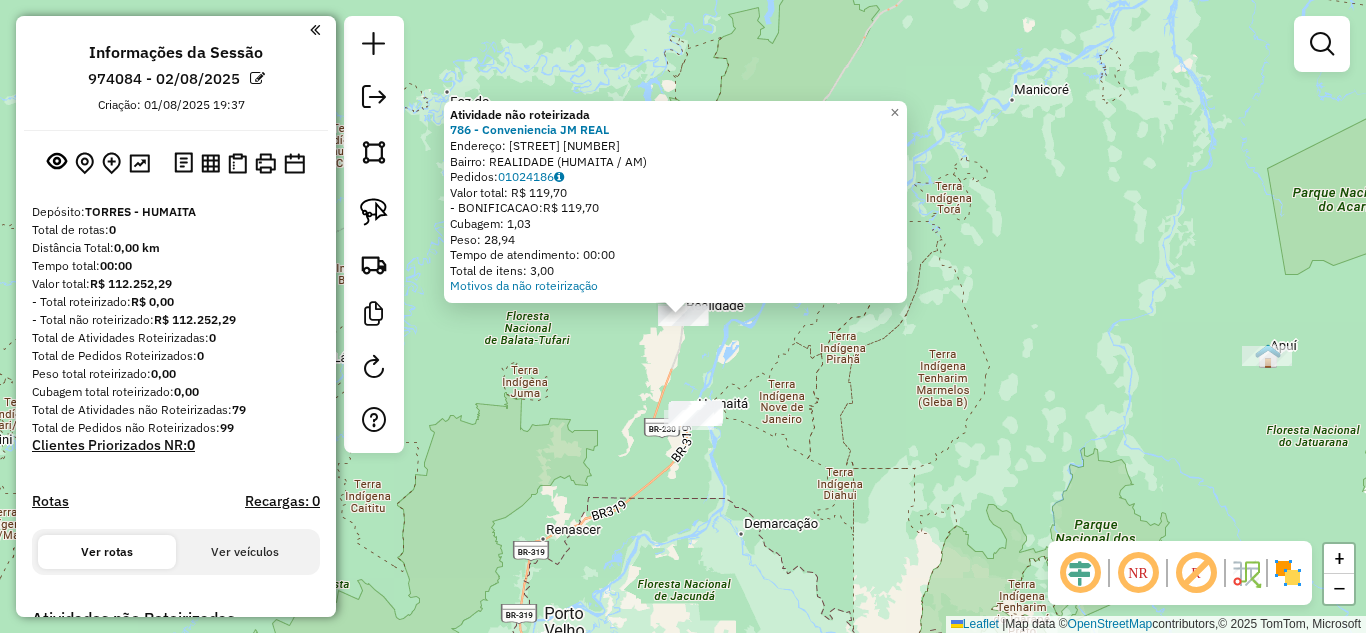 click on "Atividade não roteirizada 786 - Conveniencia JM REAL  Endereço:  RIO MADEIRA 550   Bairro: REALIDADE ([DISTRICT] / [STATE])   Pedidos:  01024186   Valor total: R$ 119,70   - BONIFICACAO:  R$ 119,70   Cubagem: 1,03   Peso: 28,94   Tempo de atendimento: 00:00   Total de itens: 3,00  Motivos da não roteirização × Janela de atendimento Grade de atendimento Capacidade Transportadoras Veículos Cliente Pedidos  Rotas Selecione os dias de semana para filtrar as janelas de atendimento  Seg   Ter   Qua   Qui   Sex   Sáb   Dom  Informe o período da janela de atendimento: De: Até:  Filtrar exatamente a janela do cliente  Considerar janela de atendimento padrão  Selecione os dias de semana para filtrar as grades de atendimento  Seg   Ter   Qua   Qui   Sex   Sáb   Dom   Considerar clientes sem dia de atendimento cadastrado  Clientes fora do dia de atendimento selecionado Filtrar as atividades entre os valores definidos abaixo:  Peso mínimo:   Peso máximo:   Cubagem mínima:   Cubagem máxima:   De:   Até:   De:  De:" 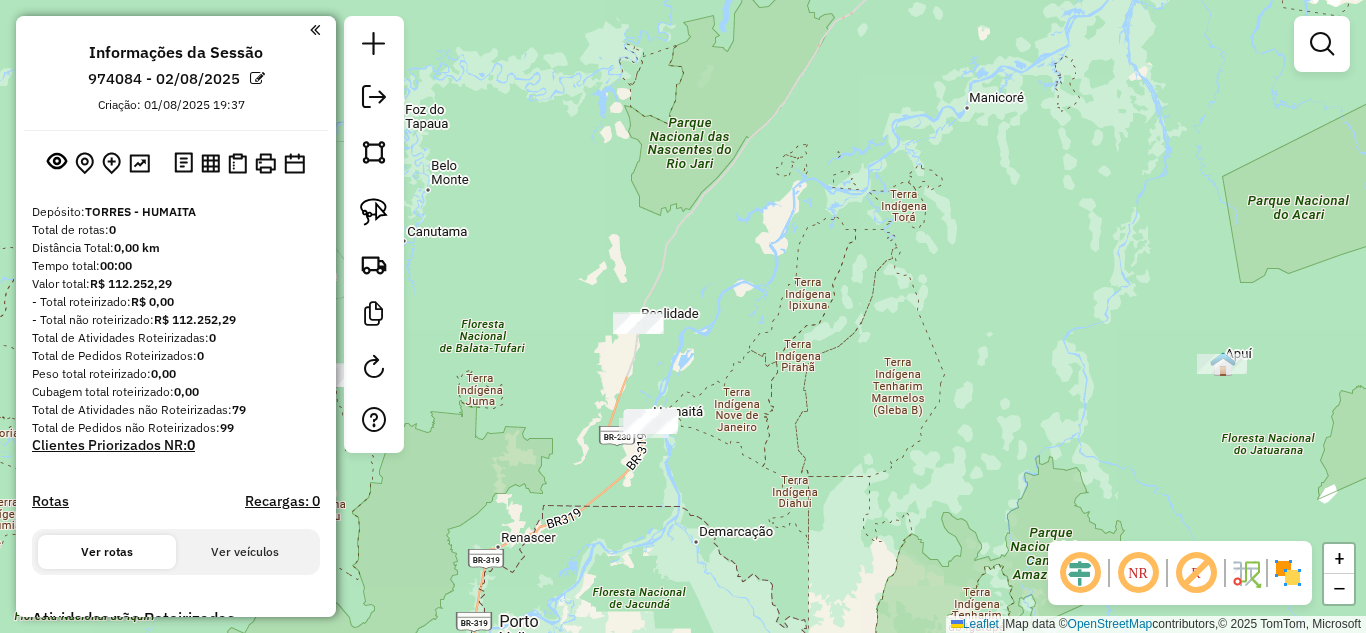 drag, startPoint x: 1022, startPoint y: 421, endPoint x: 840, endPoint y: 400, distance: 183.20753 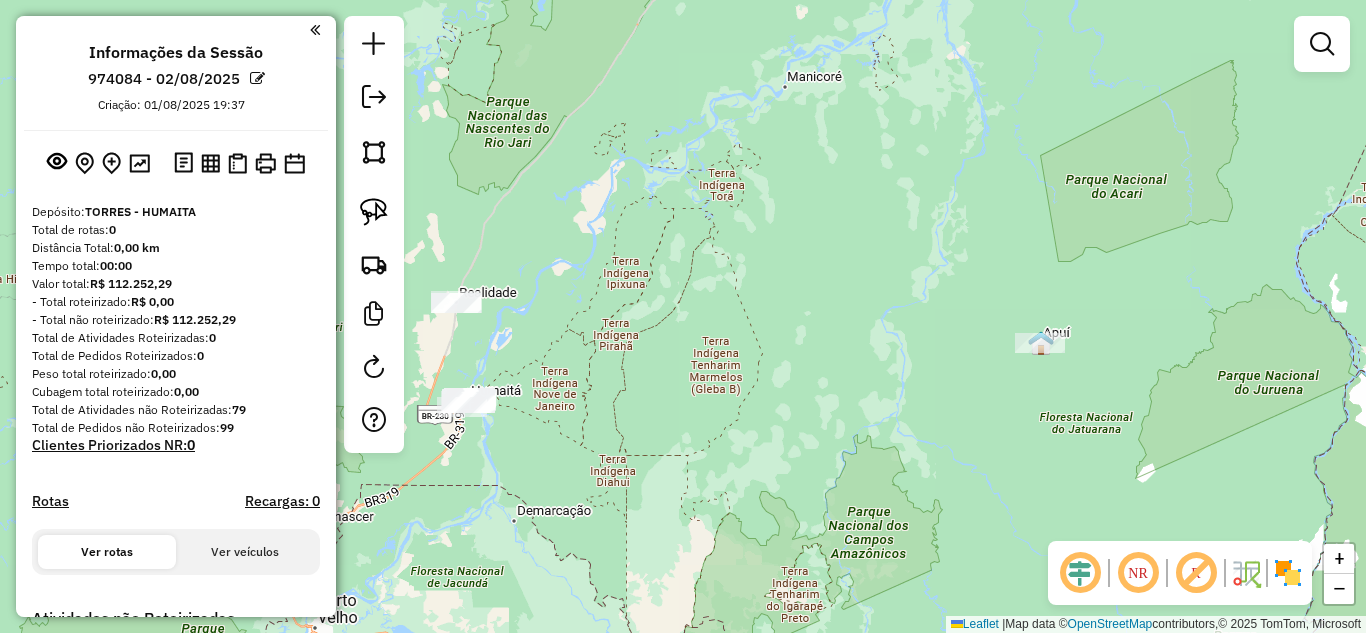click on "Janela de atendimento Grade de atendimento Capacidade Transportadoras Veículos Cliente Pedidos  Rotas Selecione os dias de semana para filtrar as janelas de atendimento  Seg   Ter   Qua   Qui   Sex   Sáb   Dom  Informe o período da janela de atendimento: De: Até:  Filtrar exatamente a janela do cliente  Considerar janela de atendimento padrão  Selecione os dias de semana para filtrar as grades de atendimento  Seg   Ter   Qua   Qui   Sex   Sáb   Dom   Considerar clientes sem dia de atendimento cadastrado  Clientes fora do dia de atendimento selecionado Filtrar as atividades entre os valores definidos abaixo:  Peso mínimo:   Peso máximo:   Cubagem mínima:   Cubagem máxima:   De:   Até:  Filtrar as atividades entre o tempo de atendimento definido abaixo:  De:   Até:   Considerar capacidade total dos clientes não roteirizados Transportadora: Selecione um ou mais itens Tipo de veículo: Selecione um ou mais itens Veículo: Selecione um ou mais itens Motorista: Selecione um ou mais itens Nome: Rótulo:" 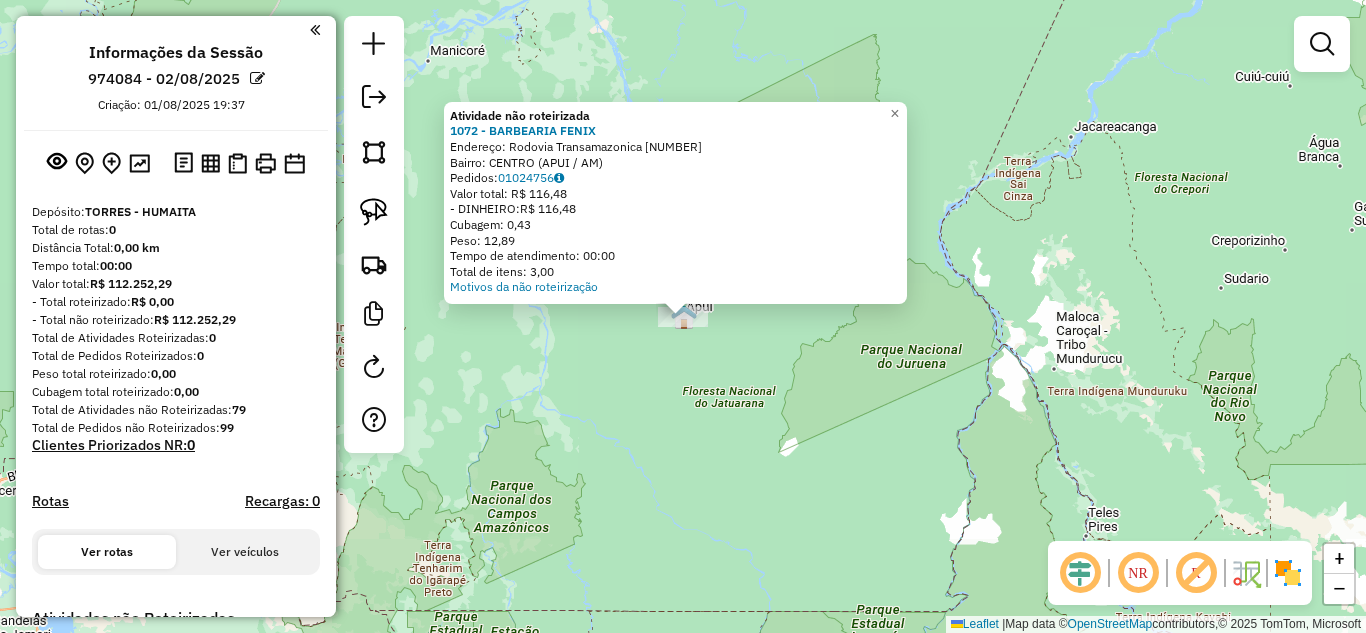 click on "Atividade não roteirizada 1072 - [NAME]  Endereço:  Rodovia Transamazonica [NUMBER]   Bairro: CENTRO ([CITY] / [STATE])   Pedidos:  01024756   Valor total: R$ 116,48   - DINHEIRO:  R$ 116,48   Cubagem: 0,43   Peso: 12,89   Tempo de atendimento: 00:00   Total de itens: 3,00  Motivos da não roteirização × Janela de atendimento Grade de atendimento Capacidade Transportadoras Veículos Cliente Pedidos  Rotas Selecione os dias de semana para filtrar as janelas de atendimento  Seg   Ter   Qua   Qui   Sex   Sáb   Dom  Informe o período da janela de atendimento: De: Até:  Filtrar exatamente a janela do cliente  Considerar janela de atendimento padrão  Selecione os dias de semana para filtrar as grades de atendimento  Seg   Ter   Qua   Qui   Sex   Sáb   Dom   Considerar clientes sem dia de atendimento cadastrado  Clientes fora do dia de atendimento selecionado Filtrar as atividades entre os valores definidos abaixo:  Peso mínimo:   Peso máximo:   Cubagem mínima:   Cubagem máxima:   De:   Até:  De:  De:" 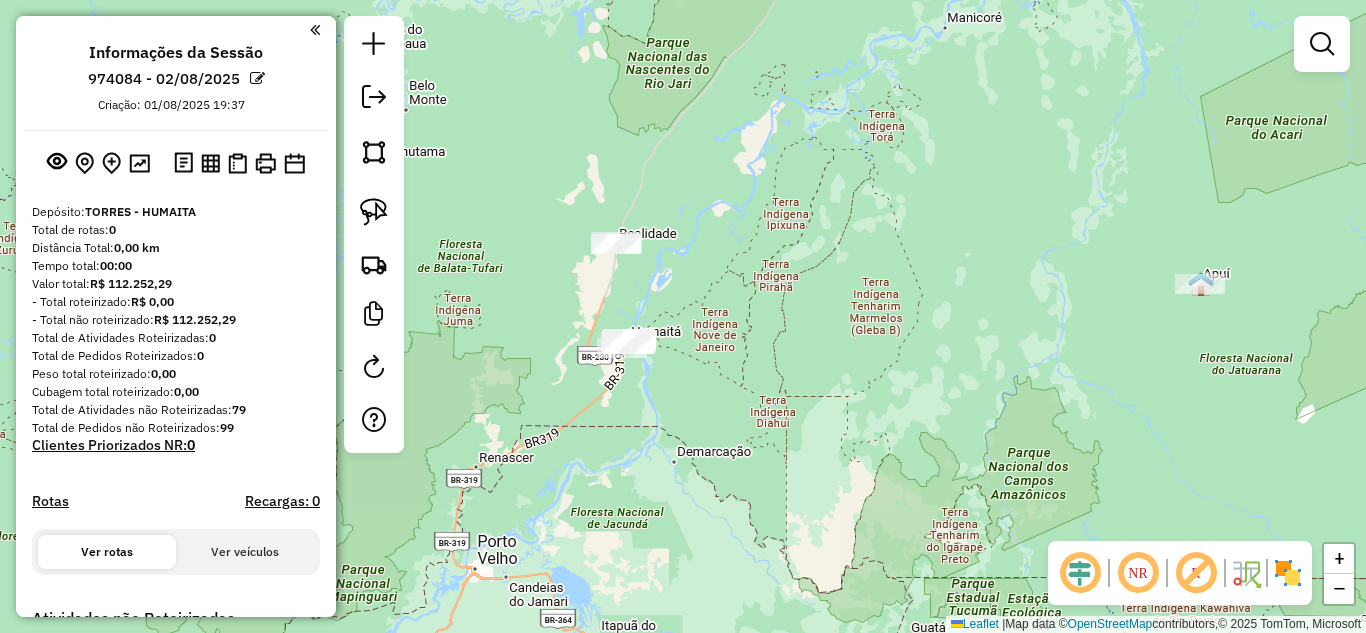 drag, startPoint x: 610, startPoint y: 433, endPoint x: 1130, endPoint y: 400, distance: 521.0461 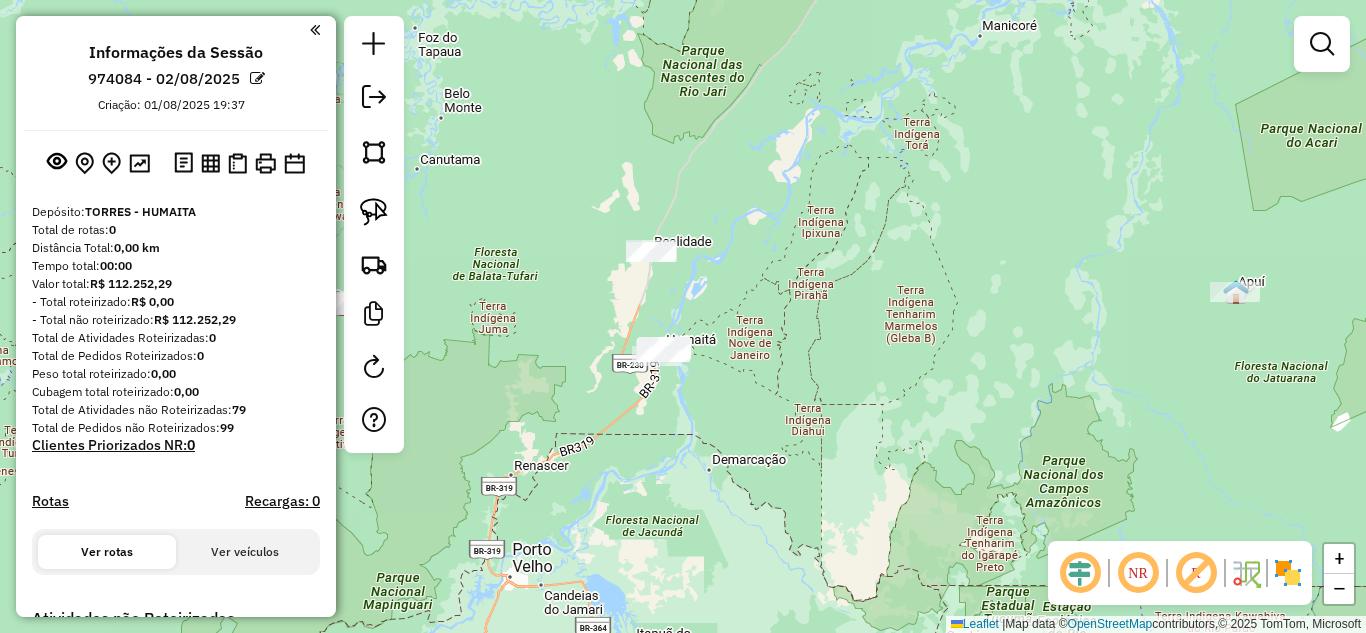 drag, startPoint x: 685, startPoint y: 393, endPoint x: 794, endPoint y: 408, distance: 110.02727 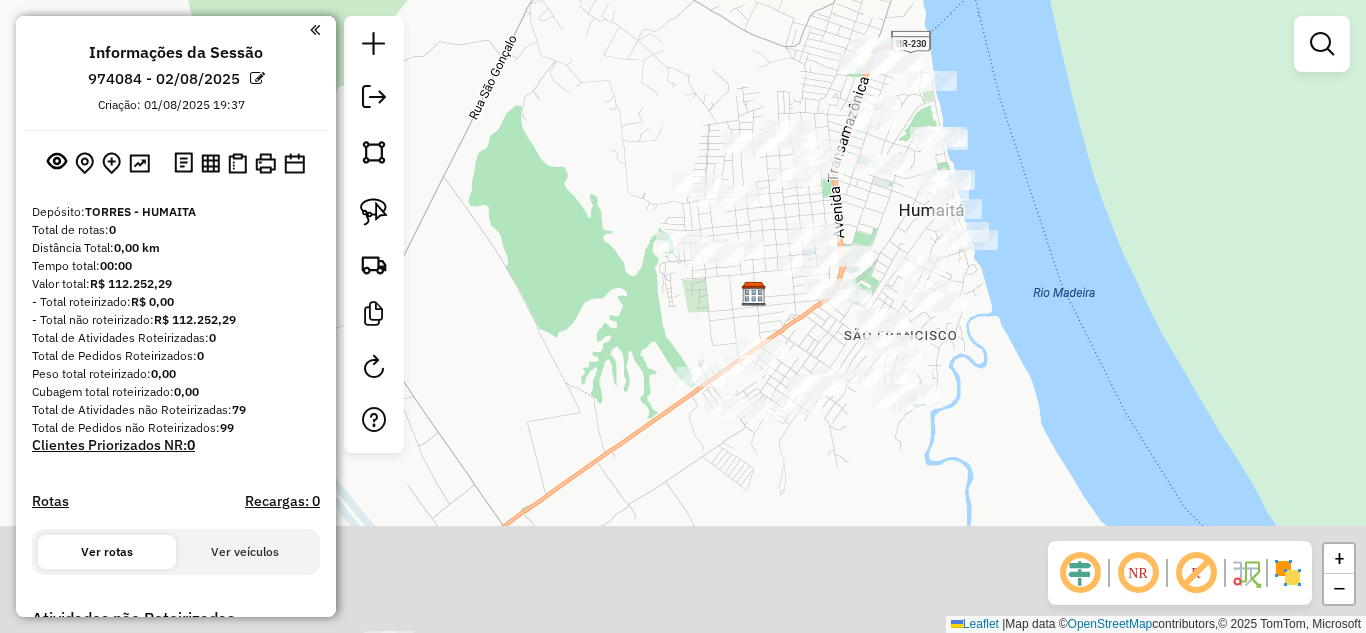 drag, startPoint x: 620, startPoint y: 212, endPoint x: 600, endPoint y: 121, distance: 93.17188 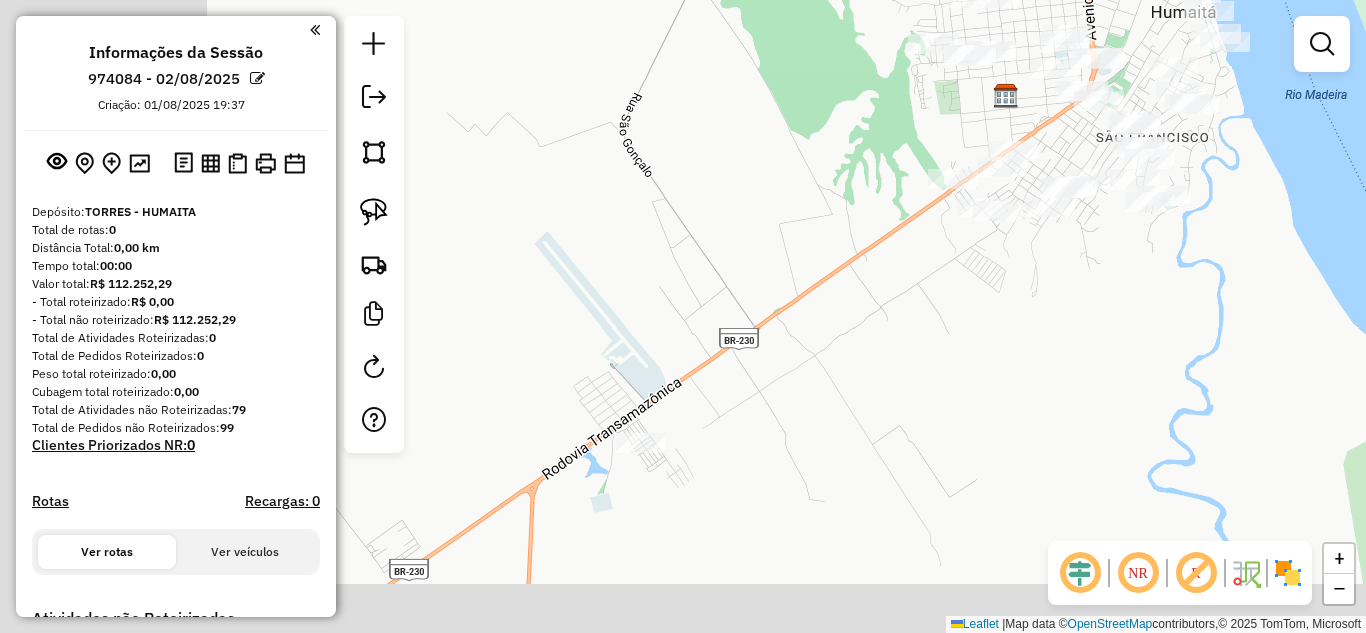 drag, startPoint x: 670, startPoint y: 424, endPoint x: 851, endPoint y: 311, distance: 213.3776 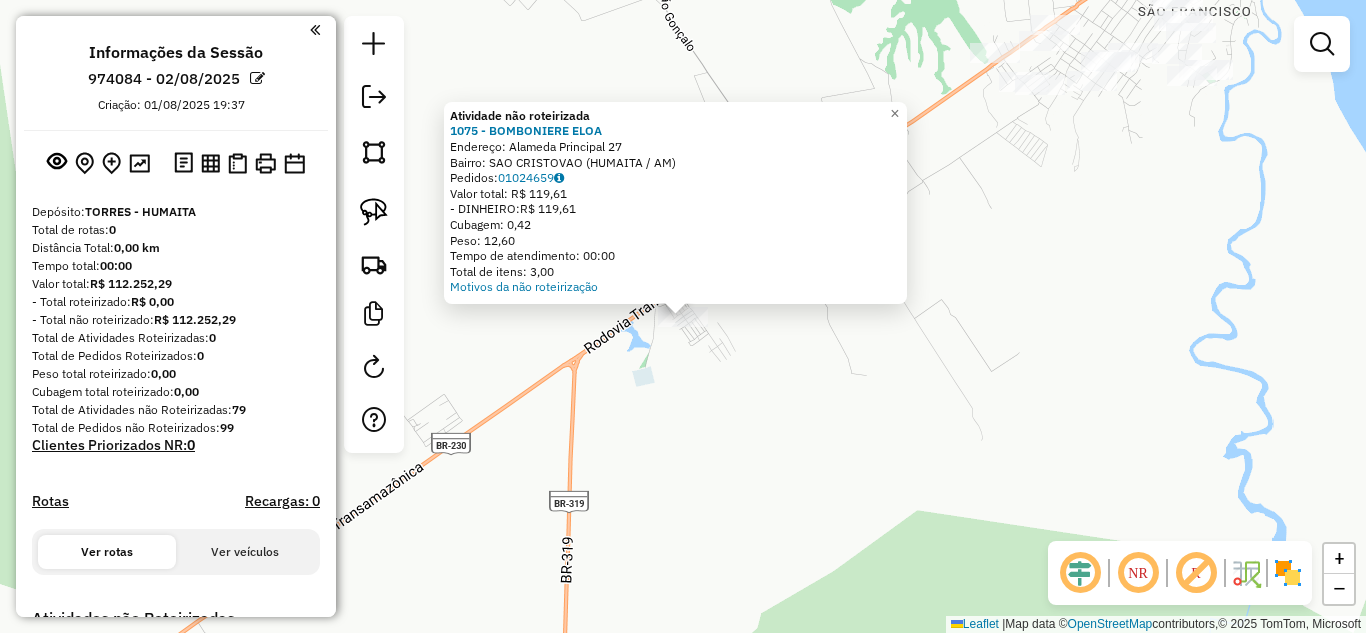 click on "Atividade não roteirizada 1075 - BOMBONIERE ELOA  Endereço:  Alameda Principal 27   Bairro: SAO CRISTOVAO ([CITY] / [STATE])   Pedidos:  01024659   Valor total: R$ 119,61   - DINHEIRO:  R$ 119,61   Cubagem: 0,42   Peso: 12,60   Tempo de atendimento: 00:00   Total de itens: 3,00  Motivos da não roteirização × Janela de atendimento Grade de atendimento Capacidade Transportadoras Veículos Cliente Pedidos  Rotas Selecione os dias de semana para filtrar as janelas de atendimento  Seg   Ter   Qua   Qui   Sex   Sáb   Dom  Informe o período da janela de atendimento: De: Até:  Filtrar exatamente a janela do cliente  Considerar janela de atendimento padrão  Selecione os dias de semana para filtrar as grades de atendimento  Seg   Ter   Qua   Qui   Sex   Sáb   Dom   Considerar clientes sem dia de atendimento cadastrado  Clientes fora do dia de atendimento selecionado Filtrar as atividades entre os valores definidos abaixo:  Peso mínimo:   Peso máximo:   Cubagem mínima:   Cubagem máxima:   De:   Até:   De:  +" 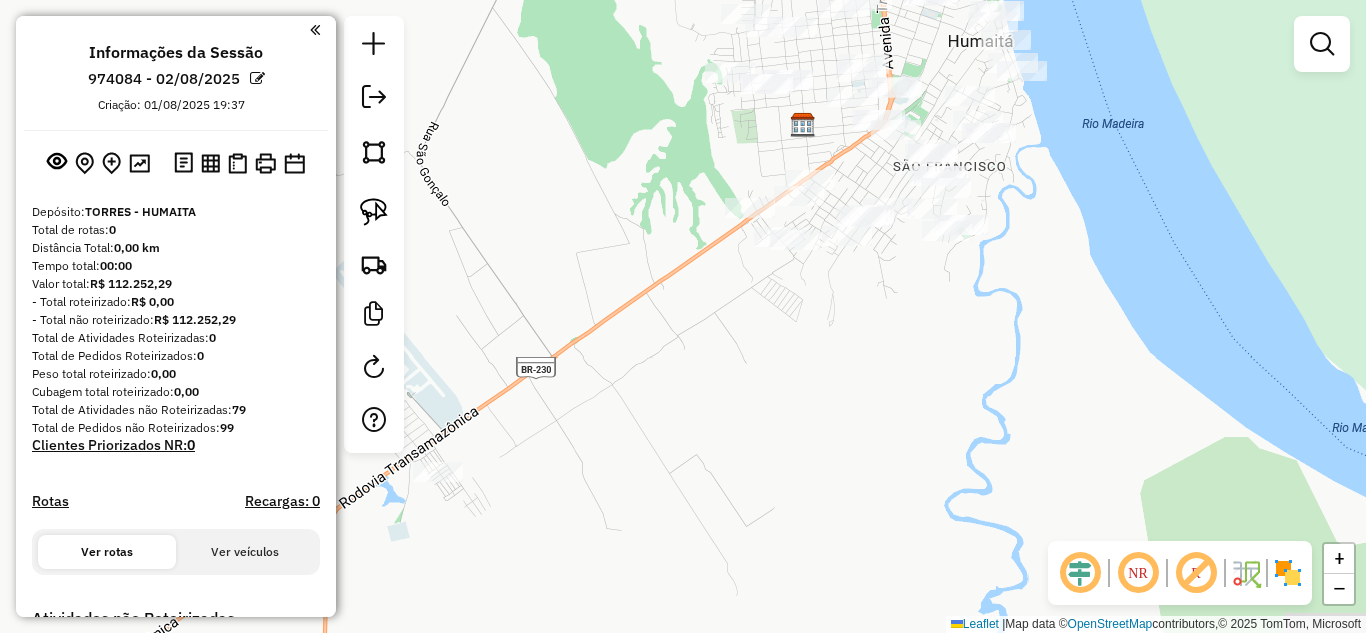 drag, startPoint x: 943, startPoint y: 336, endPoint x: 698, endPoint y: 492, distance: 290.44965 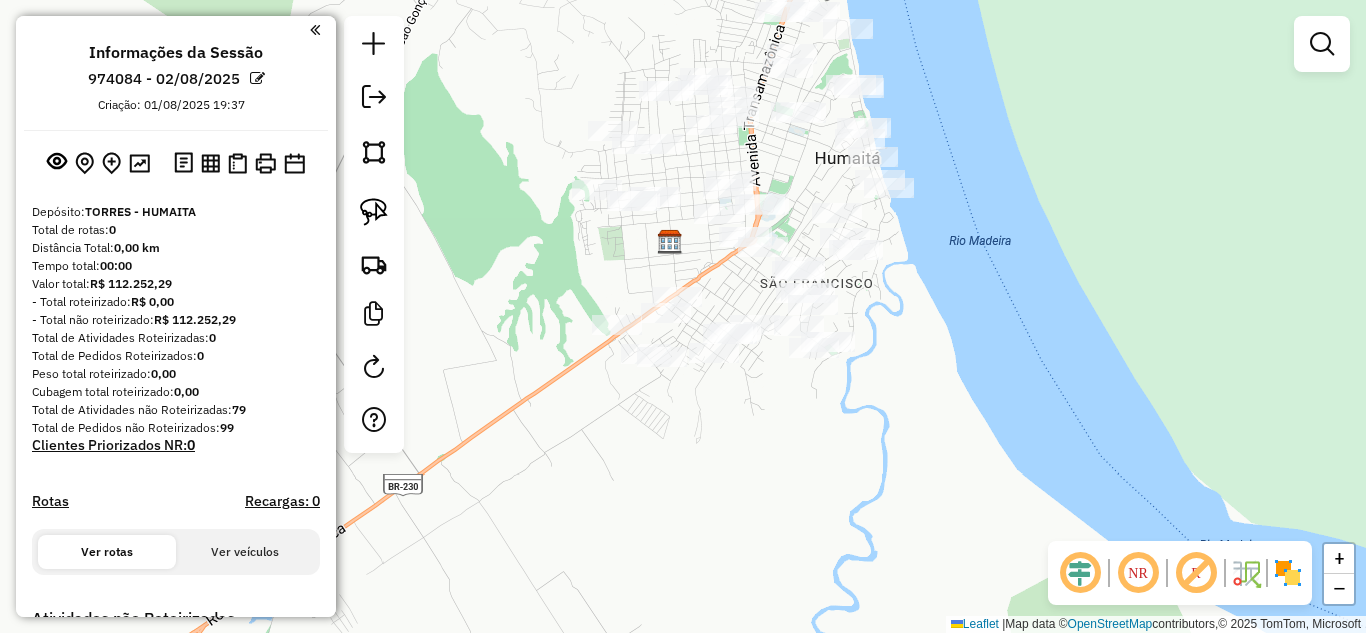 drag, startPoint x: 801, startPoint y: 305, endPoint x: 668, endPoint y: 421, distance: 176.47946 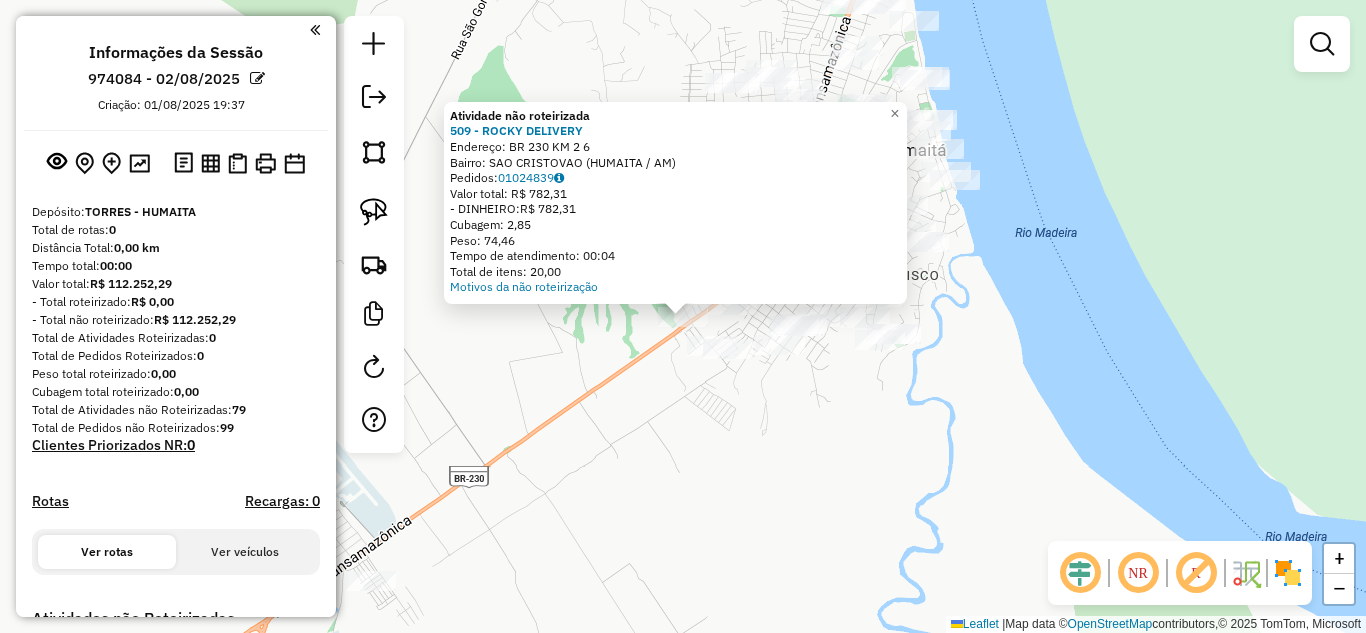 click on "Atividade não roteirizada 509 - [NAME]  Endereço:  BR 230  KM 2 [NUMBER]   Bairro: SAO CRISTOVAO ([CITY] / [STATE])   Pedidos:  01024839   Valor total: R$ 782,31   - DINHEIRO:  R$ 782,31   Cubagem: 2,85   Peso: 74,46   Tempo de atendimento: 00:04   Total de itens: 20,00  Motivos da não roteirização × Janela de atendimento Grade de atendimento Capacidade Transportadoras Veículos Cliente Pedidos  Rotas Selecione os dias de semana para filtrar as janelas de atendimento  Seg   Ter   Qua   Qui   Sex   Sáb   Dom  Informe o período da janela de atendimento: De: Até:  Filtrar exatamente a janela do cliente  Considerar janela de atendimento padrão  Selecione os dias de semana para filtrar as grades de atendimento  Seg   Ter   Qua   Qui   Sex   Sáb   Dom   Considerar clientes sem dia de atendimento cadastrado  Clientes fora do dia de atendimento selecionado Filtrar as atividades entre os valores definidos abaixo:  Peso mínimo:   Peso máximo:   Cubagem mínima:   Cubagem máxima:   De:   Até:  De:   Até:" 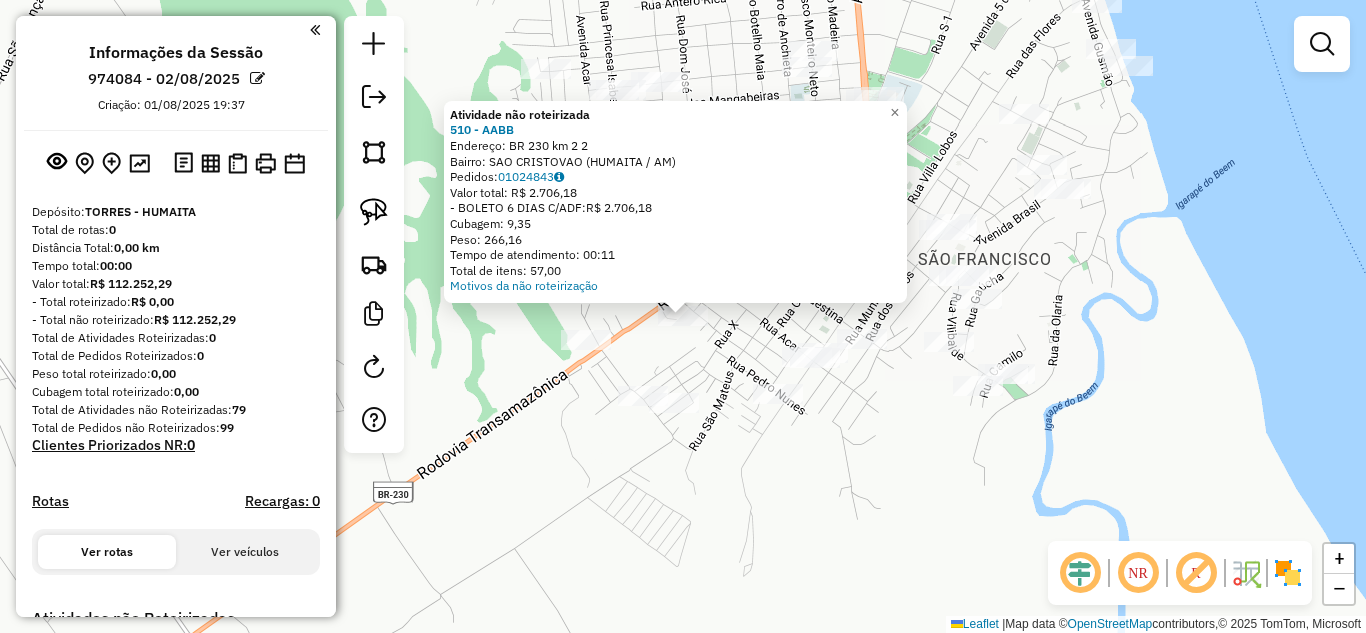 click on "Atividade não roteirizada [NUMBER] - [NAME]  Endereço:  [STREET] [NUMBER]   Bairro: [NEIGHBORHOOD] ([CITY] / [STATE])   Pedidos:  [ORDER_ID]   Valor total: [CURRENCY] [AMOUNT]   - [PAYMENT_METHOD] [DAYS] C/ADF:  [CURRENCY] [AMOUNT]   Cubagem: [CUBAGE]   Peso: [WEIGHT]   Tempo de atendimento: [TIME]   Total de itens: [ITEMS]  Motivos da não roteirização × Janela de atendimento Grade de atendimento Capacidade Transportadoras Veículos Cliente Pedidos  Rotas Selecione os dias de semana para filtrar as janelas de atendimento  Seg   Ter   Qua   Qui   Sex   Sáb   Dom  Informe o período da janela de atendimento: De: Até:  Filtrar exatamente a janela do cliente  Considerar janela de atendimento padrão  Selecione os dias de semana para filtrar as grades de atendimento  Seg   Ter   Qua   Qui   Sex   Sáb   Dom   Considerar clientes sem dia de atendimento cadastrado  Clientes fora do dia de atendimento selecionado Filtrar as atividades entre os valores definidos abaixo:  Peso mínimo:   Peso máximo:   Cubagem mínima:   Cubagem máxima:   De:   Até:   De:" 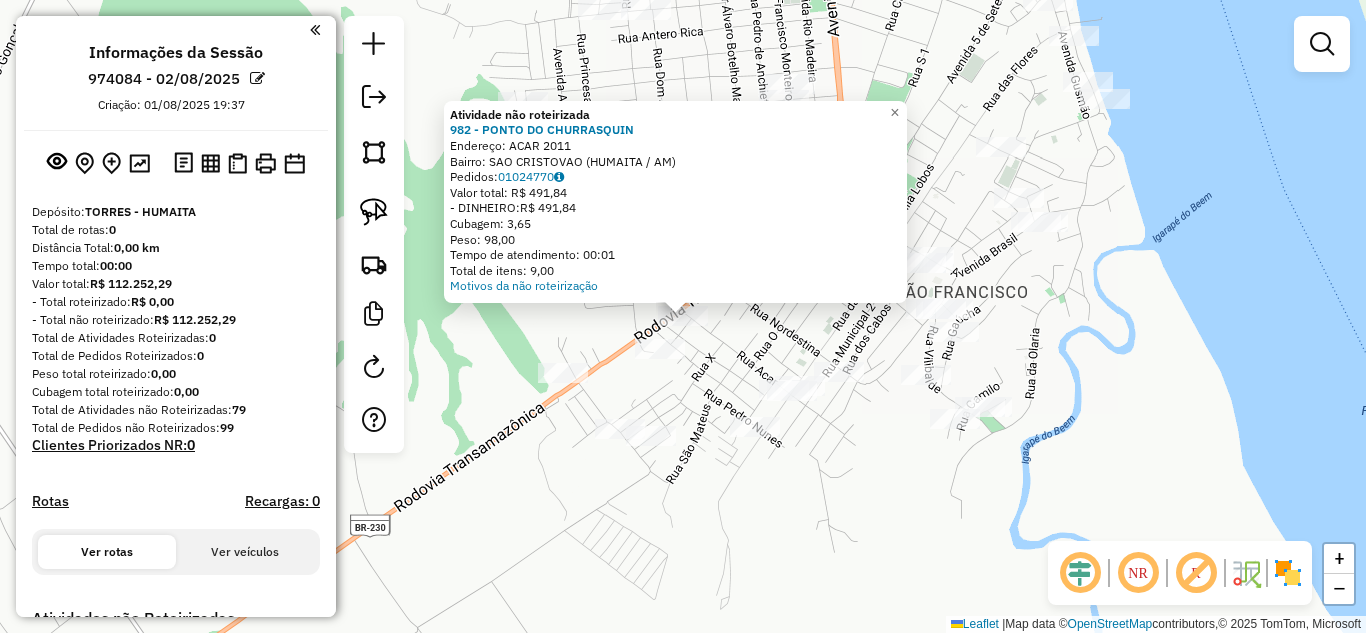 click on "Atividade não roteirizada 982 - PONTO DO CHURRASQUIN  Endereço:  ACAR 2011   Bairro: SAO CRISTOVAO ([CITY] / [STATE])   Pedidos:  01024770   Valor total: R$ 491,84   - DINHEIRO:  R$ 491,84   Cubagem: 3,65   Peso: 98,00   Tempo de atendimento: 00:01   Total de itens: 9,00  Motivos da não roteirização × Janela de atendimento Grade de atendimento Capacidade Transportadoras Veículos Cliente Pedidos  Rotas Selecione os dias de semana para filtrar as janelas de atendimento  Seg   Ter   Qua   Qui   Sex   Sáb   Dom  Informe o período da janela de atendimento: De: Até:  Filtrar exatamente a janela do cliente  Considerar janela de atendimento padrão  Selecione os dias de semana para filtrar as grades de atendimento  Seg   Ter   Qua   Qui   Sex   Sáb   Dom   Considerar clientes sem dia de atendimento cadastrado  Clientes fora do dia de atendimento selecionado Filtrar as atividades entre os valores definidos abaixo:  Peso mínimo:   Peso máximo:   Cubagem mínima:   Cubagem máxima:   De:   Até:   De:   Até:" 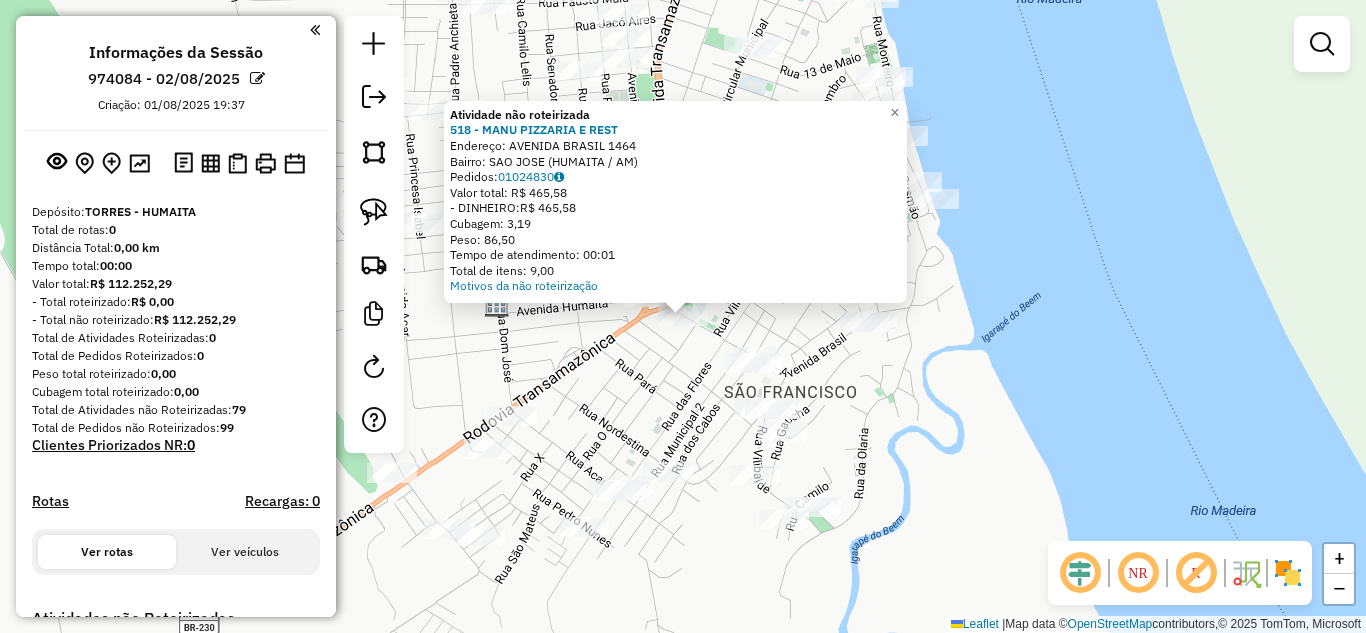 click on "Atividade não roteirizada [NUMBER] - [NAME]  Endereço:  [STREET] [NUMBER]   Bairro: [NEIGHBORHOOD] ([CITY] / [STATE])   Pedidos:  [ORDER_ID]   Valor total: [CURRENCY] [AMOUNT]   - [PAYMENT_METHOD]:  [CURRENCY] [AMOUNT]   Cubagem: [CUBAGE]   Peso: [WEIGHT]   Tempo de atendimento: [TIME]   Total de itens: [ITEMS]  Motivos da não roteirização × Janela de atendimento Grade de atendimento Capacidade Transportadoras Veículos Cliente Pedidos  Rotas Selecione os dias de semana para filtrar as janelas de atendimento  Seg   Ter   Qua   Qui   Sex   Sáb   Dom  Informe o período da janela de atendimento: De: Até:  Filtrar exatamente a janela do cliente  Considerar janela de atendimento padrão  Selecione os dias de semana para filtrar as grades de atendimento  Seg   Ter   Qua   Qui   Sex   Sáb   Dom   Considerar clientes sem dia de atendimento cadastrado  Clientes fora do dia de atendimento selecionado Filtrar as atividades entre os valores definidos abaixo:  Peso mínimo:   Peso máximo:   Cubagem mínima:   Cubagem máxima:   De:   Até:   De:" 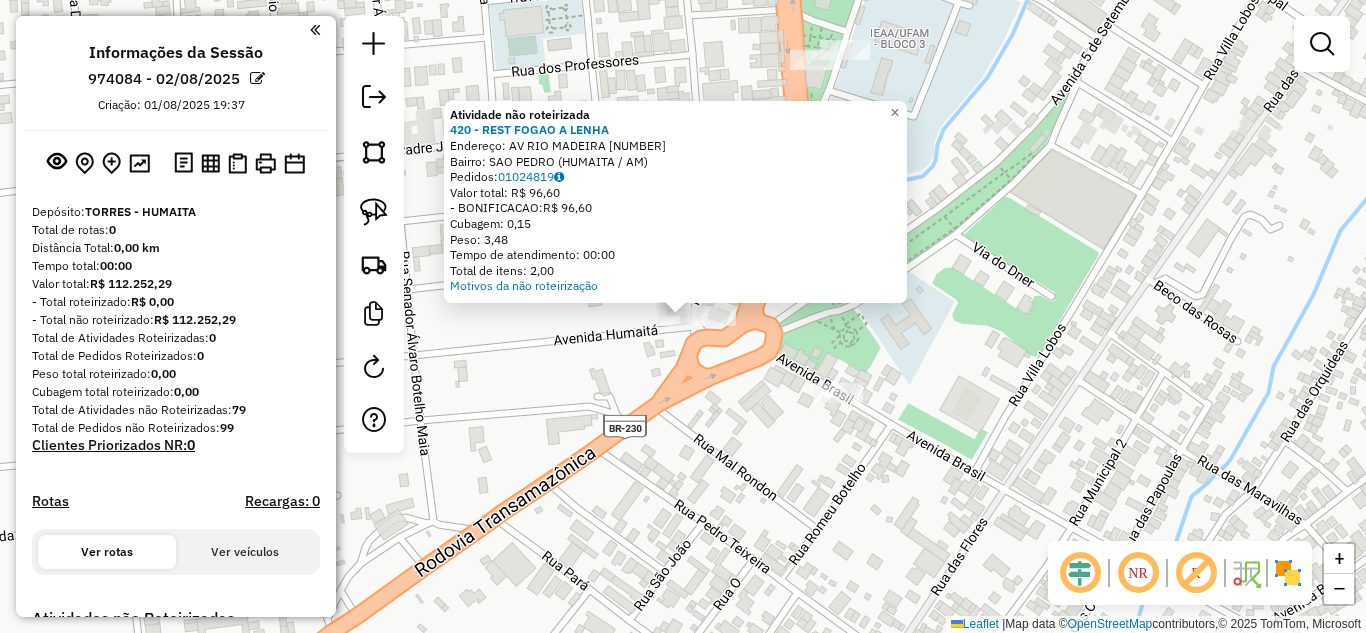 click on "Atividade não roteirizada 420 - REST FOGAO A LENHA  Endereço:  AV RIO MADEIRA [NUMBER]   Bairro: SAO PEDRO ([CITY] / [STATE])   Pedidos:  01024819   Valor total: R$ 96,60   - BONIFICACAO:  R$ 96,60   Cubagem: 0,15   Peso: 3,48   Tempo de atendimento: 00:00   Total de itens: 2,00  Motivos da não roteirização × Janela de atendimento Grade de atendimento Capacidade Transportadoras Veículos Cliente Pedidos  Rotas Selecione os dias de semana para filtrar as janelas de atendimento  Seg   Ter   Qua   Qui   Sex   Sáb   Dom  Informe o período da janela de atendimento: De: Até:  Filtrar exatamente a janela do cliente  Considerar janela de atendimento padrão  Selecione os dias de semana para filtrar as grades de atendimento  Seg   Ter   Qua   Qui   Sex   Sáb   Dom   Considerar clientes sem dia de atendimento cadastrado  Clientes fora do dia de atendimento selecionado Filtrar as atividades entre os valores definidos abaixo:  Peso mínimo:   Peso máximo:   Cubagem mínima:   Cubagem máxima:   De:   Até:  De:  De:" 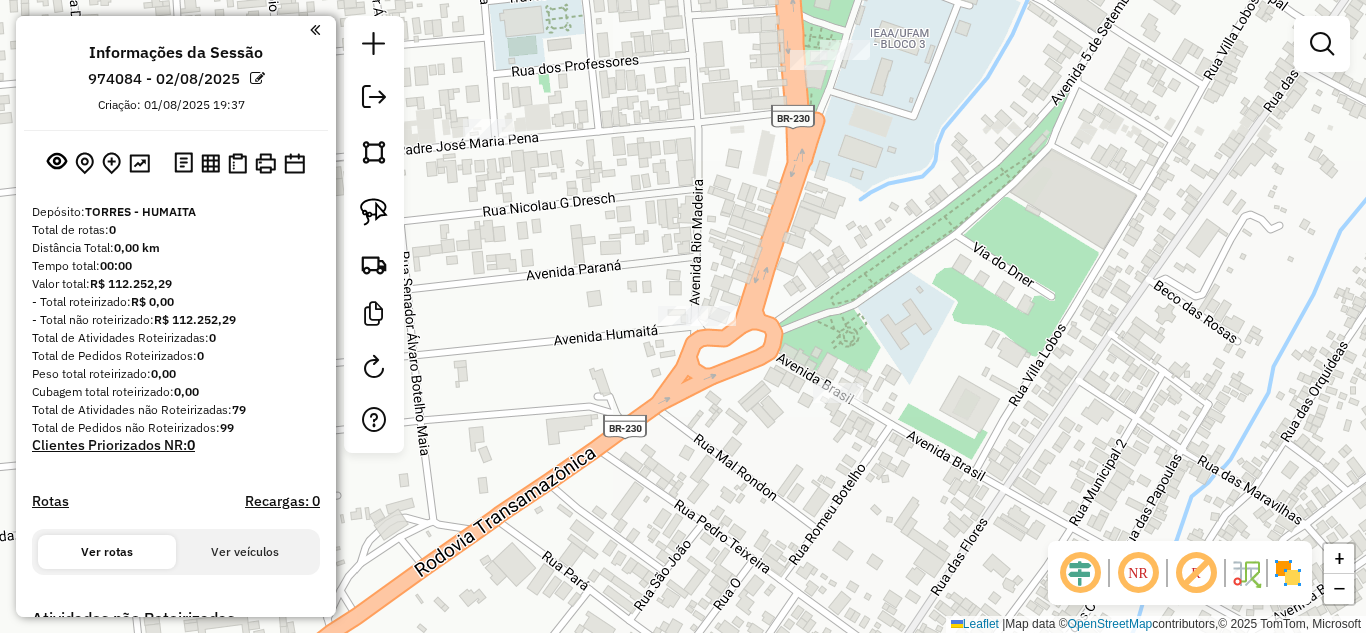 drag, startPoint x: 841, startPoint y: 221, endPoint x: 661, endPoint y: 486, distance: 320.35138 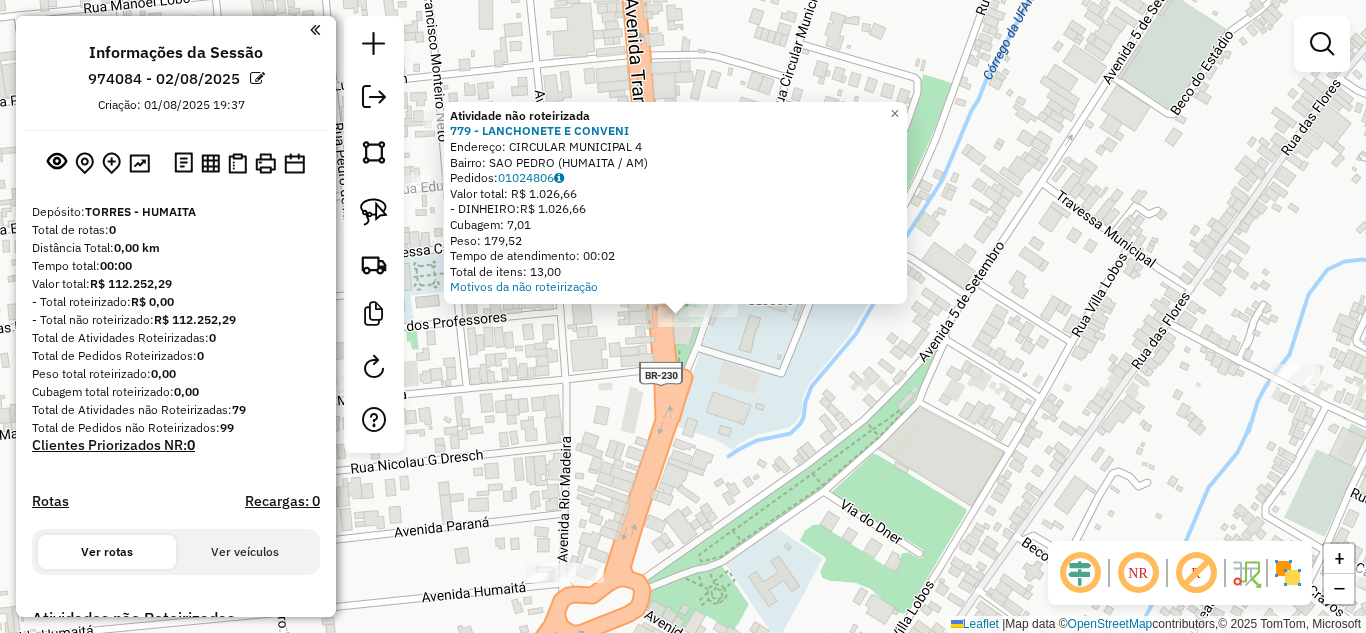 click on "Atividade não roteirizada 779 - LANCHONETE E CONVENI  Endereço:  CIRCULAR MUNICIPAL 4   Bairro: SAO PEDRO ([DISTRICT] / [STATE])   Pedidos:  01024806   Valor total: R$ 1.026,66   - DINHEIRO:  R$ 1.026,66   Cubagem: 7,01   Peso: 179,52   Tempo de atendimento: 00:02   Total de itens: 13,00  Motivos da não roteirização × Janela de atendimento Grade de atendimento Capacidade Transportadoras Veículos Cliente Pedidos  Rotas Selecione os dias de semana para filtrar as janelas de atendimento  Seg   Ter   Qua   Qui   Sex   Sáb   Dom  Informe o período da janela de atendimento: De: Até:  Filtrar exatamente a janela do cliente  Considerar janela de atendimento padrão  Selecione os dias de semana para filtrar as grades de atendimento  Seg   Ter   Qua   Qui   Sex   Sáb   Dom   Considerar clientes sem dia de atendimento cadastrado  Clientes fora do dia de atendimento selecionado Filtrar as atividades entre os valores definidos abaixo:  Peso mínimo:   Peso máximo:   Cubagem mínima:   Cubagem máxima:   De:   Até:  +" 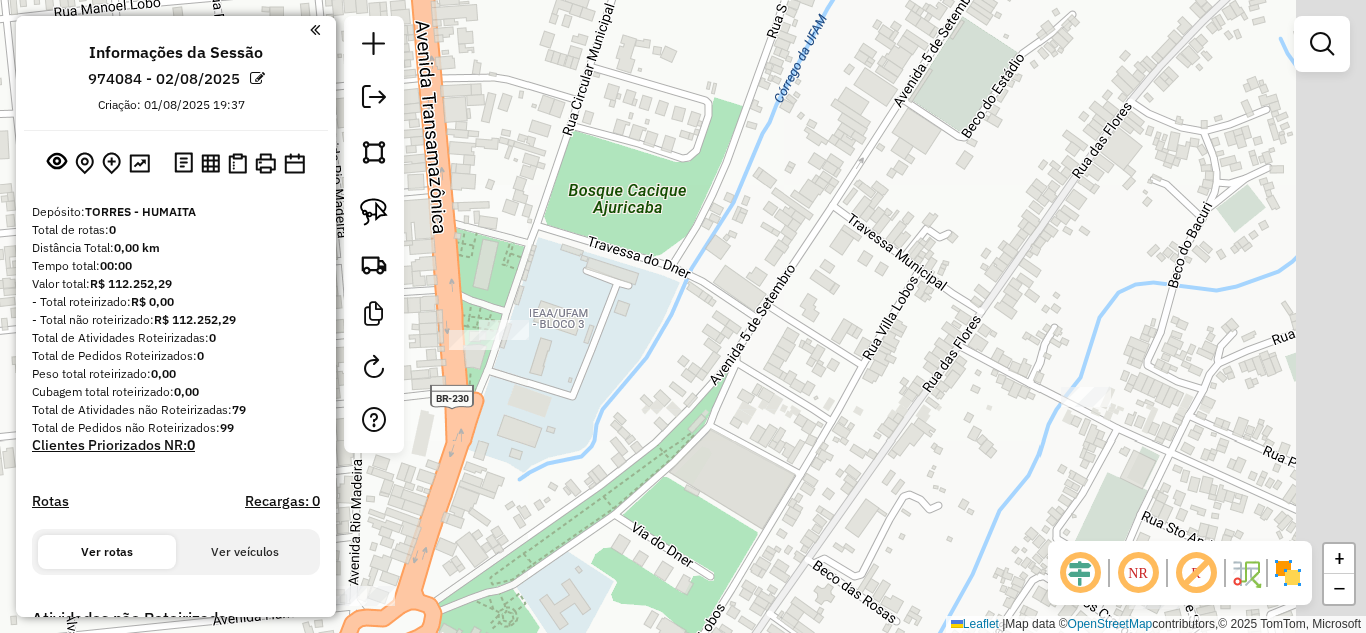drag, startPoint x: 1035, startPoint y: 433, endPoint x: 816, endPoint y: 456, distance: 220.20445 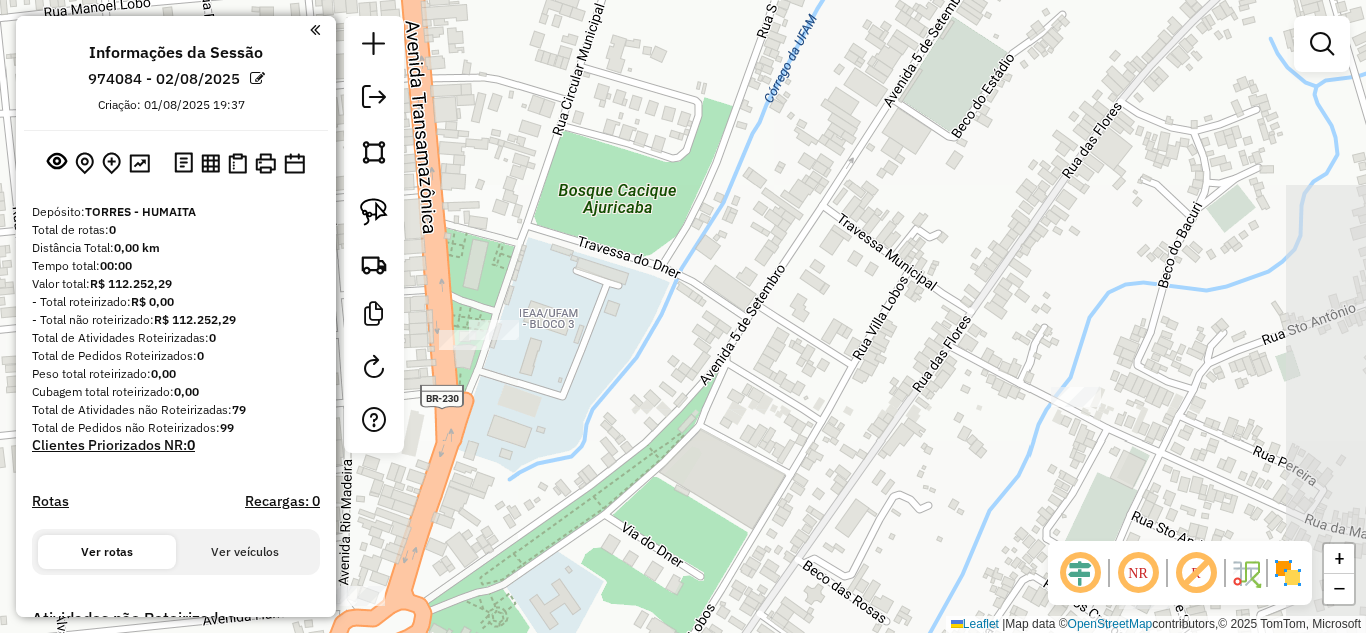 click 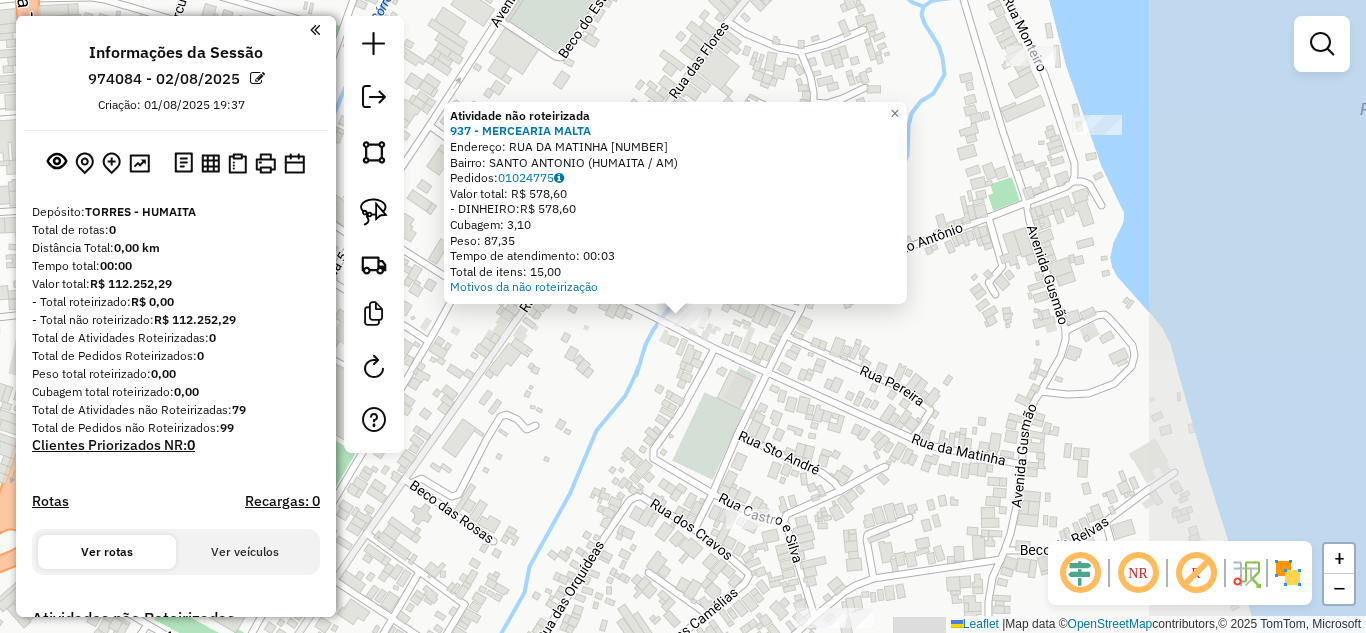 click on "Atividade não roteirizada 937 - MERCEARIA MALTA  Endereço:  RUA DA MATINHA [NUMBER]   Bairro: SANTO ANTONIO ([REGION] / AM)   Pedidos:  [ORDER_ID]   Valor total: R$ 578,60   - DINHEIRO:  R$ 578,60   Cubagem: 3,10   Peso: 87,35   Tempo de atendimento: 00:03   Total de itens: 15,00  Motivos da não roteirização × Janela de atendimento Grade de atendimento Capacidade Transportadoras Veículos Cliente Pedidos  Rotas Selecione os dias de semana para filtrar as janelas de atendimento  Seg   Ter   Qua   Qui   Sex   Sáb   Dom  Informe o período da janela de atendimento: De: Até:  Filtrar exatamente a janela do cliente  Considerar janela de atendimento padrão  Selecione os dias de semana para filtrar as grades de atendimento  Seg   Ter   Qua   Qui   Sex   Sáb   Dom   Considerar clientes sem dia de atendimento cadastrado  Clientes fora do dia de atendimento selecionado Filtrar as atividades entre os valores definidos abaixo:  Peso mínimo:   Peso máximo:   Cubagem mínima:   Cubagem máxima:   De:   Até:   De:" 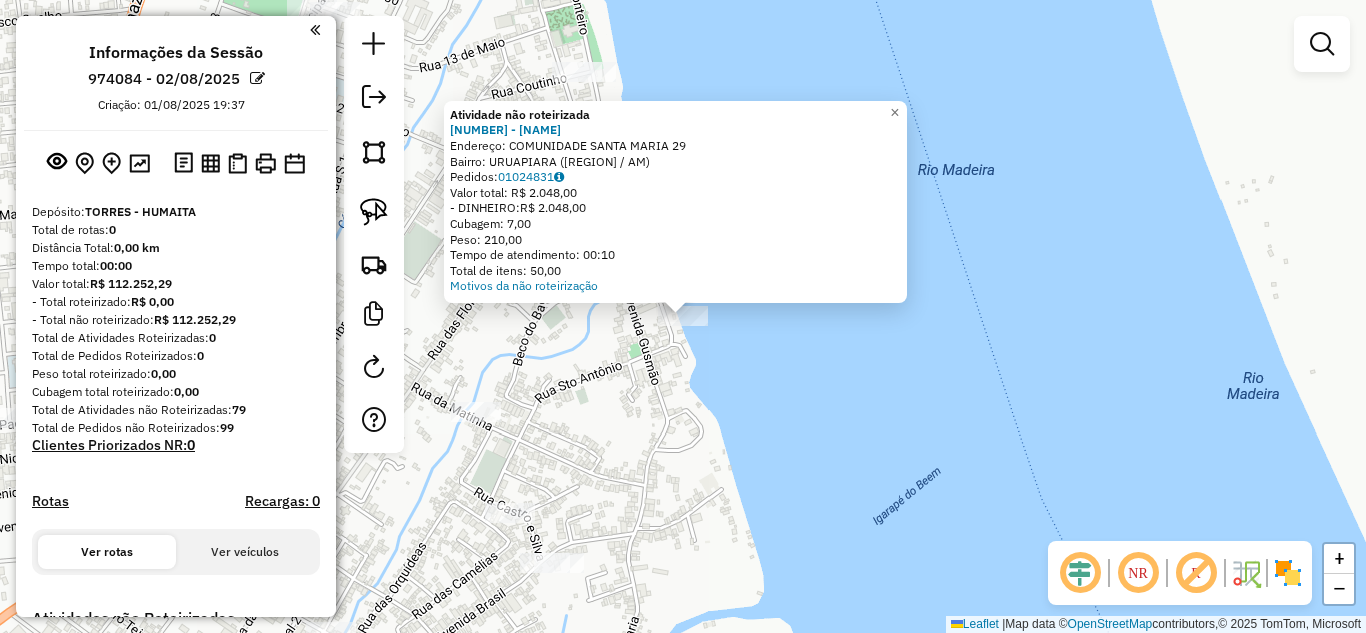 click on "Atividade não roteirizada 675 - COMUNIDADE SANTA MAR  Endereço:  COMUNIDADE SANTA MARIA 29   Bairro: URUAPIARA ([DISTRICT] / [STATE])   Pedidos:  01024831   Valor total: R$ 2.048,00   - DINHEIRO:  R$ 2.048,00   Cubagem: 7,00   Peso: 210,00   Tempo de atendimento: 00:10   Total de itens: 50,00  Motivos da não roteirização × Janela de atendimento Grade de atendimento Capacidade Transportadoras Veículos Cliente Pedidos  Rotas Selecione os dias de semana para filtrar as janelas de atendimento  Seg   Ter   Qua   Qui   Sex   Sáb   Dom  Informe o período da janela de atendimento: De: Até:  Filtrar exatamente a janela do cliente  Considerar janela de atendimento padrão  Selecione os dias de semana para filtrar as grades de atendimento  Seg   Ter   Qua   Qui   Sex   Sáb   Dom   Considerar clientes sem dia de atendimento cadastrado  Clientes fora do dia de atendimento selecionado Filtrar as atividades entre os valores definidos abaixo:  Peso mínimo:   Peso máximo:   Cubagem mínima:   Cubagem máxima:   De:  De:" 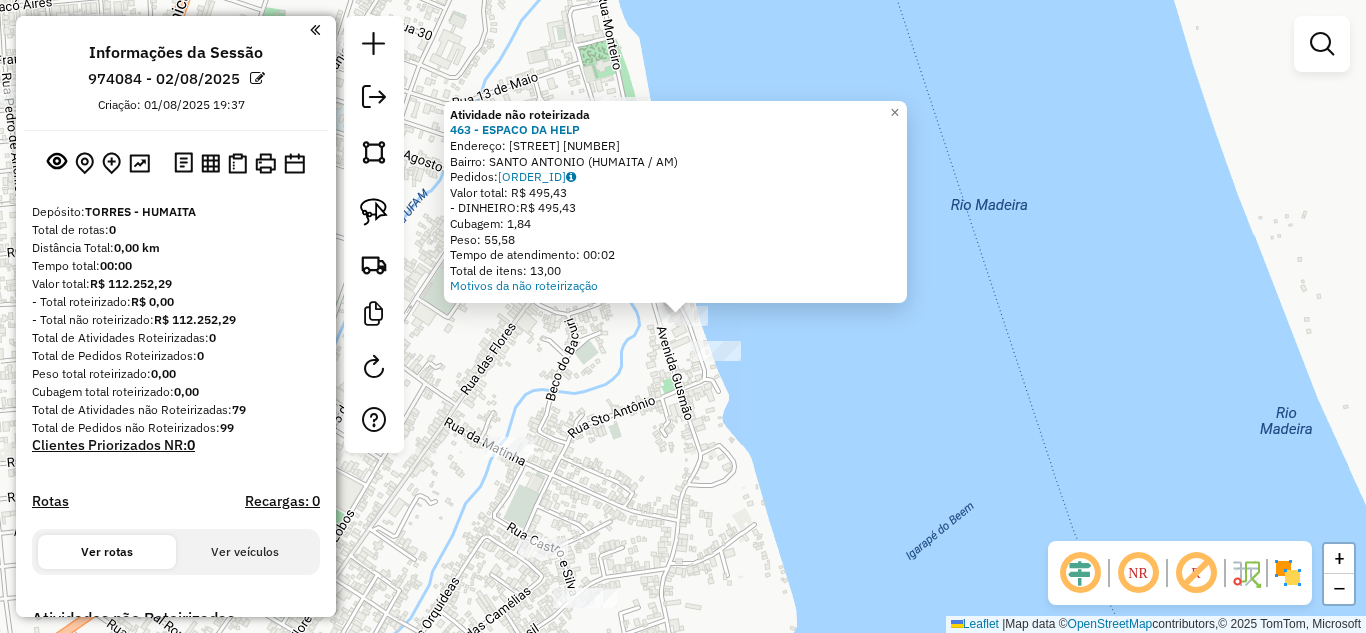 click on "Atividade não roteirizada 463 - ESPACO DA HELP  Endereço:  RUA MONTEIRO [NUMBER]   Bairro: SANTO ANTONIO ([STATE])   Pedidos:  01024755   Valor total: R$ 495,43   - DINHEIRO:  R$ 495,43   Cubagem: 1,84   Peso: 55,58   Tempo de atendimento: 00:02   Total de itens: 13,00  Motivos da não roteirização × Janela de atendimento Grade de atendimento Capacidade Transportadoras Veículos Cliente Pedidos  Rotas Selecione os dias de semana para filtrar as janelas de atendimento  Seg   Ter   Qua   Qui   Sex   Sáb   Dom  Informe o período da janela de atendimento: De: Até:  Filtrar exatamente a janela do cliente  Considerar janela de atendimento padrão  Selecione os dias de semana para filtrar as grades de atendimento  Seg   Ter   Qua   Qui   Sex   Sáb   Dom   Considerar clientes sem dia de atendimento cadastrado  Clientes fora do dia de atendimento selecionado Filtrar as atividades entre os valores definidos abaixo:  Peso mínimo:   Peso máximo:   Cubagem mínima:   Cubagem máxima:   De:   Até:   De:  Nome:" 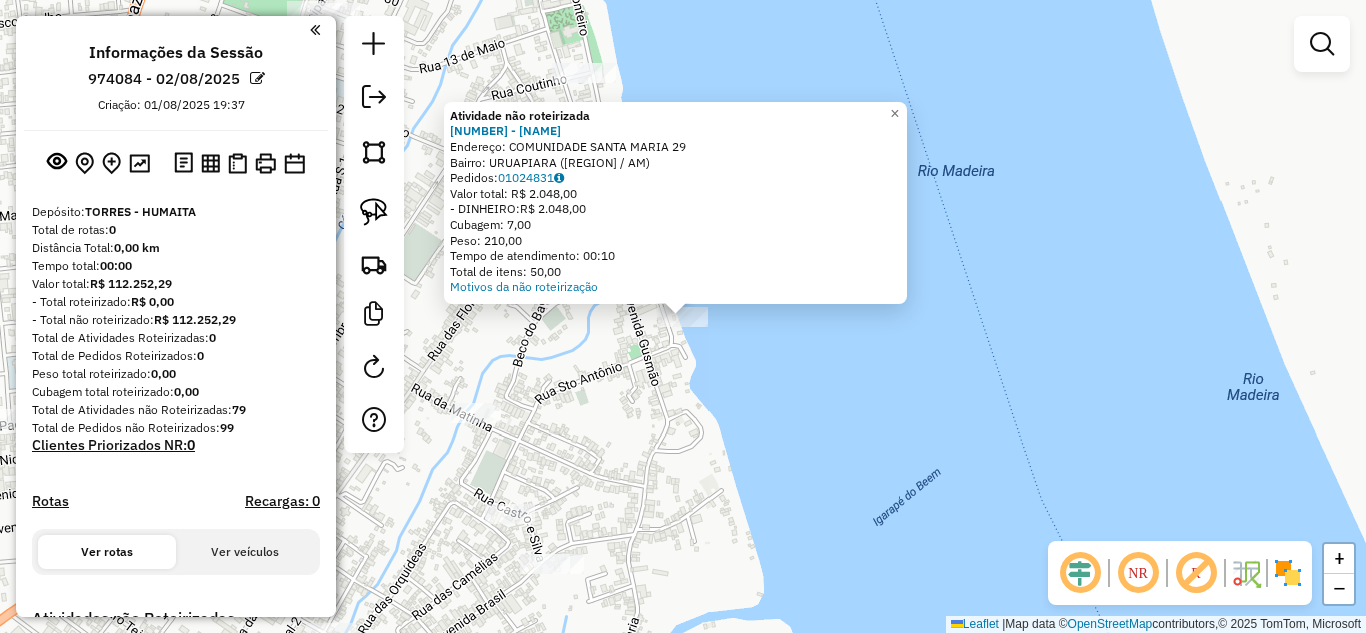 click on "Atividade não roteirizada 675 - COMUNIDADE SANTA MAR  Endereço:  COMUNIDADE SANTA MARIA 29   Bairro: URUAPIARA ([DISTRICT] / [STATE])   Pedidos:  01024831   Valor total: R$ 2.048,00   - DINHEIRO:  R$ 2.048,00   Cubagem: 7,00   Peso: 210,00   Tempo de atendimento: 00:10   Total de itens: 50,00  Motivos da não roteirização × Janela de atendimento Grade de atendimento Capacidade Transportadoras Veículos Cliente Pedidos  Rotas Selecione os dias de semana para filtrar as janelas de atendimento  Seg   Ter   Qua   Qui   Sex   Sáb   Dom  Informe o período da janela de atendimento: De: Até:  Filtrar exatamente a janela do cliente  Considerar janela de atendimento padrão  Selecione os dias de semana para filtrar as grades de atendimento  Seg   Ter   Qua   Qui   Sex   Sáb   Dom   Considerar clientes sem dia de atendimento cadastrado  Clientes fora do dia de atendimento selecionado Filtrar as atividades entre os valores definidos abaixo:  Peso mínimo:   Peso máximo:   Cubagem mínima:   Cubagem máxima:   De:  De:" 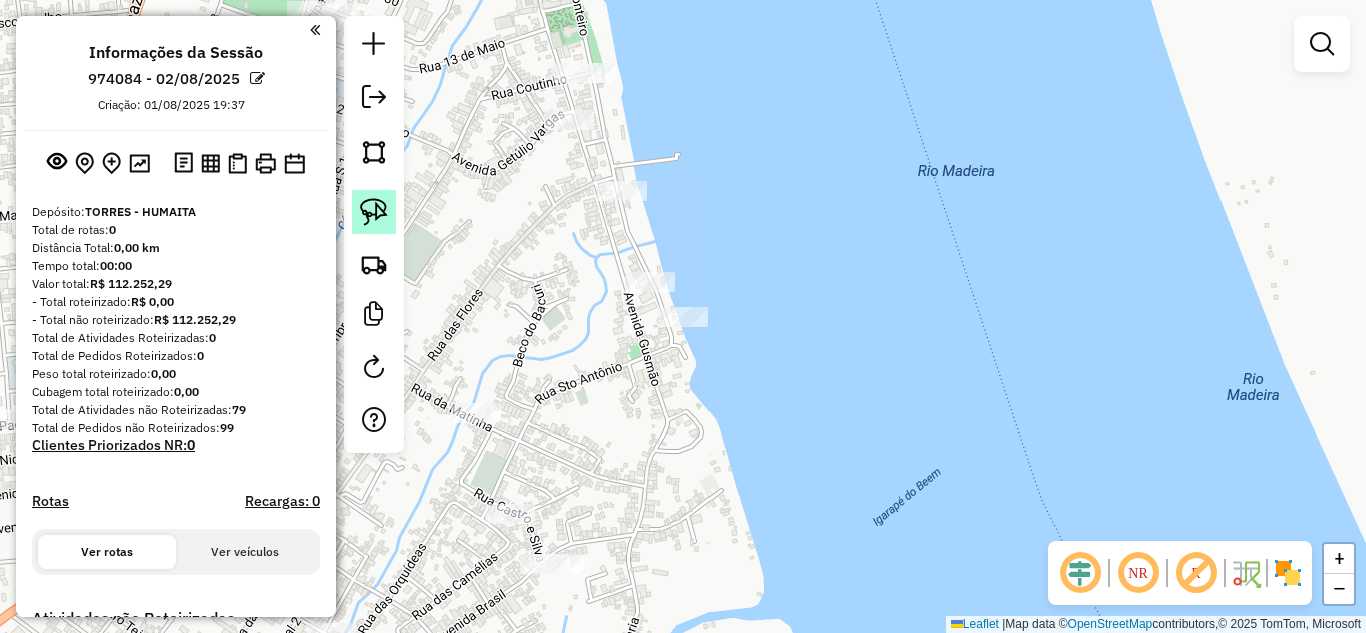 click 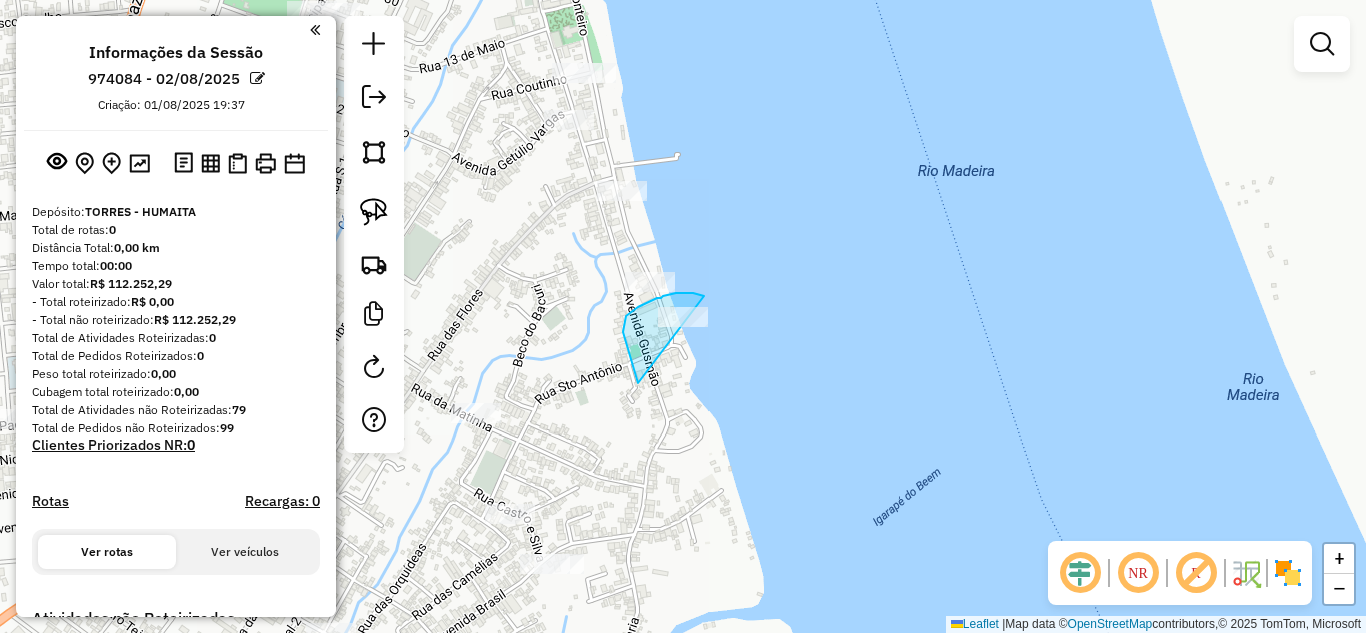 drag, startPoint x: 638, startPoint y: 383, endPoint x: 764, endPoint y: 331, distance: 136.30847 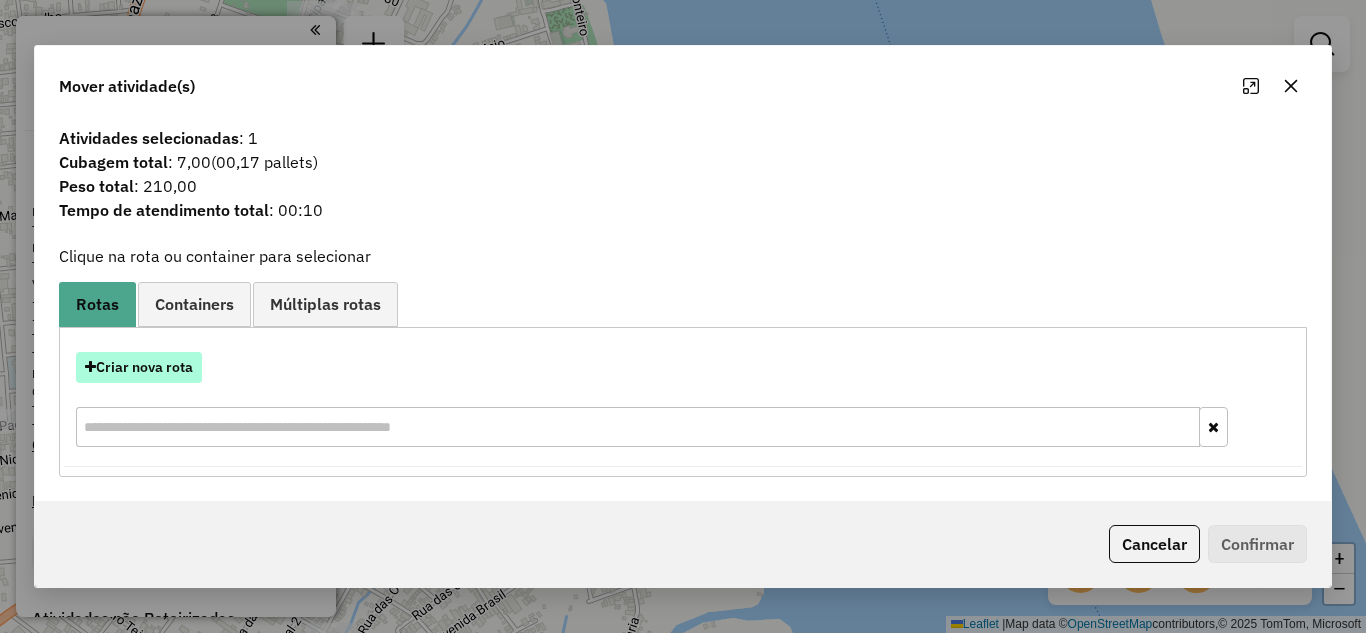 click on "Criar nova rota" at bounding box center [139, 367] 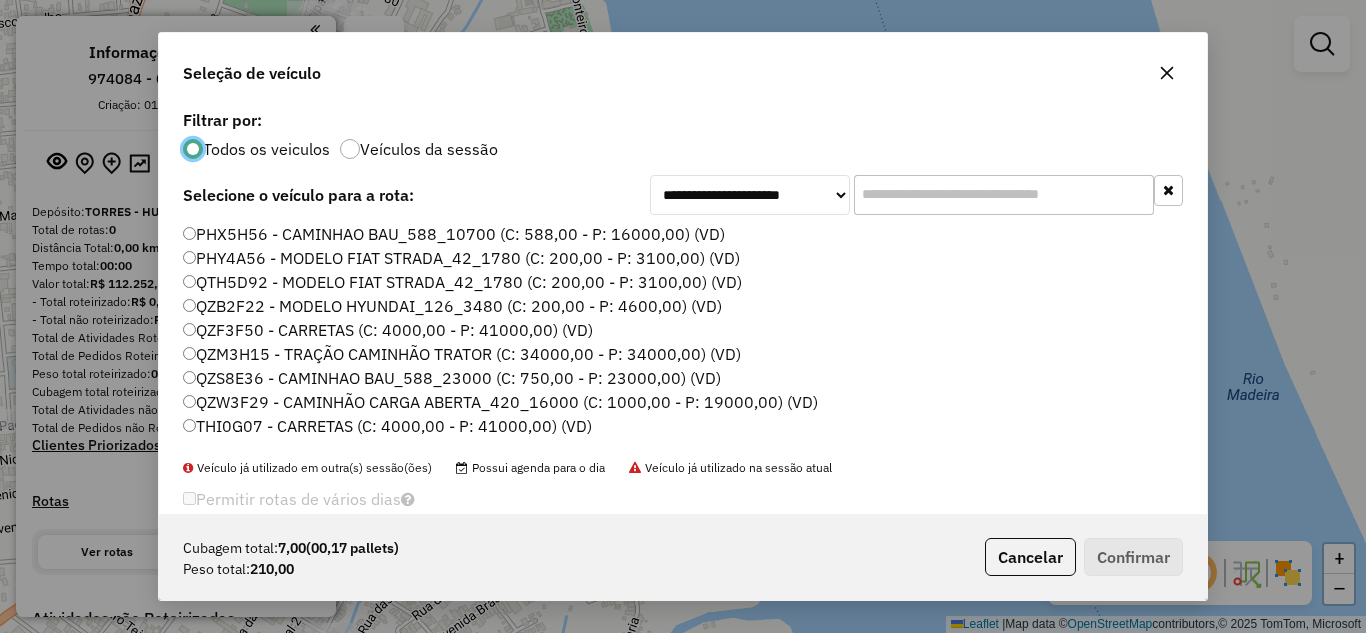 scroll, scrollTop: 11, scrollLeft: 6, axis: both 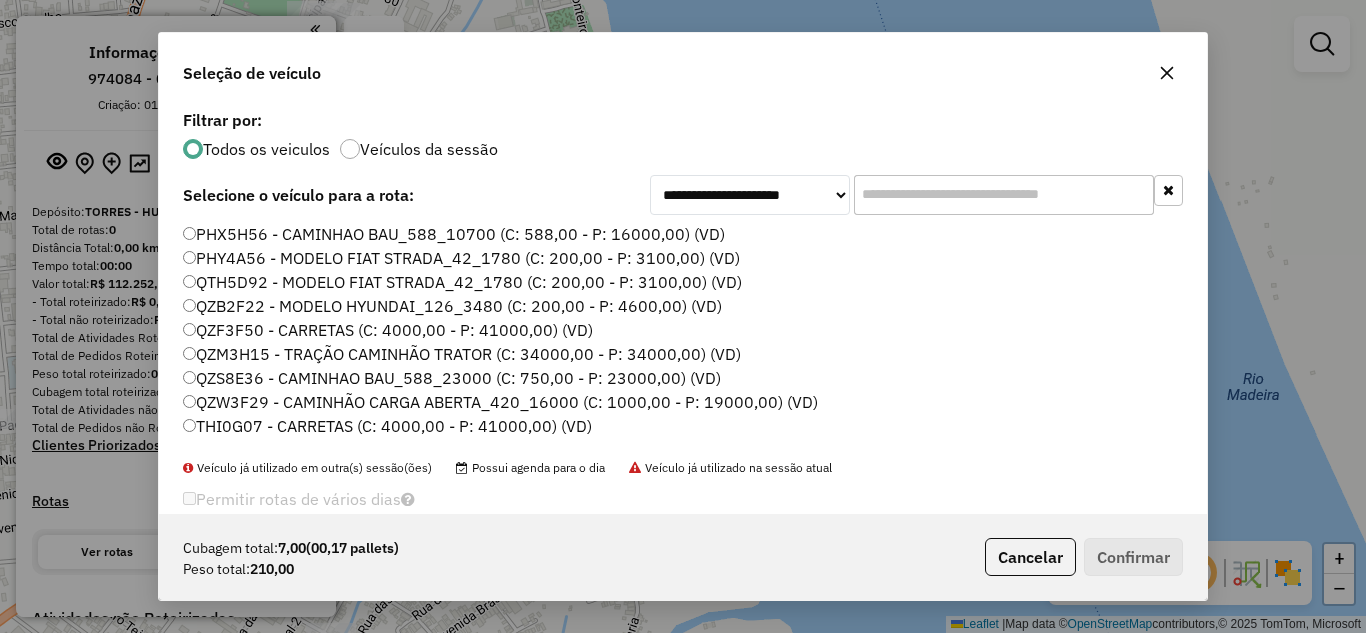 click on "PHX5H56 - CAMINHAO BAU_588_10700 (C: 588,00 - P: 16000,00) (VD)" 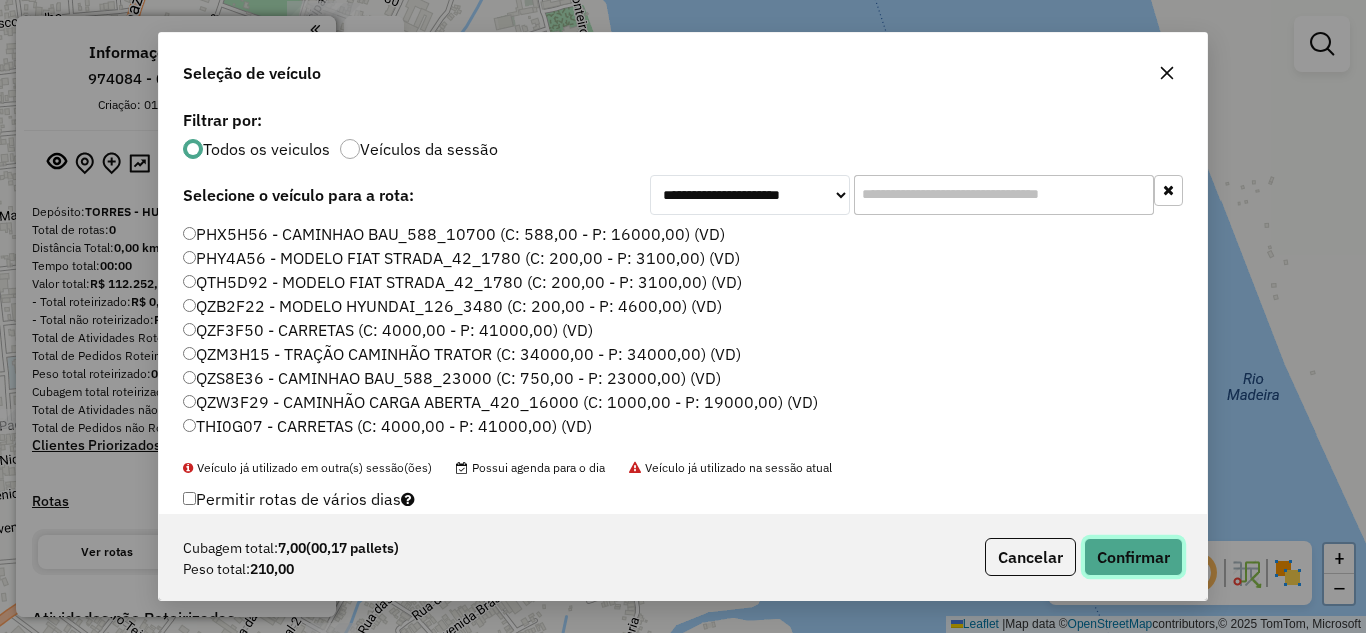 click on "Confirmar" 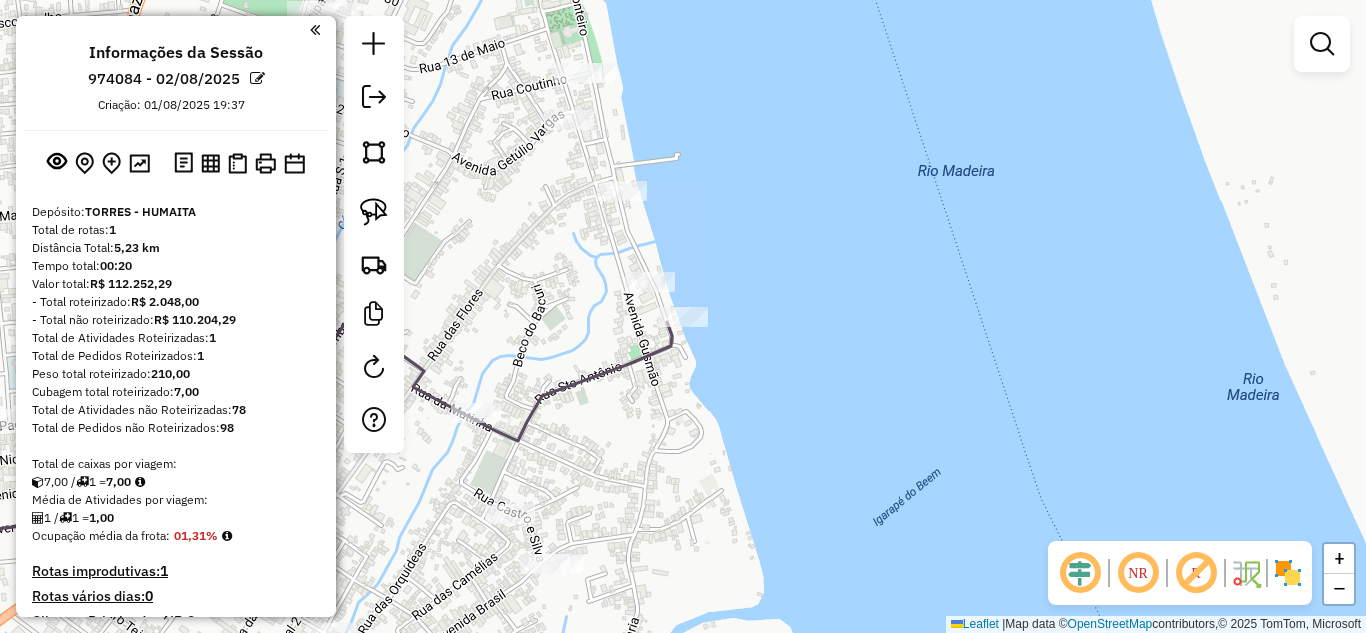 click on "Janela de atendimento Grade de atendimento Capacidade Transportadoras Veículos Cliente Pedidos  Rotas Selecione os dias de semana para filtrar as janelas de atendimento  Seg   Ter   Qua   Qui   Sex   Sáb   Dom  Informe o período da janela de atendimento: De: Até:  Filtrar exatamente a janela do cliente  Considerar janela de atendimento padrão  Selecione os dias de semana para filtrar as grades de atendimento  Seg   Ter   Qua   Qui   Sex   Sáb   Dom   Considerar clientes sem dia de atendimento cadastrado  Clientes fora do dia de atendimento selecionado Filtrar as atividades entre os valores definidos abaixo:  Peso mínimo:   Peso máximo:   Cubagem mínima:   Cubagem máxima:   De:   Até:  Filtrar as atividades entre o tempo de atendimento definido abaixo:  De:   Até:   Considerar capacidade total dos clientes não roteirizados Transportadora: Selecione um ou mais itens Tipo de veículo: Selecione um ou mais itens Veículo: Selecione um ou mais itens Motorista: Selecione um ou mais itens Nome: Rótulo:" 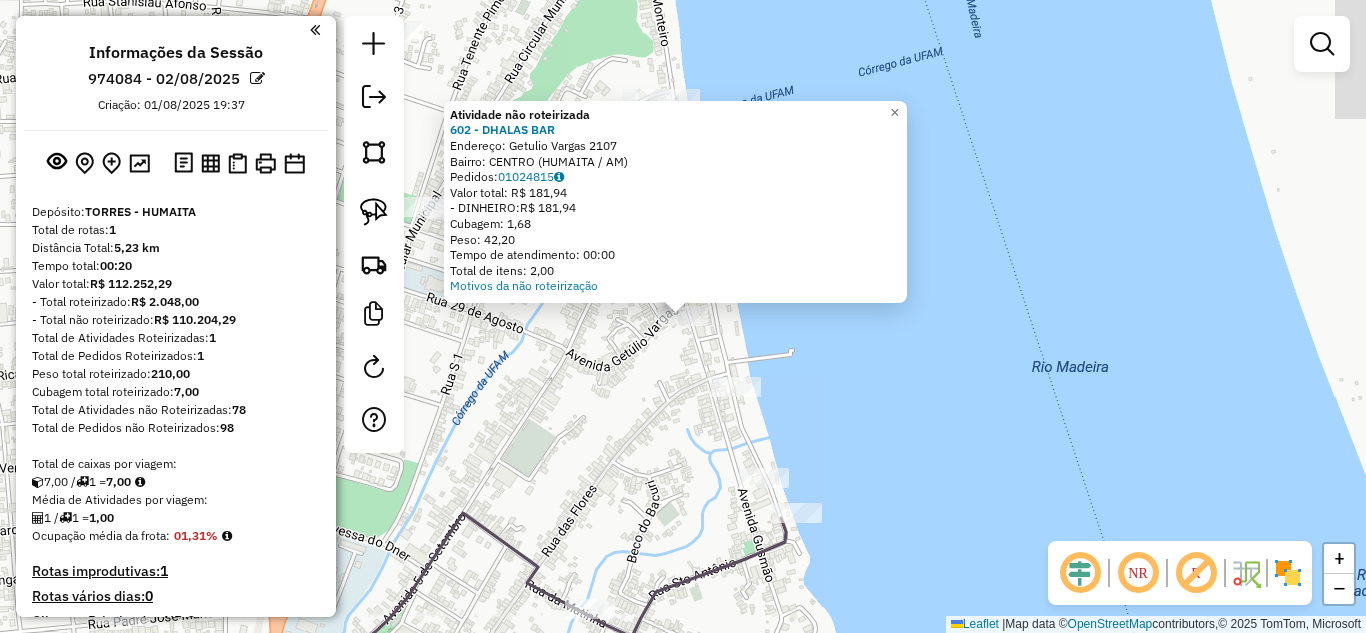 click on "Atividade não roteirizada 602 - [NAME]  Endereço:  Getulio Vargas [NUMBER]   Bairro: CENTRO ([CITY] / [STATE])   Pedidos:  01024815   Valor total: R$ 181,94   - DINHEIRO:  R$ 181,94   Cubagem: 1,68   Peso: 42,20   Tempo de atendimento: 00:00   Total de itens: 2,00  Motivos da não roteirização × Janela de atendimento Grade de atendimento Capacidade Transportadoras Veículos Cliente Pedidos  Rotas Selecione os dias de semana para filtrar as janelas de atendimento  Seg   Ter   Qua   Qui   Sex   Sáb   Dom  Informe o período da janela de atendimento: De: Até:  Filtrar exatamente a janela do cliente  Considerar janela de atendimento padrão  Selecione os dias de semana para filtrar as grades de atendimento  Seg   Ter   Qua   Qui   Sex   Sáb   Dom   Considerar clientes sem dia de atendimento cadastrado  Clientes fora do dia de atendimento selecionado Filtrar as atividades entre os valores definidos abaixo:  Peso mínimo:   Peso máximo:   Cubagem mínima:   Cubagem máxima:   De:   Até:   De:   Até:  Nome: +" 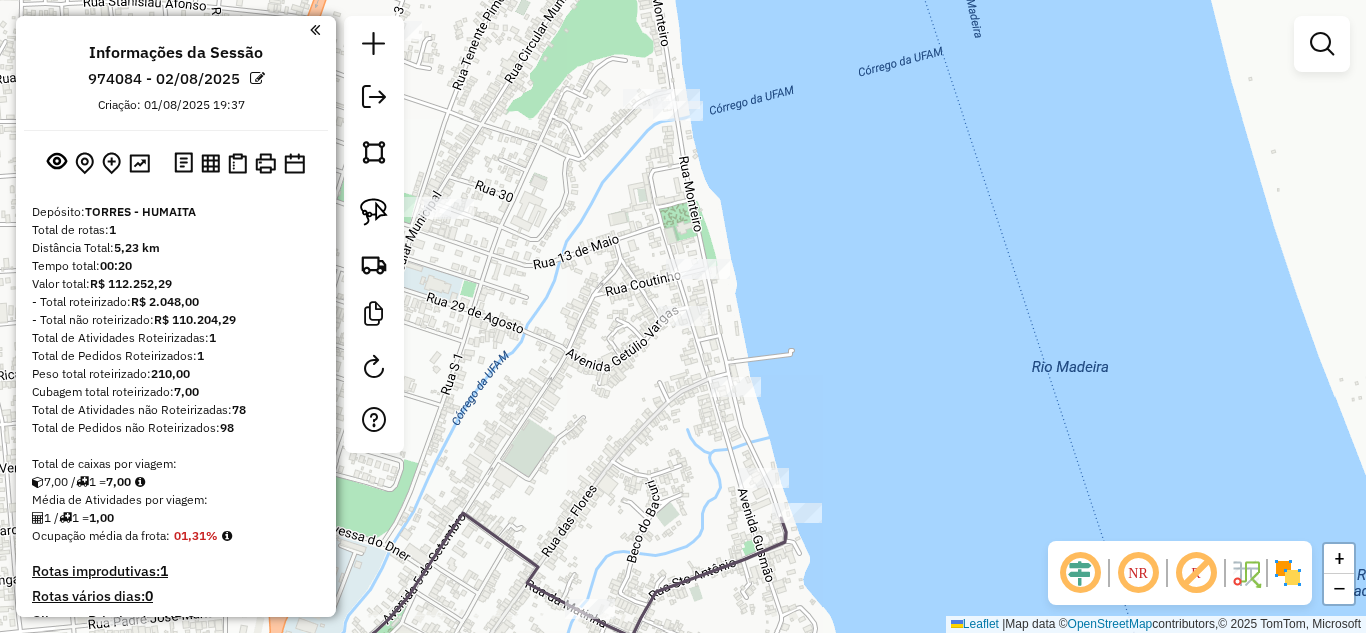 click 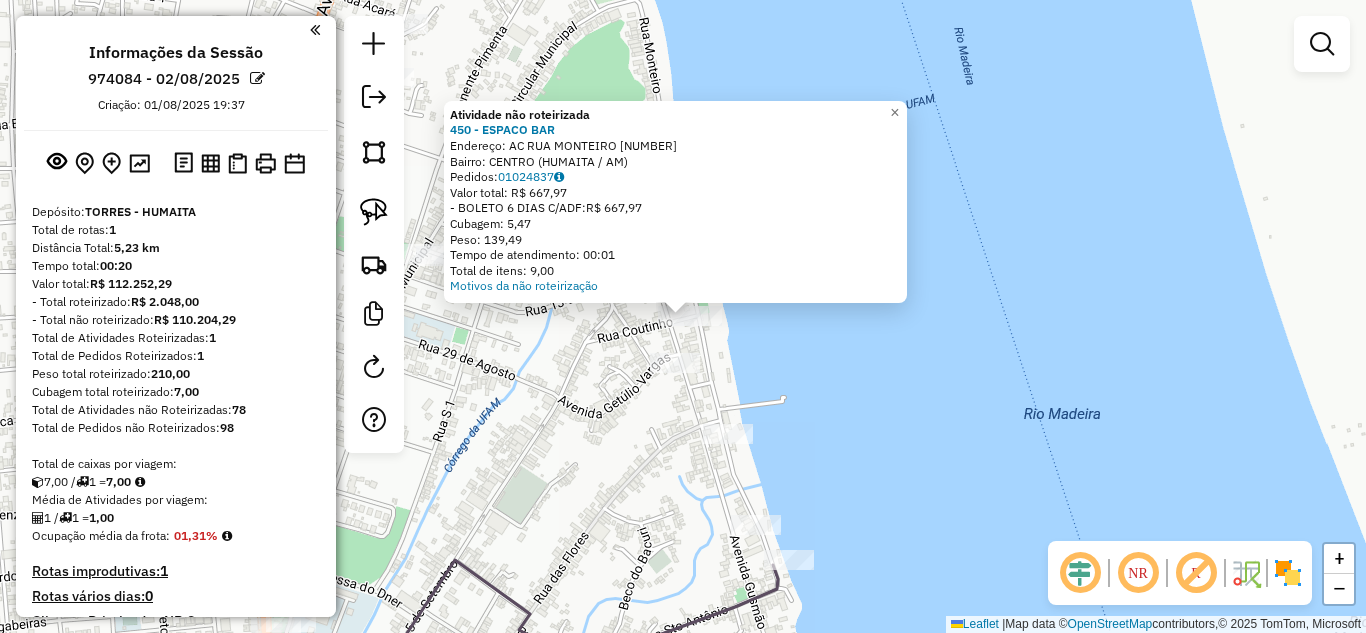 click on "Atividade não roteirizada [NUMBER] - [NAME]  Endereço:  [STREET] [NUMBER]   Bairro: [NEIGHBORHOOD] ([CITY] / [STATE])   Pedidos:  [ORDER_ID]   Valor total: [CURRENCY] [AMOUNT]   - [PAYMENT_METHOD] [DAYS] C/ADF:  [CURRENCY] [AMOUNT]   Cubagem: [CUBAGE]   Peso: [WEIGHT]   Tempo de atendimento: [TIME]   Total de itens: [ITEMS]  Motivos da não roteirização × Janela de atendimento Grade de atendimento Capacidade Transportadoras Veículos Cliente Pedidos  Rotas Selecione os dias de semana para filtrar as janelas de atendimento  Seg   Ter   Qua   Qui   Sex   Sáb   Dom  Informe o período da janela de atendimento: De: Até:  Filtrar exatamente a janela do cliente  Considerar janela de atendimento padrão  Selecione os dias de semana para filtrar as grades de atendimento  Seg   Ter   Qua   Qui   Sex   Sáb   Dom   Considerar clientes sem dia de atendimento cadastrado  Clientes fora do dia de atendimento selecionado Filtrar as atividades entre os valores definidos abaixo:  Peso mínimo:   Peso máximo:   Cubagem mínima:   Cubagem máxima:   De:   Até:   De:" 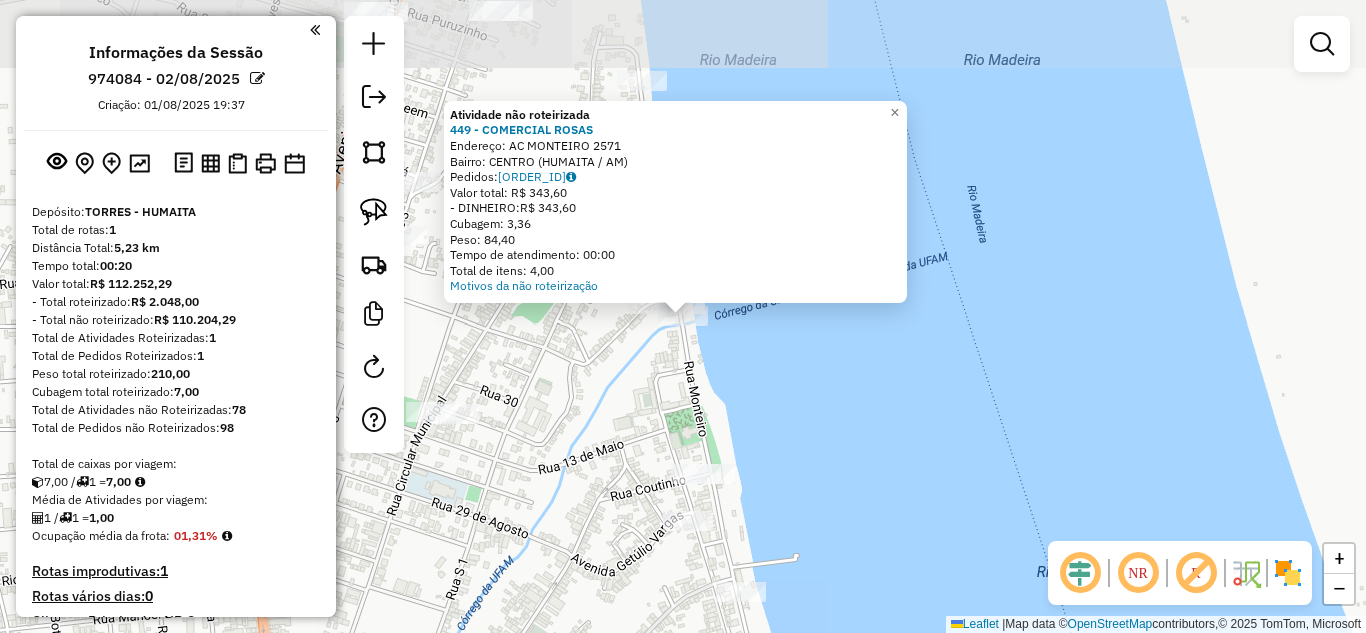 click on "Atividade não roteirizada 449 - COMERCIAL ROSAS  Endereço:  AC MONTEIRO 2571   Bairro: CENTRO ([CITY] / [STATE])   Pedidos:  01024816   Valor total: R$ 343,60   - DINHEIRO:  R$ 343,60   Cubagem: 3,36   Peso: 84,40   Tempo de atendimento: 00:00   Total de itens: 4,00  Motivos da não roteirização × Janela de atendimento Grade de atendimento Capacidade Transportadoras Veículos Cliente Pedidos  Rotas Selecione os dias de semana para filtrar as janelas de atendimento  Seg   Ter   Qua   Qui   Sex   Sáb   Dom  Informe o período da janela de atendimento: De: Até:  Filtrar exatamente a janela do cliente  Considerar janela de atendimento padrão  Selecione os dias de semana para filtrar as grades de atendimento  Seg   Ter   Qua   Qui   Sex   Sáb   Dom   Considerar clientes sem dia de atendimento cadastrado  Clientes fora do dia de atendimento selecionado Filtrar as atividades entre os valores definidos abaixo:  Peso mínimo:   Peso máximo:   Cubagem mínima:   Cubagem máxima:   De:   Até:   De:   Até:  Nome:" 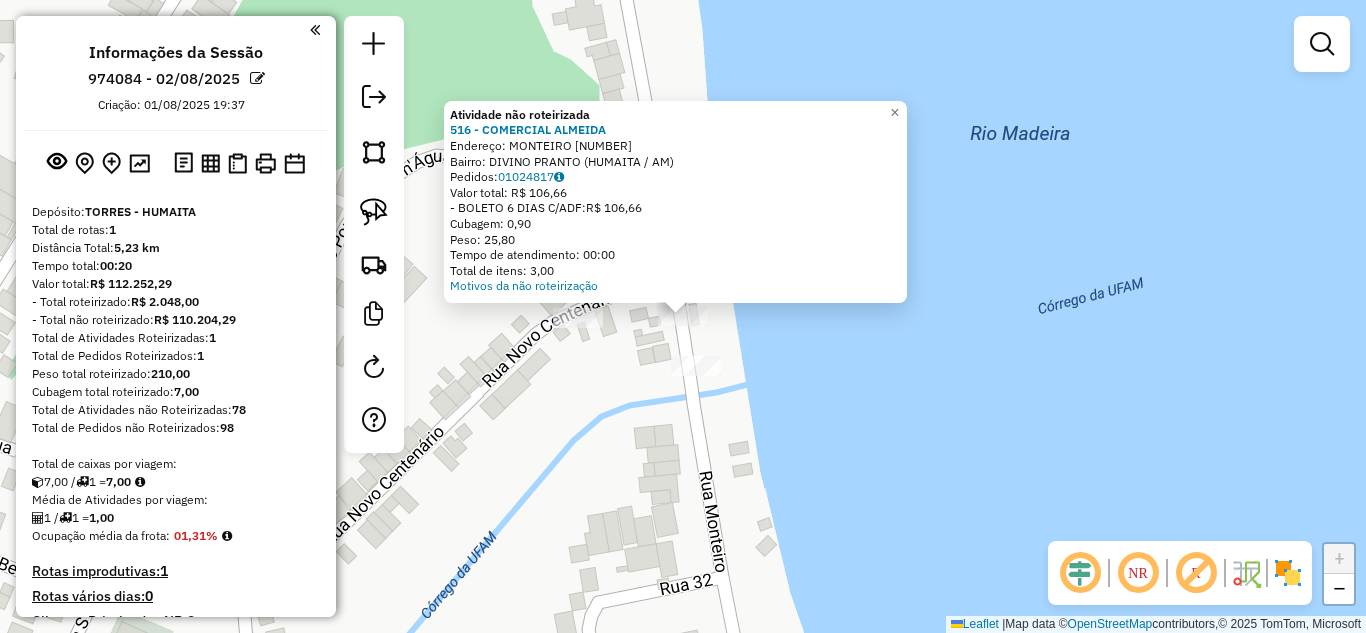 click 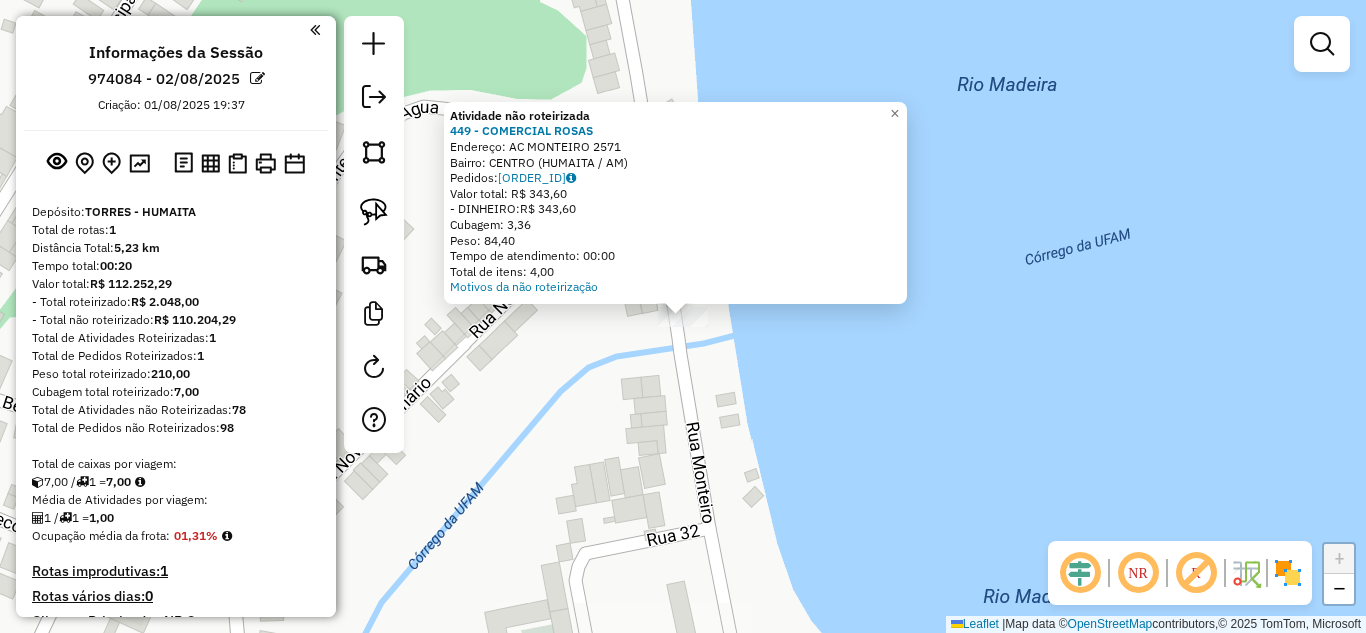 click on "Atividade não roteirizada 449 - COMERCIAL ROSAS  Endereço:  AC MONTEIRO 2571   Bairro: CENTRO ([CITY] / [STATE])   Pedidos:  01024816   Valor total: R$ 343,60   - DINHEIRO:  R$ 343,60   Cubagem: 3,36   Peso: 84,40   Tempo de atendimento: 00:00   Total de itens: 4,00  Motivos da não roteirização × Janela de atendimento Grade de atendimento Capacidade Transportadoras Veículos Cliente Pedidos  Rotas Selecione os dias de semana para filtrar as janelas de atendimento  Seg   Ter   Qua   Qui   Sex   Sáb   Dom  Informe o período da janela de atendimento: De: Até:  Filtrar exatamente a janela do cliente  Considerar janela de atendimento padrão  Selecione os dias de semana para filtrar as grades de atendimento  Seg   Ter   Qua   Qui   Sex   Sáb   Dom   Considerar clientes sem dia de atendimento cadastrado  Clientes fora do dia de atendimento selecionado Filtrar as atividades entre os valores definidos abaixo:  Peso mínimo:   Peso máximo:   Cubagem mínima:   Cubagem máxima:   De:   Até:   De:   Até:  Nome:" 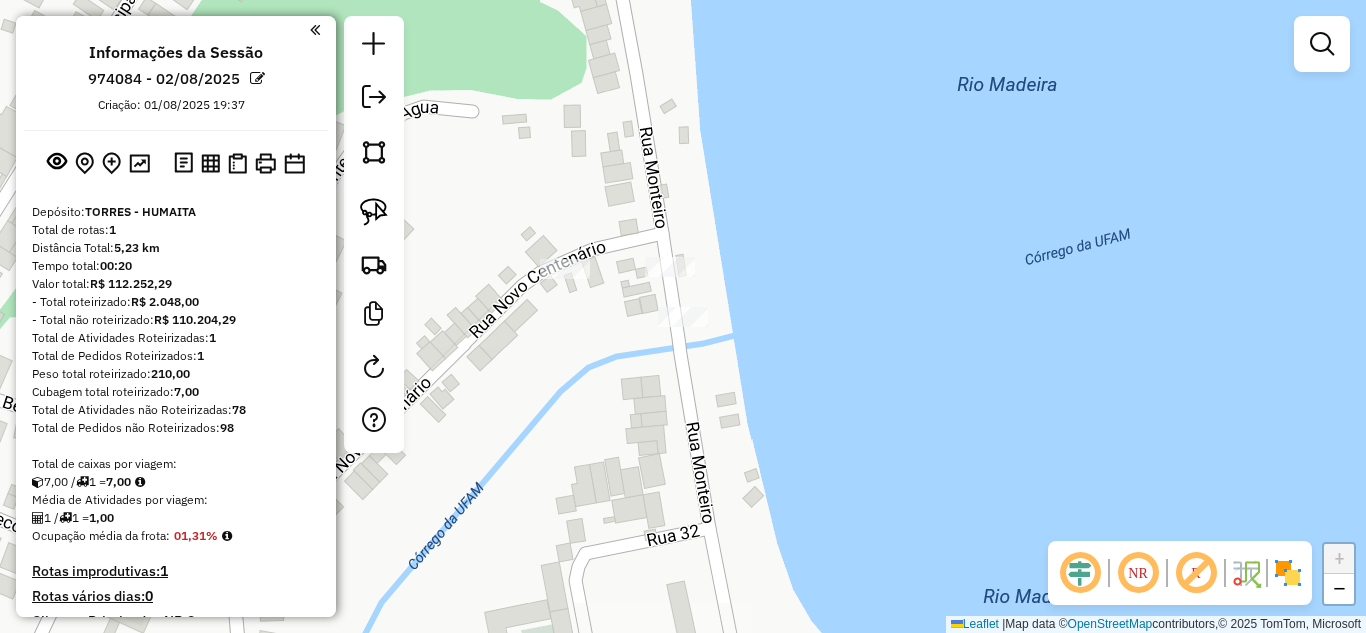 drag, startPoint x: 678, startPoint y: 420, endPoint x: 809, endPoint y: 550, distance: 184.55623 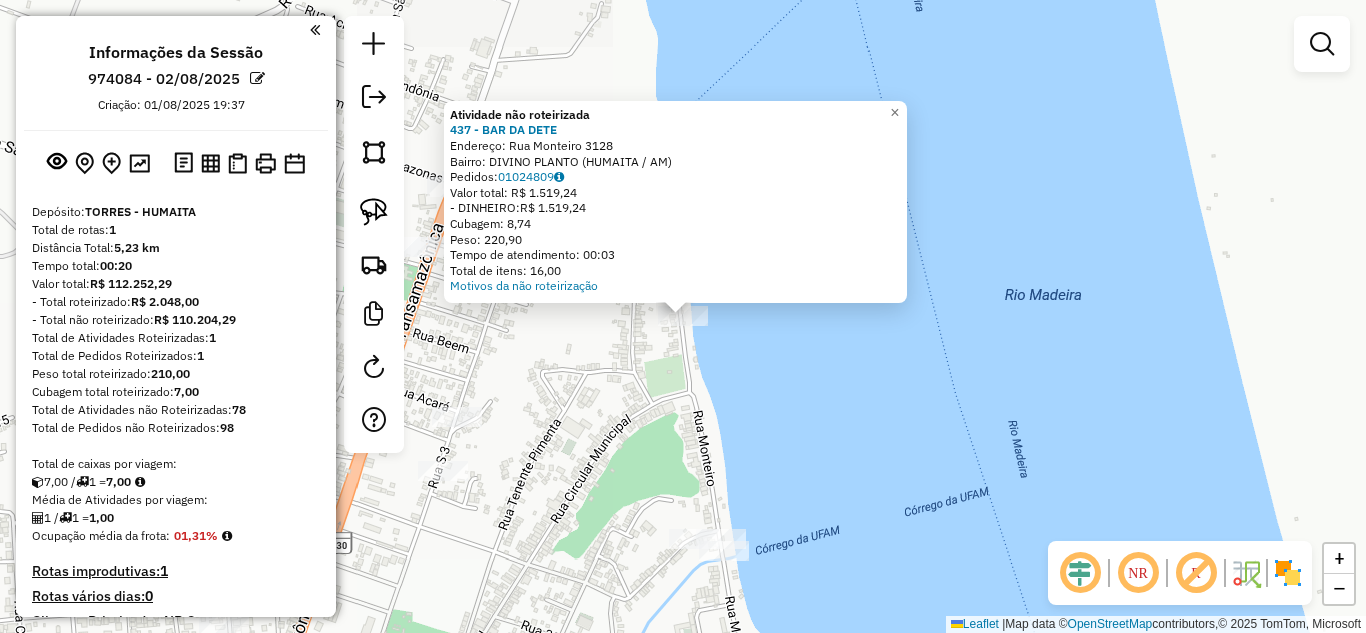 click on "Atividade não roteirizada 437 - BAR DA DETE  Endereço:  Rua Monteiro [NUMBER]   Bairro: DIVINO PLANTO ([STATE])   Pedidos:  01024809   Valor total: R$ 1.519,24   - DINHEIRO:  R$ 1.519,24   Cubagem: 8,74   Peso: 220,90   Tempo de atendimento: 00:03   Total de itens: 16,00  Motivos da não roteirização × Janela de atendimento Grade de atendimento Capacidade Transportadoras Veículos Cliente Pedidos  Rotas Selecione os dias de semana para filtrar as janelas de atendimento  Seg   Ter   Qua   Qui   Sex   Sáb   Dom  Informe o período da janela de atendimento: De: Até:  Filtrar exatamente a janela do cliente  Considerar janela de atendimento padrão  Selecione os dias de semana para filtrar as grades de atendimento  Seg   Ter   Qua   Qui   Sex   Sáb   Dom   Considerar clientes sem dia de atendimento cadastrado  Clientes fora do dia de atendimento selecionado Filtrar as atividades entre os valores definidos abaixo:  Peso mínimo:   Peso máximo:   Cubagem mínima:   Cubagem máxima:   De:   Até:   De:  De:" 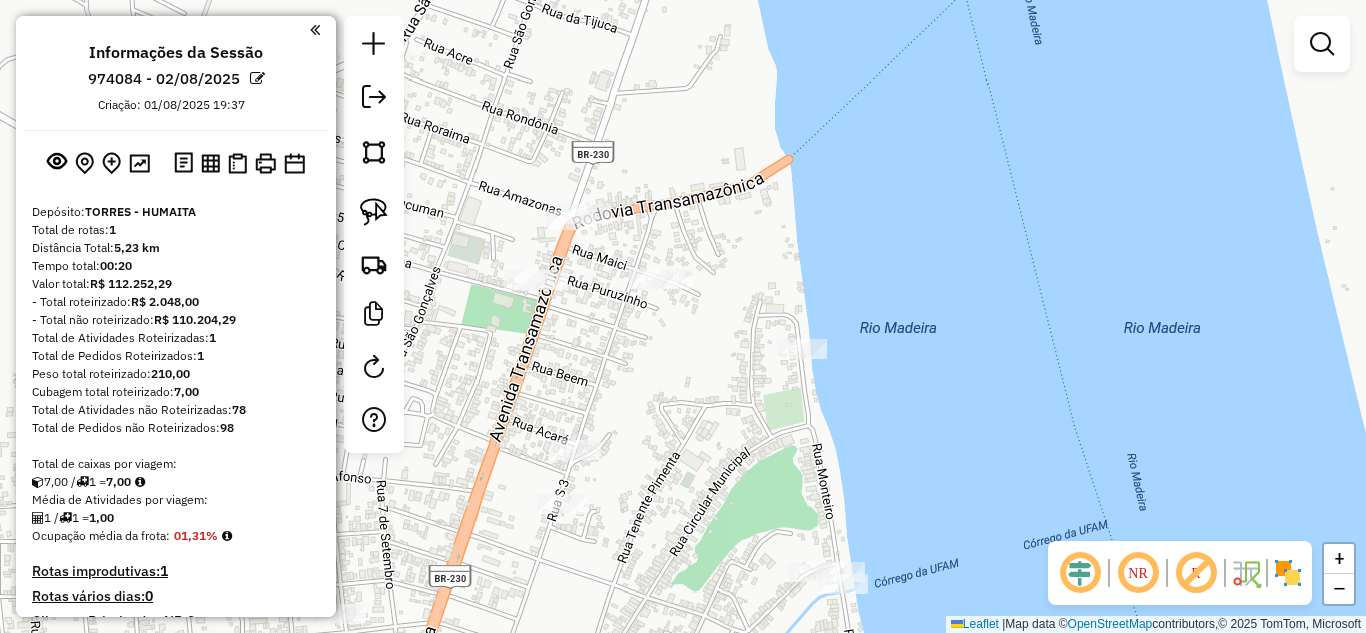 drag, startPoint x: 712, startPoint y: 410, endPoint x: 797, endPoint y: 434, distance: 88.32327 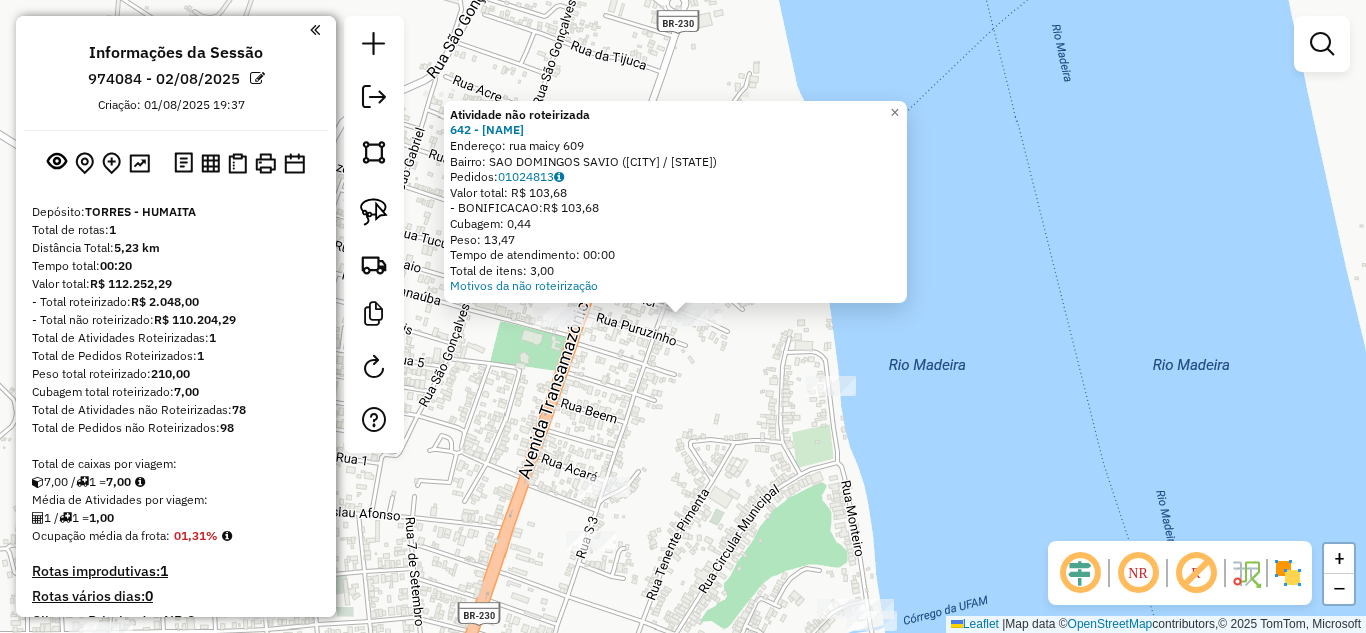click on "Atividade não roteirizada 642 - [NAME]  Endereço:  rua maicy [NUMBER]   Bairro: SAO DOMINGOS SAVIO ([CITY] / [STATE])   Pedidos:  01024813   Valor total: R$ 103,68   - BONIFICACAO:  R$ 103,68   Cubagem: 0,44   Peso: 13,47   Tempo de atendimento: 00:00   Total de itens: 3,00  Motivos da não roteirização × Janela de atendimento Grade de atendimento Capacidade Transportadoras Veículos Cliente Pedidos  Rotas Selecione os dias de semana para filtrar as janelas de atendimento  Seg   Ter   Qua   Qui   Sex   Sáb   Dom  Informe o período da janela de atendimento: De: Até:  Filtrar exatamente a janela do cliente  Considerar janela de atendimento padrão  Selecione os dias de semana para filtrar as grades de atendimento  Seg   Ter   Qua   Qui   Sex   Sáb   Dom   Considerar clientes sem dia de atendimento cadastrado  Clientes fora do dia de atendimento selecionado Filtrar as atividades entre os valores definidos abaixo:  Peso mínimo:   Peso máximo:   Cubagem mínima:   Cubagem máxima:   De:   Até:  De:  De:" 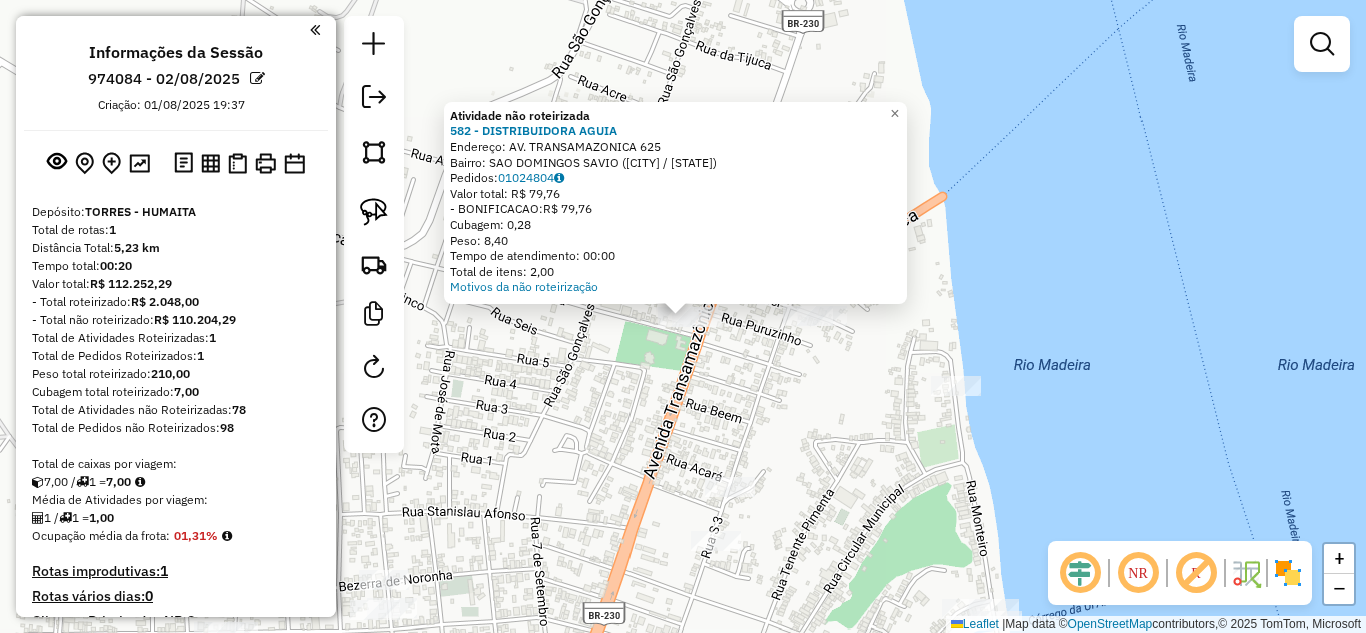 click on "Atividade não roteirizada 582 - DISTRIBUIDORA AGUIA  Endereço:  AV. TRANSAMAZONICA [NUMBER]   Bairro: SAO DOMINGOS SAVIO ([REGION] / AM)   Pedidos:  [ORDER_ID]   Valor total: R$ 79,76   - BONIFICACAO:  R$ 79,76   Cubagem: 0,28   Peso: 8,40   Tempo de atendimento: 00:00   Total de itens: 2,00  Motivos da não roteirização × Janela de atendimento Grade de atendimento Capacidade Transportadoras Veículos Cliente Pedidos  Rotas Selecione os dias de semana para filtrar as janelas de atendimento  Seg   Ter   Qua   Qui   Sex   Sáb   Dom  Informe o período da janela de atendimento: De: Até:  Filtrar exatamente a janela do cliente  Considerar janela de atendimento padrão  Selecione os dias de semana para filtrar as grades de atendimento  Seg   Ter   Qua   Qui   Sex   Sáb   Dom   Considerar clientes sem dia de atendimento cadastrado  Clientes fora do dia de atendimento selecionado Filtrar as atividades entre os valores definidos abaixo:  Peso mínimo:   Peso máximo:   Cubagem mínima:   Cubagem máxima:   De:   De:" 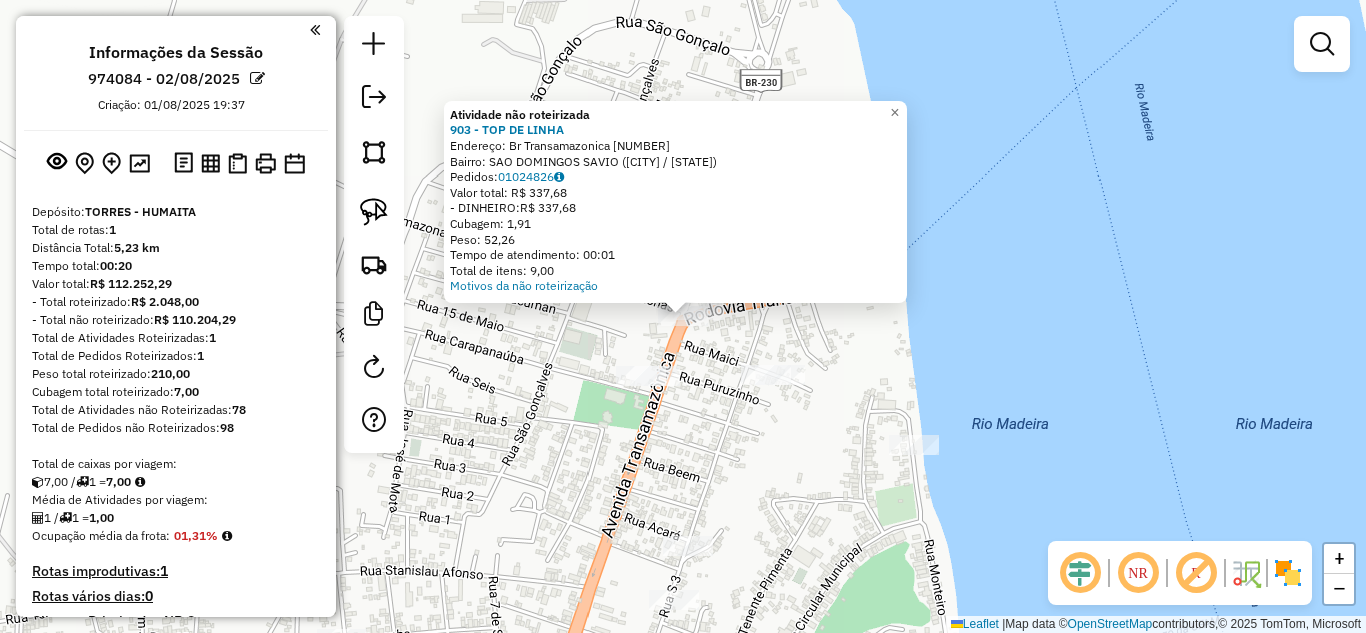 click on "Atividade não roteirizada 903 - TOP DE LINHA  Endereço:  Br Transamazonica [NUMBER]   Bairro: SAO DOMINGOS SAVIO ([CITY] / [STATE])   Pedidos:  01024826   Valor total: R$ 337,68   - DINHEIRO:  R$ 337,68   Cubagem: 1,91   Peso: 52,26   Tempo de atendimento: 00:01   Total de itens: 9,00  Motivos da não roteirização × Janela de atendimento Grade de atendimento Capacidade Transportadoras Veículos Cliente Pedidos  Rotas Selecione os dias de semana para filtrar as janelas de atendimento  Seg   Ter   Qua   Qui   Sex   Sáb   Dom  Informe o período da janela de atendimento: De: Até:  Filtrar exatamente a janela do cliente  Considerar janela de atendimento padrão  Selecione os dias de semana para filtrar as grades de atendimento  Seg   Ter   Qua   Qui   Sex   Sáb   Dom   Considerar clientes sem dia de atendimento cadastrado  Clientes fora do dia de atendimento selecionado Filtrar as atividades entre os valores definidos abaixo:  Peso mínimo:   Peso máximo:   Cubagem mínima:   Cubagem máxima:   De:   Até:  De:" 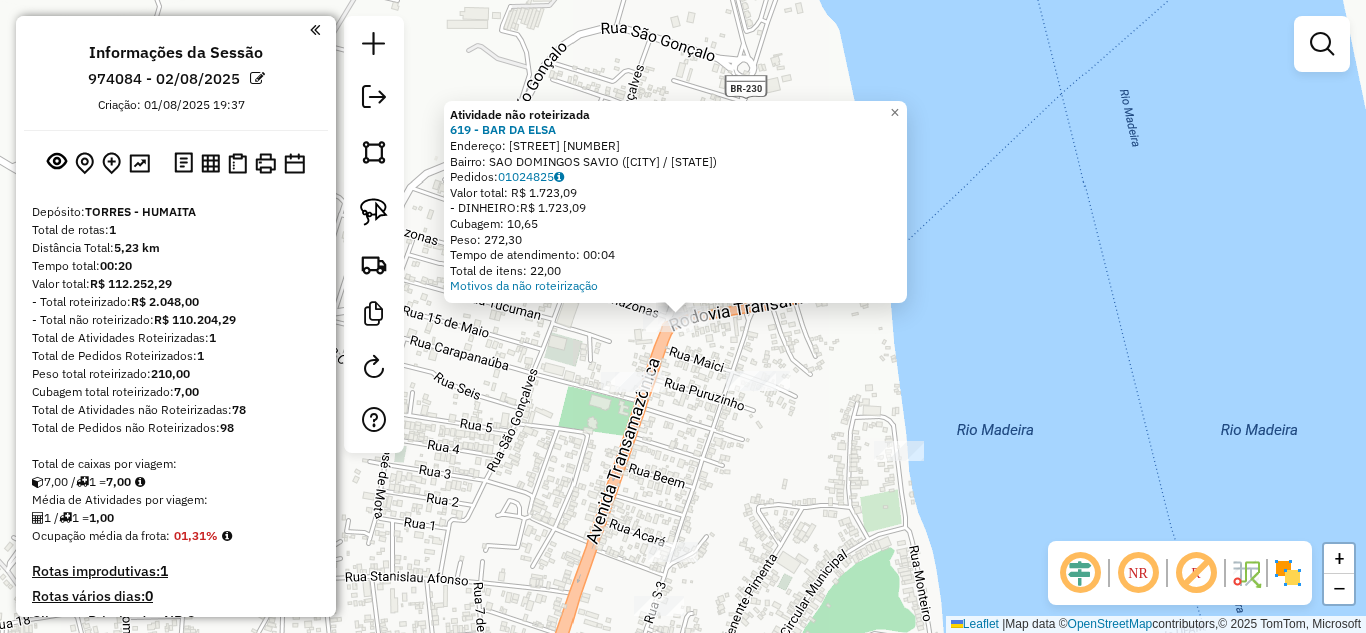 click on "Atividade não roteirizada 619 - [NAME]  Endereço:  TRANSAMAZONICA [NUMBER]   Bairro: SAO DOMINGOS SAVIO ([CITY] / [STATE])   Pedidos:  01024825   Valor total: R$ 1.723,09   - DINHEIRO:  R$ 1.723,09   Cubagem: 10,65   Peso: 272,30   Tempo de atendimento: 00:04   Total de itens: 22,00  Motivos da não roteirização × Janela de atendimento Grade de atendimento Capacidade Transportadoras Veículos Cliente Pedidos  Rotas Selecione os dias de semana para filtrar as janelas de atendimento  Seg   Ter   Qua   Qui   Sex   Sáb   Dom  Informe o período da janela de atendimento: De: Até:  Filtrar exatamente a janela do cliente  Considerar janela de atendimento padrão  Selecione os dias de semana para filtrar as grades de atendimento  Seg   Ter   Qua   Qui   Sex   Sáb   Dom   Considerar clientes sem dia de atendimento cadastrado  Clientes fora do dia de atendimento selecionado Filtrar as atividades entre os valores definidos abaixo:  Peso mínimo:   Peso máximo:   Cubagem mínima:   Cubagem máxima:   De:   Até:  +" 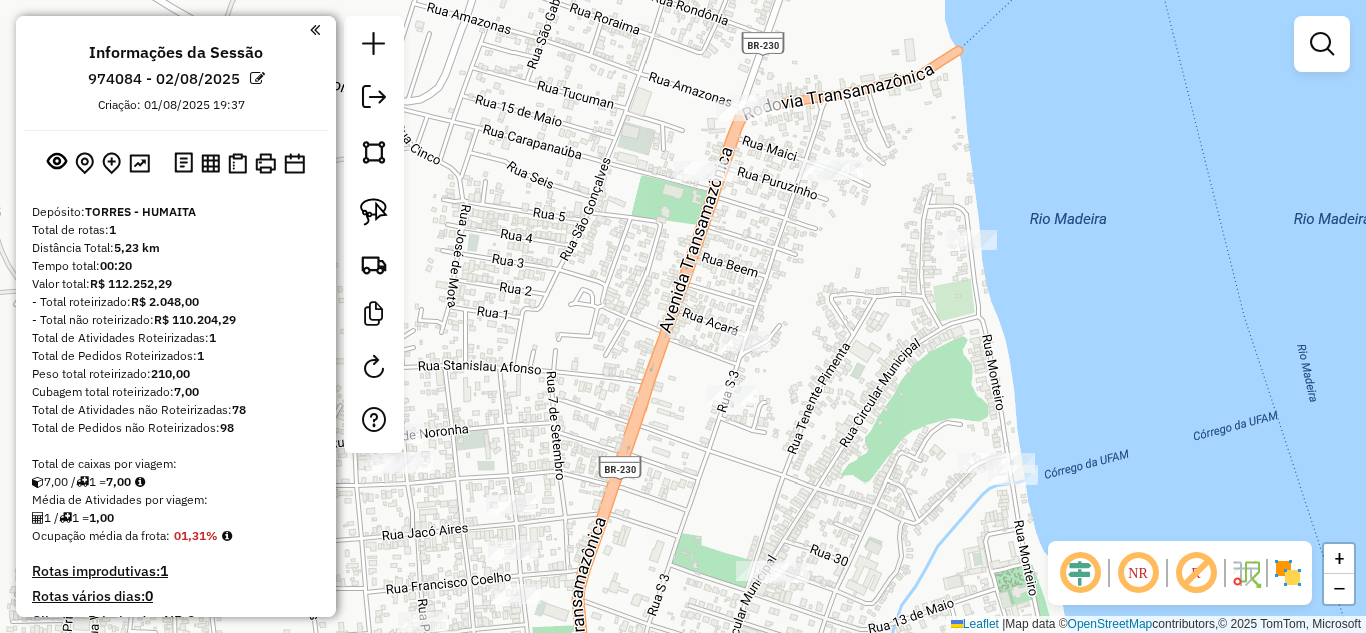 drag, startPoint x: 704, startPoint y: 399, endPoint x: 795, endPoint y: 127, distance: 286.81876 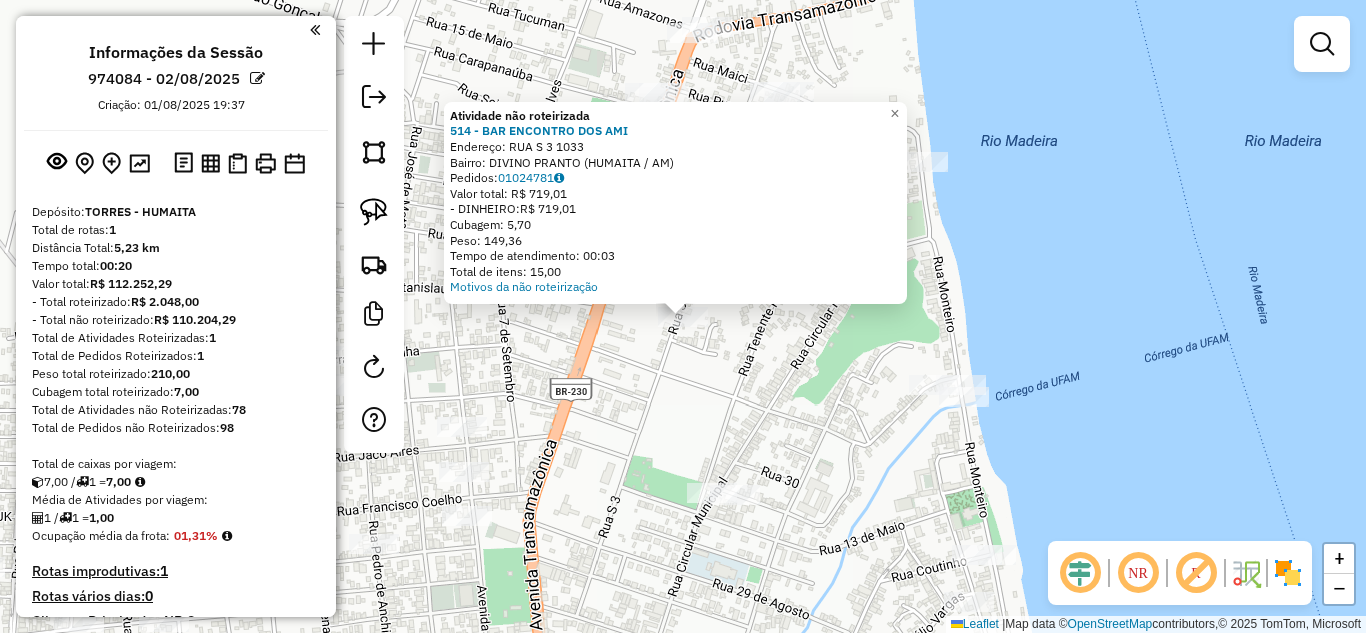 click on "Atividade não roteirizada 514 - BAR ENCONTRO DOS AMI  Endereço:  RUA S 3 1033   Bairro: DIVINO PRANTO ([CITY] / [STATE])   Pedidos:  01024781   Valor total: R$ 719,01   - DINHEIRO:  R$ 719,01   Cubagem: 5,70   Peso: 149,36   Tempo de atendimento: 00:03   Total de itens: 15,00  Motivos da não roteirização × Janela de atendimento Grade de atendimento Capacidade Transportadoras Veículos Cliente Pedidos  Rotas Selecione os dias de semana para filtrar as janelas de atendimento  Seg   Ter   Qua   Qui   Sex   Sáb   Dom  Informe o período da janela de atendimento: De: Até:  Filtrar exatamente a janela do cliente  Considerar janela de atendimento padrão  Selecione os dias de semana para filtrar as grades de atendimento  Seg   Ter   Qua   Qui   Sex   Sáb   Dom   Considerar clientes sem dia de atendimento cadastrado  Clientes fora do dia de atendimento selecionado Filtrar as atividades entre os valores definidos abaixo:  Peso mínimo:   Peso máximo:   Cubagem mínima:   Cubagem máxima:   De:   Até:  De:" 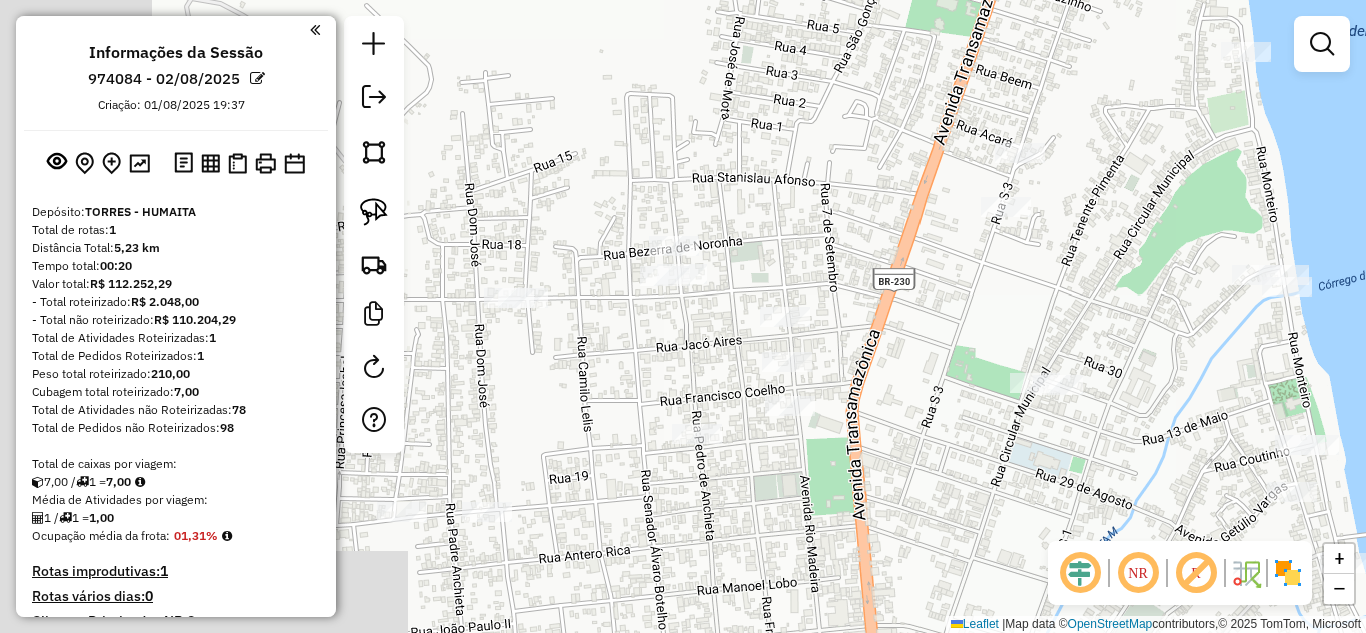 drag, startPoint x: 635, startPoint y: 429, endPoint x: 958, endPoint y: 319, distance: 341.21695 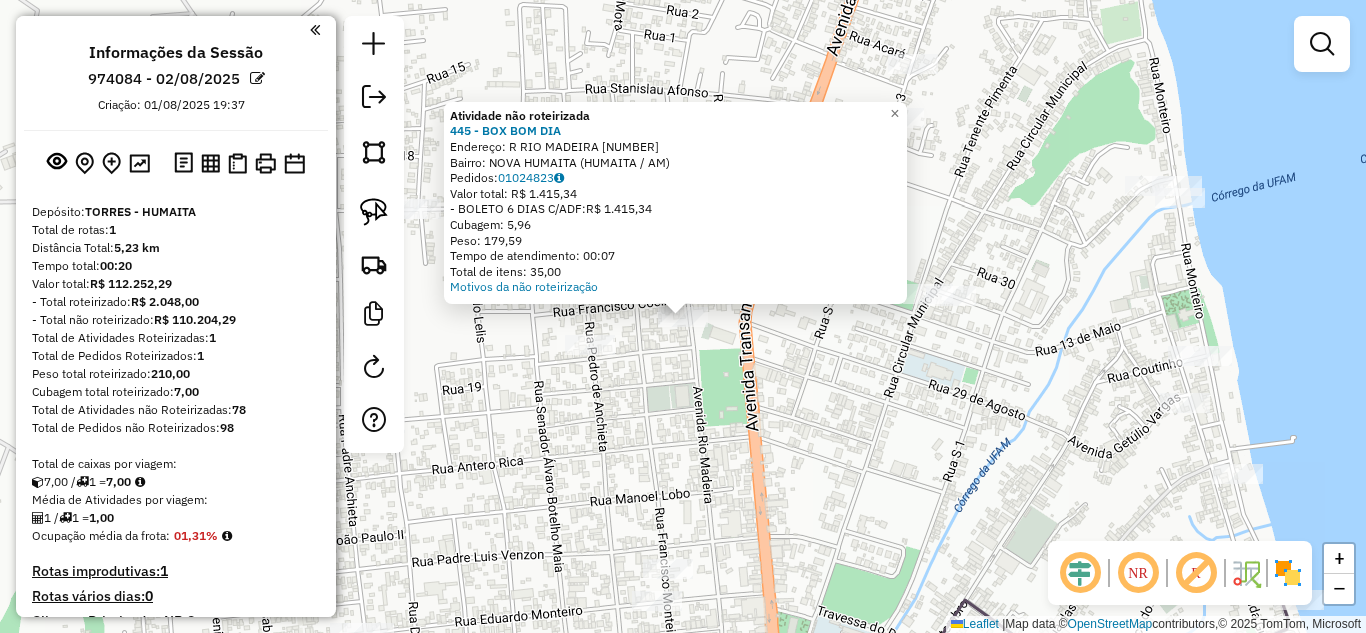 click on "Atividade não roteirizada 445 - BOX BOM DIA  Endereço:  R RIO MADEIRA 1621   Bairro: NOVA HUMAITA ([DISTRICT] / [STATE])   Pedidos:  01024823   Valor total: R$ 1.415,34   - BOLETO 6 DIAS C/ADF:  R$ 1.415,34   Cubagem: 5,96   Peso: 179,59   Tempo de atendimento: 00:07   Total de itens: 35,00  Motivos da não roteirização × Janela de atendimento Grade de atendimento Capacidade Transportadoras Veículos Cliente Pedidos  Rotas Selecione os dias de semana para filtrar as janelas de atendimento  Seg   Ter   Qua   Qui   Sex   Sáb   Dom  Informe o período da janela de atendimento: De: Até:  Filtrar exatamente a janela do cliente  Considerar janela de atendimento padrão  Selecione os dias de semana para filtrar as grades de atendimento  Seg   Ter   Qua   Qui   Sex   Sáb   Dom   Considerar clientes sem dia de atendimento cadastrado  Cubagem máxima:   De:   De:" 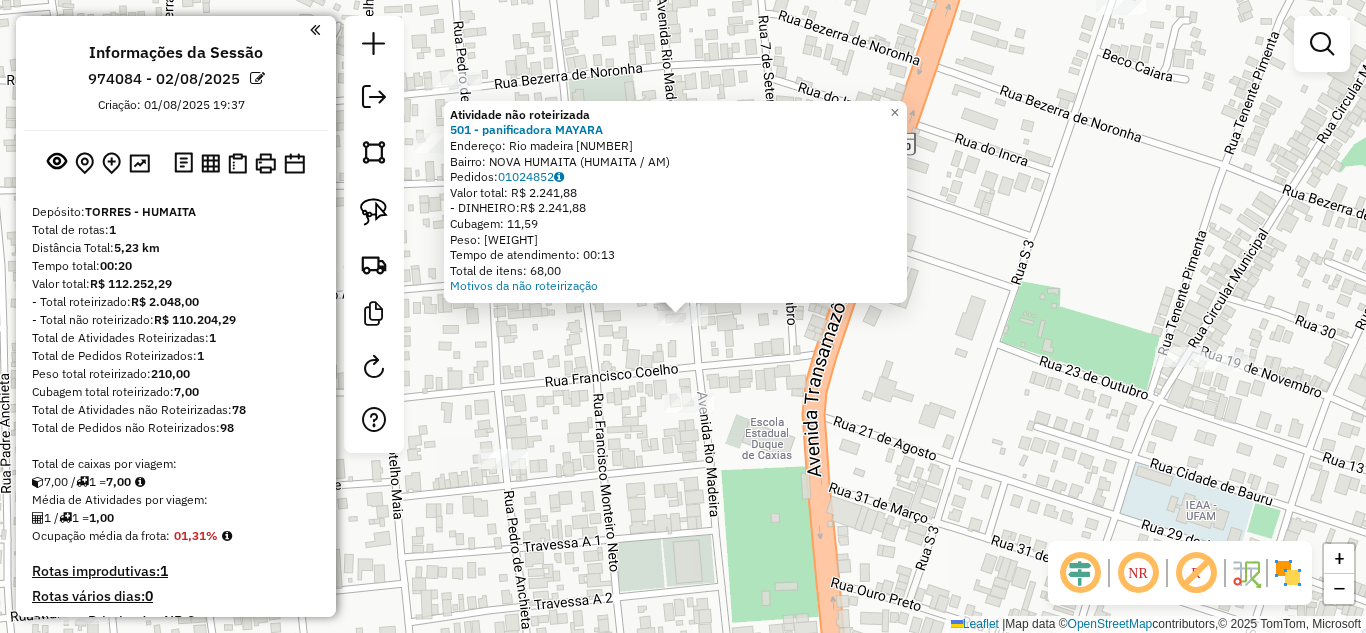 click on "Atividade não roteirizada [NUMBER] - [NAME]  Endereço:  [STREET] [NUMBER]   Bairro: [NEIGHBORHOOD] ([CITY] / [STATE])   Pedidos:  [ORDER_ID]   Valor total: [CURRENCY] [AMOUNT]   - [PAYMENT_METHOD]:  [CURRENCY] [AMOUNT]   Cubagem: [CUBAGE]   Peso: [WEIGHT]   Tempo de atendimento: [TIME]   Total de itens: [ITEMS]  Motivos da não roteirização × Janela de atendimento Grade de atendimento Capacidade Transportadoras Veículos Cliente Pedidos  Rotas Selecione os dias de semana para filtrar as janelas de atendimento  Seg   Ter   Qua   Qui   Sex   Sáb   Dom  Informe o período da janela de atendimento: De: Até:  Filtrar exatamente a janela do cliente  Considerar janela de atendimento padrão  Selecione os dias de semana para filtrar as grades de atendimento  Seg   Ter   Qua   Qui   Sex   Sáb   Dom   Considerar clientes sem dia de atendimento cadastrado  Clientes fora do dia de atendimento selecionado Filtrar as atividades entre os valores definidos abaixo:  Peso mínimo:   Peso máximo:   Cubagem mínima:   Cubagem máxima:   De:   Até:" 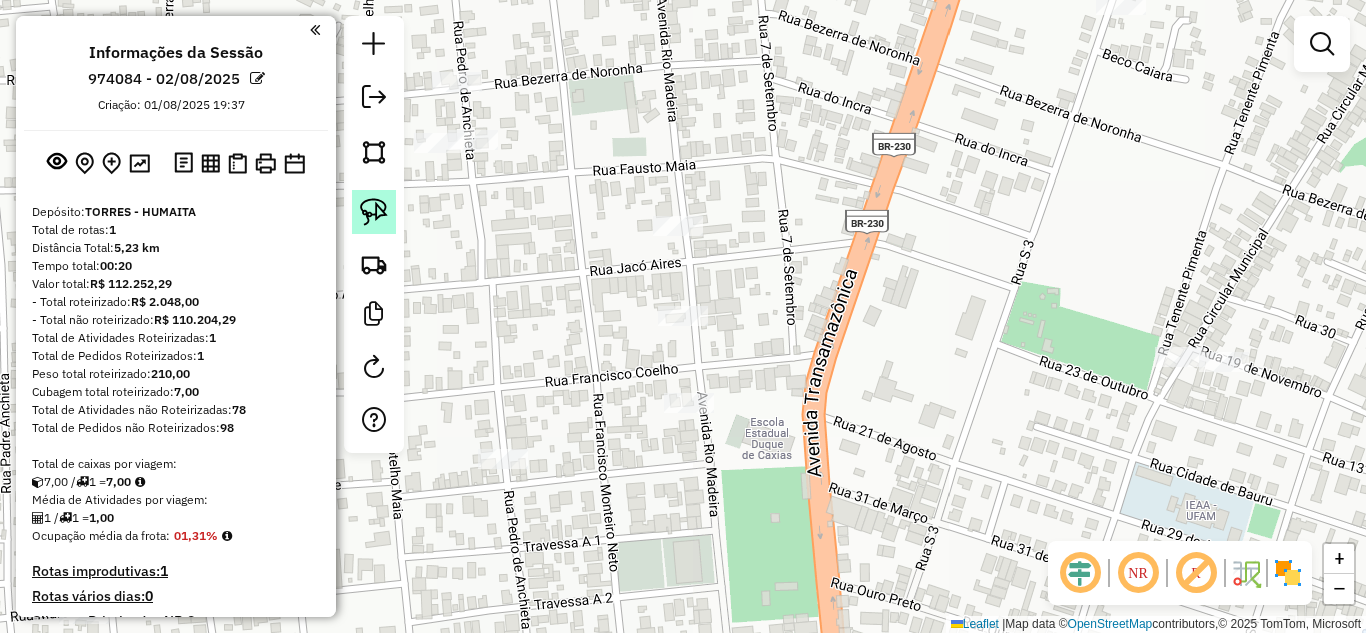 click 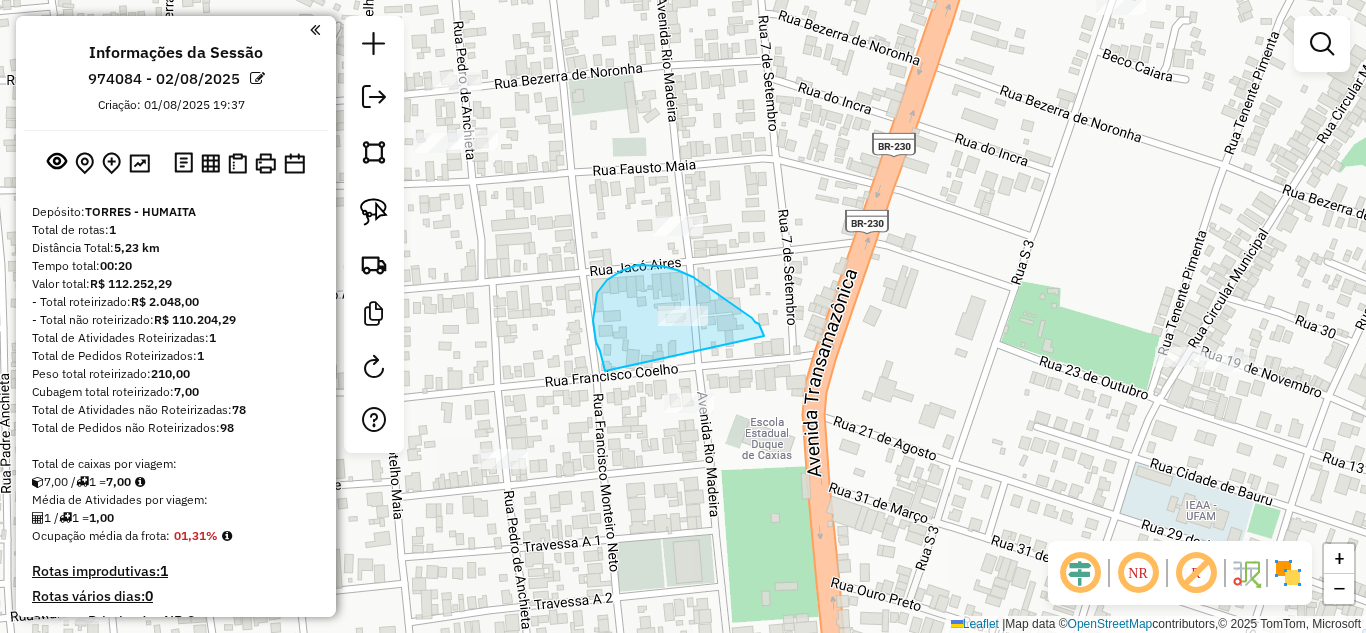 drag, startPoint x: 605, startPoint y: 371, endPoint x: 764, endPoint y: 336, distance: 162.80664 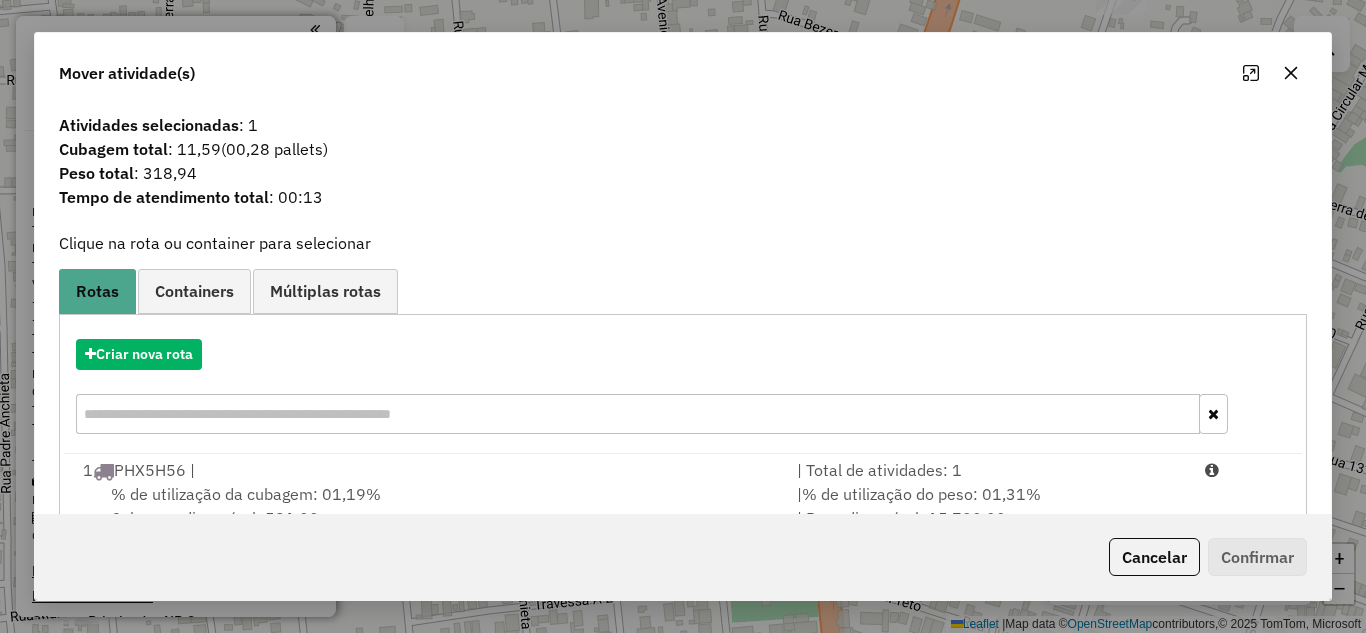 click on "| Total de atividades: 1" at bounding box center (989, 470) 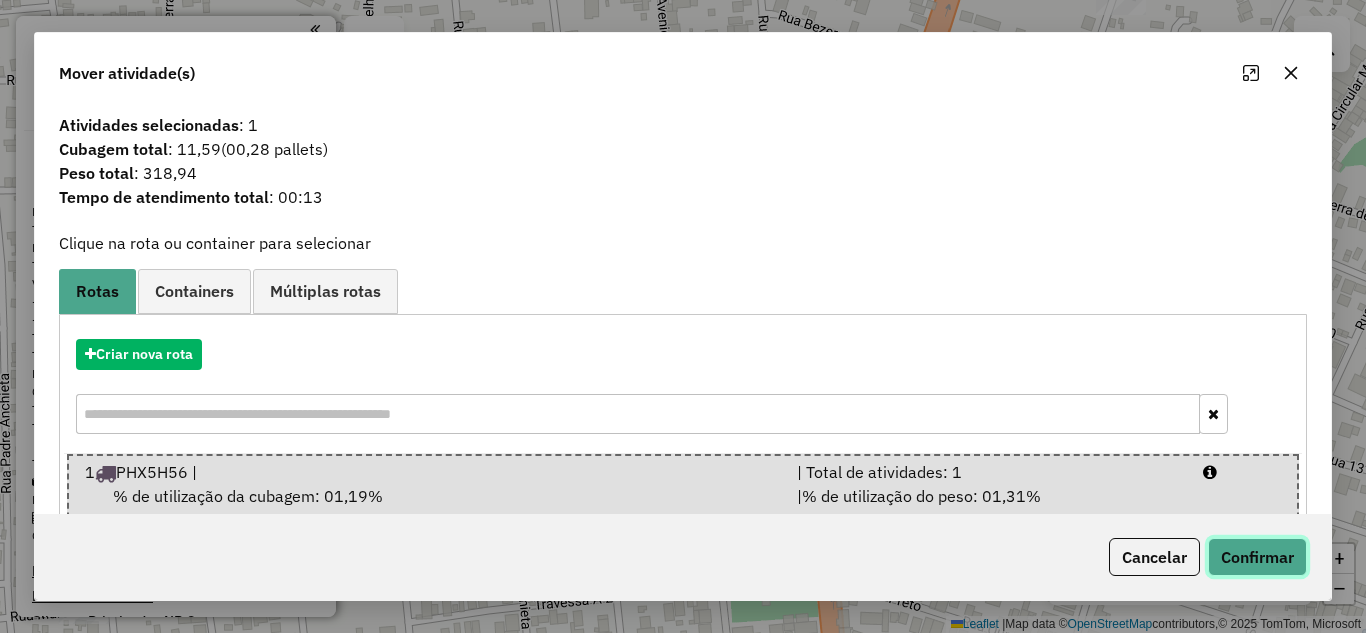 click on "Confirmar" 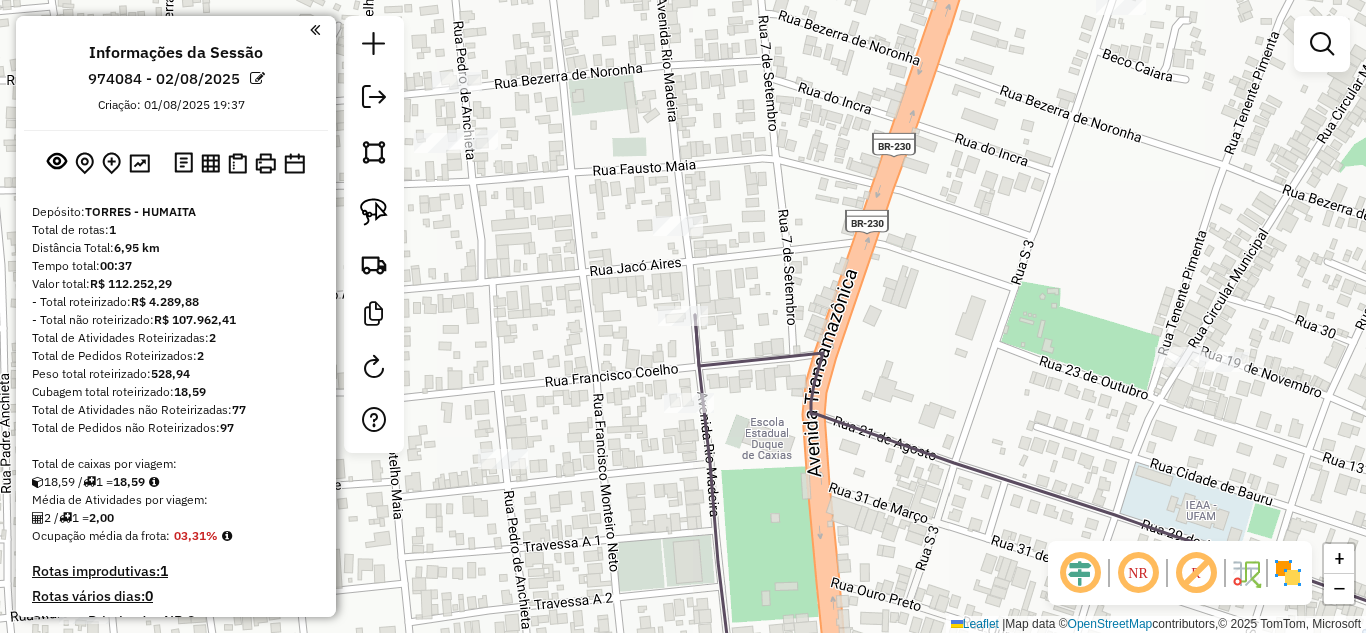 drag, startPoint x: 715, startPoint y: 520, endPoint x: 854, endPoint y: 459, distance: 151.79591 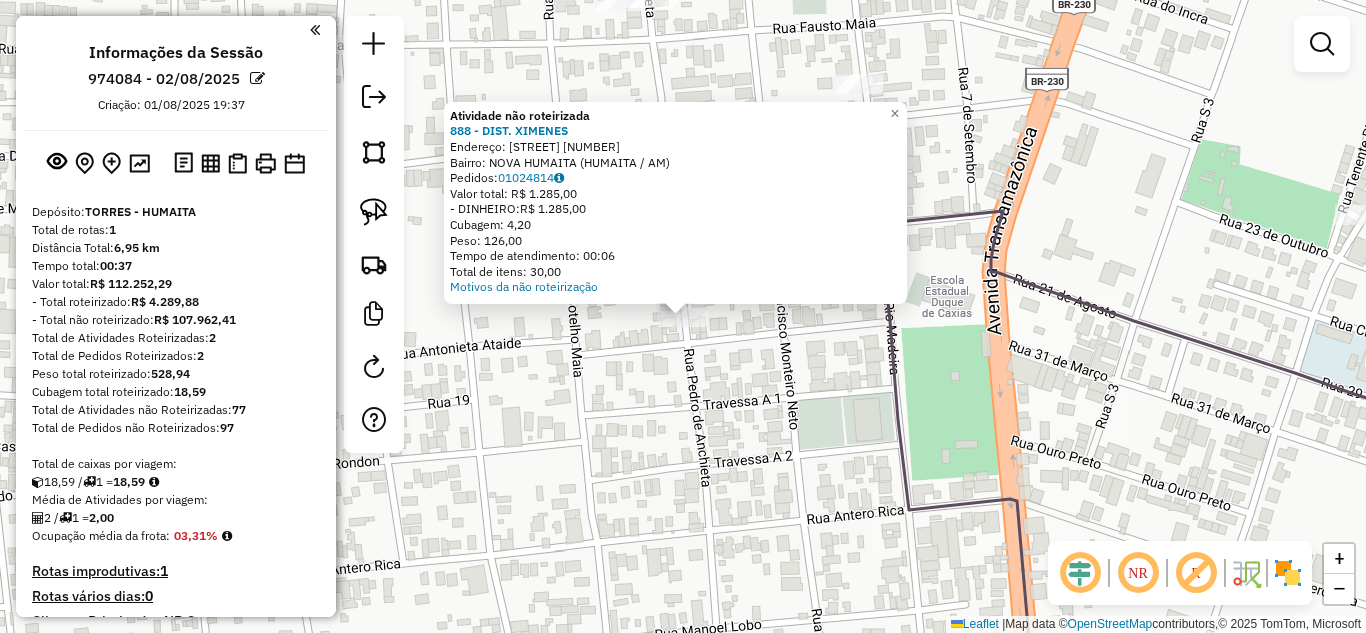 click on "Atividade não roteirizada 888 - DIST. XIMENES  Endereço:  Rua Pedro de Alcantara [NUMBER]   Bairro: NOVA HUMAITA ([STATE])   Pedidos:  01024814   Valor total: R$ 1.285,00   - DINHEIRO:  R$ 1.285,00   Cubagem: 4,20   Peso: 126,00   Tempo de atendimento: 00:06   Total de itens: 30,00  Motivos da não roteirização × Janela de atendimento Grade de atendimento Capacidade Transportadoras Veículos Cliente Pedidos  Rotas Selecione os dias de semana para filtrar as janelas de atendimento  Seg   Ter   Qua   Qui   Sex   Sáb   Dom  Informe o período da janela de atendimento: De: Até:  Filtrar exatamente a janela do cliente  Considerar janela de atendimento padrão  Selecione os dias de semana para filtrar as grades de atendimento  Seg   Ter   Qua   Qui   Sex   Sáb   Dom   Considerar clientes sem dia de atendimento cadastrado  Clientes fora do dia de atendimento selecionado Filtrar as atividades entre os valores definidos abaixo:  Peso mínimo:   Peso máximo:   Cubagem mínima:   Cubagem máxima:   De:   De:" 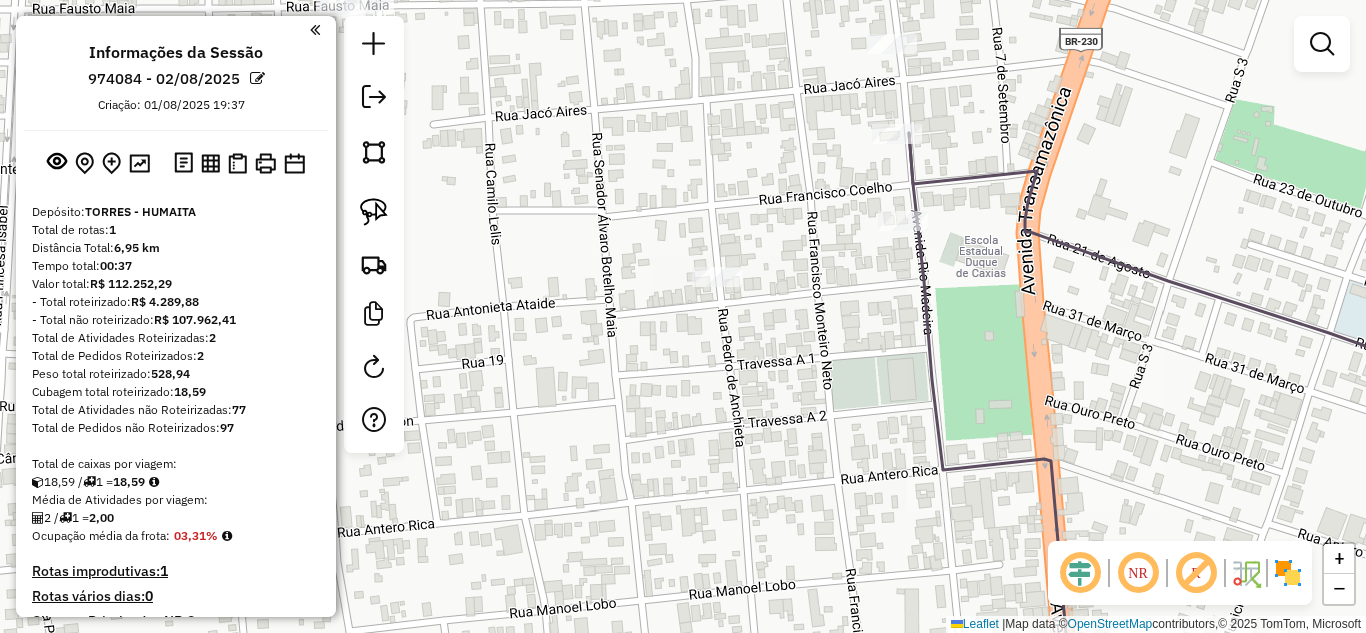 drag, startPoint x: 490, startPoint y: 473, endPoint x: 649, endPoint y: 354, distance: 198.6001 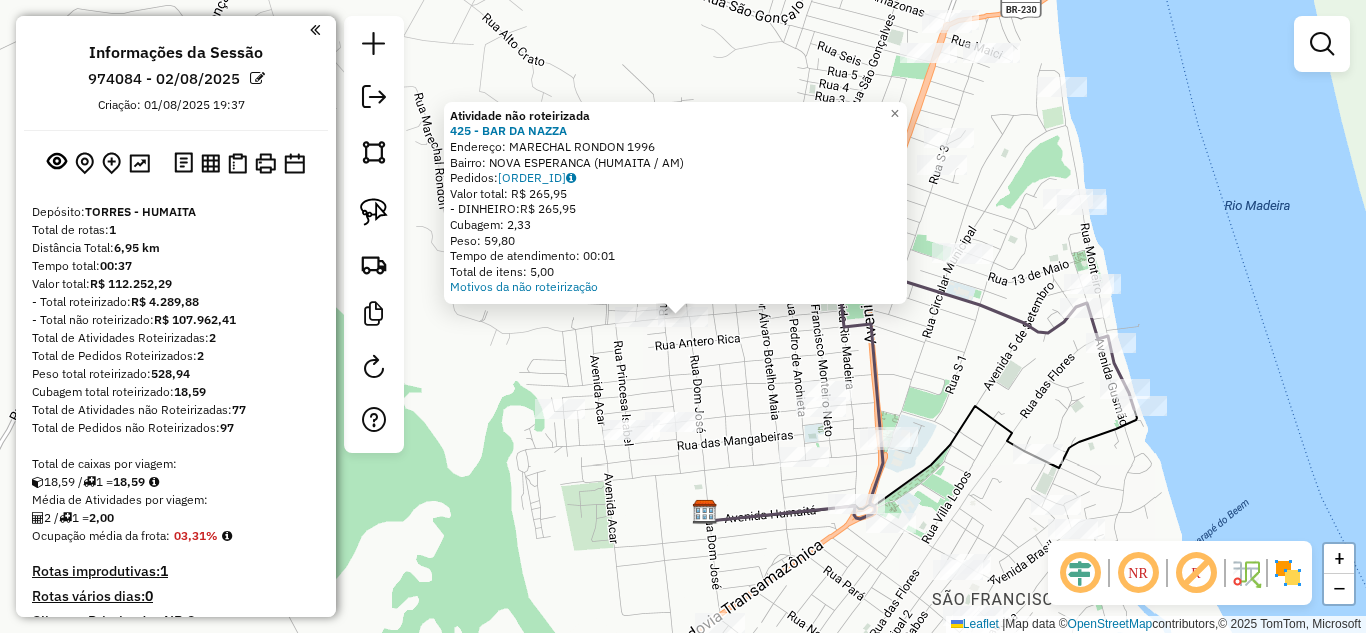 click on "Atividade não roteirizada [NUMBER] - [NAME]  Endereço:  [STREET] [NUMBER]   Bairro: [NEIGHBORHOOD] ([CITY] / [STATE])   Pedidos:  [ORDER_ID]   Valor total: [CURRENCY] [AMOUNT]   - [PAYMENT_METHOD]:  [CURRENCY] [AMOUNT]   Cubagem: [CUBAGE]   Peso: [WEIGHT]   Tempo de atendimento: [TIME]   Total de itens: [ITEMS]  Motivos da não roteirização × Janela de atendimento Grade de atendimento Capacidade Transportadoras Veículos Cliente Pedidos  Rotas Selecione os dias de semana para filtrar as janelas de atendimento  Seg   Ter   Qua   Qui   Sex   Sáb   Dom  Informe o período da janela de atendimento: De: Até:  Filtrar exatamente a janela do cliente  Considerar janela de atendimento padrão  Selecione os dias de semana para filtrar as grades de atendimento  Seg   Ter   Qua   Qui   Sex   Sáb   Dom   Considerar clientes sem dia de atendimento cadastrado  Clientes fora do dia de atendimento selecionado Filtrar as atividades entre os valores definidos abaixo:  Peso mínimo:   Peso máximo:   Cubagem mínima:   Cubagem máxima:   De:   Até:   De:" 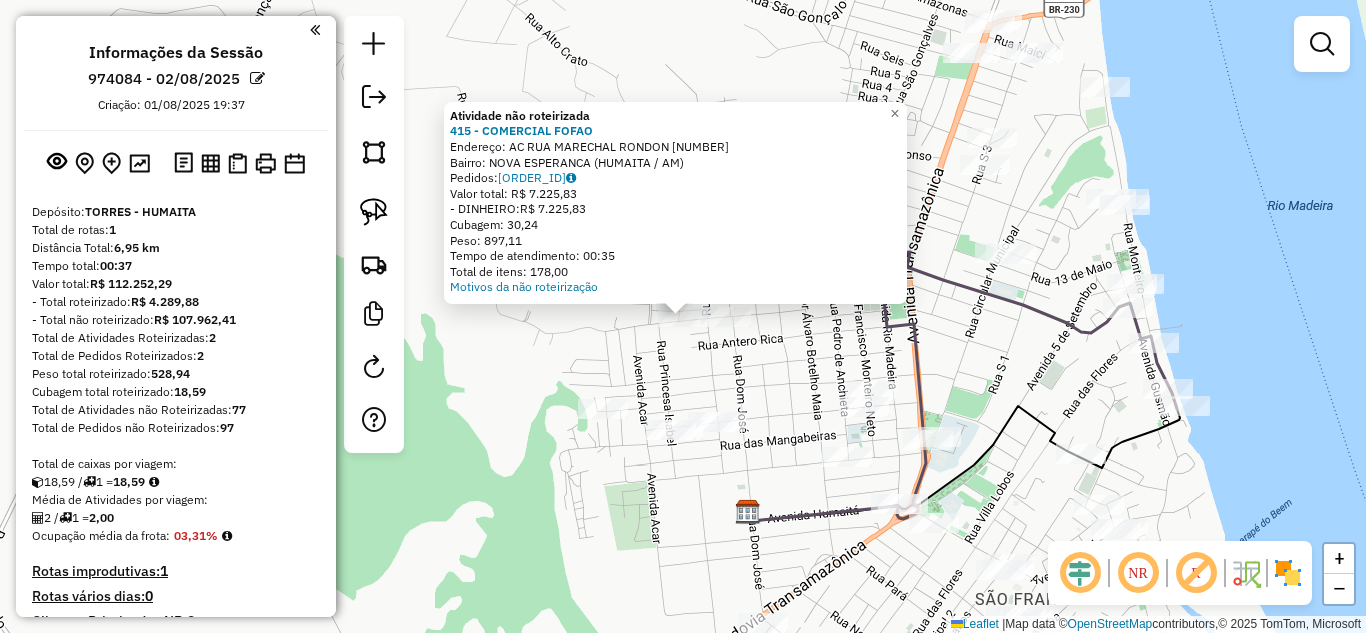 click on "Atividade não roteirizada 415 - [NAME]  Endereço:  AC RUA MARECHAL RONDON [NUMBER]   Bairro: NOVA ESPERANCA ([CITY] / [STATE])   Pedidos:  01024829   Valor total: R$ 7.225,83   - DINHEIRO:  R$ 7.225,83   Cubagem: 30,24   Peso: 897,11   Tempo de atendimento: 00:35   Total de itens: 178,00  Motivos da não roteirização × Janela de atendimento Grade de atendimento Capacidade Transportadoras Veículos Cliente Pedidos  Rotas Selecione os dias de semana para filtrar as janelas de atendimento  Seg   Ter   Qua   Qui   Sex   Sáb   Dom  Informe o período da janela de atendimento: De: Até:  Filtrar exatamente a janela do cliente  Considerar janela de atendimento padrão  Selecione os dias de semana para filtrar as grades de atendimento  Seg   Ter   Qua   Qui   Sex   Sáb   Dom   Considerar clientes sem dia de atendimento cadastrado  Clientes fora do dia de atendimento selecionado Filtrar as atividades entre os valores definidos abaixo:  Peso mínimo:   Peso máximo:   Cubagem mínima:   Cubagem máxima:   De:" 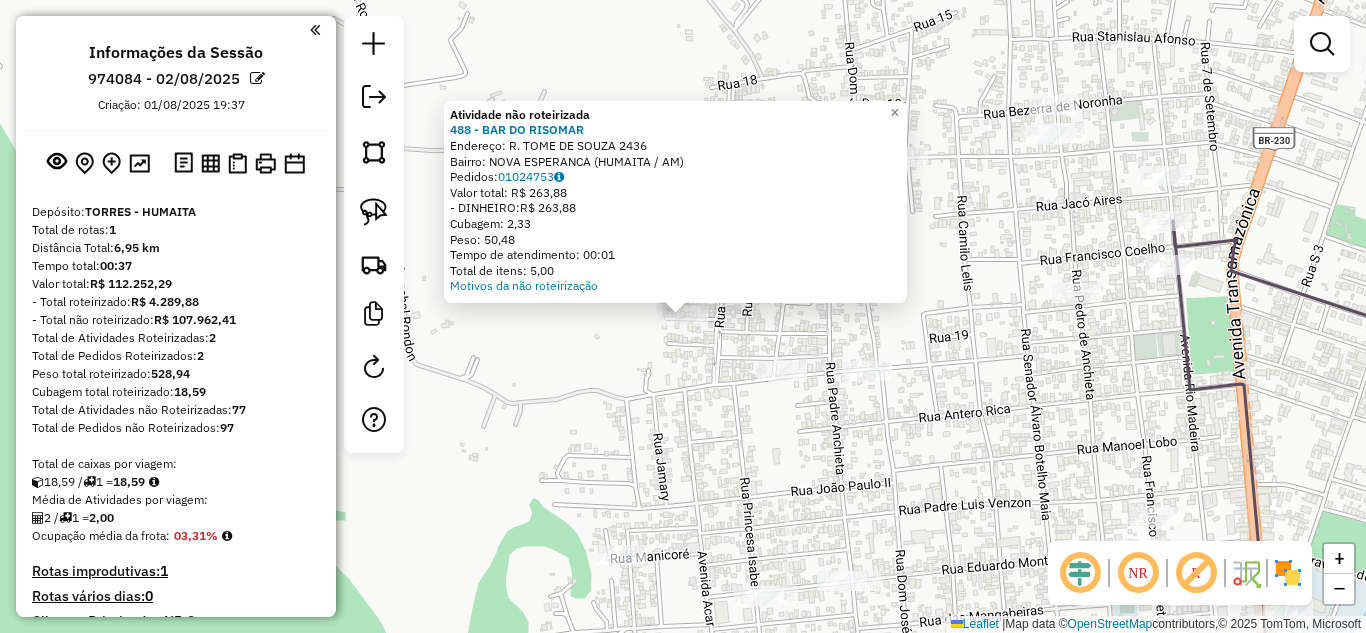 click on "Atividade não roteirizada 488 - BAR DO RISOMAR  Endereço:  R. TOME DE SOUZA [NUMBER]   Bairro: NOVA ESPERANCA ([STATE])   Pedidos:  01024753   Valor total: R$ 263,88   - DINHEIRO:  R$ 263,88   Cubagem: 2,33   Peso: 50,48   Tempo de atendimento: 00:01   Total de itens: 5,00  Motivos da não roteirização × Janela de atendimento Grade de atendimento Capacidade Transportadoras Veículos Cliente Pedidos  Rotas Selecione os dias de semana para filtrar as janelas de atendimento  Seg   Ter   Qua   Qui   Sex   Sáb   Dom  Informe o período da janela de atendimento: De: Até:  Filtrar exatamente a janela do cliente  Considerar janela de atendimento padrão  Selecione os dias de semana para filtrar as grades de atendimento  Seg   Ter   Qua   Qui   Sex   Sáb   Dom   Considerar clientes sem dia de atendimento cadastrado  Clientes fora do dia de atendimento selecionado Filtrar as atividades entre os valores definidos abaixo:  Peso mínimo:   Peso máximo:   Cubagem mínima:   Cubagem máxima:   De:   Até:   De:  +" 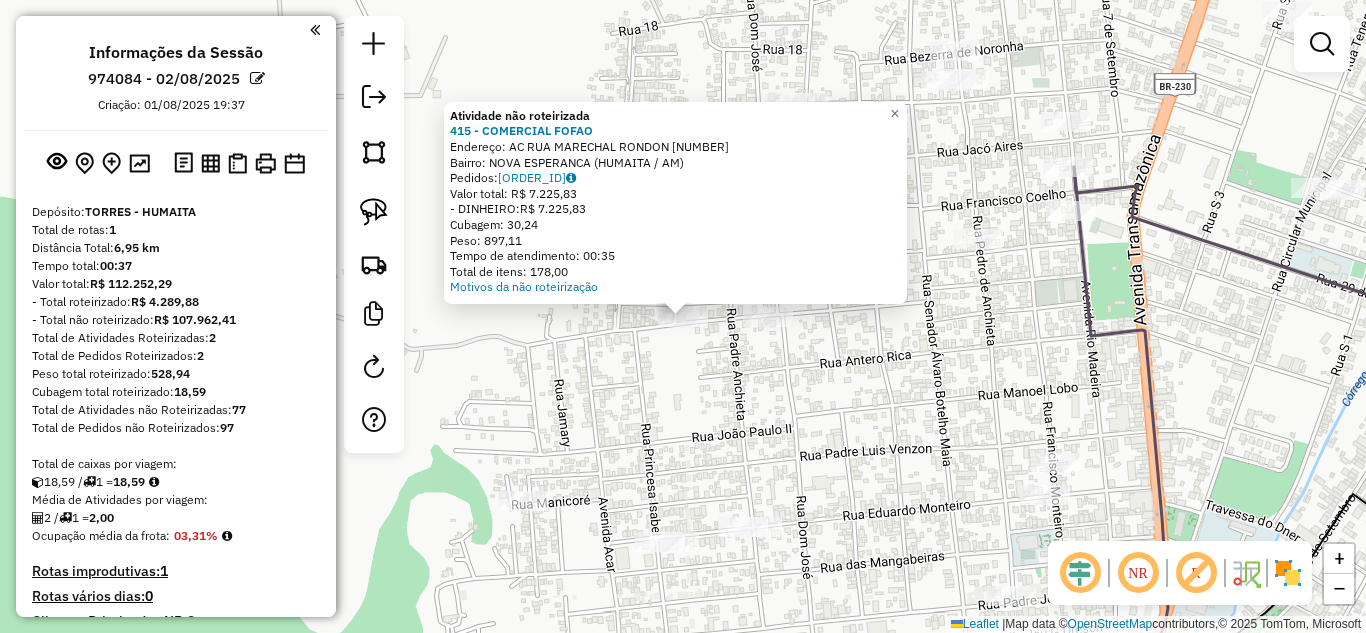 click on "Atividade não roteirizada 415 - [NAME]  Endereço:  AC RUA MARECHAL RONDON [NUMBER]   Bairro: NOVA ESPERANCA ([CITY] / [STATE])   Pedidos:  01024829   Valor total: R$ 7.225,83   - DINHEIRO:  R$ 7.225,83   Cubagem: 30,24   Peso: 897,11   Tempo de atendimento: 00:35   Total de itens: 178,00  Motivos da não roteirização × Janela de atendimento Grade de atendimento Capacidade Transportadoras Veículos Cliente Pedidos  Rotas Selecione os dias de semana para filtrar as janelas de atendimento  Seg   Ter   Qua   Qui   Sex   Sáb   Dom  Informe o período da janela de atendimento: De: Até:  Filtrar exatamente a janela do cliente  Considerar janela de atendimento padrão  Selecione os dias de semana para filtrar as grades de atendimento  Seg   Ter   Qua   Qui   Sex   Sáb   Dom   Considerar clientes sem dia de atendimento cadastrado  Clientes fora do dia de atendimento selecionado Filtrar as atividades entre os valores definidos abaixo:  Peso mínimo:   Peso máximo:   Cubagem mínima:   Cubagem máxima:   De:" 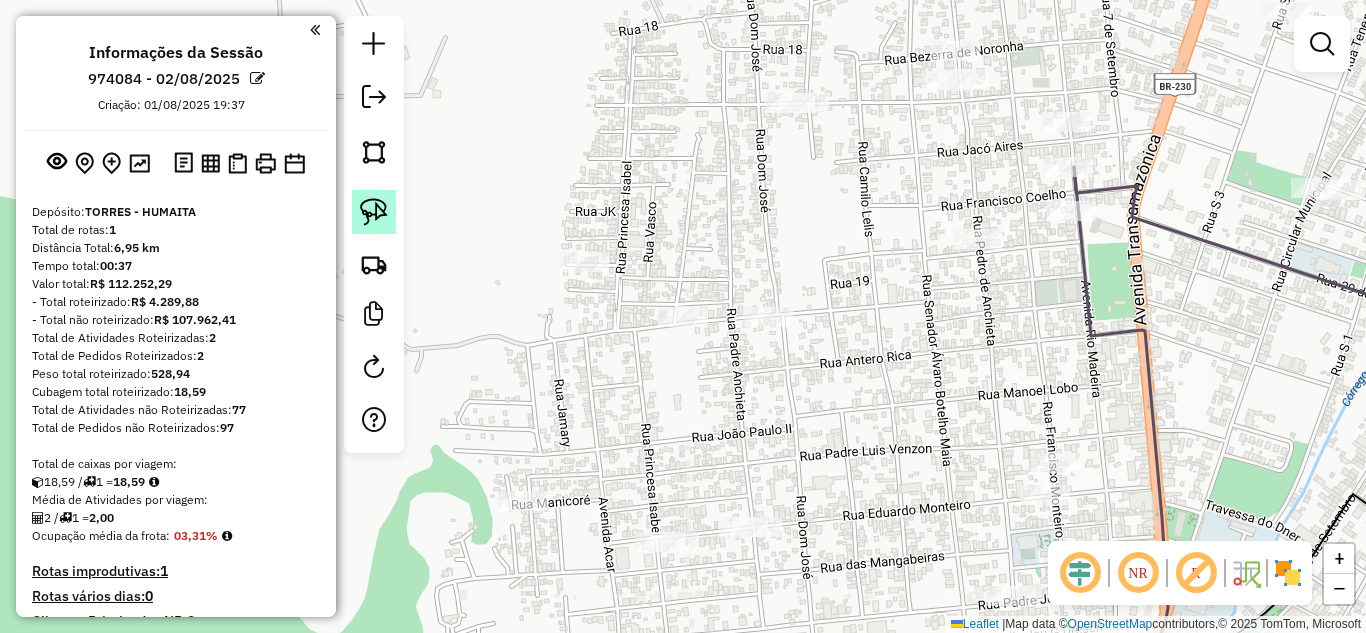 click 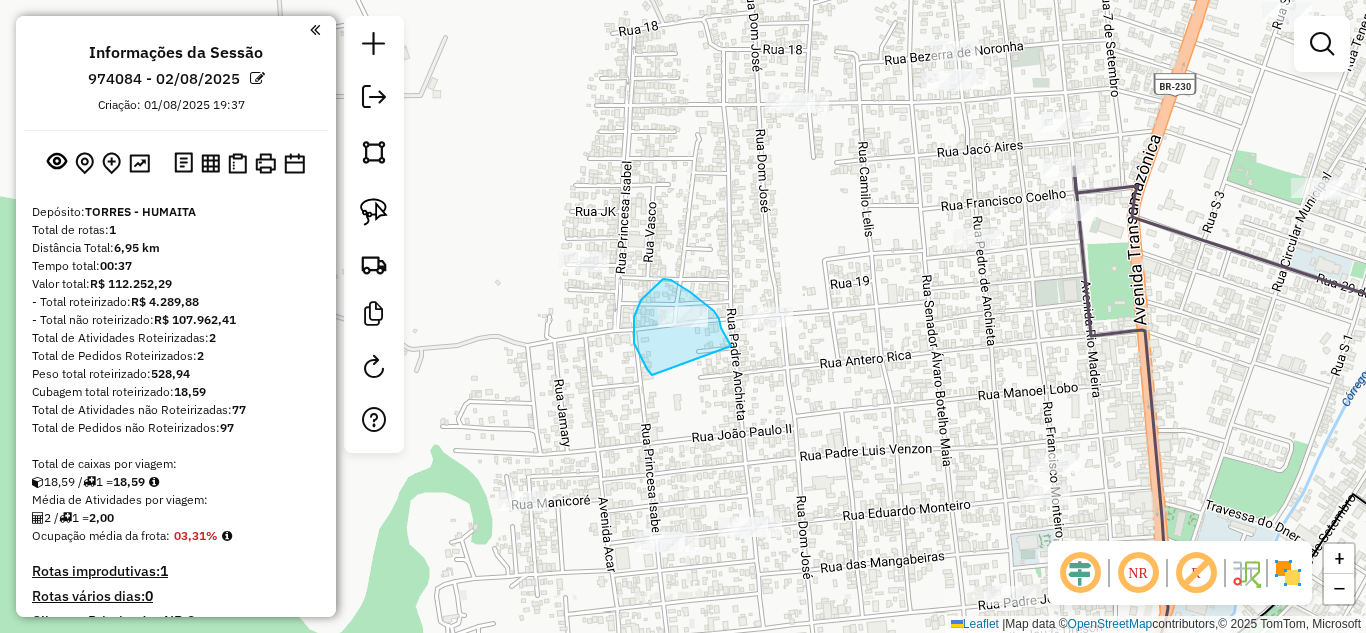drag, startPoint x: 652, startPoint y: 375, endPoint x: 731, endPoint y: 346, distance: 84.15462 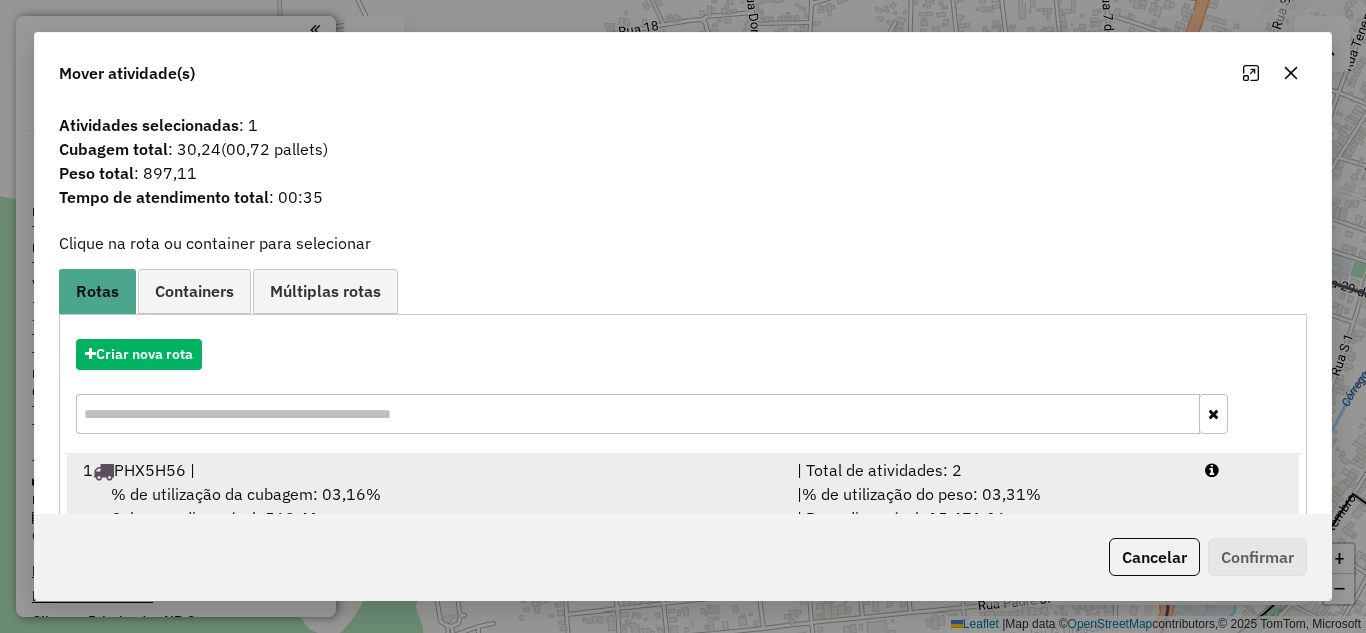 click on "| Total de atividades: 2" at bounding box center (989, 470) 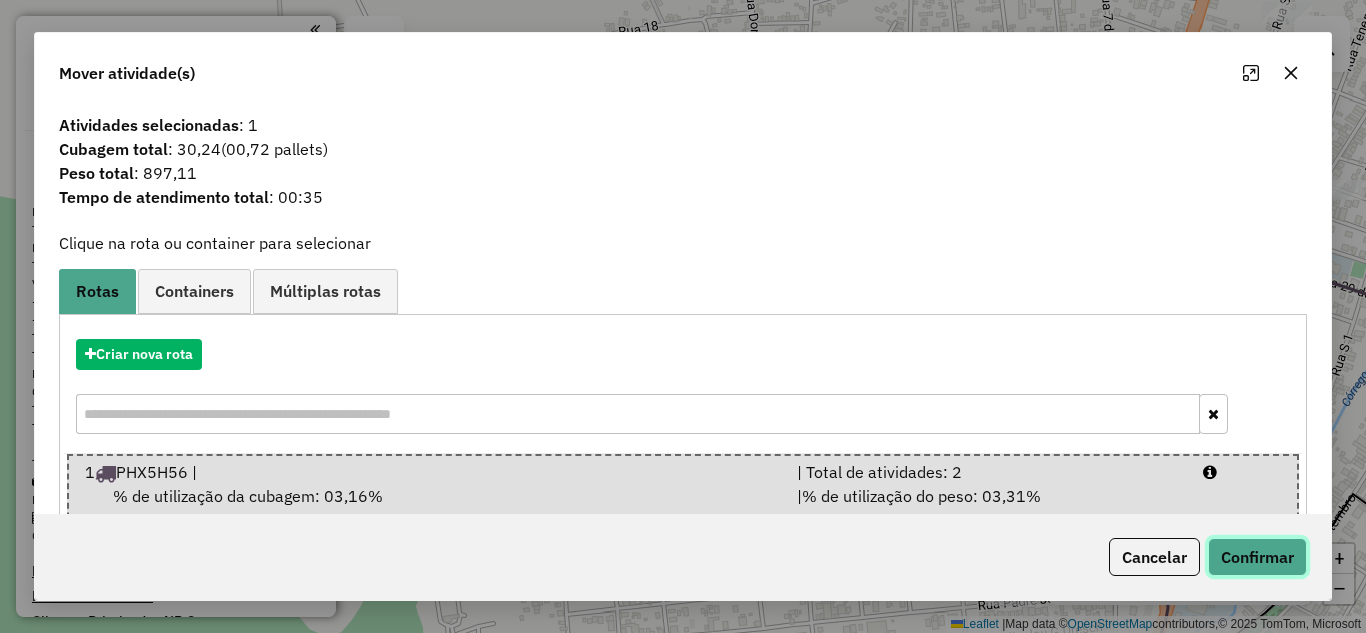 click on "Confirmar" 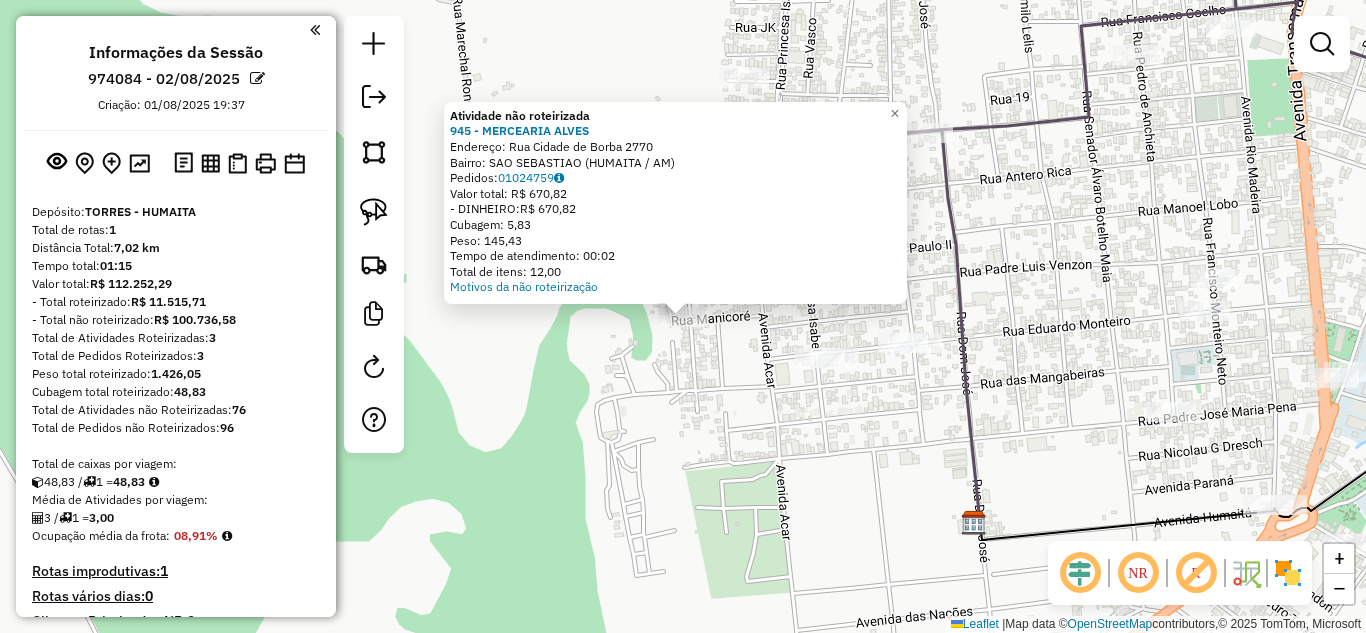 drag, startPoint x: 737, startPoint y: 453, endPoint x: 803, endPoint y: 418, distance: 74.70609 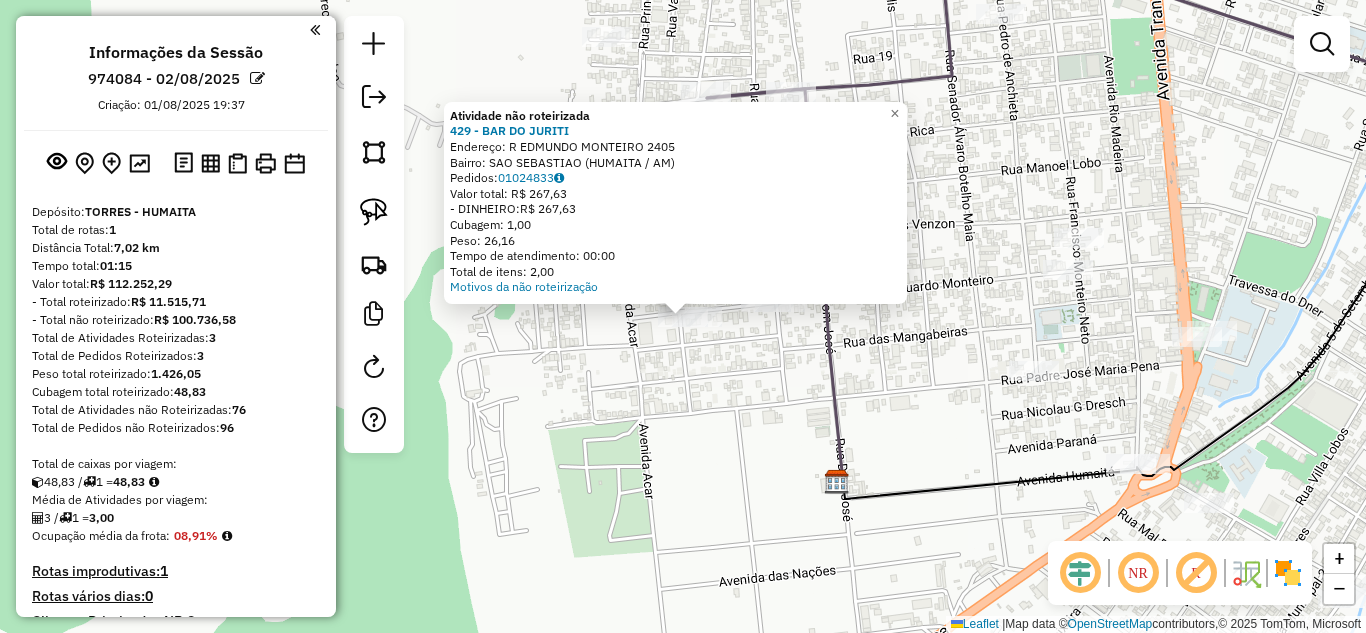 click on "Atividade não roteirizada 429 - BAR DO JURITI  Endereço:  R EDMUNDO MONTEIRO [NUMBER]   Bairro: SAO SEBASTIAO ([REGION] / AM)   Pedidos:  [ORDER_ID]   Valor total: R$ 267,63   - DINHEIRO:  R$ 267,63   Cubagem: 1,00   Peso: 26,16   Tempo de atendimento: 00:00   Total de itens: 2,00  Motivos da não roteirização × Janela de atendimento Grade de atendimento Capacidade Transportadoras Veículos Cliente Pedidos  Rotas Selecione os dias de semana para filtrar as janelas de atendimento  Seg   Ter   Qua   Qui   Sex   Sáb   Dom  Informe o período da janela de atendimento: De: Até:  Filtrar exatamente a janela do cliente  Considerar janela de atendimento padrão  Selecione os dias de semana para filtrar as grades de atendimento  Seg   Ter   Qua   Qui   Sex   Sáb   Dom   Considerar clientes sem dia de atendimento cadastrado  Clientes fora do dia de atendimento selecionado Filtrar as atividades entre os valores definidos abaixo:  Peso mínimo:   Peso máximo:   Cubagem mínima:   Cubagem máxima:   De:   Até:   De:  +" 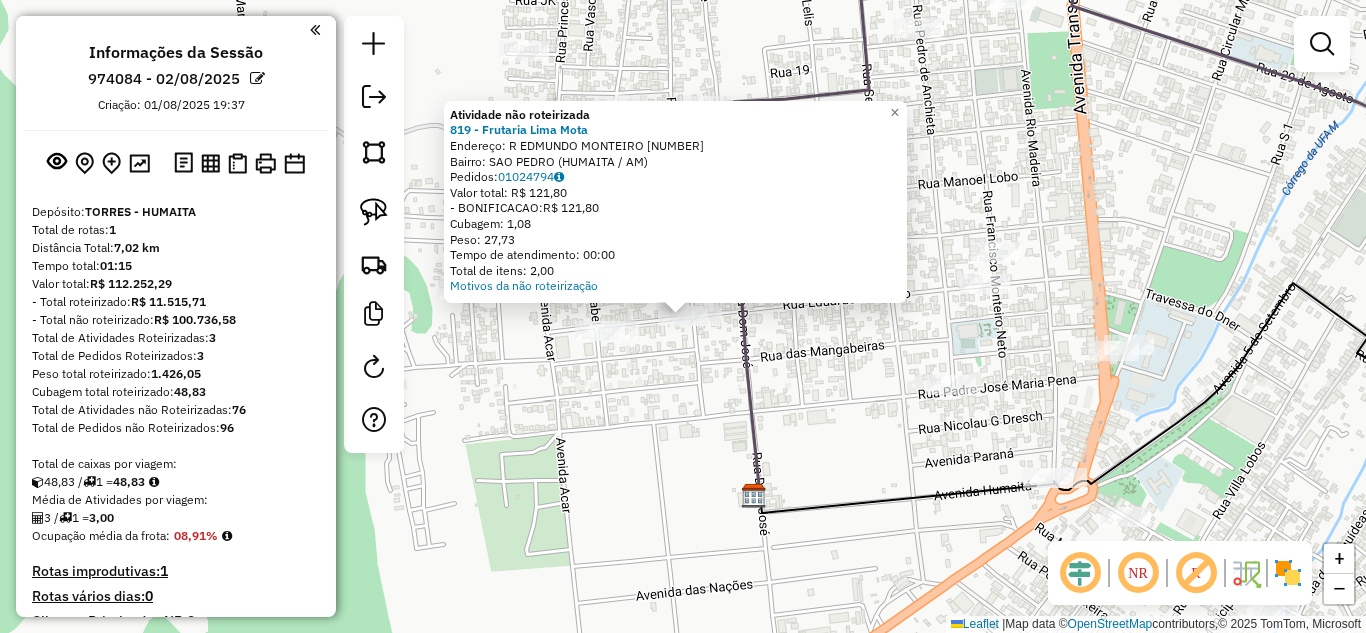 click on "Atividade não roteirizada 819 - Frutaria Lima Mota  Endereço:  R EDMUNDO MONTEIRO 2284   Bairro: SAO PEDRO ([CITY] / [STATE])   Pedidos:  01024794   Valor total: R$ 121,80   - BONIFICACAO:  R$ 121,80   Cubagem: 1,08   Peso: 27,73   Tempo de atendimento: 00:00   Total de itens: 2,00  Motivos da não roteirização × Janela de atendimento Grade de atendimento Capacidade Transportadoras Veículos Cliente Pedidos  Rotas Selecione os dias de semana para filtrar as janelas de atendimento  Seg   Ter   Qua   Qui   Sex   Sáb   Dom  Informe o período da janela de atendimento: De: Até:  Filtrar exatamente a janela do cliente  Considerar janela de atendimento padrão  Selecione os dias de semana para filtrar as grades de atendimento  Seg   Ter   Qua   Qui   Sex   Sáb   Dom   Considerar clientes sem dia de atendimento cadastrado  Clientes fora do dia de atendimento selecionado Filtrar as atividades entre os valores definidos abaixo:  Peso mínimo:   Peso máximo:   Cubagem mínima:   Cubagem máxima:   De:   Até:  De:" 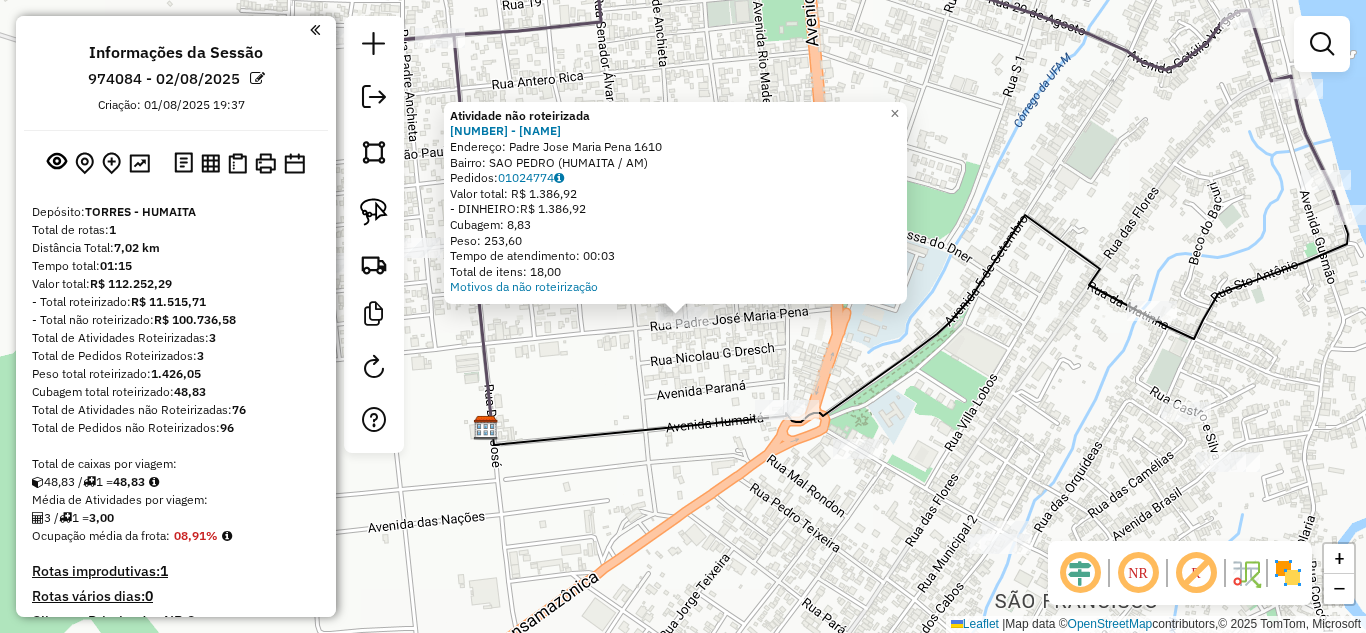click on "Atividade não roteirizada 482 - MAXIMUS/RM CONVENIEN  Endereço:  Padre Jose Maria Pena [NUMBER]   Bairro: SAO PEDRO ([REGION] / AM)   Pedidos:  [ORDER_ID]   Valor total: R$ 1.386,92   - DINHEIRO:  R$ 1.386,92   Cubagem: 8,83   Peso: 253,60   Tempo de atendimento: 00:03   Total de itens: 18,00  Motivos da não roteirização × Janela de atendimento Grade de atendimento Capacidade Transportadoras Veículos Cliente Pedidos  Rotas Selecione os dias de semana para filtrar as janelas de atendimento  Seg   Ter   Qua   Qui   Sex   Sáb   Dom  Informe o período da janela de atendimento: De: Até:  Filtrar exatamente a janela do cliente  Considerar janela de atendimento padrão  Selecione os dias de semana para filtrar as grades de atendimento  Seg   Ter   Qua   Qui   Sex   Sáb   Dom   Considerar clientes sem dia de atendimento cadastrado  Clientes fora do dia de atendimento selecionado Filtrar as atividades entre os valores definidos abaixo:  Peso mínimo:   Peso máximo:   Cubagem mínima:   Cubagem máxima:   De:  De:" 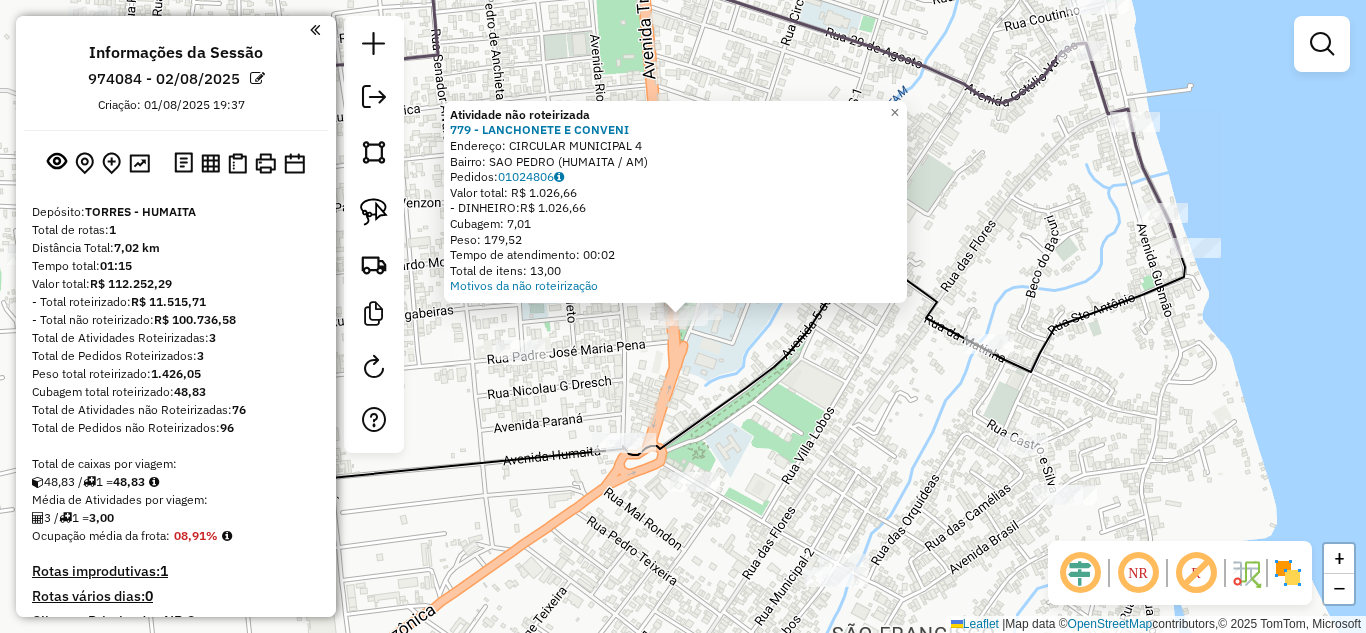click 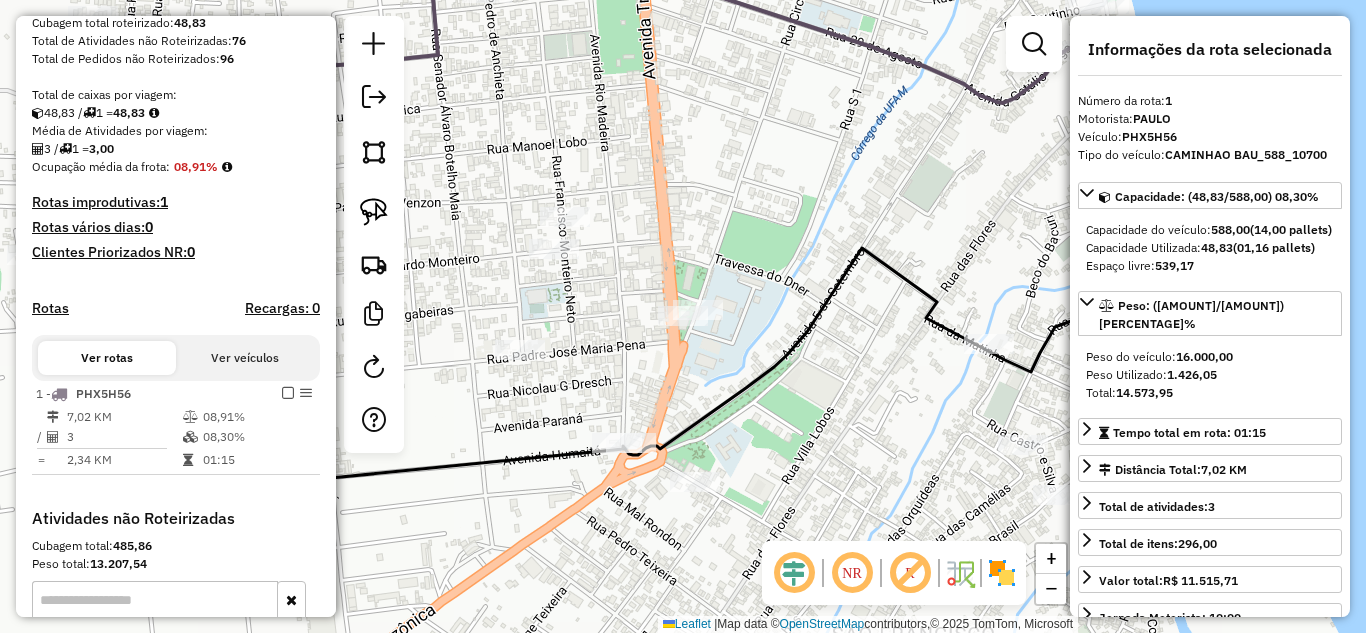scroll, scrollTop: 621, scrollLeft: 0, axis: vertical 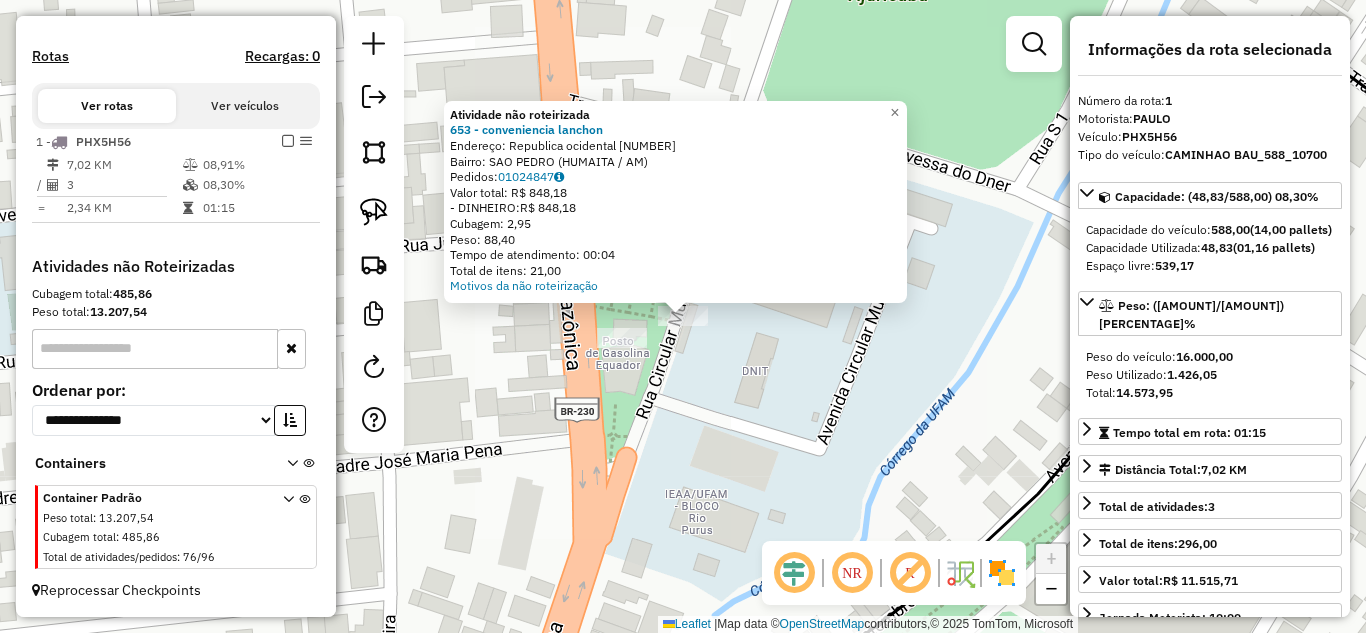 click on "Atividade não roteirizada 653 - conveniencia lanchon  Endereço:  Republica  ocidental 6   Bairro: SAO PEDRO ([DISTRICT] / [STATE])   Pedidos:  01024847   Valor total: R$ 848,18   - DINHEIRO:  R$ 848,18   Cubagem: 2,95   Peso: 88,40   Tempo de atendimento: 00:04   Total de itens: 21,00  Motivos da não roteirização × Janela de atendimento Grade de atendimento Capacidade Transportadoras Veículos Cliente Pedidos  Rotas Selecione os dias de semana para filtrar as janelas de atendimento  Seg   Ter   Qua   Qui   Sex   Sáb   Dom  Informe o período da janela de atendimento: De: Até:  Filtrar exatamente a janela do cliente  Considerar janela de atendimento padrão  Selecione os dias de semana para filtrar as grades de atendimento  Seg   Ter   Qua   Qui   Sex   Sáb   Dom   Considerar clientes sem dia de atendimento cadastrado  Clientes fora do dia de atendimento selecionado Filtrar as atividades entre os valores definidos abaixo:  Peso mínimo:   Peso máximo:   Cubagem mínima:   Cubagem máxima:   De:   Até:  De:" 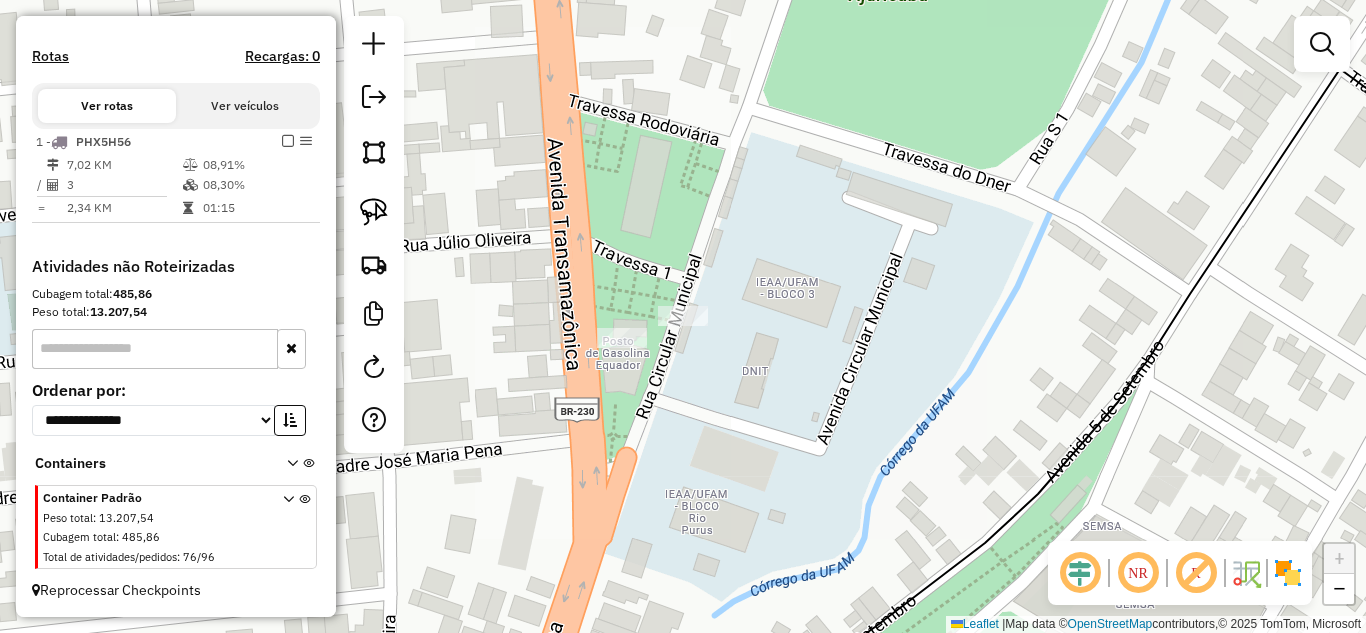 drag, startPoint x: 669, startPoint y: 472, endPoint x: 784, endPoint y: 334, distance: 179.63574 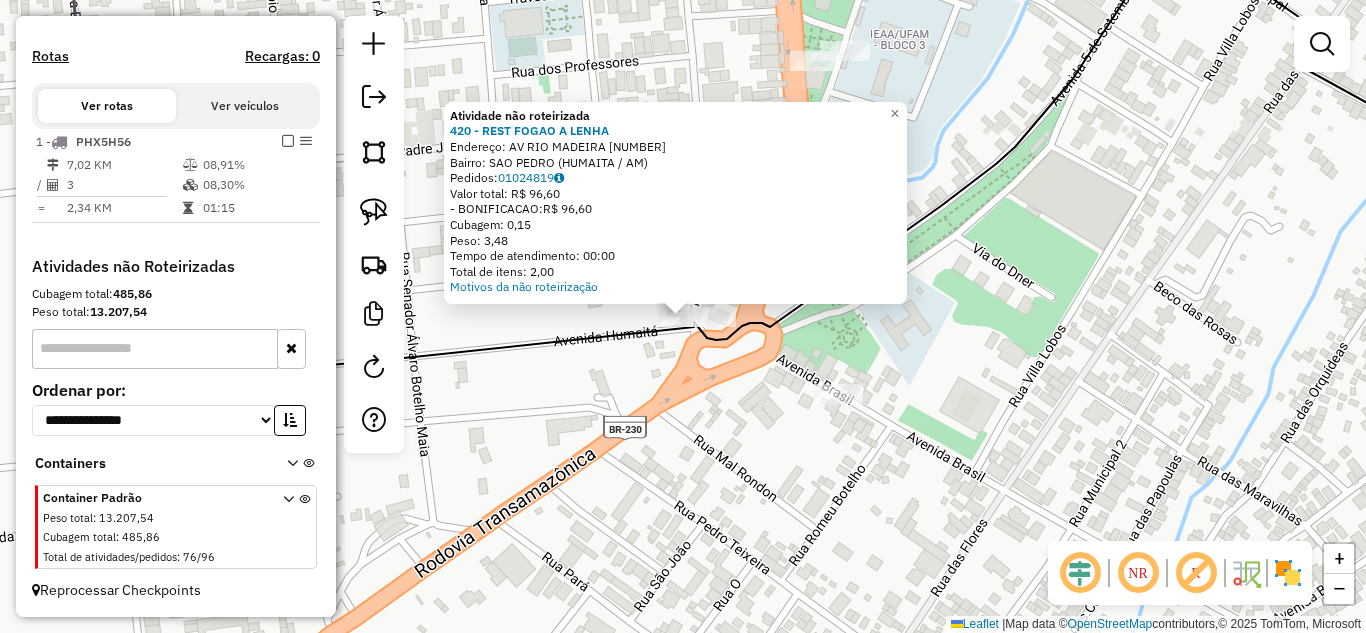 click on "Atividade não roteirizada 420 - REST FOGAO A LENHA  Endereço:  AV RIO MADEIRA [NUMBER]   Bairro: SAO PEDRO ([CITY] / [STATE])   Pedidos:  01024819   Valor total: R$ 96,60   - BONIFICACAO:  R$ 96,60   Cubagem: 0,15   Peso: 3,48   Tempo de atendimento: 00:00   Total de itens: 2,00  Motivos da não roteirização × Janela de atendimento Grade de atendimento Capacidade Transportadoras Veículos Cliente Pedidos  Rotas Selecione os dias de semana para filtrar as janelas de atendimento  Seg   Ter   Qua   Qui   Sex   Sáb   Dom  Informe o período da janela de atendimento: De: Até:  Filtrar exatamente a janela do cliente  Considerar janela de atendimento padrão  Selecione os dias de semana para filtrar as grades de atendimento  Seg   Ter   Qua   Qui   Sex   Sáb   Dom   Considerar clientes sem dia de atendimento cadastrado  Clientes fora do dia de atendimento selecionado Filtrar as atividades entre os valores definidos abaixo:  Peso mínimo:   Peso máximo:   Cubagem mínima:   Cubagem máxima:   De:   Até:  De:  De:" 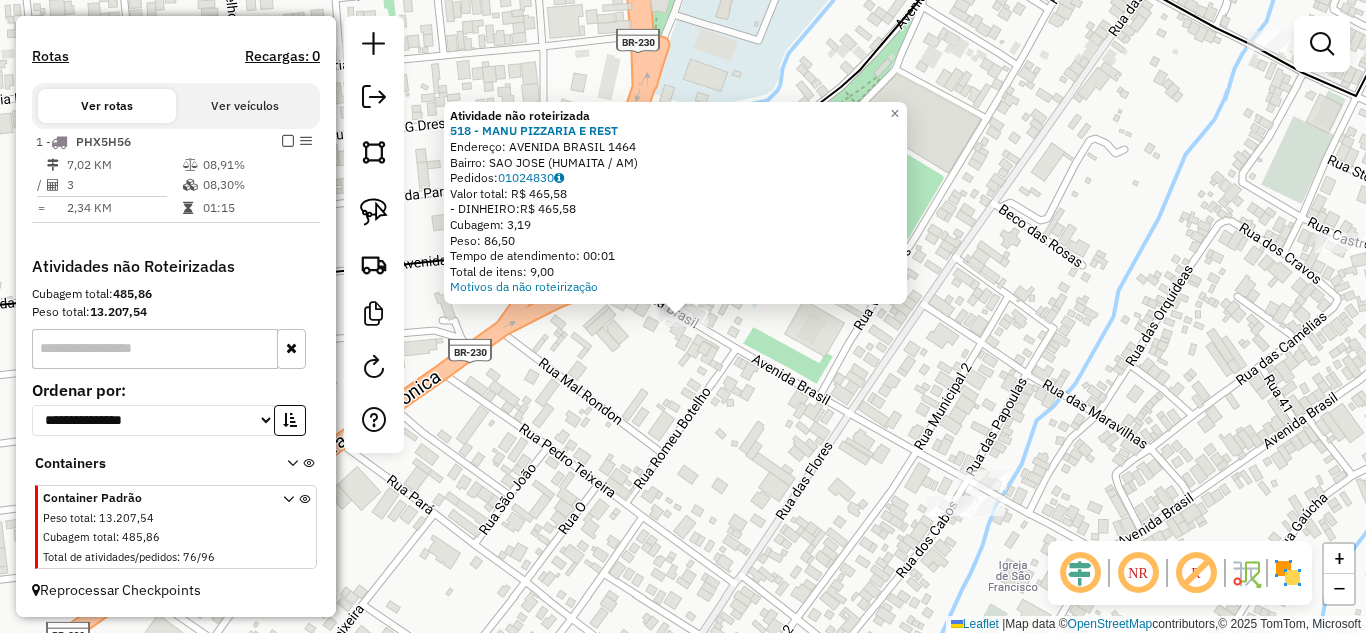 click on "Atividade não roteirizada [NUMBER] - [NAME]  Endereço:  [STREET] [NUMBER]   Bairro: [NEIGHBORHOOD] ([CITY] / [STATE])   Pedidos:  [ORDER_ID]   Valor total: [CURRENCY] [AMOUNT]   - [PAYMENT_METHOD]:  [CURRENCY] [AMOUNT]   Cubagem: [CUBAGE]   Peso: [WEIGHT]   Tempo de atendimento: [TIME]   Total de itens: [ITEMS]  Motivos da não roteirização × Janela de atendimento Grade de atendimento Capacidade Transportadoras Veículos Cliente Pedidos  Rotas Selecione os dias de semana para filtrar as janelas de atendimento  Seg   Ter   Qua   Qui   Sex   Sáb   Dom  Informe o período da janela de atendimento: De: Até:  Filtrar exatamente a janela do cliente  Considerar janela de atendimento padrão  Selecione os dias de semana para filtrar as grades de atendimento  Seg   Ter   Qua   Qui   Sex   Sáb   Dom   Considerar clientes sem dia de atendimento cadastrado  Clientes fora do dia de atendimento selecionado Filtrar as atividades entre os valores definidos abaixo:  Peso mínimo:   Peso máximo:   Cubagem mínima:   Cubagem máxima:   De:   Até:   De:" 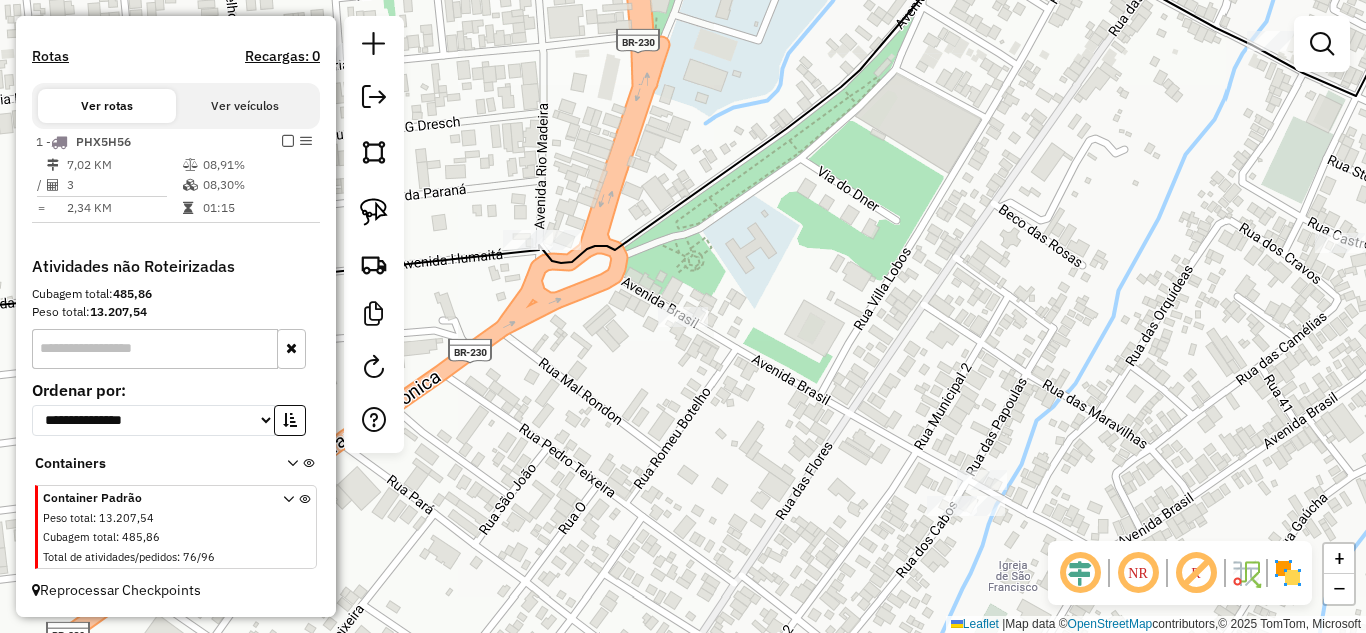 drag, startPoint x: 771, startPoint y: 459, endPoint x: 636, endPoint y: 356, distance: 169.80577 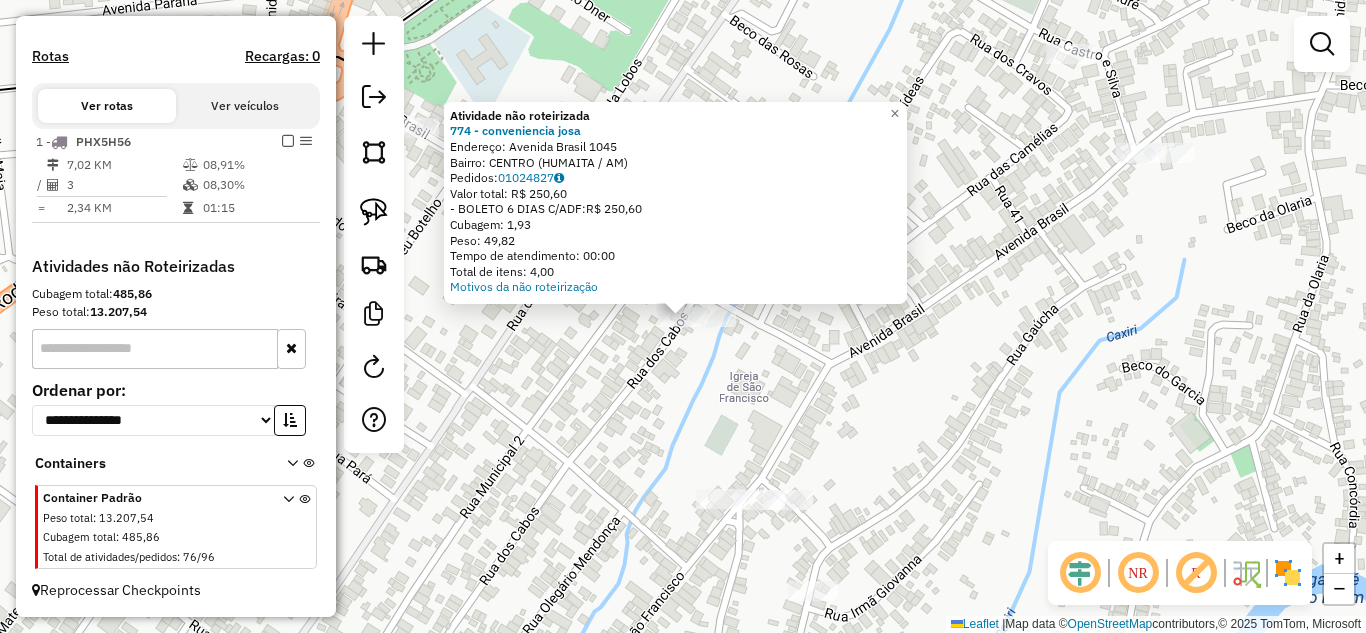 click on "Atividade não roteirizada 774 - [NAME]  Endereço:  Avenida Brasil [NUMBER]   Bairro: CENTRO ([CITY] / [STATE])   Pedidos:  01024827   Valor total: R$ 250,60   - BOLETO 6 DIAS C/ADF:  R$ 250,60   Cubagem: 1,93   Peso: 49,82   Tempo de atendimento: 00:00   Total de itens: 4,00  Motivos da não roteirização × Janela de atendimento Grade de atendimento Capacidade Transportadoras Veículos Cliente Pedidos  Rotas Selecione os dias de semana para filtrar as janelas de atendimento  Seg   Ter   Qua   Qui   Sex   Sáb   Dom  Informe o período da janela de atendimento: De: Até:  Filtrar exatamente a janela do cliente  Considerar janela de atendimento padrão  Selecione os dias de semana para filtrar as grades de atendimento  Seg   Ter   Qua   Qui   Sex   Sáb   Dom   Considerar clientes sem dia de atendimento cadastrado  Clientes fora do dia de atendimento selecionado Filtrar as atividades entre os valores definidos abaixo:  Peso mínimo:   Peso máximo:   Cubagem mínima:   Cubagem máxima:   De:   Até:  De:" 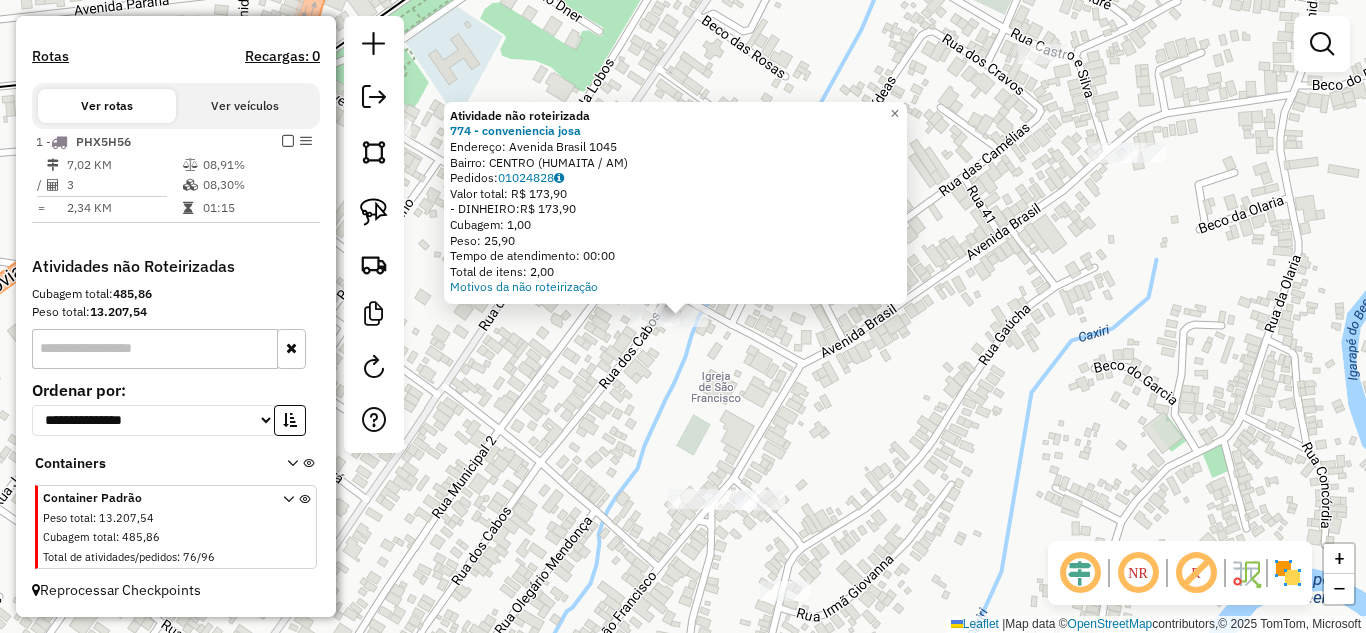 click on "Atividade não roteirizada 774 - conveniencia josa  Endereço:  Avenida Brasil [NUMBER]   Bairro: CENTRO ([STATE])   Pedidos:  01024828   Valor total: R$ 173,90   - DINHEIRO:  R$ 173,90   Cubagem: 1,00   Peso: 25,90   Tempo de atendimento: 00:00   Total de itens: 2,00  Motivos da não roteirização × Janela de atendimento Grade de atendimento Capacidade Transportadoras Veículos Cliente Pedidos  Rotas Selecione os dias de semana para filtrar as janelas de atendimento  Seg   Ter   Qua   Qui   Sex   Sáb   Dom  Informe o período da janela de atendimento: De: Até:  Filtrar exatamente a janela do cliente  Considerar janela de atendimento padrão  Selecione os dias de semana para filtrar as grades de atendimento  Seg   Ter   Qua   Qui   Sex   Sáb   Dom   Considerar clientes sem dia de atendimento cadastrado  Clientes fora do dia de atendimento selecionado Filtrar as atividades entre os valores definidos abaixo:  Peso mínimo:   Peso máximo:   Cubagem mínima:   Cubagem máxima:   De:   Até:   De:   Até:" 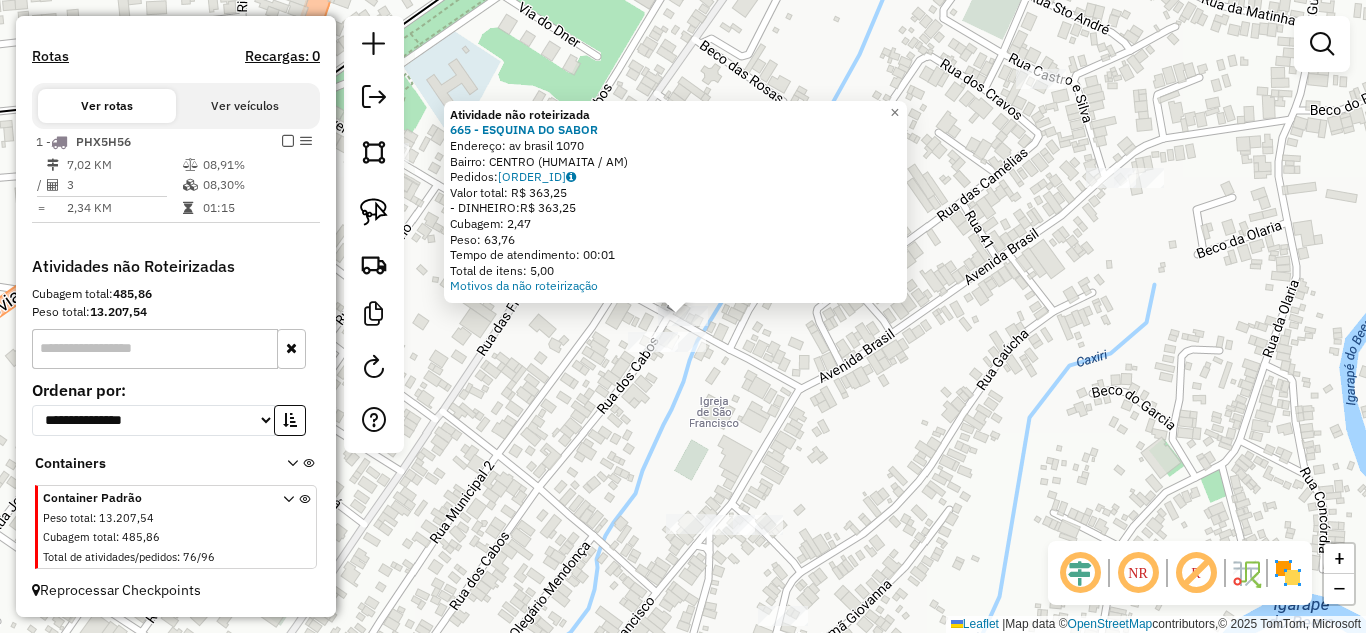 click on "Atividade não roteirizada [NUMBER] - [NAME]  Endereço:  [STREET] [NUMBER]   Bairro: [NEIGHBORHOOD] ([CITY] / [STATE])   Pedidos:  [ORDER_ID]   Valor total: [CURRENCY] [AMOUNT]   - [PAYMENT_METHOD]:  [CURRENCY] [AMOUNT]   Cubagem: [CUBAGE]   Peso: [WEIGHT]   Tempo de atendimento: [TIME]   Total de itens: [ITEMS]  Motivos da não roteirização × Janela de atendimento Grade de atendimento Capacidade Transportadoras Veículos Cliente Pedidos  Rotas Selecione os dias de semana para filtrar as janelas de atendimento  Seg   Ter   Qua   Qui   Sex   Sáb   Dom  Informe o período da janela de atendimento: De: Até:  Filtrar exatamente a janela do cliente  Considerar janela de atendimento padrão  Selecione os dias de semana para filtrar as grades de atendimento  Seg   Ter   Qua   Qui   Sex   Sáb   Dom   Considerar clientes sem dia de atendimento cadastrado  Clientes fora do dia de atendimento selecionado Filtrar as atividades entre os valores definidos abaixo:  Peso mínimo:   Peso máximo:   Cubagem mínima:   Cubagem máxima:   De:   Até:   De:  Até:  Nome:" 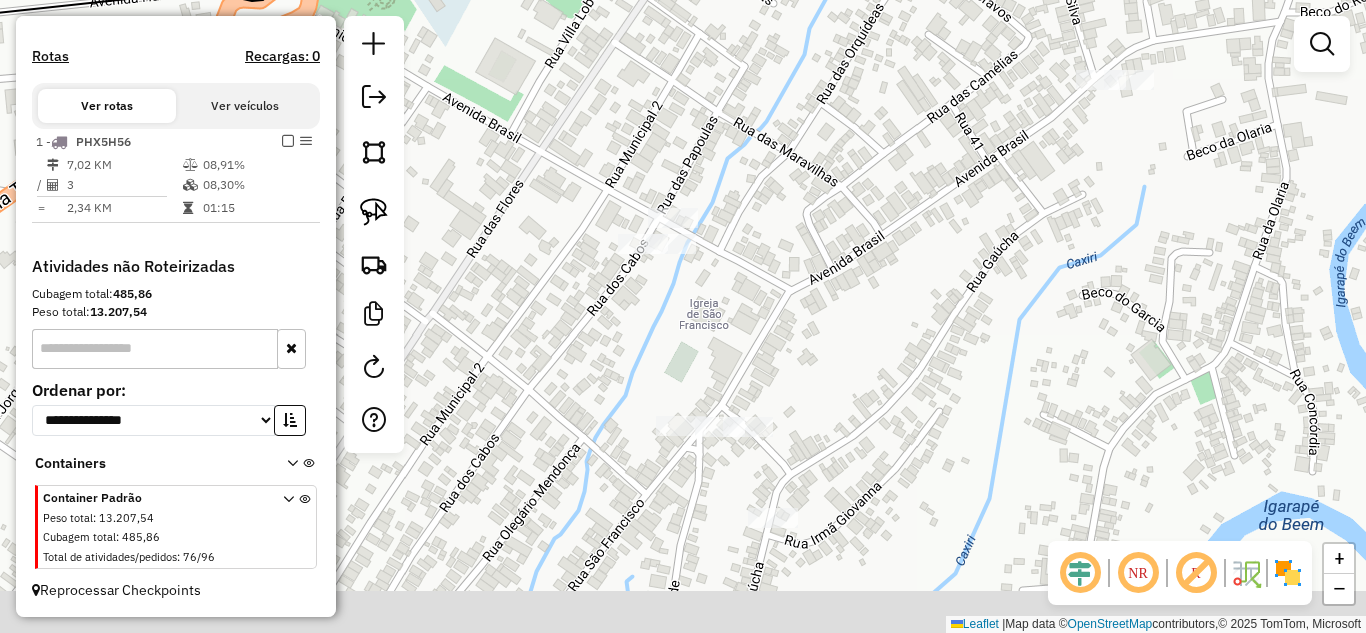 drag, startPoint x: 713, startPoint y: 452, endPoint x: 702, endPoint y: 348, distance: 104.58012 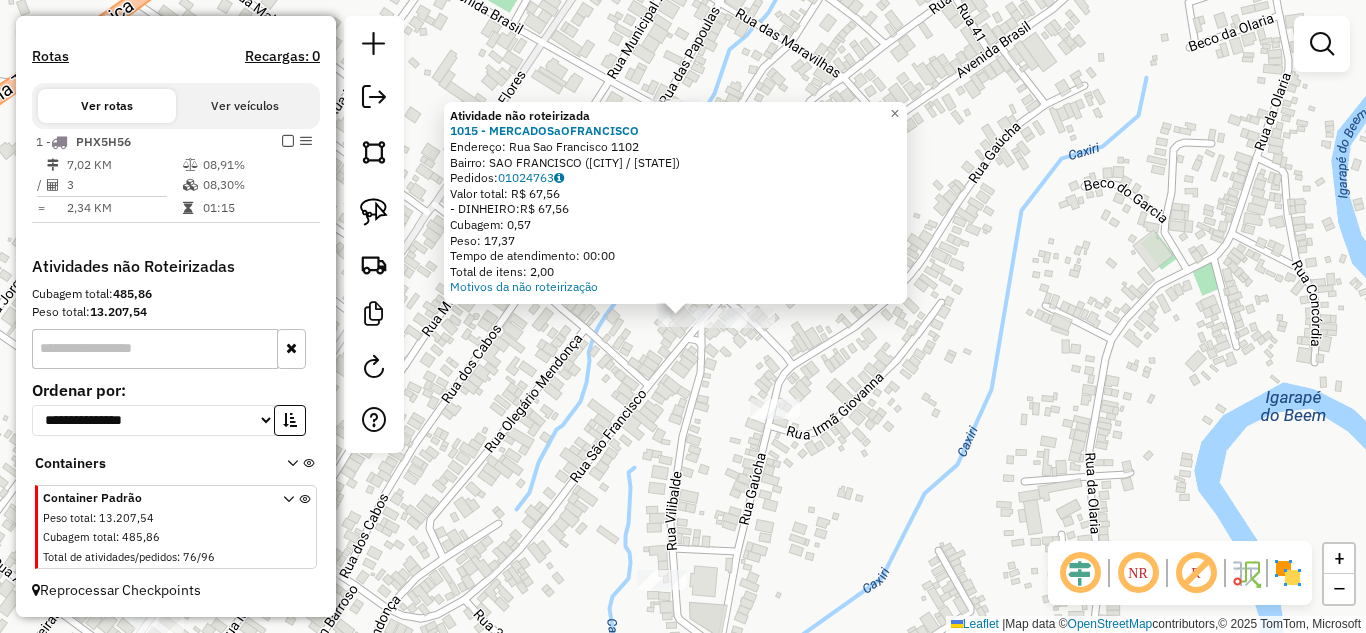 click on "Atividade não roteirizada [NUMBER] - [NAME]  Endereço:  [STREET] [NUMBER]   Bairro: [NEIGHBORHOOD] ([CITY] / [STATE])   Pedidos:  [ORDER_ID]   Valor total: [CURRENCY] [AMOUNT]   - [PAYMENT_METHOD]:  [CURRENCY] [AMOUNT]   Cubagem: [CUBAGE]   Peso: [WEIGHT]   Tempo de atendimento: [TIME]   Total de itens: [ITEMS]  Motivos da não roteirização × Janela de atendimento Grade de atendimento Capacidade Transportadoras Veículos Cliente Pedidos  Rotas Selecione os dias de semana para filtrar as janelas de atendimento  Seg   Ter   Qua   Qui   Sex   Sáb   Dom  Informe o período da janela de atendimento: De: Até:  Filtrar exatamente a janela do cliente  Considerar janela de atendimento padrão  Selecione os dias de semana para filtrar as grades de atendimento  Seg   Ter   Qua   Qui   Sex   Sáb   Dom   Considerar clientes sem dia de atendimento cadastrado  Clientes fora do dia de atendimento selecionado Filtrar as atividades entre os valores definidos abaixo:  Peso mínimo:   Peso máximo:   Cubagem mínima:   Cubagem máxima:   De:   Até:   De:" 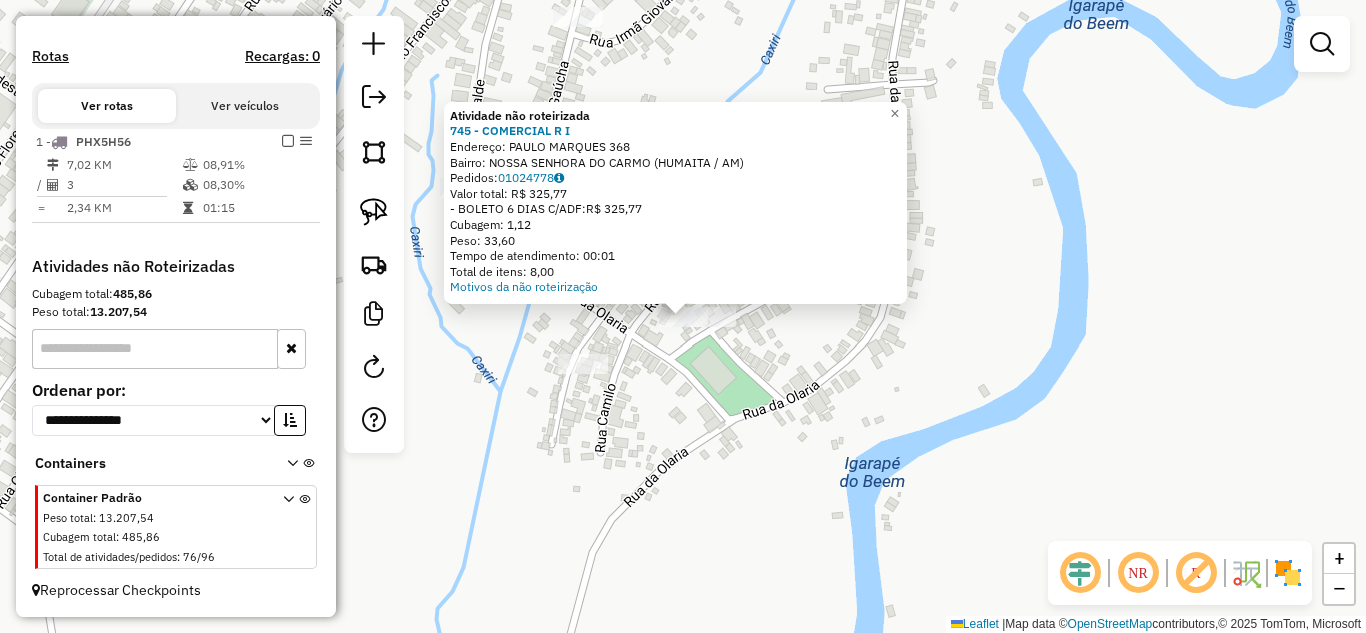 click 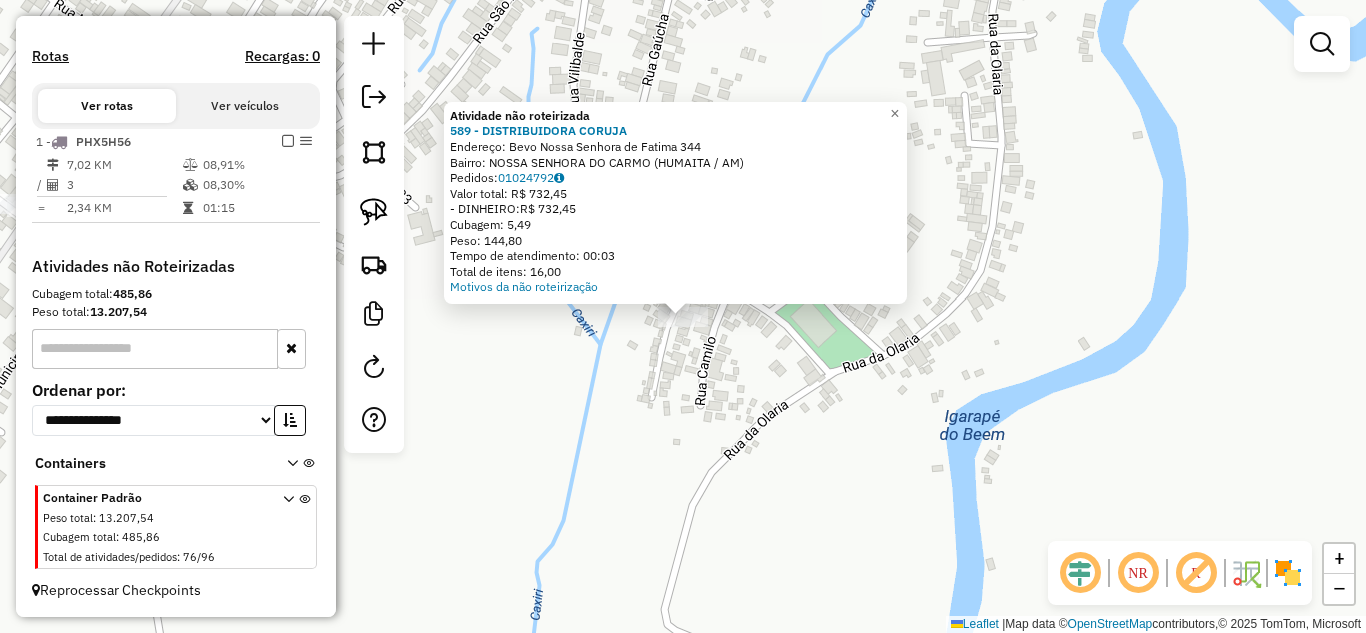 click on "Atividade não roteirizada 589 - DISTRIBUIDORA CORUJA  Endereço:  [STREET] [NUMBER]   Bairro: [NEIGHBORHOOD] ([DISTRICT] / [STATE])   Pedidos:  01024792   Valor total: R$ 732,45   - DINHEIRO:  R$ 732,45   Cubagem: 5,49   Peso: 144,80   Tempo de atendimento: 00:03   Total de itens: 16,00  Motivos da não roteirização × Janela de atendimento Grade de atendimento Capacidade Transportadoras Veículos Cliente Pedidos  Rotas Selecione os dias de semana para filtrar as janelas de atendimento  Seg   Ter   Qua   Qui   Sex   Sáb   Dom  Informe o período da janela de atendimento: De: Até:  Filtrar exatamente a janela do cliente  Considerar janela de atendimento padrão  Selecione os dias de semana para filtrar as grades de atendimento  Seg   Ter   Qua   Qui   Sex   Sáb   Dom   Considerar clientes sem dia de atendimento cadastrado  Clientes fora do dia de atendimento selecionado Filtrar as atividades entre os valores definidos abaixo:  Peso mínimo:   Peso máximo:   Cubagem mínima:   De:   Até:" 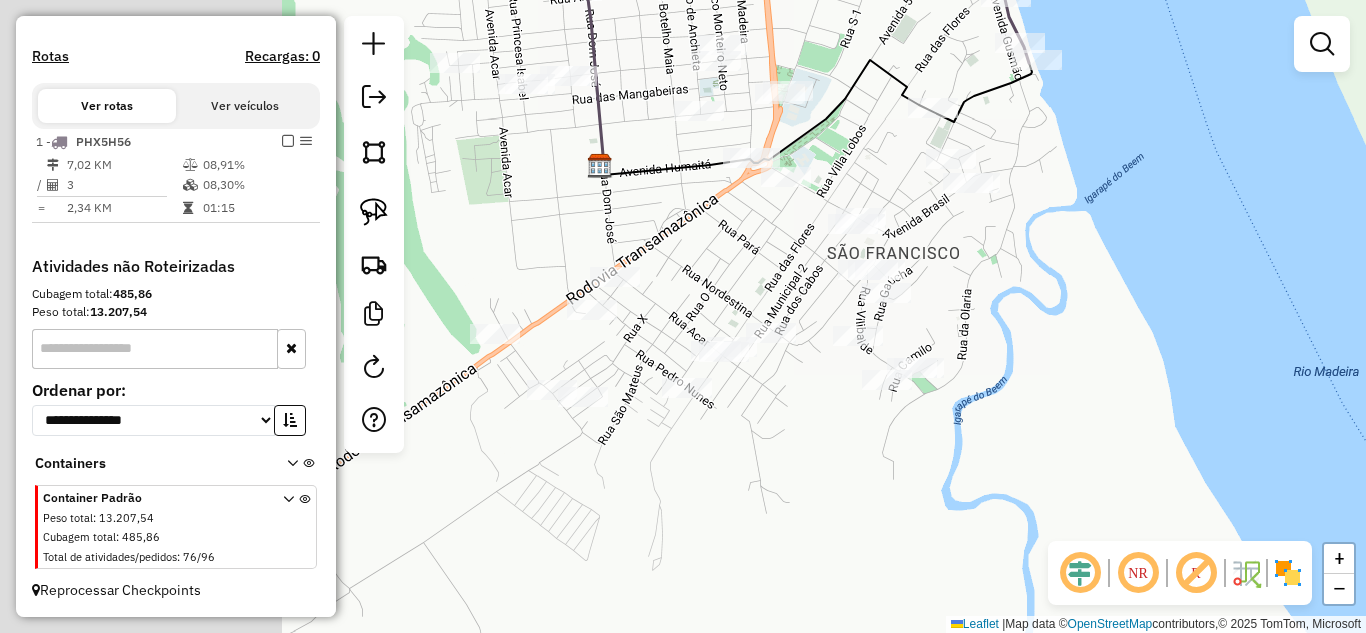drag, startPoint x: 531, startPoint y: 429, endPoint x: 838, endPoint y: 433, distance: 307.02606 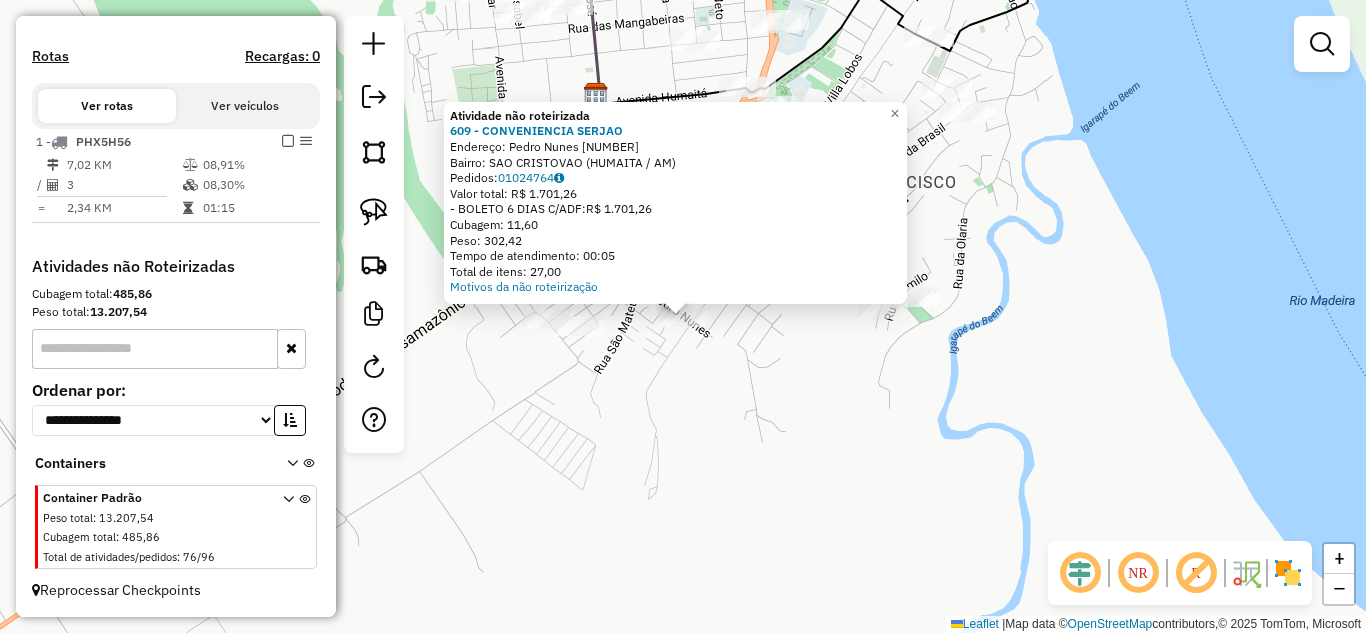 click on "Atividade não roteirizada 609 - CONVENIENCIA SERJAO  Endereço:  Pedro Nunes 1399   Bairro: SAO CRISTOVAO ([DISTRICT] / [STATE])   Pedidos:  01024764   Valor total: R$ 1.701,26   - BOLETO 6 DIAS C/ADF:  R$ 1.701,26   Cubagem: 11,60   Peso: 302,42   Tempo de atendimento: 00:05   Total de itens: 27,00  Motivos da não roteirização × Janela de atendimento Grade de atendimento Capacidade Transportadoras Veículos Cliente Pedidos  Rotas Selecione os dias de semana para filtrar as janelas de atendimento  Seg   Ter   Qua   Qui   Sex   Sáb   Dom  Informe o período da janela de atendimento: De: Até:  Filtrar exatamente a janela do cliente  Considerar janela de atendimento padrão  Selecione os dias de semana para filtrar as grades de atendimento  Seg   Ter   Qua   Qui   Sex   Sáb   Dom   Considerar clientes sem dia de atendimento cadastrado  Cubagem máxima:  De:" 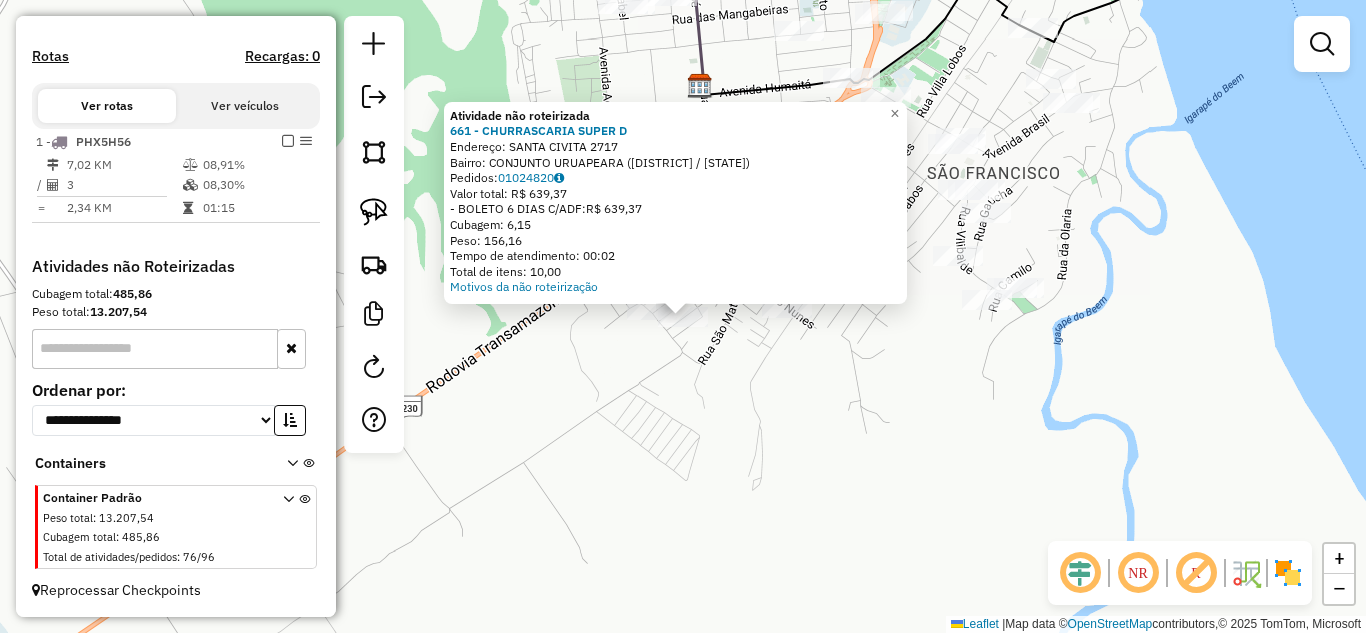 click 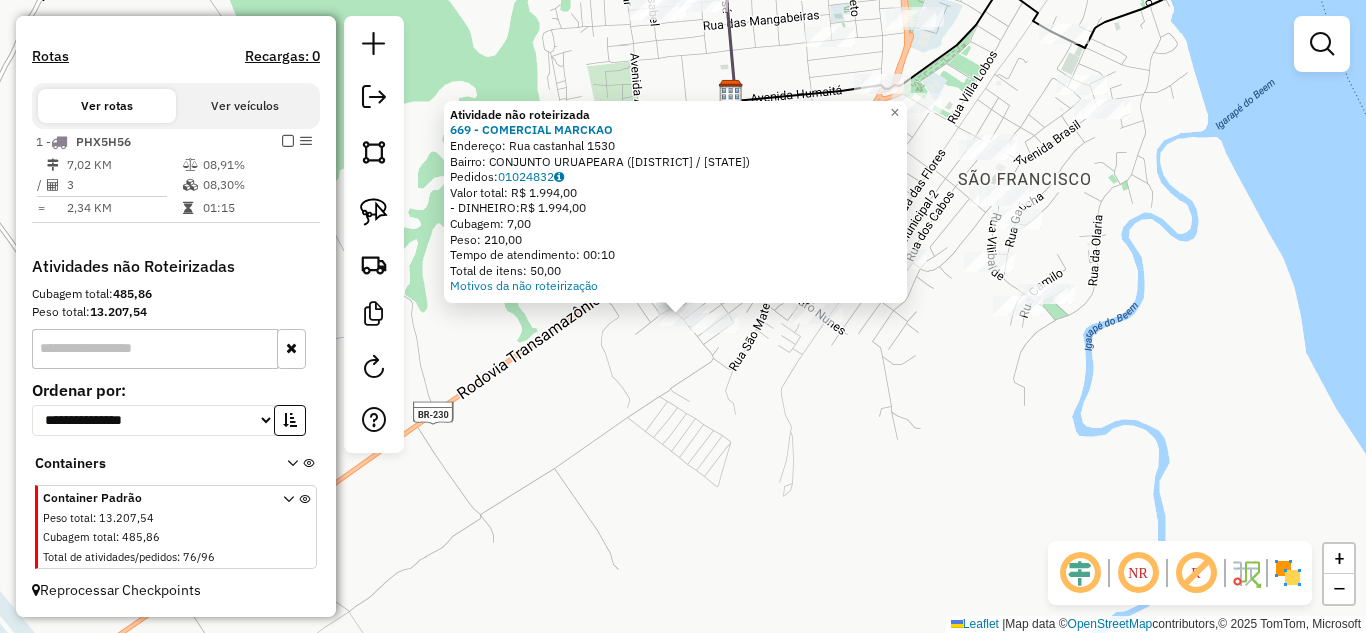 click on "Atividade não roteirizada 669 - COMERCIAL MARCKAO  Endereço:  Rua castanhal [NUMBER]   Bairro: CONJUNTO URUAPEARA ([REGION] / AM)   Pedidos:  [ORDER_ID]   Valor total: R$ 1.994,00   - DINHEIRO:  R$ 1.994,00   Cubagem: 7,00   Peso: 210,00   Tempo de atendimento: 00:10   Total de itens: 50,00  Motivos da não roteirização × Janela de atendimento Grade de atendimento Capacidade Transportadoras Veículos Cliente Pedidos  Rotas Selecione os dias de semana para filtrar as janelas de atendimento  Seg   Ter   Qua   Qui   Sex   Sáb   Dom  Informe o período da janela de atendimento: De: Até:  Filtrar exatamente a janela do cliente  Considerar janela de atendimento padrão  Selecione os dias de semana para filtrar as grades de atendimento  Seg   Ter   Qua   Qui   Sex   Sáb   Dom   Considerar clientes sem dia de atendimento cadastrado  Clientes fora do dia de atendimento selecionado Filtrar as atividades entre os valores definidos abaixo:  Peso mínimo:   Peso máximo:   Cubagem mínima:   Cubagem máxima:   De:  De:" 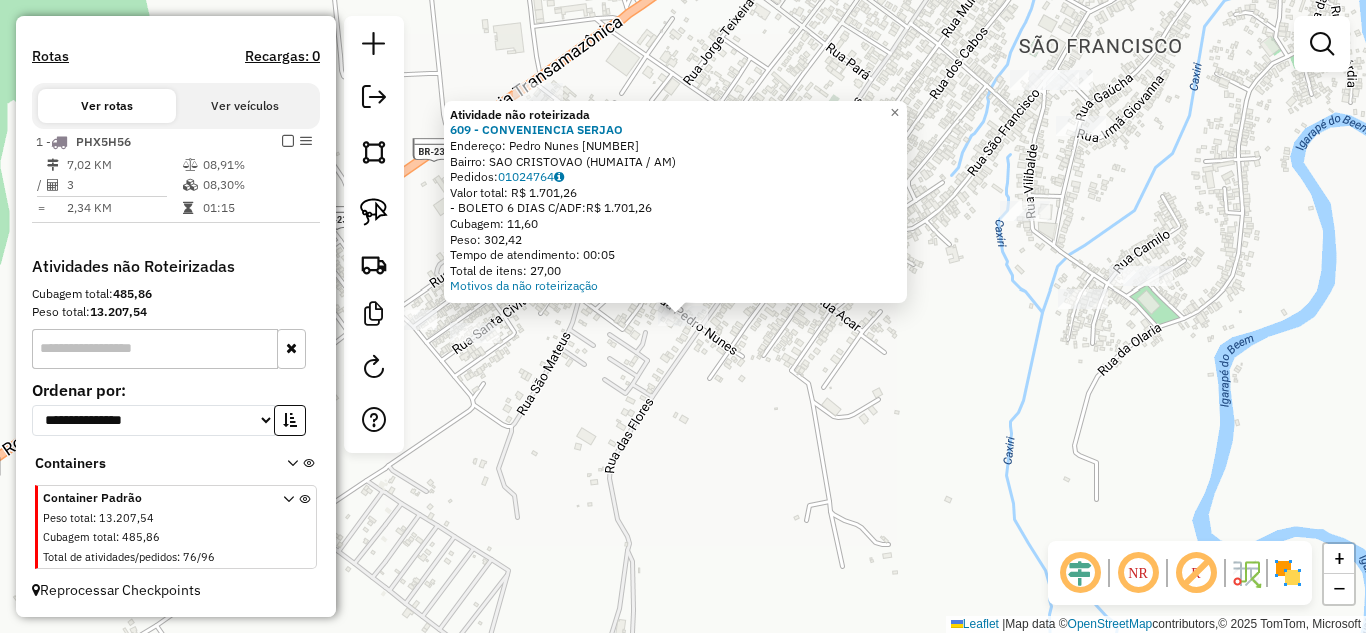 click on "Atividade não roteirizada 609 - CONVENIENCIA SERJAO  Endereço:  Pedro Nunes 1399   Bairro: SAO CRISTOVAO ([DISTRICT] / [STATE])   Pedidos:  01024764   Valor total: R$ 1.701,26   - BOLETO 6 DIAS C/ADF:  R$ 1.701,26   Cubagem: 11,60   Peso: 302,42   Tempo de atendimento: 00:05   Total de itens: 27,00  Motivos da não roteirização × Janela de atendimento Grade de atendimento Capacidade Transportadoras Veículos Cliente Pedidos  Rotas Selecione os dias de semana para filtrar as janelas de atendimento  Seg   Ter   Qua   Qui   Sex   Sáb   Dom  Informe o período da janela de atendimento: De: Até:  Filtrar exatamente a janela do cliente  Considerar janela de atendimento padrão  Selecione os dias de semana para filtrar as grades de atendimento  Seg   Ter   Qua   Qui   Sex   Sáb   Dom   Considerar clientes sem dia de atendimento cadastrado  Cubagem máxima:  De:" 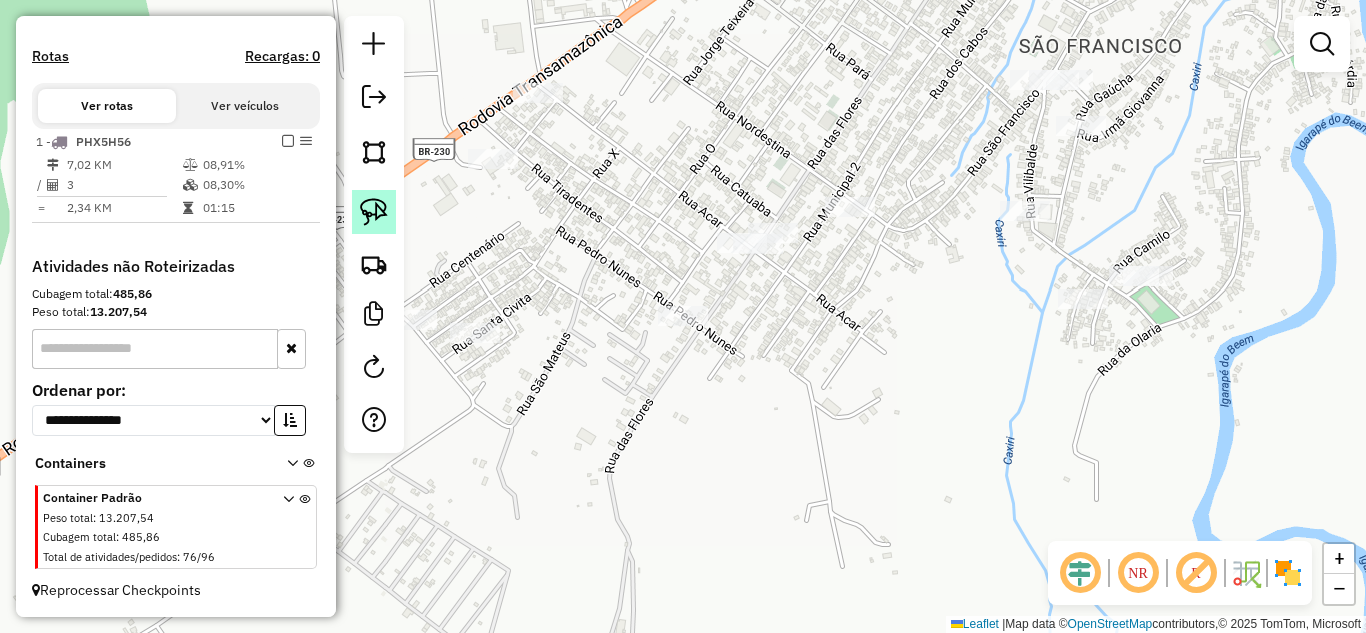 click 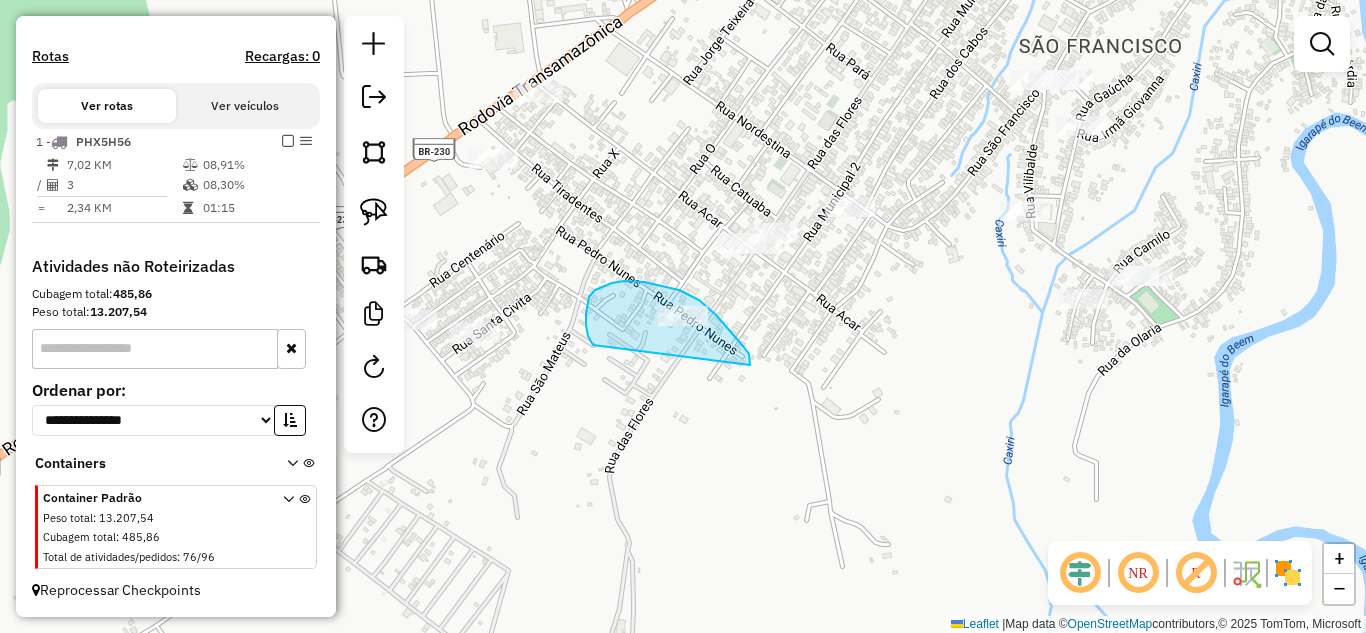 drag, startPoint x: 593, startPoint y: 345, endPoint x: 750, endPoint y: 367, distance: 158.5339 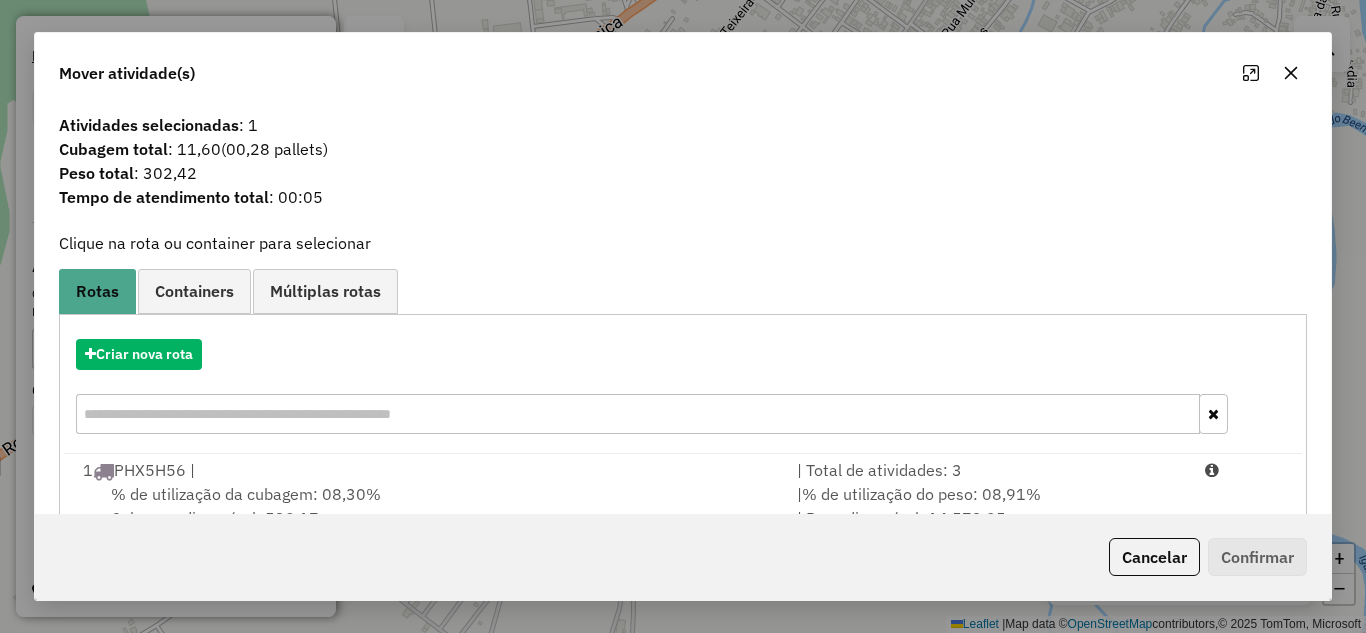 click on "|  % de utilização do peso: 08,91%  | Peso disponível: 14.573,95" at bounding box center (989, 506) 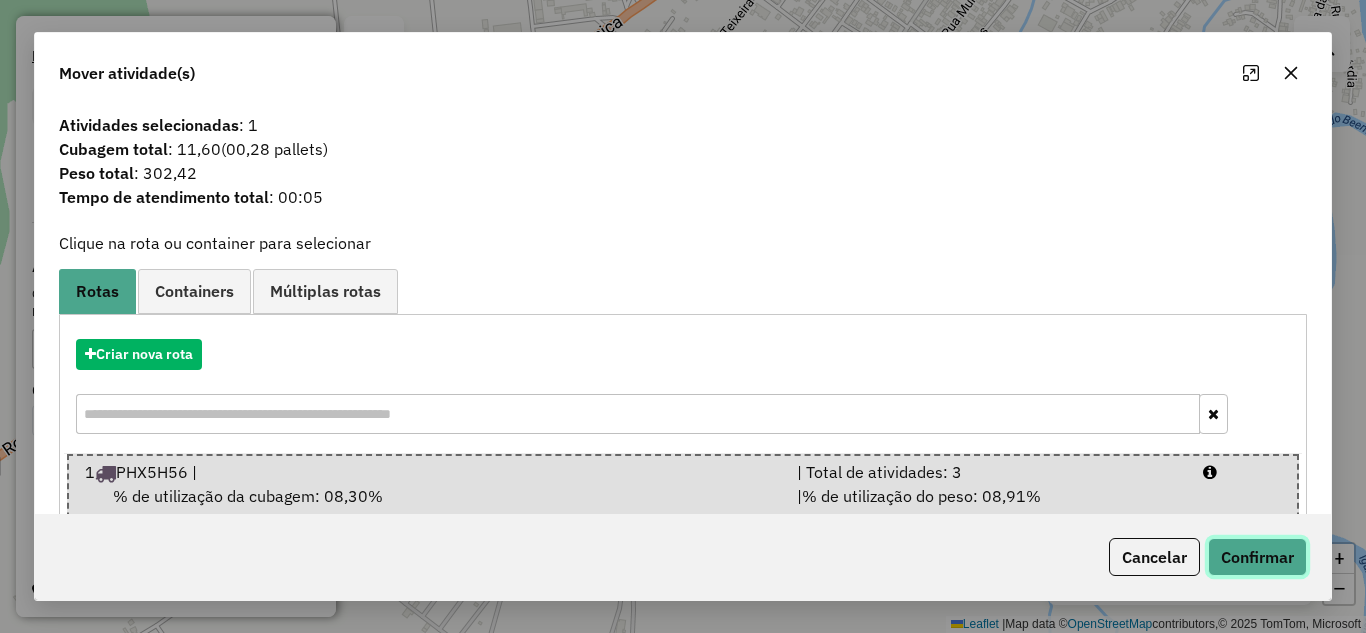 click on "Confirmar" 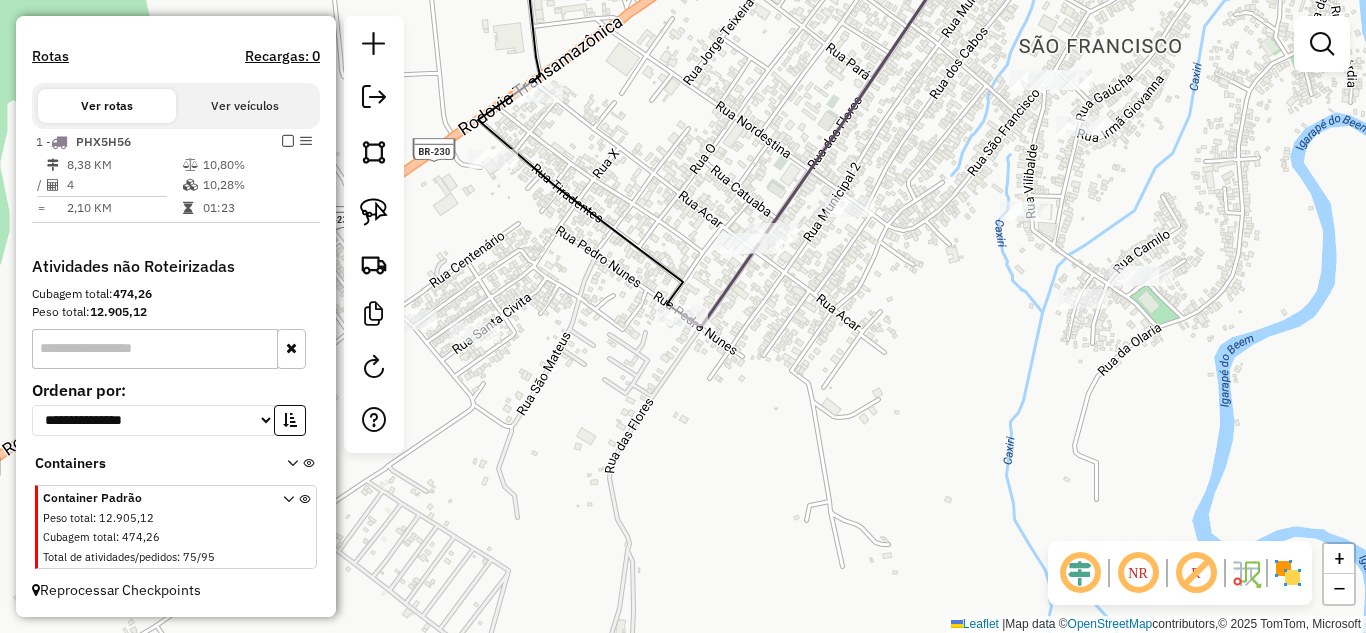 drag, startPoint x: 705, startPoint y: 415, endPoint x: 896, endPoint y: 445, distance: 193.34166 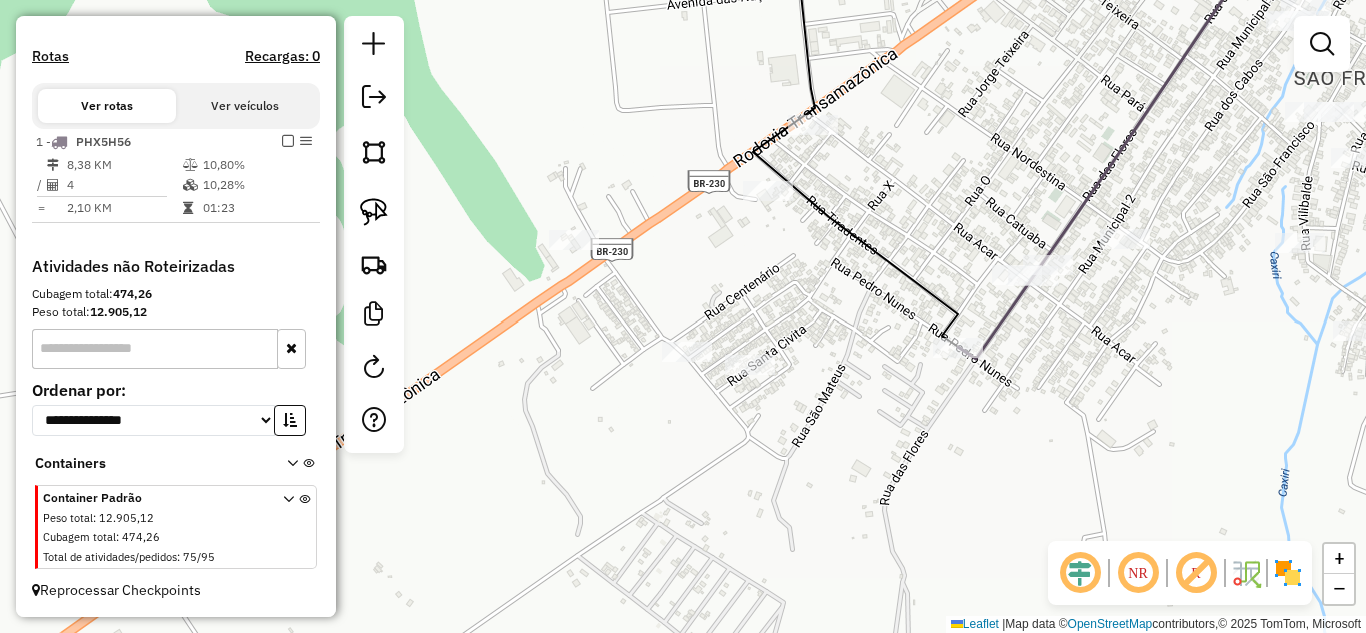 click on "Janela de atendimento Grade de atendimento Capacidade Transportadoras Veículos Cliente Pedidos  Rotas Selecione os dias de semana para filtrar as janelas de atendimento  Seg   Ter   Qua   Qui   Sex   Sáb   Dom  Informe o período da janela de atendimento: De: Até:  Filtrar exatamente a janela do cliente  Considerar janela de atendimento padrão  Selecione os dias de semana para filtrar as grades de atendimento  Seg   Ter   Qua   Qui   Sex   Sáb   Dom   Considerar clientes sem dia de atendimento cadastrado  Clientes fora do dia de atendimento selecionado Filtrar as atividades entre os valores definidos abaixo:  Peso mínimo:   Peso máximo:   Cubagem mínima:   Cubagem máxima:   De:   Até:  Filtrar as atividades entre o tempo de atendimento definido abaixo:  De:   Até:   Considerar capacidade total dos clientes não roteirizados Transportadora: Selecione um ou mais itens Tipo de veículo: Selecione um ou mais itens Veículo: Selecione um ou mais itens Motorista: Selecione um ou mais itens Nome: Rótulo:" 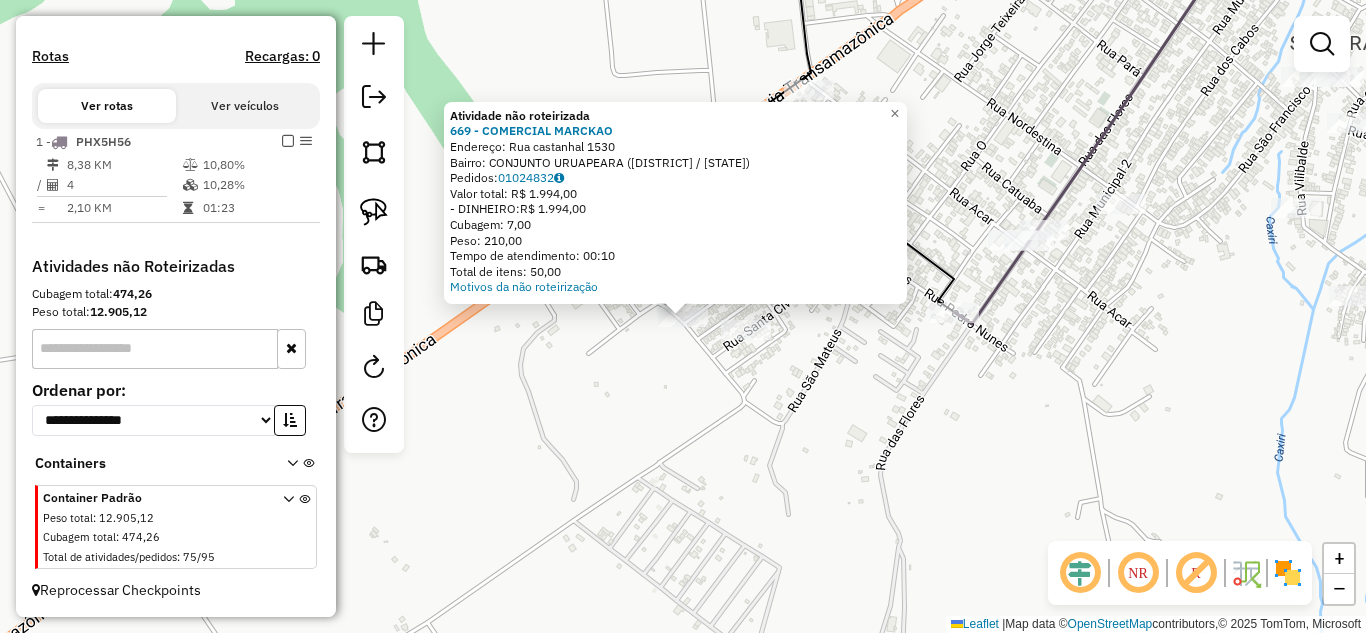 click on "Atividade não roteirizada 669 - COMERCIAL MARCKAO  Endereço:  Rua castanhal [NUMBER]   Bairro: CONJUNTO URUAPEARA ([REGION] / AM)   Pedidos:  [ORDER_ID]   Valor total: R$ 1.994,00   - DINHEIRO:  R$ 1.994,00   Cubagem: 7,00   Peso: 210,00   Tempo de atendimento: 00:10   Total de itens: 50,00  Motivos da não roteirização × Janela de atendimento Grade de atendimento Capacidade Transportadoras Veículos Cliente Pedidos  Rotas Selecione os dias de semana para filtrar as janelas de atendimento  Seg   Ter   Qua   Qui   Sex   Sáb   Dom  Informe o período da janela de atendimento: De: Até:  Filtrar exatamente a janela do cliente  Considerar janela de atendimento padrão  Selecione os dias de semana para filtrar as grades de atendimento  Seg   Ter   Qua   Qui   Sex   Sáb   Dom   Considerar clientes sem dia de atendimento cadastrado  Clientes fora do dia de atendimento selecionado Filtrar as atividades entre os valores definidos abaixo:  Peso mínimo:   Peso máximo:   Cubagem mínima:   Cubagem máxima:   De:  De:" 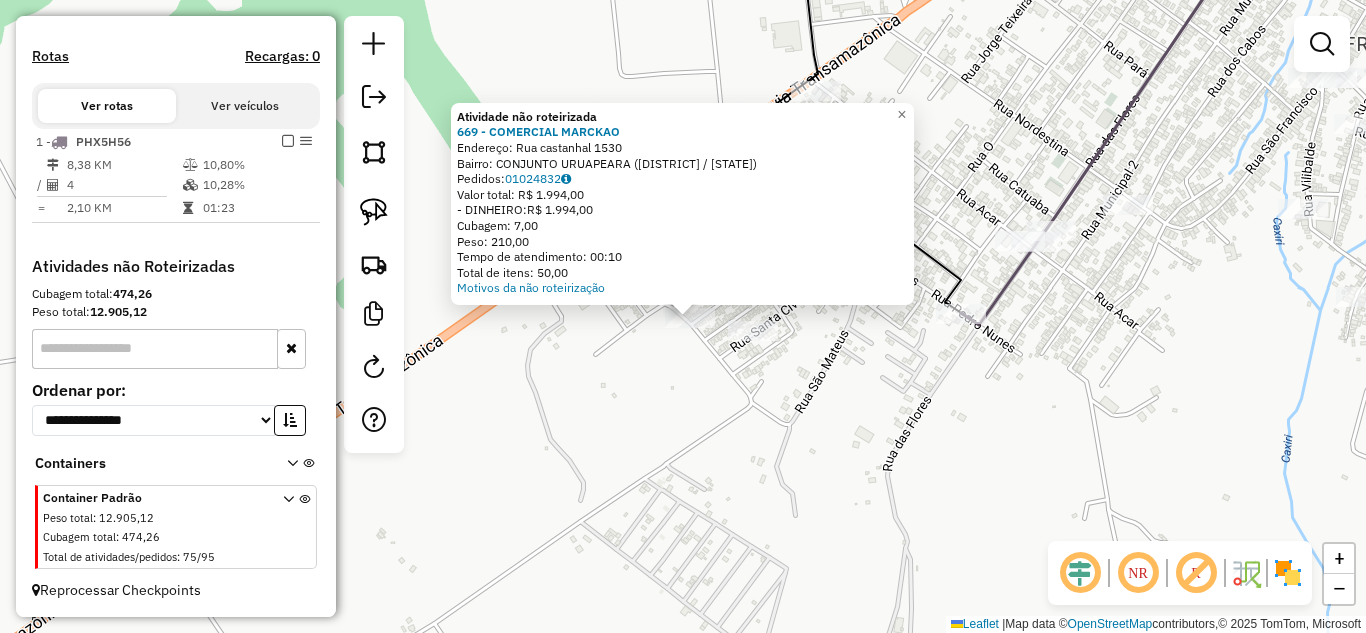 click on "Atividade não roteirizada 669 - COMERCIAL MARCKAO  Endereço:  Rua castanhal [NUMBER]   Bairro: CONJUNTO URUAPEARA ([REGION] / AM)   Pedidos:  [ORDER_ID]   Valor total: R$ 1.994,00   - DINHEIRO:  R$ 1.994,00   Cubagem: 7,00   Peso: 210,00   Tempo de atendimento: 00:10   Total de itens: 50,00  Motivos da não roteirização × Janela de atendimento Grade de atendimento Capacidade Transportadoras Veículos Cliente Pedidos  Rotas Selecione os dias de semana para filtrar as janelas de atendimento  Seg   Ter   Qua   Qui   Sex   Sáb   Dom  Informe o período da janela de atendimento: De: Até:  Filtrar exatamente a janela do cliente  Considerar janela de atendimento padrão  Selecione os dias de semana para filtrar as grades de atendimento  Seg   Ter   Qua   Qui   Sex   Sáb   Dom   Considerar clientes sem dia de atendimento cadastrado  Clientes fora do dia de atendimento selecionado Filtrar as atividades entre os valores definidos abaixo:  Peso mínimo:   Peso máximo:   Cubagem mínima:   Cubagem máxima:   De:  De:" 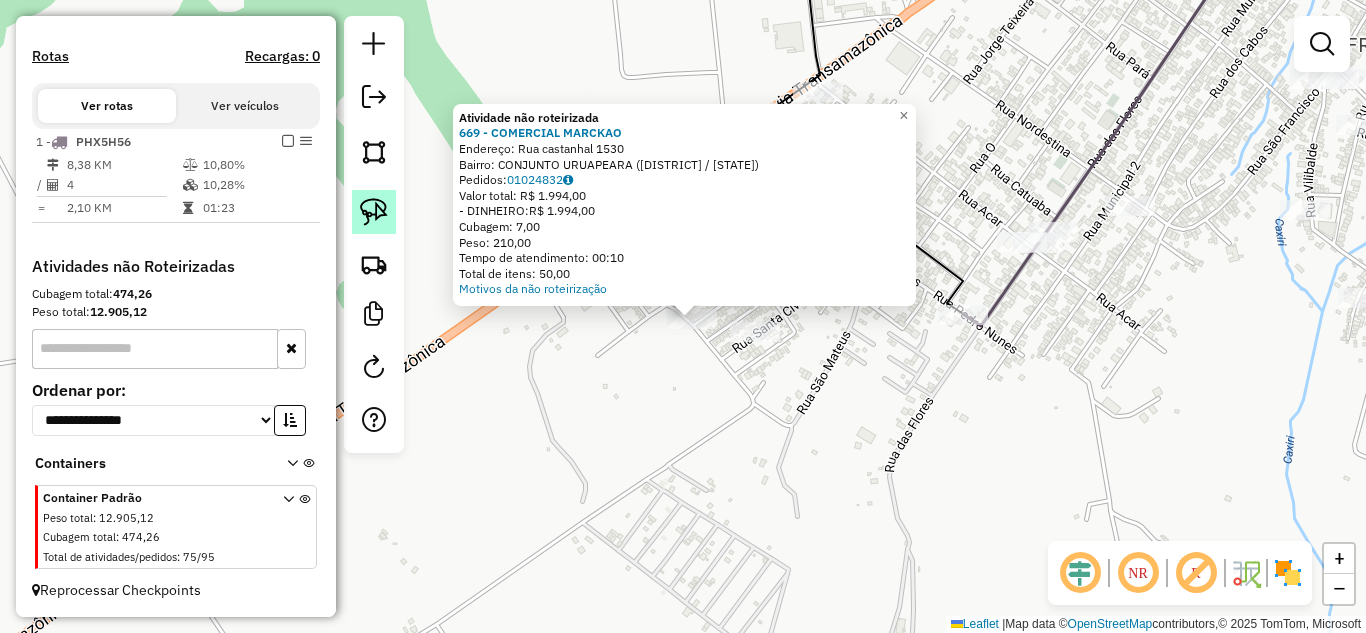 click 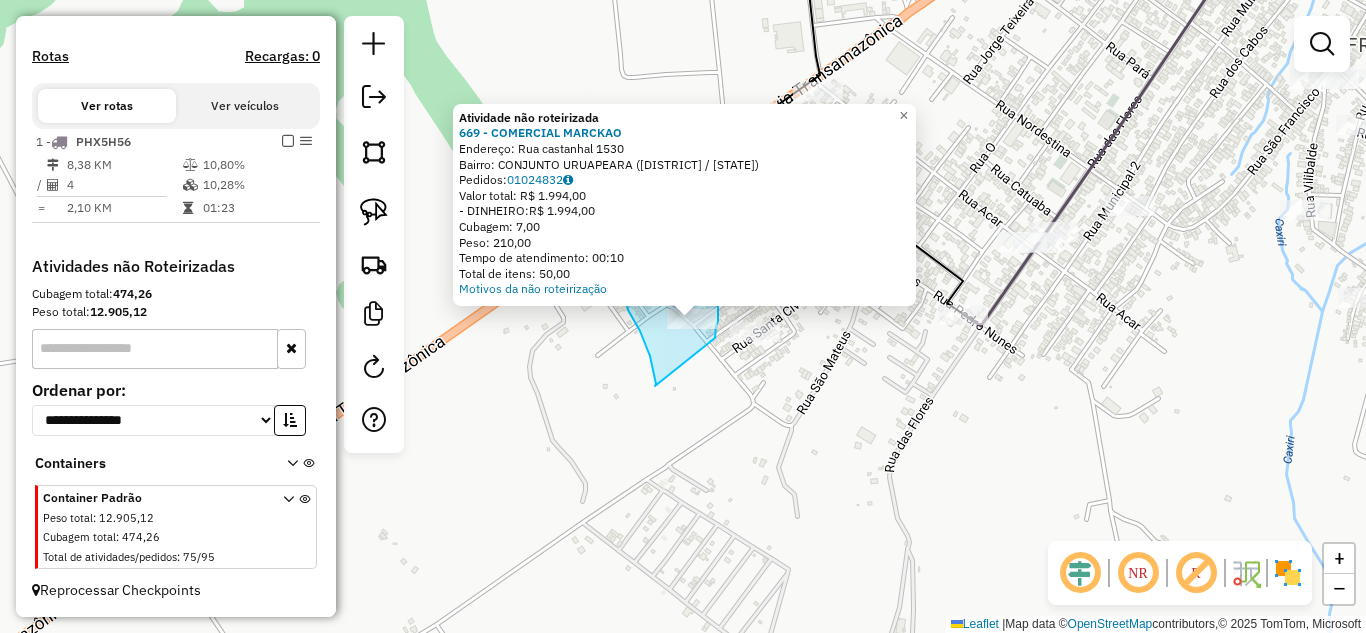 drag, startPoint x: 655, startPoint y: 386, endPoint x: 714, endPoint y: 339, distance: 75.43209 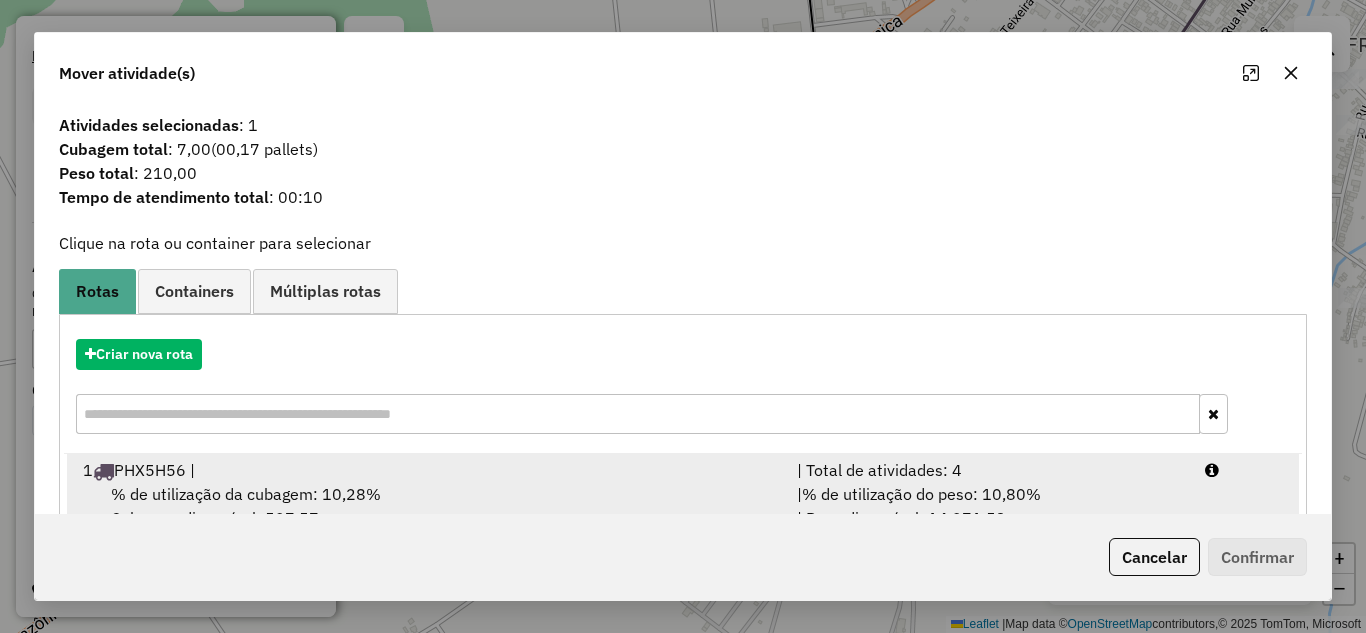 click on "| Total de atividades: 4" at bounding box center (989, 470) 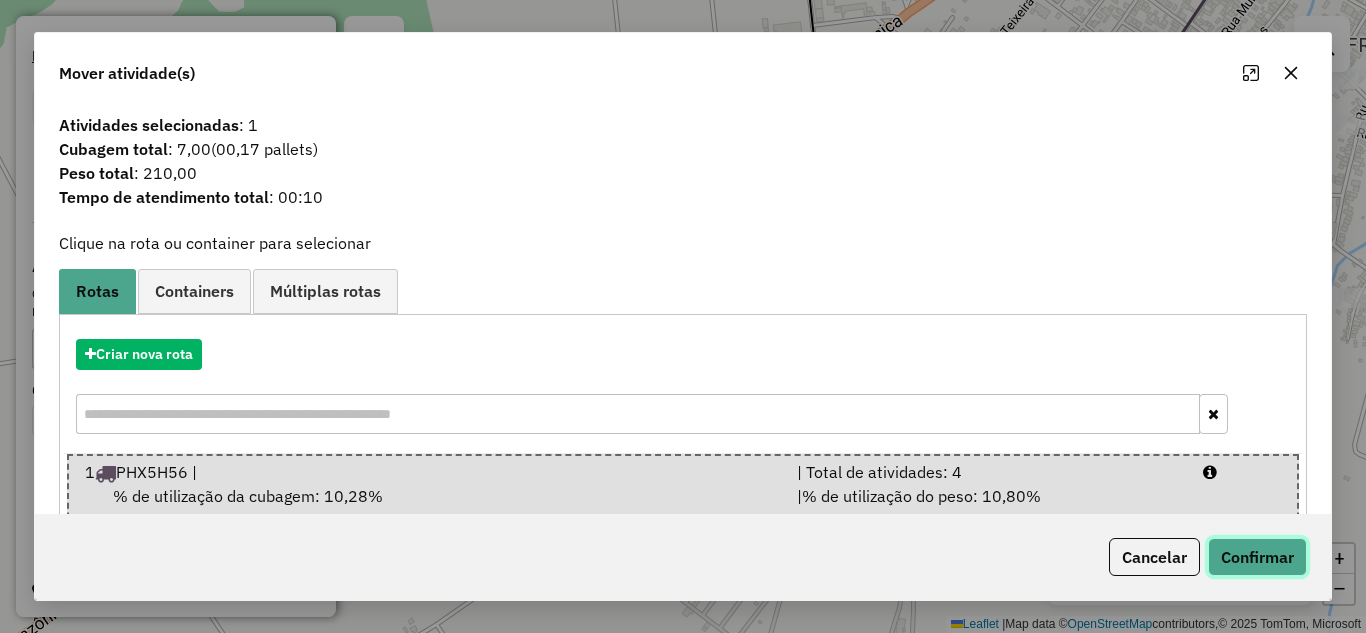 click on "Confirmar" 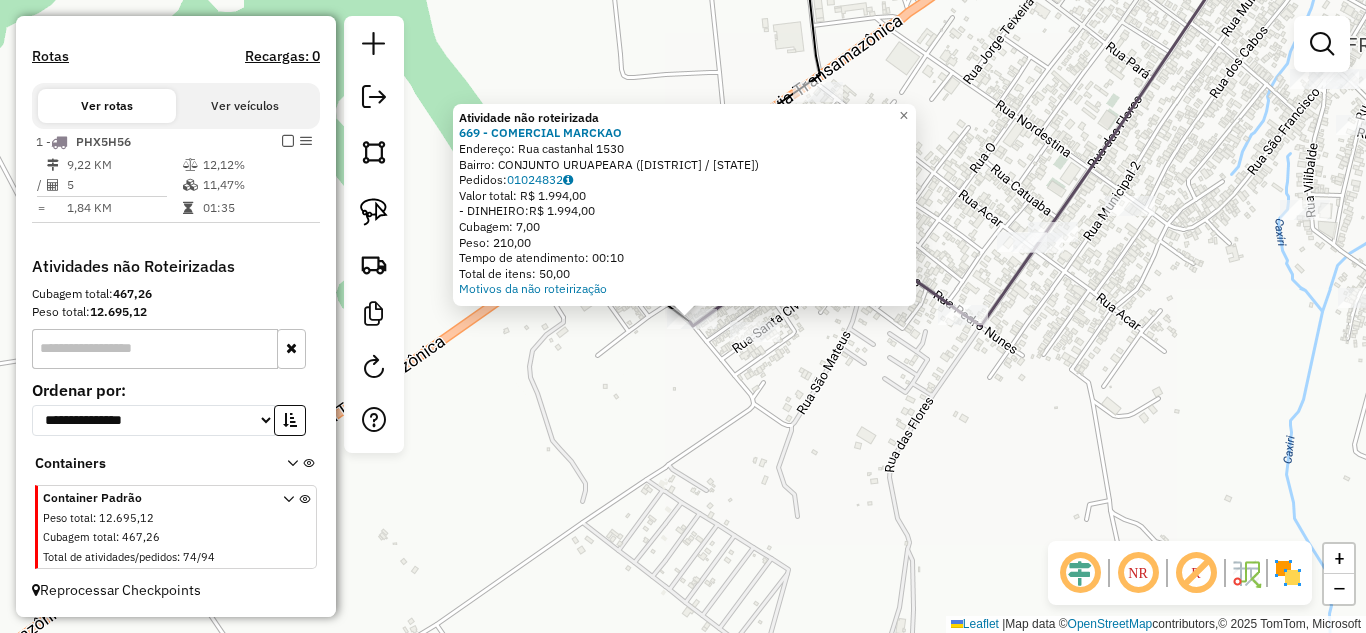 click on "Atividade não roteirizada 669 - COMERCIAL MARCKAO  Endereço:  Rua castanhal [NUMBER]   Bairro: CONJUNTO URUAPEARA ([REGION] / AM)   Pedidos:  [ORDER_ID]   Valor total: R$ 1.994,00   - DINHEIRO:  R$ 1.994,00   Cubagem: 7,00   Peso: 210,00   Tempo de atendimento: 00:10   Total de itens: 50,00  Motivos da não roteirização × Janela de atendimento Grade de atendimento Capacidade Transportadoras Veículos Cliente Pedidos  Rotas Selecione os dias de semana para filtrar as janelas de atendimento  Seg   Ter   Qua   Qui   Sex   Sáb   Dom  Informe o período da janela de atendimento: De: Até:  Filtrar exatamente a janela do cliente  Considerar janela de atendimento padrão  Selecione os dias de semana para filtrar as grades de atendimento  Seg   Ter   Qua   Qui   Sex   Sáb   Dom   Considerar clientes sem dia de atendimento cadastrado  Clientes fora do dia de atendimento selecionado Filtrar as atividades entre os valores definidos abaixo:  Peso mínimo:   Peso máximo:   Cubagem mínima:   Cubagem máxima:   De:  De:" 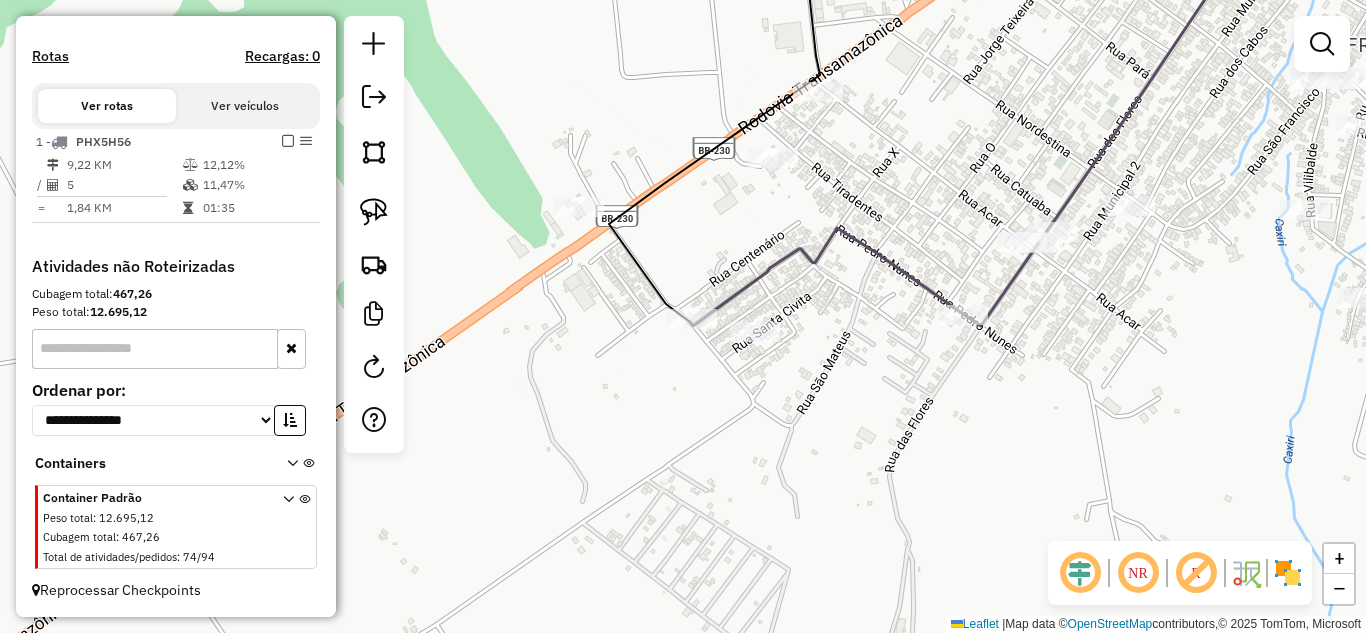 click on "Janela de atendimento Grade de atendimento Capacidade Transportadoras Veículos Cliente Pedidos  Rotas Selecione os dias de semana para filtrar as janelas de atendimento  Seg   Ter   Qua   Qui   Sex   Sáb   Dom  Informe o período da janela de atendimento: De: Até:  Filtrar exatamente a janela do cliente  Considerar janela de atendimento padrão  Selecione os dias de semana para filtrar as grades de atendimento  Seg   Ter   Qua   Qui   Sex   Sáb   Dom   Considerar clientes sem dia de atendimento cadastrado  Clientes fora do dia de atendimento selecionado Filtrar as atividades entre os valores definidos abaixo:  Peso mínimo:   Peso máximo:   Cubagem mínima:   Cubagem máxima:   De:   Até:  Filtrar as atividades entre o tempo de atendimento definido abaixo:  De:   Até:   Considerar capacidade total dos clientes não roteirizados Transportadora: Selecione um ou mais itens Tipo de veículo: Selecione um ou mais itens Veículo: Selecione um ou mais itens Motorista: Selecione um ou mais itens Nome: Rótulo:" 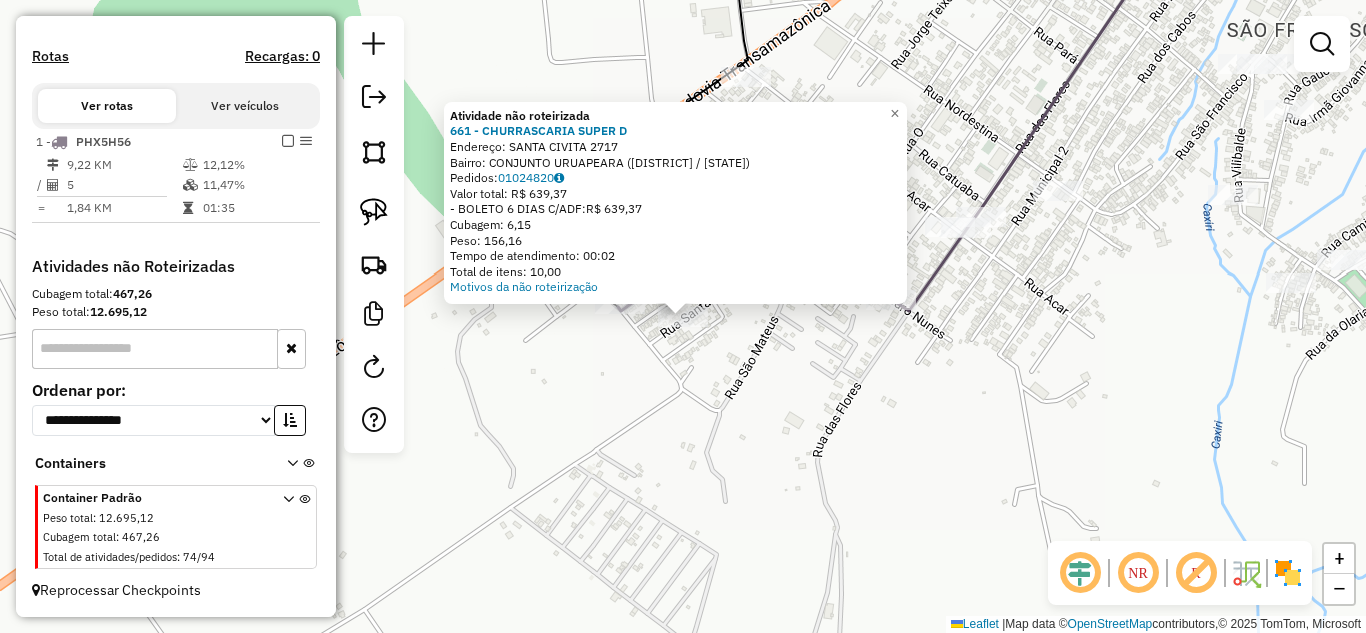 click on "Atividade não roteirizada 661 - CHURRASCARIA SUPER D  Endereço:  SANTA CIVITA 2717   Bairro: CONJUNTO URUAPEARA ([CITY] / [STATE])   Pedidos:  01024820   Valor total: R$ 639,37   - BOLETO 6 DIAS C/ADF:  R$ 639,37   Cubagem: 6,15   Peso: 156,16   Tempo de atendimento: 00:02   Total de itens: 10,00  Motivos da não roteirização × Janela de atendimento Grade de atendimento Capacidade Transportadoras Veículos Cliente Pedidos  Rotas Selecione os dias de semana para filtrar as janelas de atendimento  Seg   Ter   Qua   Qui   Sex   Sáb   Dom  Informe o período da janela de atendimento: De: Até:  Filtrar exatamente a janela do cliente  Considerar janela de atendimento padrão  Selecione os dias de semana para filtrar as grades de atendimento  Seg   Ter   Qua   Qui   Sex   Sáb   Dom   Considerar clientes sem dia de atendimento cadastrado  Clientes fora do dia de atendimento selecionado Filtrar as atividades entre os valores definidos abaixo:  Peso mínimo:   Peso máximo:   Cubagem mínima:   Cubagem máxima:  +" 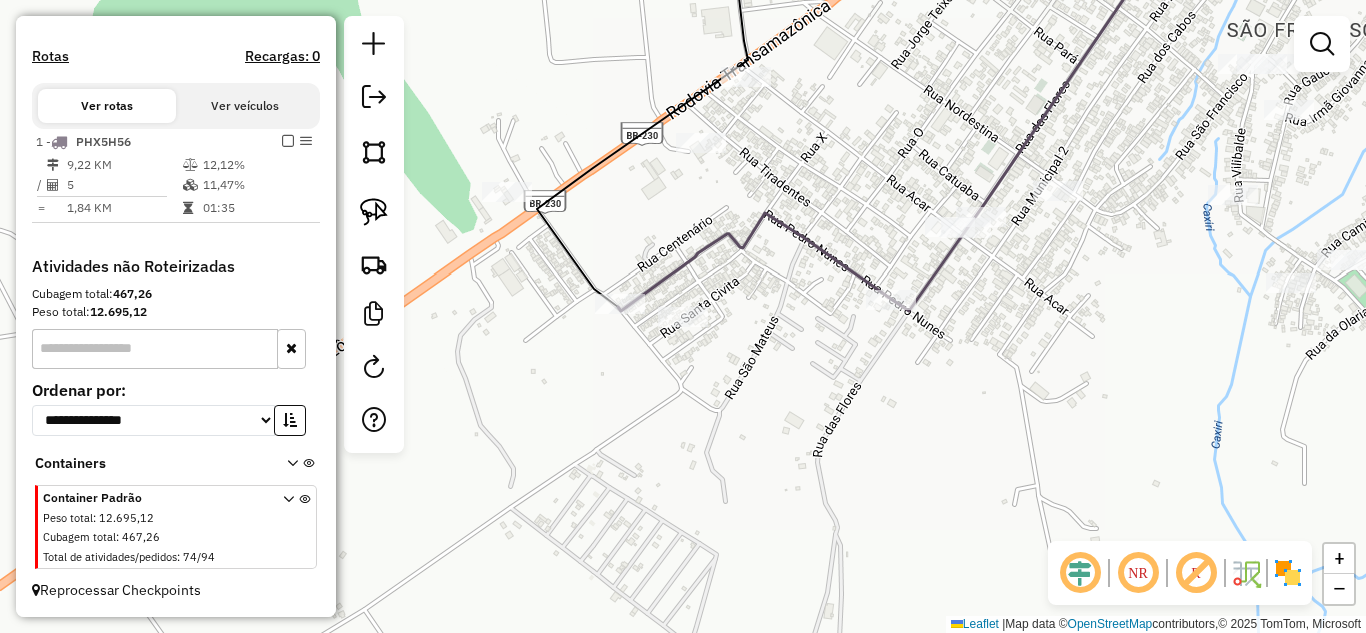 click on "Janela de atendimento Grade de atendimento Capacidade Transportadoras Veículos Cliente Pedidos  Rotas Selecione os dias de semana para filtrar as janelas de atendimento  Seg   Ter   Qua   Qui   Sex   Sáb   Dom  Informe o período da janela de atendimento: De: Até:  Filtrar exatamente a janela do cliente  Considerar janela de atendimento padrão  Selecione os dias de semana para filtrar as grades de atendimento  Seg   Ter   Qua   Qui   Sex   Sáb   Dom   Considerar clientes sem dia de atendimento cadastrado  Clientes fora do dia de atendimento selecionado Filtrar as atividades entre os valores definidos abaixo:  Peso mínimo:   Peso máximo:   Cubagem mínima:   Cubagem máxima:   De:   Até:  Filtrar as atividades entre o tempo de atendimento definido abaixo:  De:   Até:   Considerar capacidade total dos clientes não roteirizados Transportadora: Selecione um ou mais itens Tipo de veículo: Selecione um ou mais itens Veículo: Selecione um ou mais itens Motorista: Selecione um ou mais itens Nome: Rótulo:" 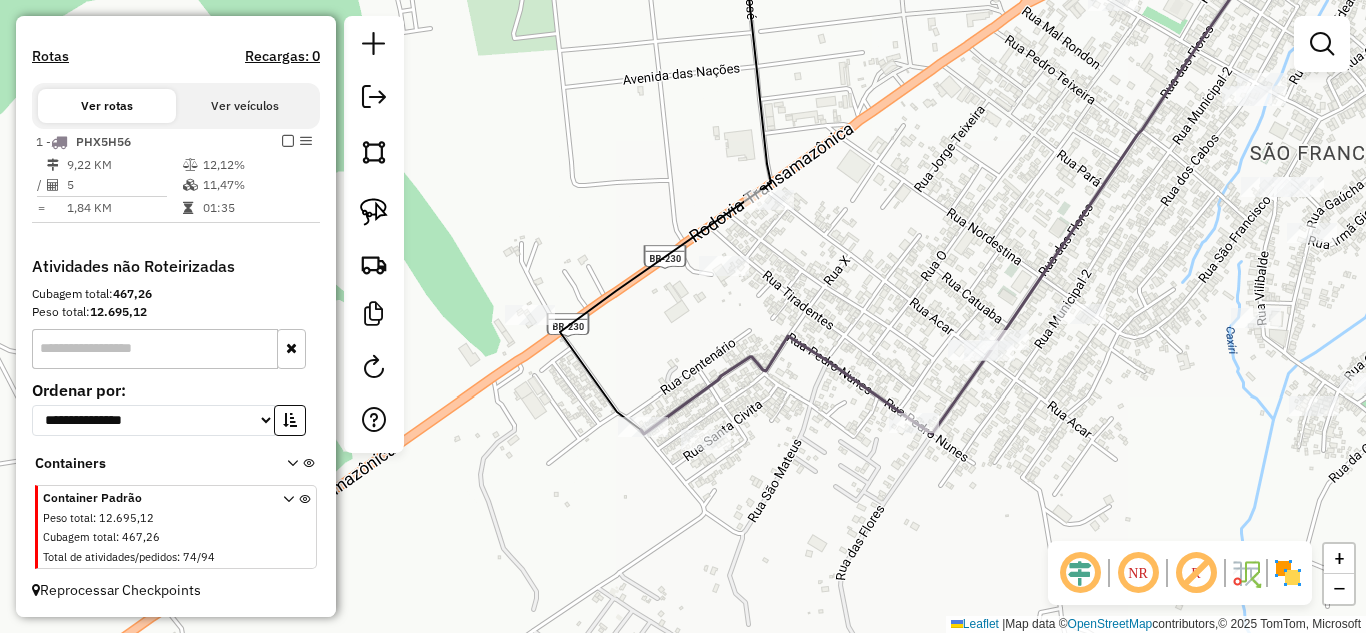 click on "Janela de atendimento Grade de atendimento Capacidade Transportadoras Veículos Cliente Pedidos  Rotas Selecione os dias de semana para filtrar as janelas de atendimento  Seg   Ter   Qua   Qui   Sex   Sáb   Dom  Informe o período da janela de atendimento: De: Até:  Filtrar exatamente a janela do cliente  Considerar janela de atendimento padrão  Selecione os dias de semana para filtrar as grades de atendimento  Seg   Ter   Qua   Qui   Sex   Sáb   Dom   Considerar clientes sem dia de atendimento cadastrado  Clientes fora do dia de atendimento selecionado Filtrar as atividades entre os valores definidos abaixo:  Peso mínimo:   Peso máximo:   Cubagem mínima:   Cubagem máxima:   De:   Até:  Filtrar as atividades entre o tempo de atendimento definido abaixo:  De:   Até:   Considerar capacidade total dos clientes não roteirizados Transportadora: Selecione um ou mais itens Tipo de veículo: Selecione um ou mais itens Veículo: Selecione um ou mais itens Motorista: Selecione um ou mais itens Nome: Rótulo:" 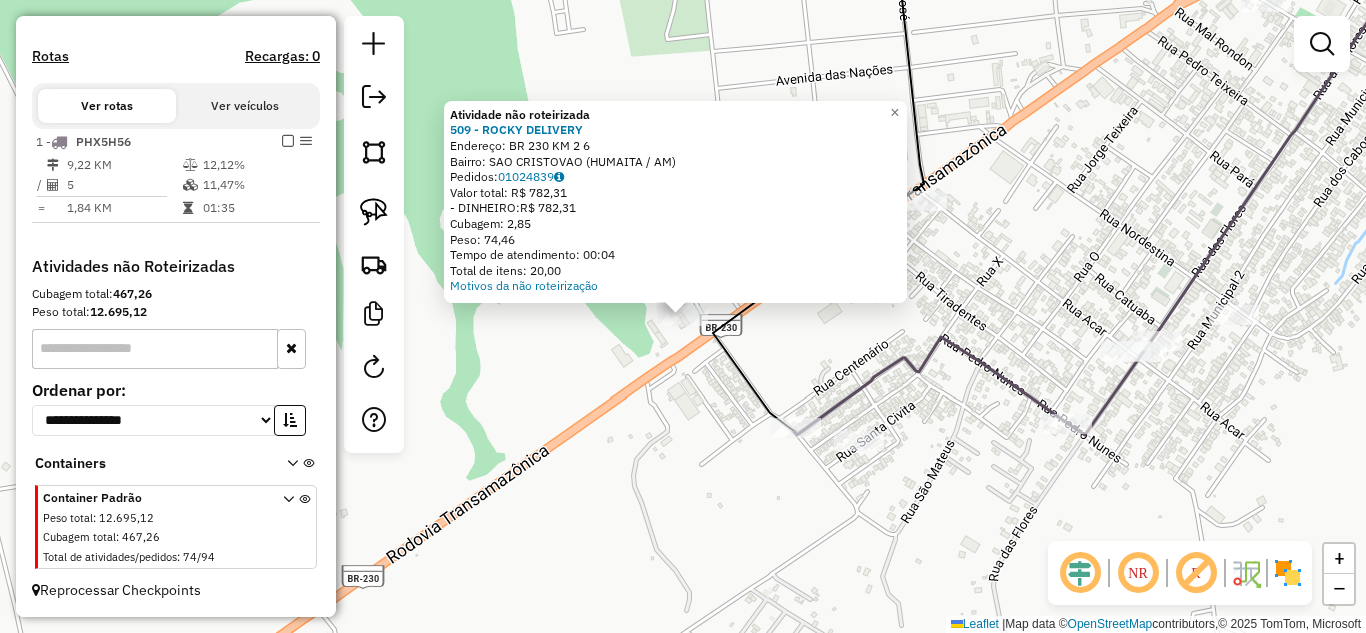 click on "Atividade não roteirizada 509 - [NAME]  Endereço:  BR 230  KM 2 [NUMBER]   Bairro: SAO CRISTOVAO ([CITY] / [STATE])   Pedidos:  01024839   Valor total: R$ 782,31   - DINHEIRO:  R$ 782,31   Cubagem: 2,85   Peso: 74,46   Tempo de atendimento: 00:04   Total de itens: 20,00  Motivos da não roteirização × Janela de atendimento Grade de atendimento Capacidade Transportadoras Veículos Cliente Pedidos  Rotas Selecione os dias de semana para filtrar as janelas de atendimento  Seg   Ter   Qua   Qui   Sex   Sáb   Dom  Informe o período da janela de atendimento: De: Até:  Filtrar exatamente a janela do cliente  Considerar janela de atendimento padrão  Selecione os dias de semana para filtrar as grades de atendimento  Seg   Ter   Qua   Qui   Sex   Sáb   Dom   Considerar clientes sem dia de atendimento cadastrado  Clientes fora do dia de atendimento selecionado Filtrar as atividades entre os valores definidos abaixo:  Peso mínimo:   Peso máximo:   Cubagem mínima:   Cubagem máxima:   De:   Até:  De:   Até:" 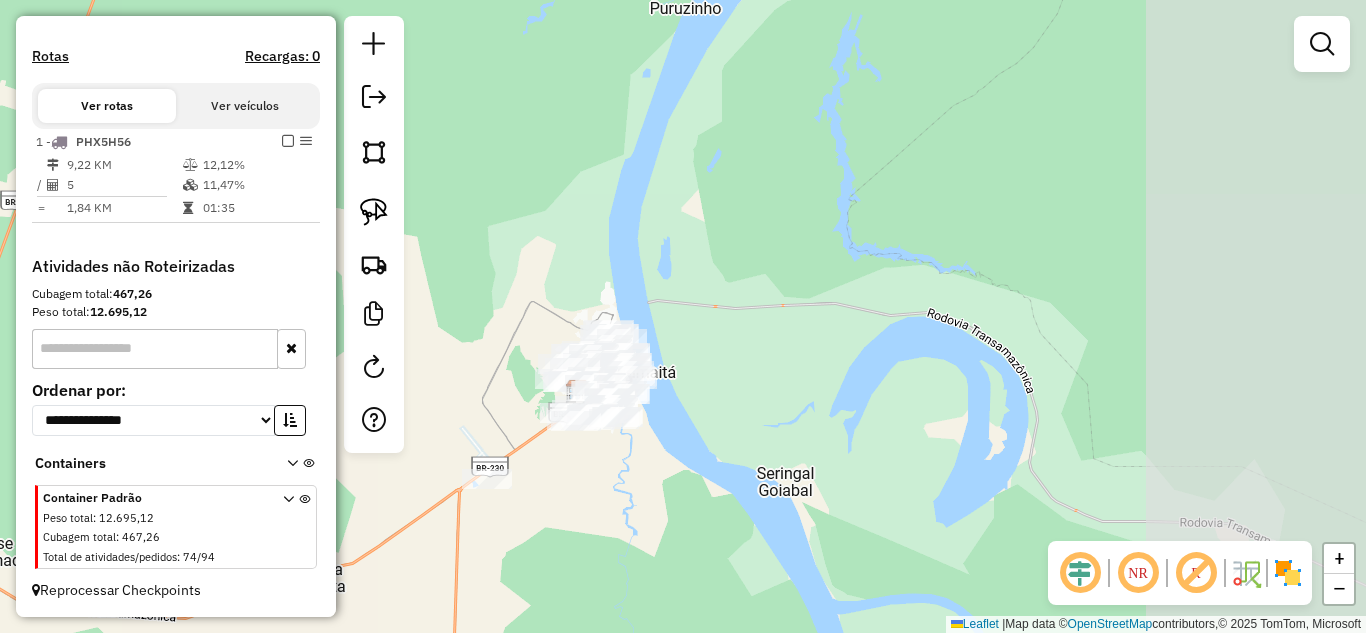 drag, startPoint x: 555, startPoint y: 489, endPoint x: 620, endPoint y: 471, distance: 67.44627 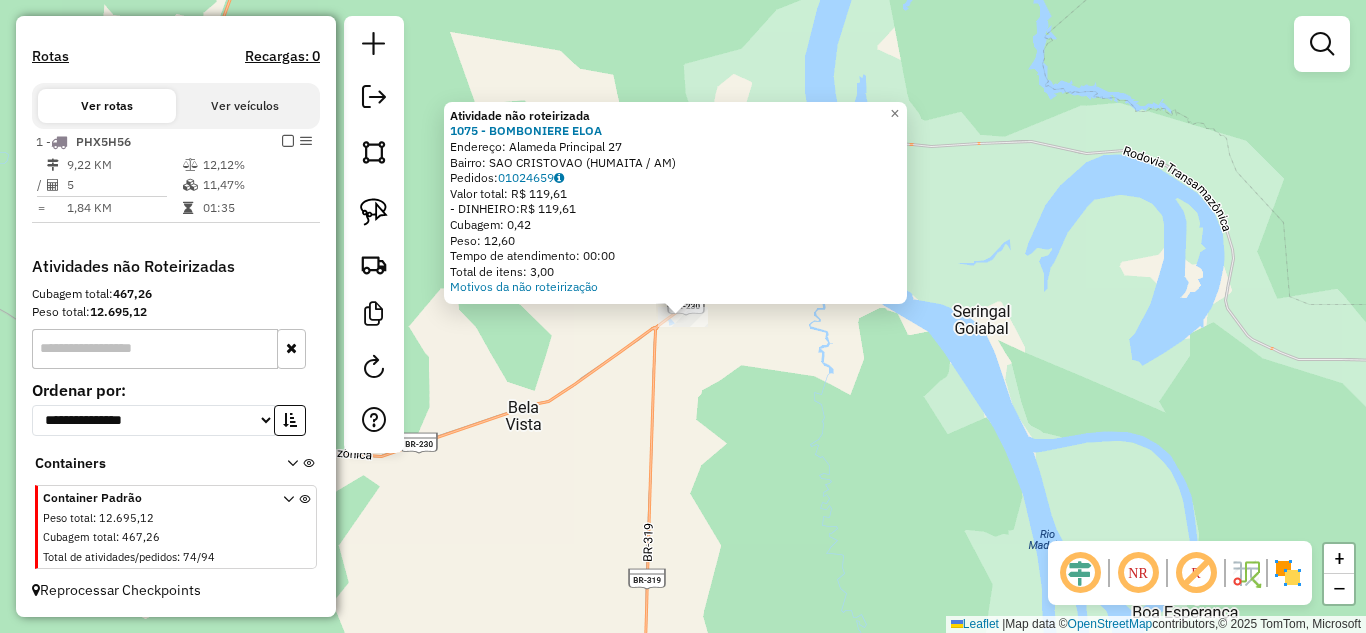 click on "Atividade não roteirizada 1075 - BOMBONIERE ELOA  Endereço:  Alameda Principal 27   Bairro: SAO CRISTOVAO ([CITY] / [STATE])   Pedidos:  01024659   Valor total: R$ 119,61   - DINHEIRO:  R$ 119,61   Cubagem: 0,42   Peso: 12,60   Tempo de atendimento: 00:00   Total de itens: 3,00  Motivos da não roteirização × Janela de atendimento Grade de atendimento Capacidade Transportadoras Veículos Cliente Pedidos  Rotas Selecione os dias de semana para filtrar as janelas de atendimento  Seg   Ter   Qua   Qui   Sex   Sáb   Dom  Informe o período da janela de atendimento: De: Até:  Filtrar exatamente a janela do cliente  Considerar janela de atendimento padrão  Selecione os dias de semana para filtrar as grades de atendimento  Seg   Ter   Qua   Qui   Sex   Sáb   Dom   Considerar clientes sem dia de atendimento cadastrado  Clientes fora do dia de atendimento selecionado Filtrar as atividades entre os valores definidos abaixo:  Peso mínimo:   Peso máximo:   Cubagem mínima:   Cubagem máxima:   De:   Até:   De:  +" 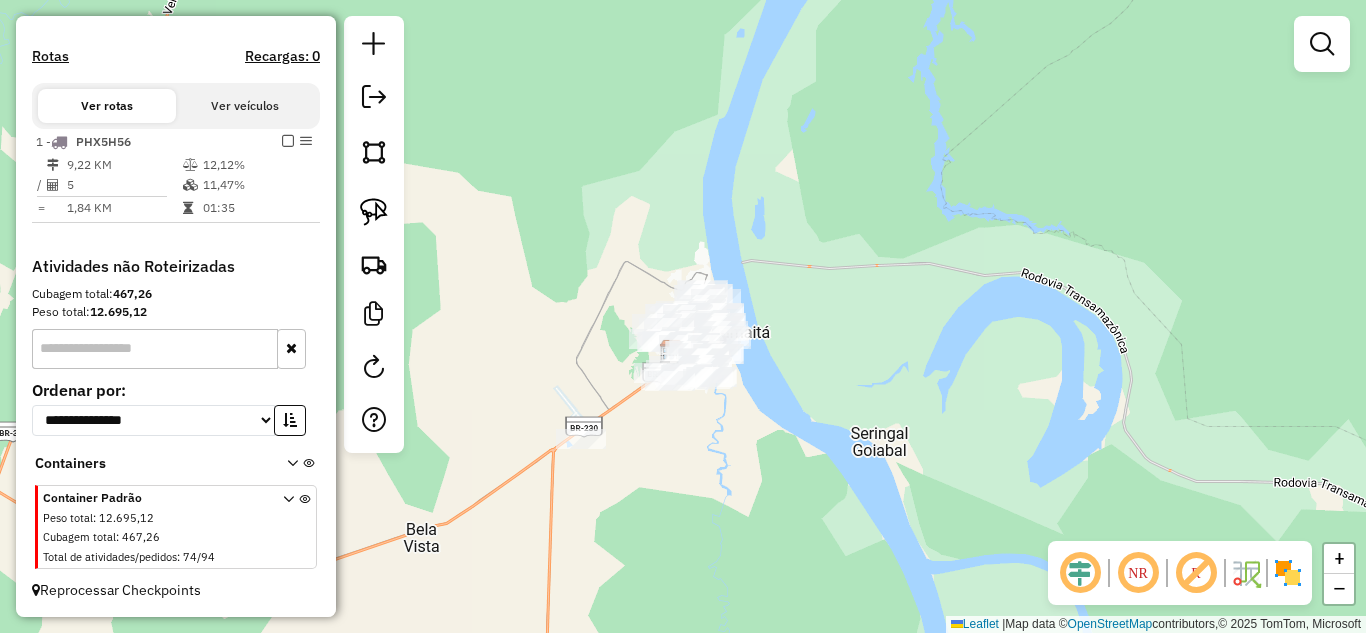 drag, startPoint x: 763, startPoint y: 404, endPoint x: 671, endPoint y: 500, distance: 132.96616 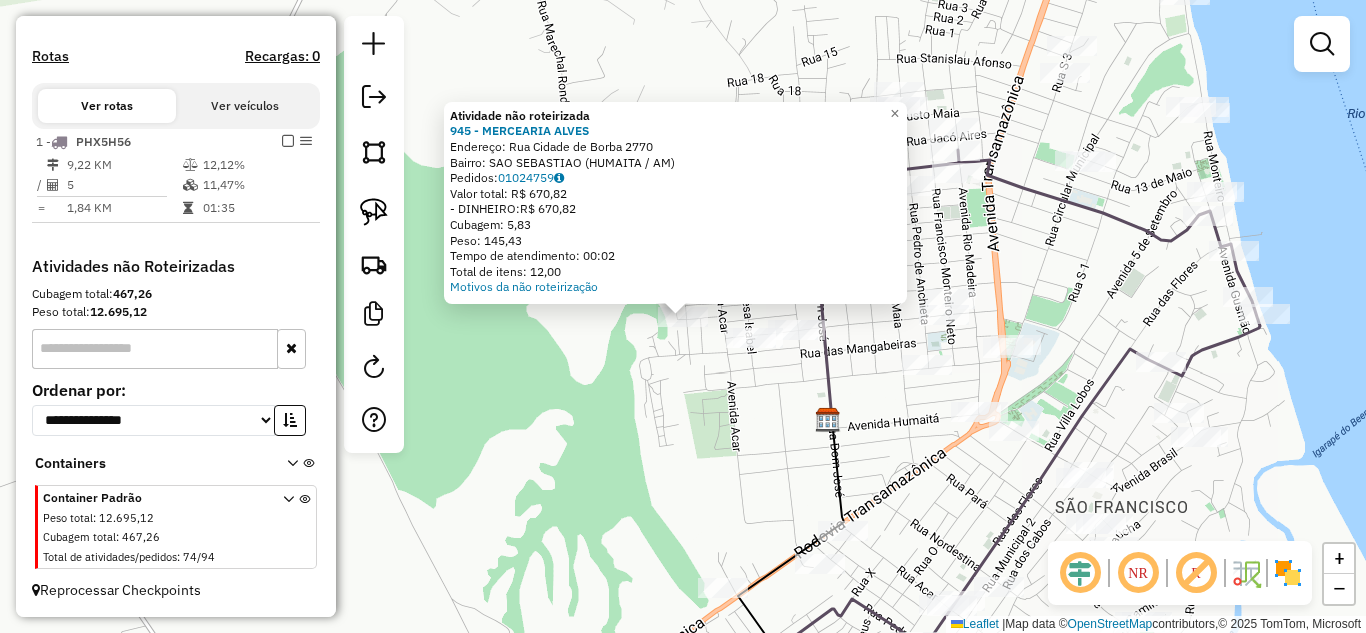 drag, startPoint x: 586, startPoint y: 398, endPoint x: 600, endPoint y: 381, distance: 22.022715 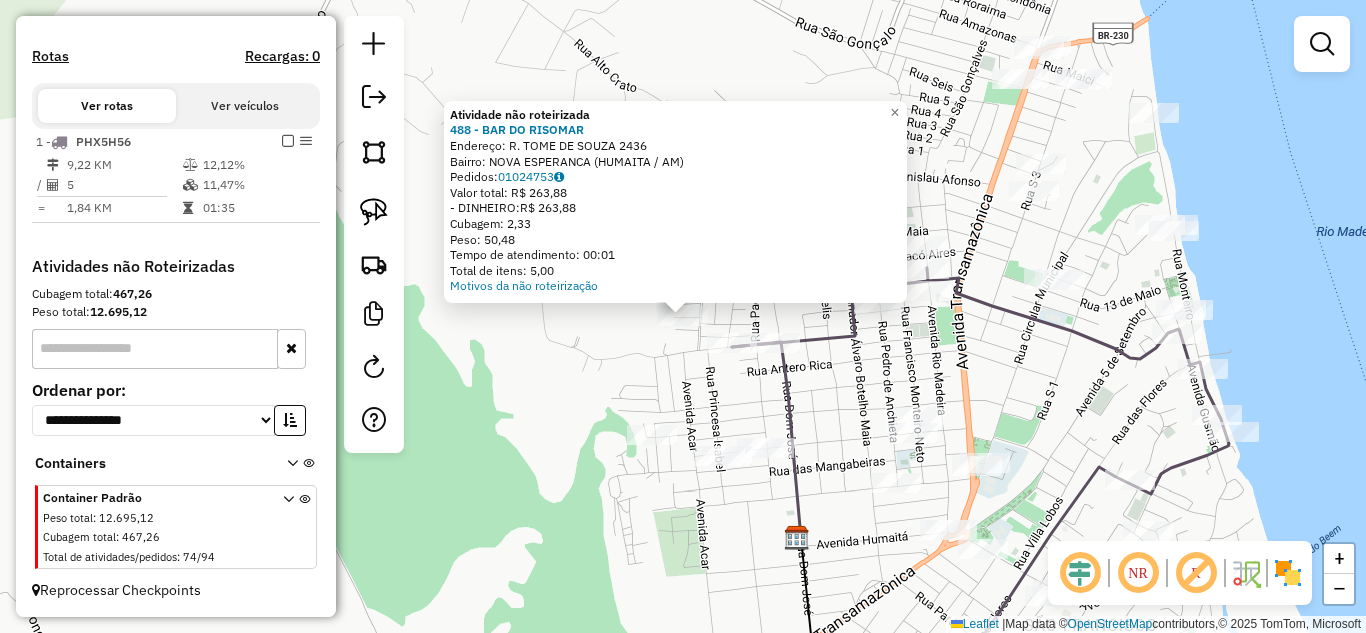 click 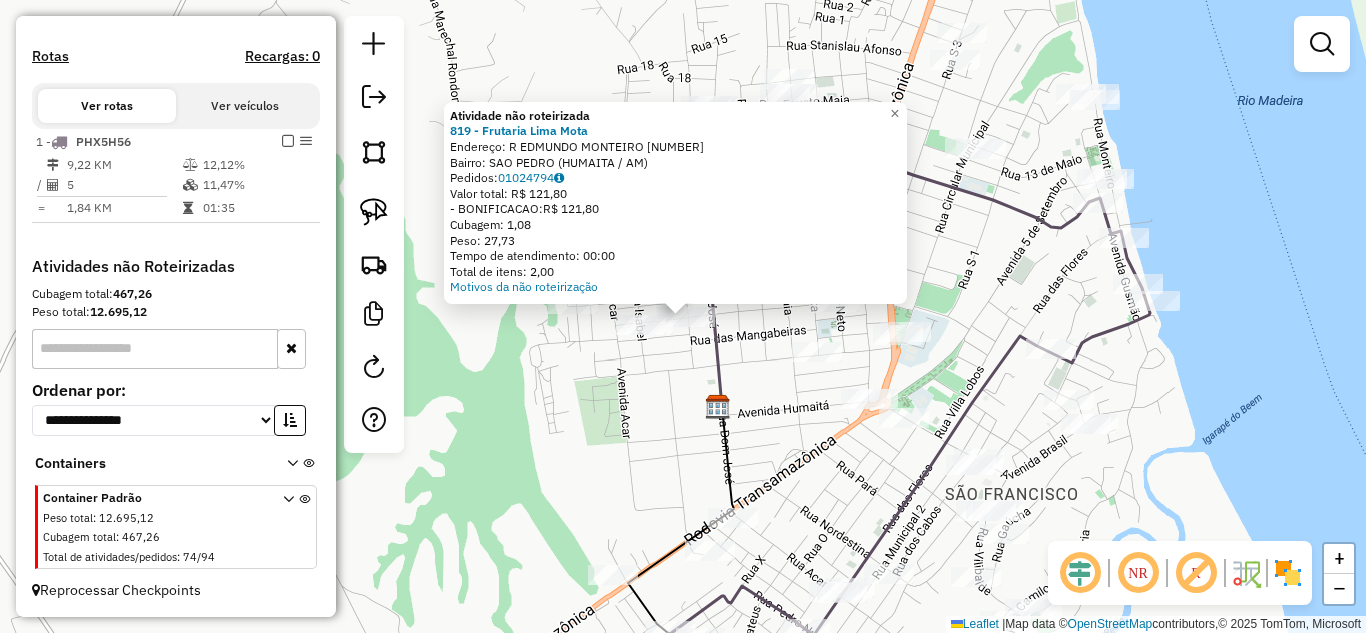 click on "Atividade não roteirizada 819 - Frutaria Lima Mota  Endereço:  R EDMUNDO MONTEIRO 2284   Bairro: SAO PEDRO ([CITY] / [STATE])   Pedidos:  01024794   Valor total: R$ 121,80   - BONIFICACAO:  R$ 121,80   Cubagem: 1,08   Peso: 27,73   Tempo de atendimento: 00:00   Total de itens: 2,00  Motivos da não roteirização × Janela de atendimento Grade de atendimento Capacidade Transportadoras Veículos Cliente Pedidos  Rotas Selecione os dias de semana para filtrar as janelas de atendimento  Seg   Ter   Qua   Qui   Sex   Sáb   Dom  Informe o período da janela de atendimento: De: Até:  Filtrar exatamente a janela do cliente  Considerar janela de atendimento padrão  Selecione os dias de semana para filtrar as grades de atendimento  Seg   Ter   Qua   Qui   Sex   Sáb   Dom   Considerar clientes sem dia de atendimento cadastrado  Clientes fora do dia de atendimento selecionado Filtrar as atividades entre os valores definidos abaixo:  Peso mínimo:   Peso máximo:   Cubagem mínima:   Cubagem máxima:   De:   Até:  De:" 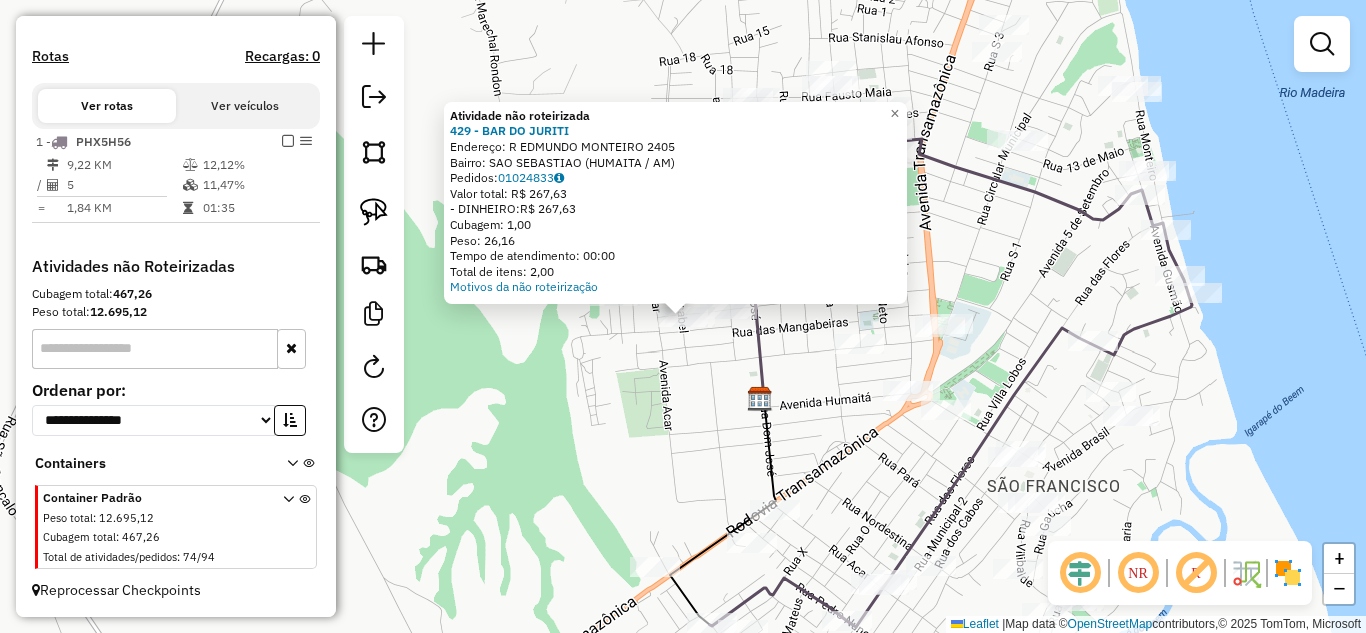 drag, startPoint x: 658, startPoint y: 362, endPoint x: 681, endPoint y: 362, distance: 23 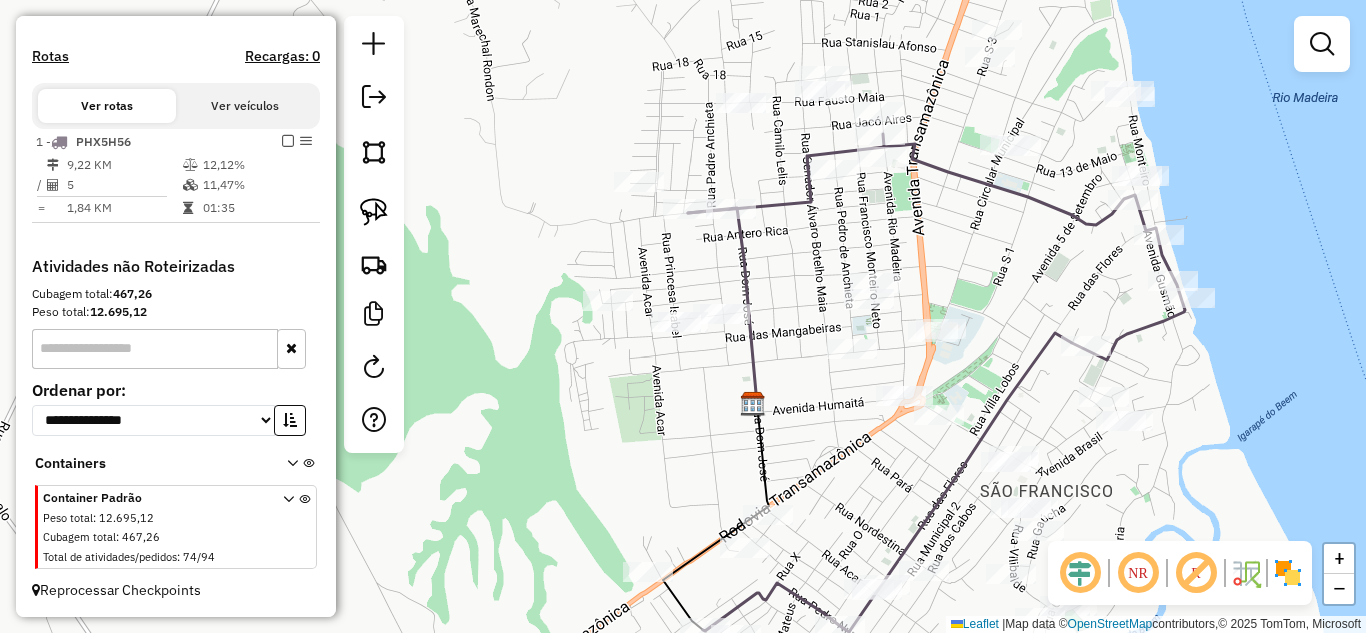 drag, startPoint x: 777, startPoint y: 334, endPoint x: 674, endPoint y: 369, distance: 108.78419 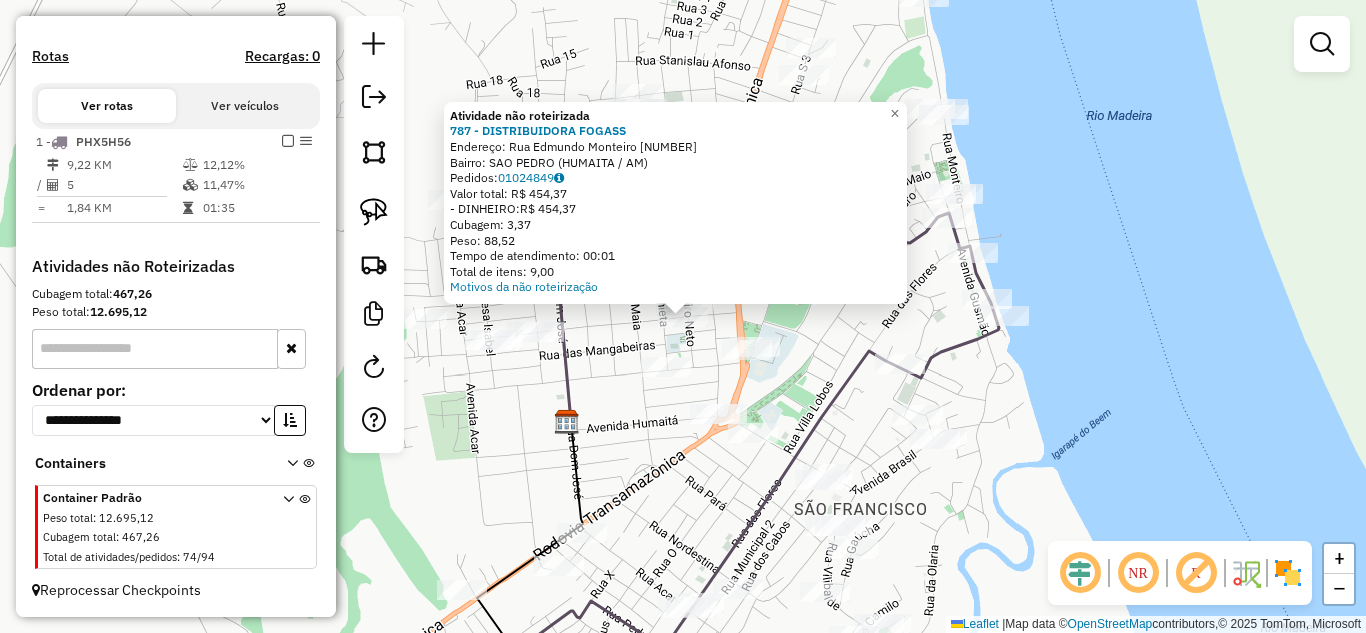click on "Atividade não roteirizada 787 - DISTRIBUIDORA FOGASS  Endereço:  Rua Edmundo Monteiro [NUMBER]   Bairro: SAO PEDRO ([REGION] / AM)   Pedidos:  [ORDER_ID]   Valor total: R$ 454,37   - DINHEIRO:  R$ 454,37   Cubagem: 3,37   Peso: 88,52   Tempo de atendimento: 00:01   Total de itens: 9,00  Motivos da não roteirização × Janela de atendimento Grade de atendimento Capacidade Transportadoras Veículos Cliente Pedidos  Rotas Selecione os dias de semana para filtrar as janelas de atendimento  Seg   Ter   Qua   Qui   Sex   Sáb   Dom  Informe o período da janela de atendimento: De: Até:  Filtrar exatamente a janela do cliente  Considerar janela de atendimento padrão  Selecione os dias de semana para filtrar as grades de atendimento  Seg   Ter   Qua   Qui   Sex   Sáb   Dom   Considerar clientes sem dia de atendimento cadastrado  Clientes fora do dia de atendimento selecionado Filtrar as atividades entre os valores definidos abaixo:  Peso mínimo:   Peso máximo:   Cubagem mínima:   Cubagem máxima:   De:   Até:  +" 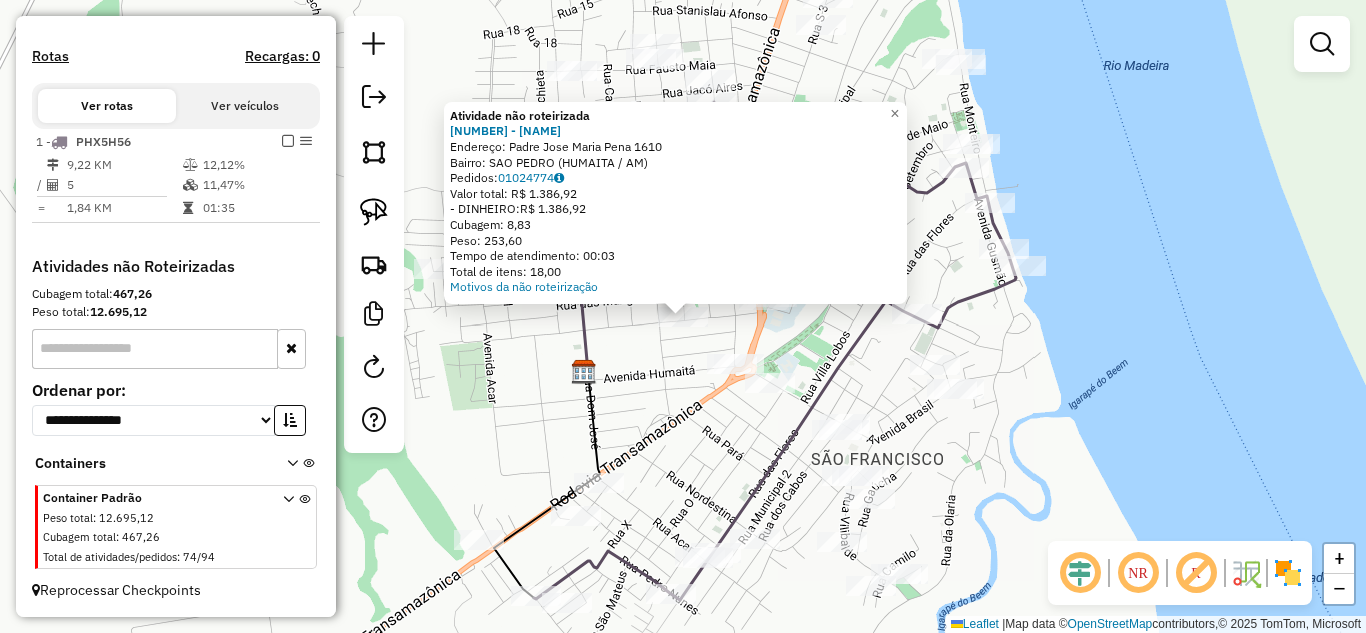 click on "Atividade não roteirizada 482 - MAXIMUS/RM CONVENIEN  Endereço:  Padre Jose Maria Pena [NUMBER]   Bairro: SAO PEDRO ([REGION] / AM)   Pedidos:  [ORDER_ID]   Valor total: R$ 1.386,92   - DINHEIRO:  R$ 1.386,92   Cubagem: 8,83   Peso: 253,60   Tempo de atendimento: 00:03   Total de itens: 18,00  Motivos da não roteirização × Janela de atendimento Grade de atendimento Capacidade Transportadoras Veículos Cliente Pedidos  Rotas Selecione os dias de semana para filtrar as janelas de atendimento  Seg   Ter   Qua   Qui   Sex   Sáb   Dom  Informe o período da janela de atendimento: De: Até:  Filtrar exatamente a janela do cliente  Considerar janela de atendimento padrão  Selecione os dias de semana para filtrar as grades de atendimento  Seg   Ter   Qua   Qui   Sex   Sáb   Dom   Considerar clientes sem dia de atendimento cadastrado  Clientes fora do dia de atendimento selecionado Filtrar as atividades entre os valores definidos abaixo:  Peso mínimo:   Peso máximo:   Cubagem mínima:   Cubagem máxima:   De:  De:" 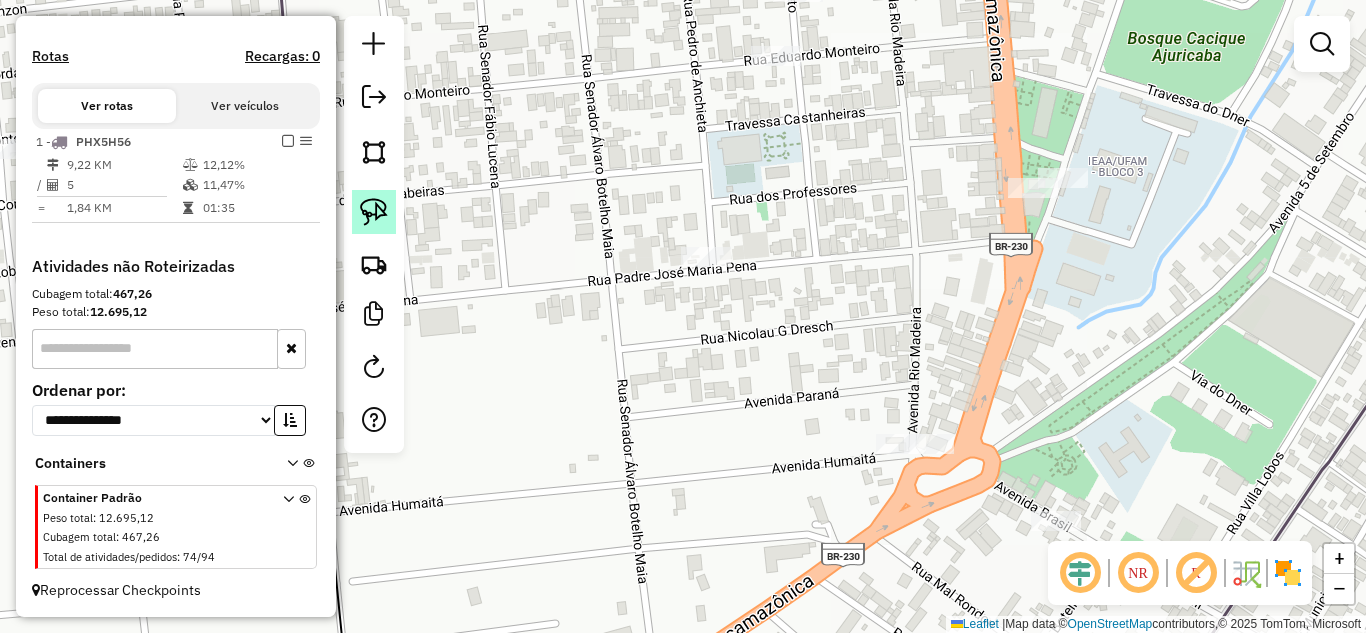 click 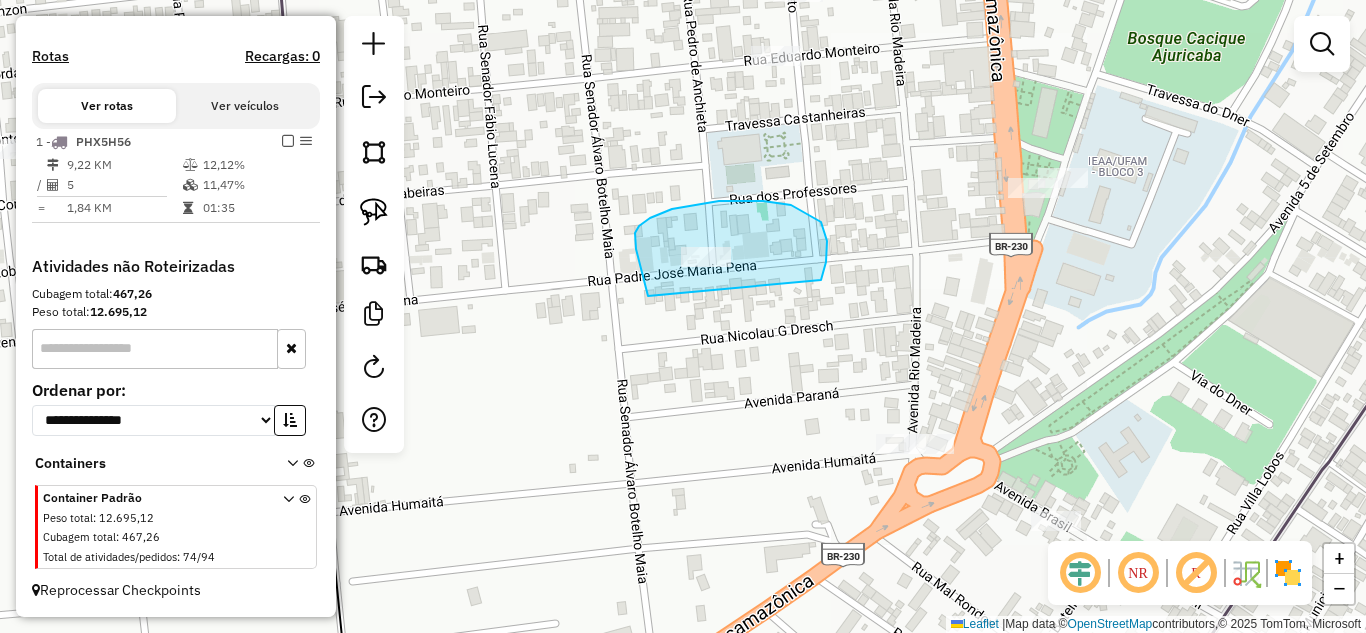 drag, startPoint x: 648, startPoint y: 296, endPoint x: 821, endPoint y: 280, distance: 173.73831 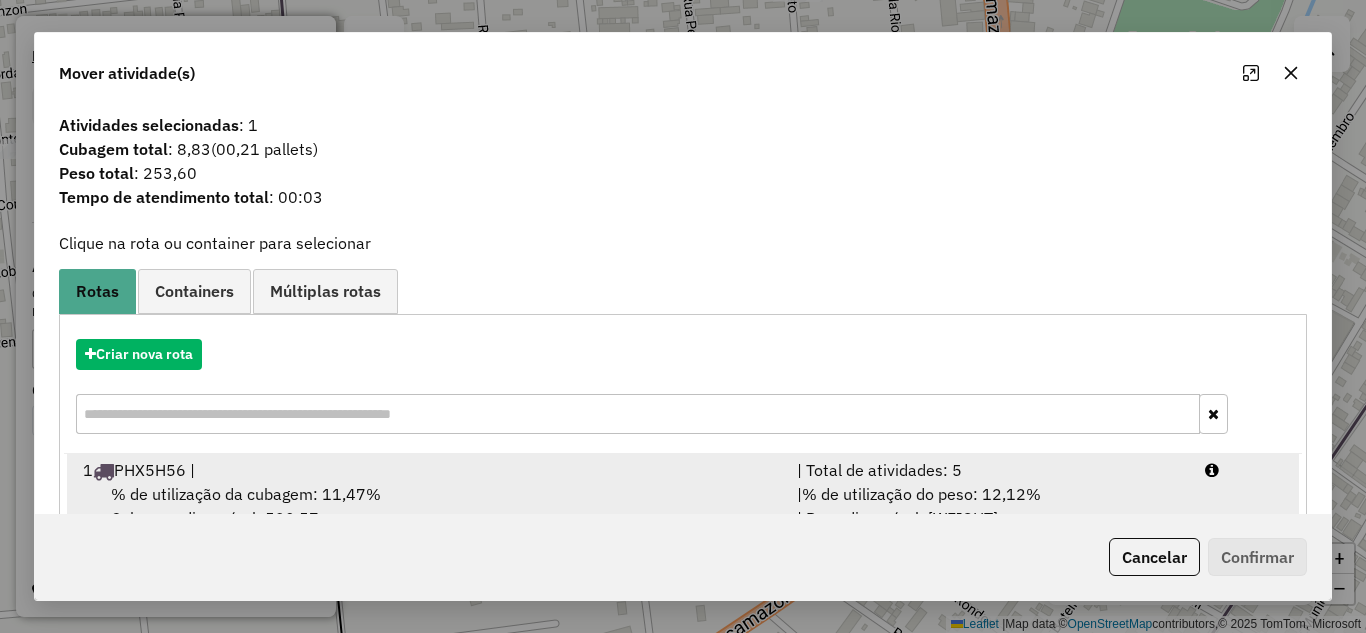 click on "| Total de atividades: 5" at bounding box center [989, 470] 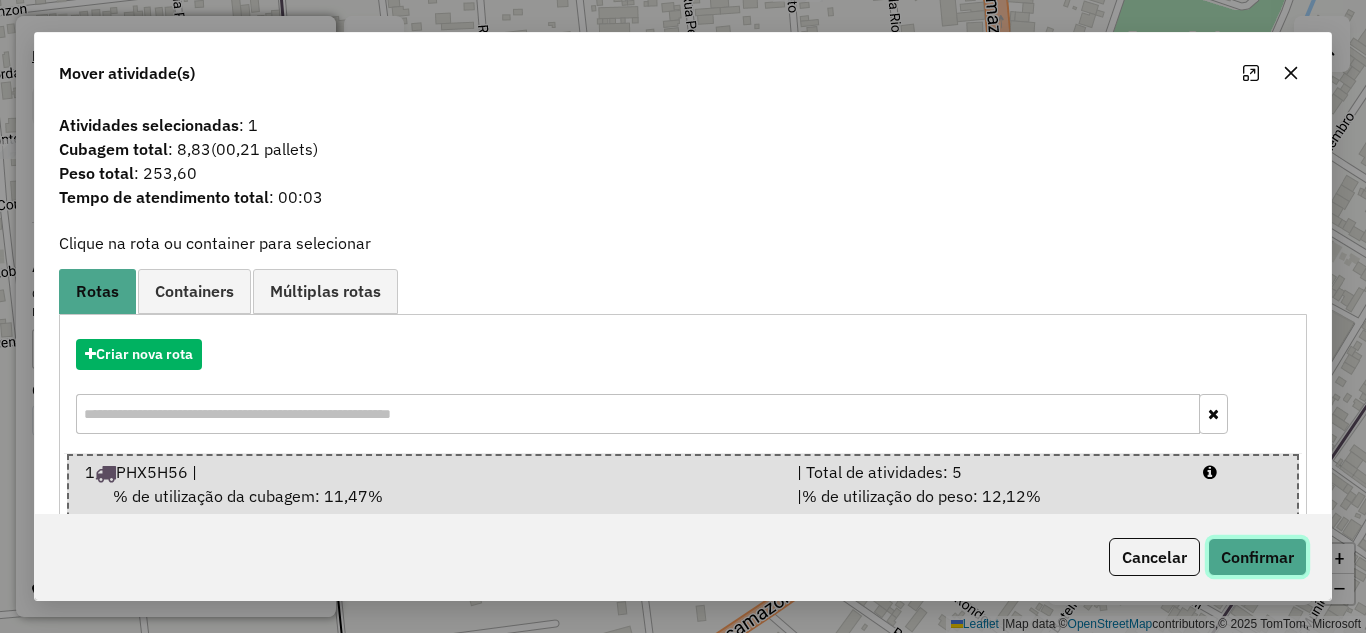 click on "Confirmar" 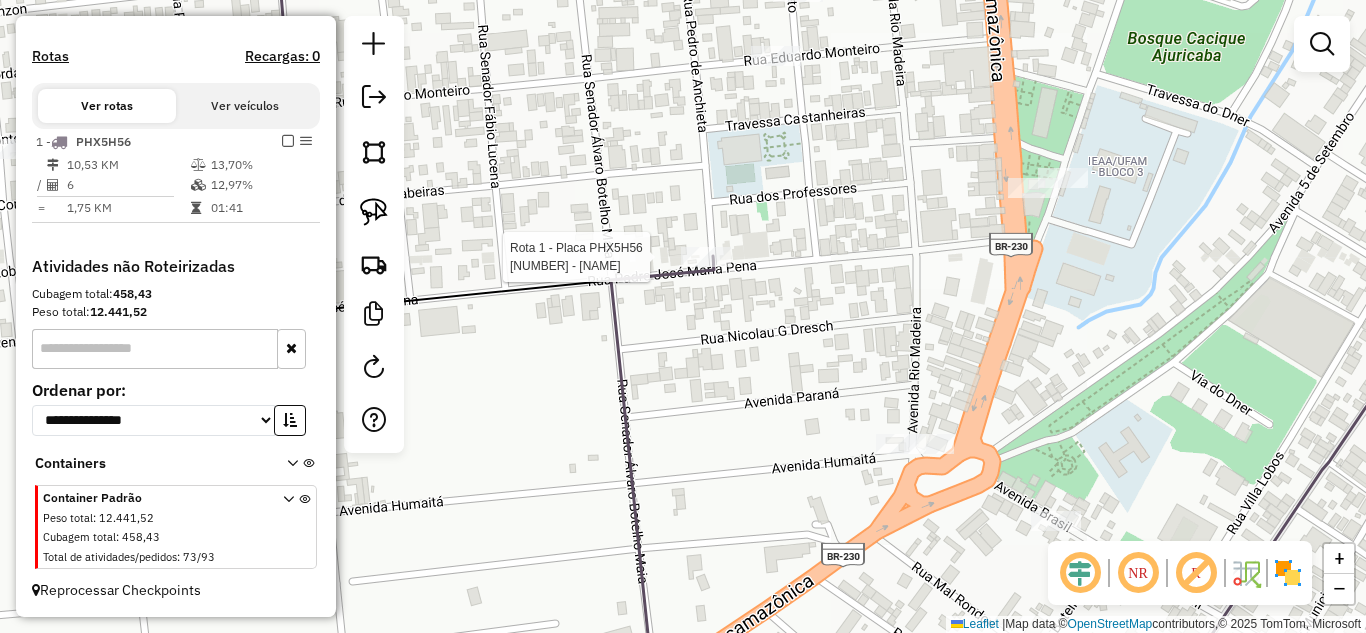 select on "**********" 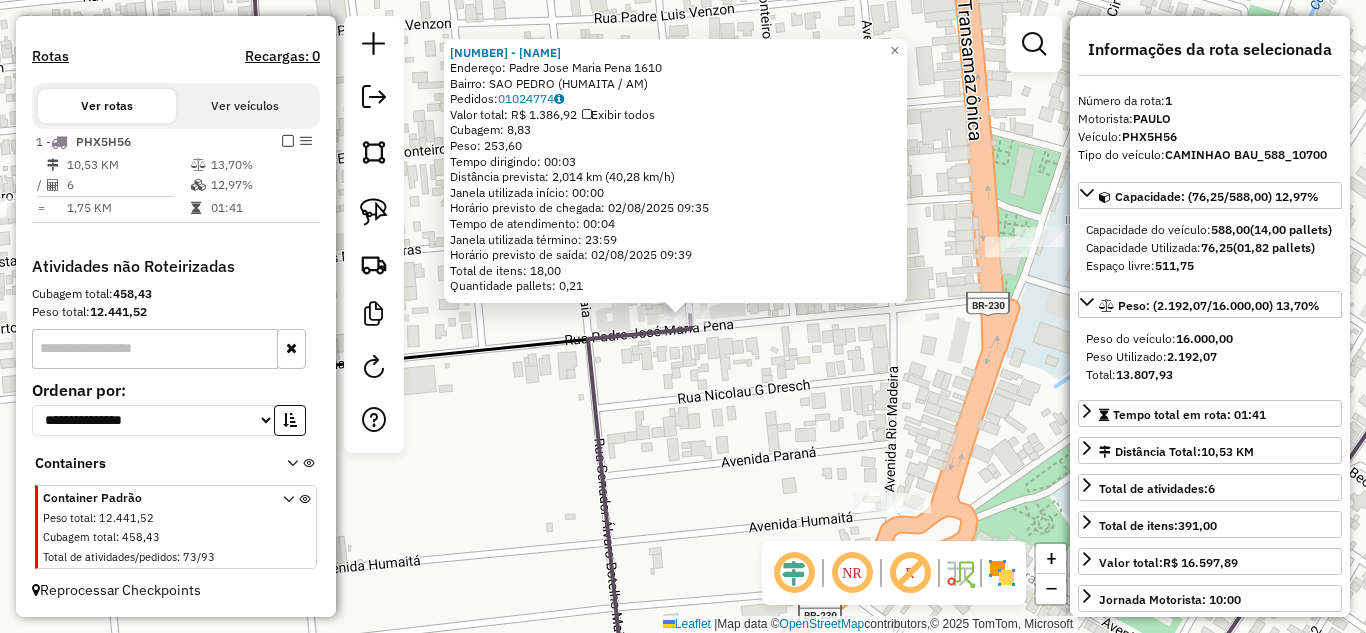click on "482 - MAXIMUS/RM CONVENIEN  Endereço:  Padre Jose Maria Pena [NUMBER]   Bairro: SAO PEDRO ([REGION] / AM)   Pedidos:  [ORDER_ID]   Valor total: R$ 1.386,92   Exibir todos   Cubagem: 8,83  Peso: 253,60  Tempo dirigindo: 00:03   Distância prevista: 2,014 km (40,28 km/h)   Janela utilizada início: 00:00   Horário previsto de chegada: 02/08/2025 09:35   Tempo de atendimento: 00:04   Janela utilizada término: 23:59   Horário previsto de saída: 02/08/2025 09:39   Total de itens: 18,00   Quantidade pallets: 0,21  × Janela de atendimento Grade de atendimento Capacidade Transportadoras Veículos Cliente Pedidos  Rotas Selecione os dias de semana para filtrar as janelas de atendimento  Seg   Ter   Qua   Qui   Sex   Sáb   Dom  Informe o período da janela de atendimento: De: Até:  Filtrar exatamente a janela do cliente  Considerar janela de atendimento padrão  Selecione os dias de semana para filtrar as grades de atendimento  Seg   Ter   Qua   Qui   Sex   Sáb   Dom   Clientes fora do dia de atendimento selecionado" 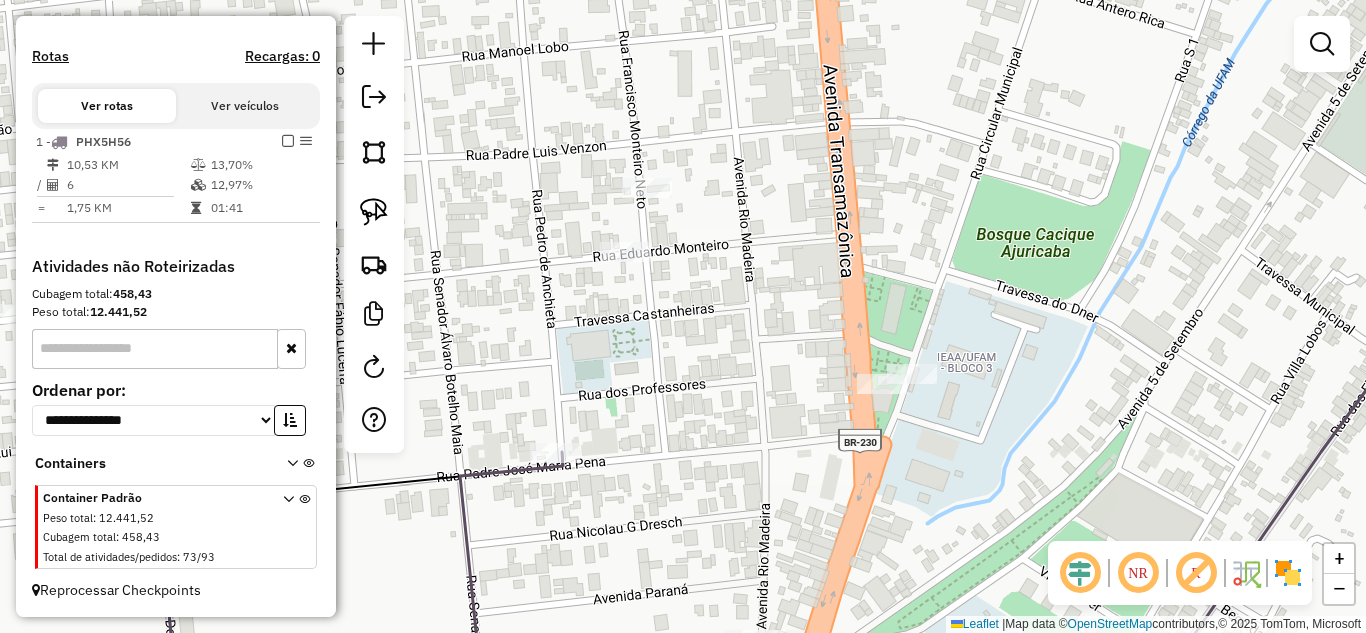 drag, startPoint x: 725, startPoint y: 451, endPoint x: 672, endPoint y: 488, distance: 64.63745 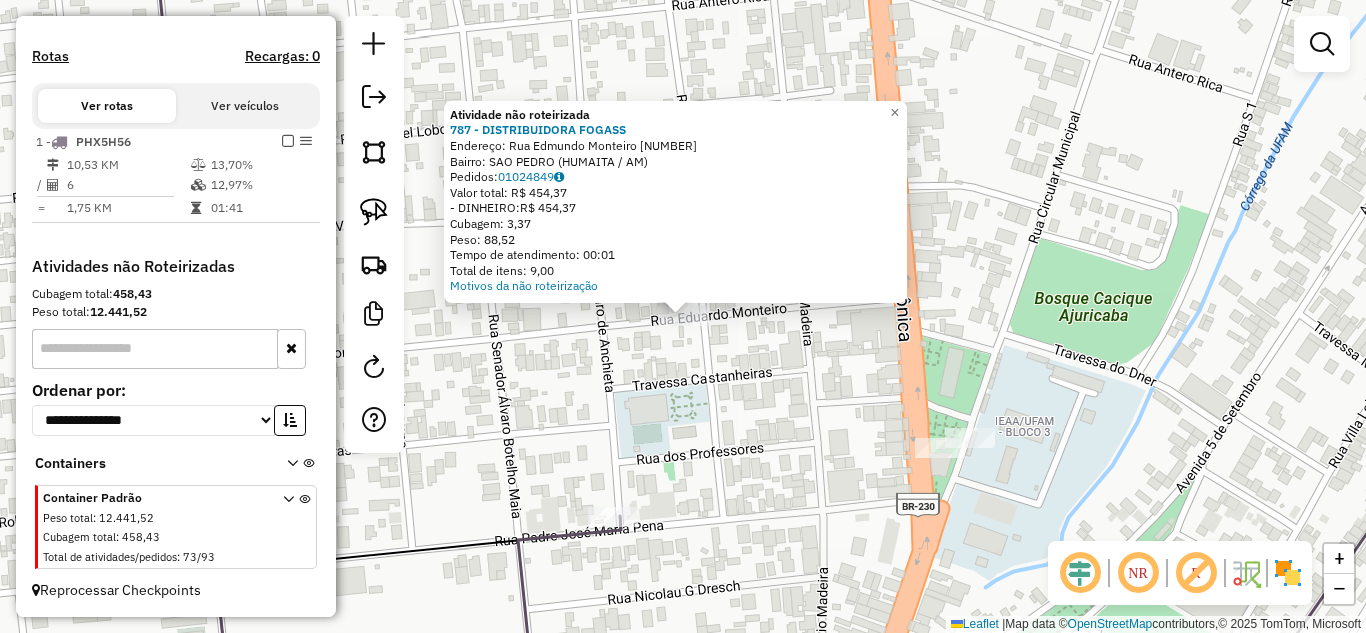 click on "Atividade não roteirizada 787 - DISTRIBUIDORA FOGASS  Endereço:  Rua Edmundo Monteiro [NUMBER]   Bairro: SAO PEDRO ([REGION] / AM)   Pedidos:  [ORDER_ID]   Valor total: R$ 454,37   - DINHEIRO:  R$ 454,37   Cubagem: 3,37   Peso: 88,52   Tempo de atendimento: 00:01   Total de itens: 9,00  Motivos da não roteirização × Janela de atendimento Grade de atendimento Capacidade Transportadoras Veículos Cliente Pedidos  Rotas Selecione os dias de semana para filtrar as janelas de atendimento  Seg   Ter   Qua   Qui   Sex   Sáb   Dom  Informe o período da janela de atendimento: De: Até:  Filtrar exatamente a janela do cliente  Considerar janela de atendimento padrão  Selecione os dias de semana para filtrar as grades de atendimento  Seg   Ter   Qua   Qui   Sex   Sáb   Dom   Considerar clientes sem dia de atendimento cadastrado  Clientes fora do dia de atendimento selecionado Filtrar as atividades entre os valores definidos abaixo:  Peso mínimo:   Peso máximo:   Cubagem mínima:   Cubagem máxima:   De:   Até:  +" 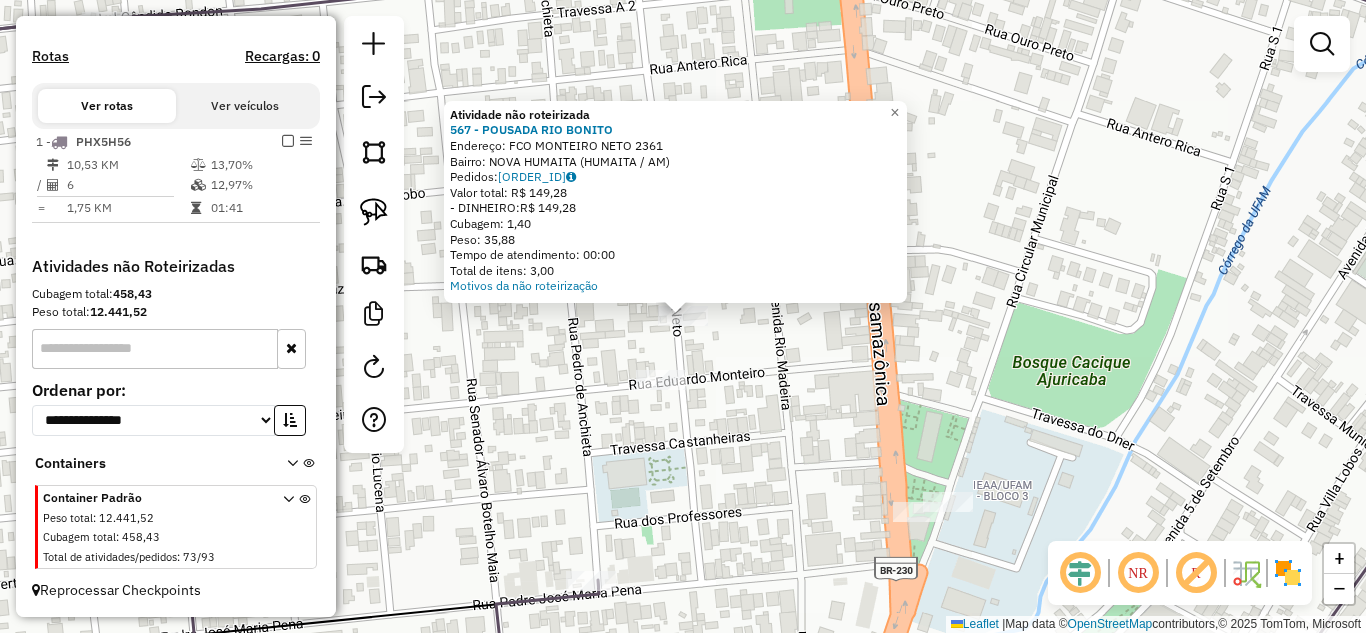 click on "Atividade não roteirizada [NUMBER] - [NAME]  Endereço:  [STREET] [NUMBER]   Bairro: [NEIGHBORHOOD] ([CITY] / [STATE])   Pedidos:  [ORDER_ID]   Valor total: [CURRENCY] [AMOUNT]   - [PAYMENT_METHOD]:  [CURRENCY] [AMOUNT]   Cubagem: [CUBAGE]   Peso: [WEIGHT]   Tempo de atendimento: [TIME]   Total de itens: [ITEMS]  Motivos da não roteirização × Janela de atendimento Grade de atendimento Capacidade Transportadoras Veículos Cliente Pedidos  Rotas Selecione os dias de semana para filtrar as janelas de atendimento  Seg   Ter   Qua   Qui   Sex   Sáb   Dom  Informe o período da janela de atendimento: De: Até:  Filtrar exatamente a janela do cliente  Considerar janela de atendimento padrão  Selecione os dias de semana para filtrar as grades de atendimento  Seg   Ter   Qua   Qui   Sex   Sáb   Dom   Considerar clientes sem dia de atendimento cadastrado  Clientes fora do dia de atendimento selecionado Filtrar as atividades entre os valores definidos abaixo:  Peso mínimo:   Peso máximo:   Cubagem mínima:   Cubagem máxima:   De:   Até:   De:" 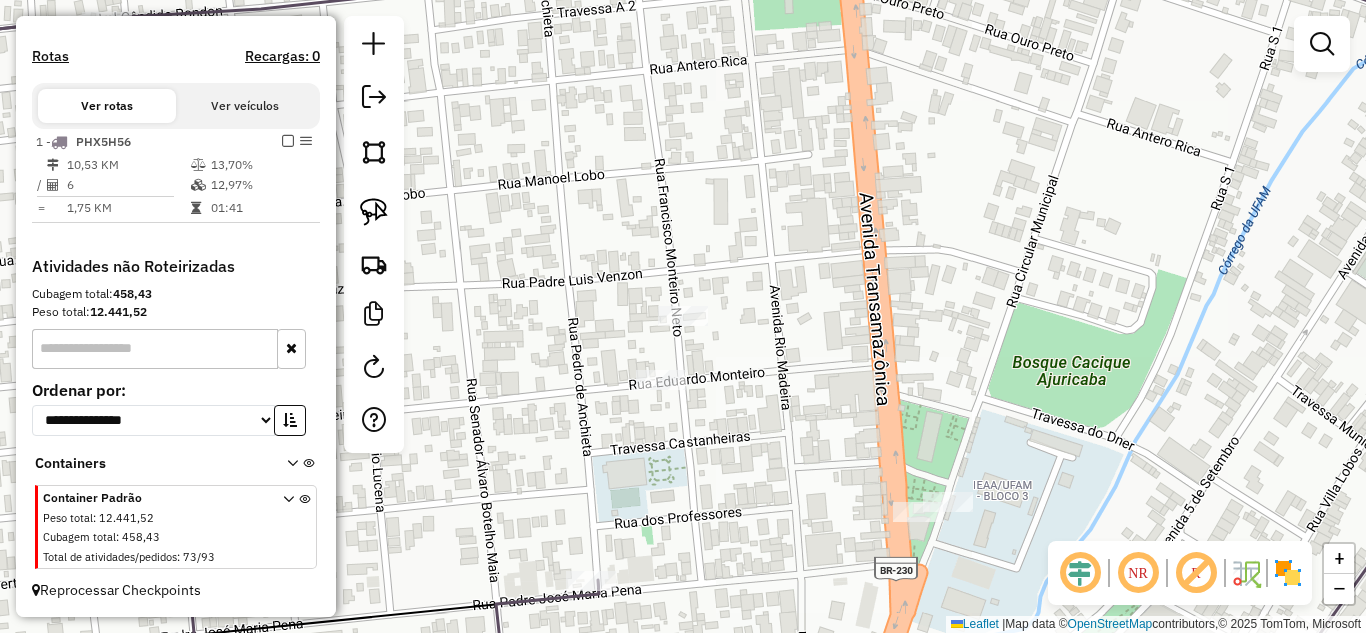 drag, startPoint x: 814, startPoint y: 450, endPoint x: 671, endPoint y: 300, distance: 207.24141 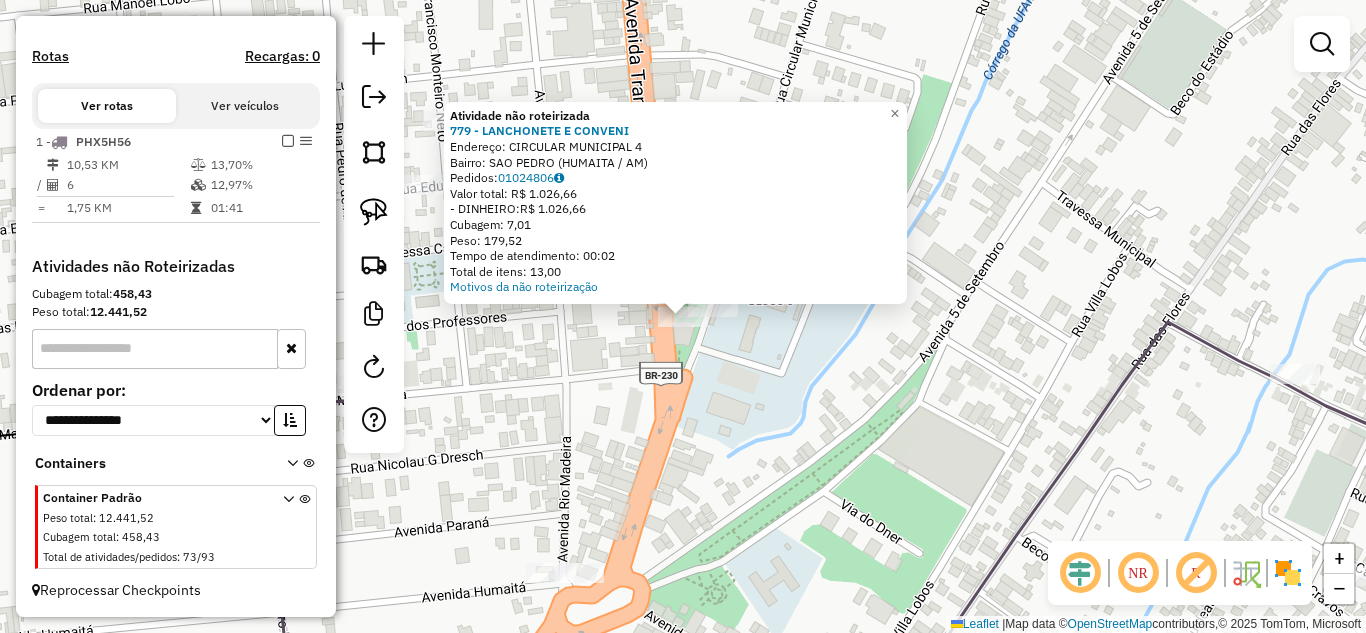 click on "Atividade não roteirizada 779 - LANCHONETE E CONVENI  Endereço:  CIRCULAR MUNICIPAL 4   Bairro: SAO PEDRO ([DISTRICT] / [STATE])   Pedidos:  01024806   Valor total: R$ 1.026,66   - DINHEIRO:  R$ 1.026,66   Cubagem: 7,01   Peso: 179,52   Tempo de atendimento: 00:02   Total de itens: 13,00  Motivos da não roteirização × Janela de atendimento Grade de atendimento Capacidade Transportadoras Veículos Cliente Pedidos  Rotas Selecione os dias de semana para filtrar as janelas de atendimento  Seg   Ter   Qua   Qui   Sex   Sáb   Dom  Informe o período da janela de atendimento: De: Até:  Filtrar exatamente a janela do cliente  Considerar janela de atendimento padrão  Selecione os dias de semana para filtrar as grades de atendimento  Seg   Ter   Qua   Qui   Sex   Sáb   Dom   Considerar clientes sem dia de atendimento cadastrado  Clientes fora do dia de atendimento selecionado Filtrar as atividades entre os valores definidos abaixo:  Peso mínimo:   Peso máximo:   Cubagem mínima:   Cubagem máxima:   De:   Até:  +" 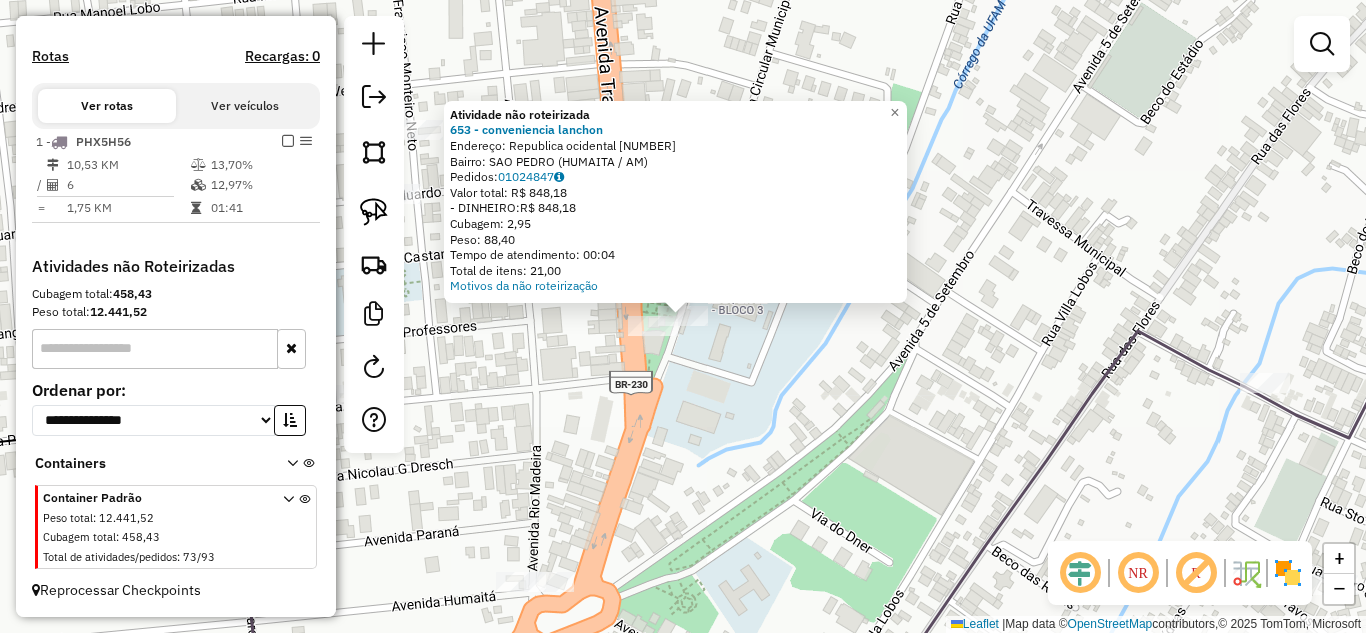 click on "Atividade não roteirizada 653 - conveniencia lanchon  Endereço:  Republica  ocidental 6   Bairro: SAO PEDRO ([DISTRICT] / [STATE])   Pedidos:  01024847   Valor total: R$ 848,18   - DINHEIRO:  R$ 848,18   Cubagem: 2,95   Peso: 88,40   Tempo de atendimento: 00:04   Total de itens: 21,00  Motivos da não roteirização × Janela de atendimento Grade de atendimento Capacidade Transportadoras Veículos Cliente Pedidos  Rotas Selecione os dias de semana para filtrar as janelas de atendimento  Seg   Ter   Qua   Qui   Sex   Sáb   Dom  Informe o período da janela de atendimento: De: Até:  Filtrar exatamente a janela do cliente  Considerar janela de atendimento padrão  Selecione os dias de semana para filtrar as grades de atendimento  Seg   Ter   Qua   Qui   Sex   Sáb   Dom   Considerar clientes sem dia de atendimento cadastrado  Clientes fora do dia de atendimento selecionado Filtrar as atividades entre os valores definidos abaixo:  Peso mínimo:   Peso máximo:   Cubagem mínima:   Cubagem máxima:   De:   Até:  De:" 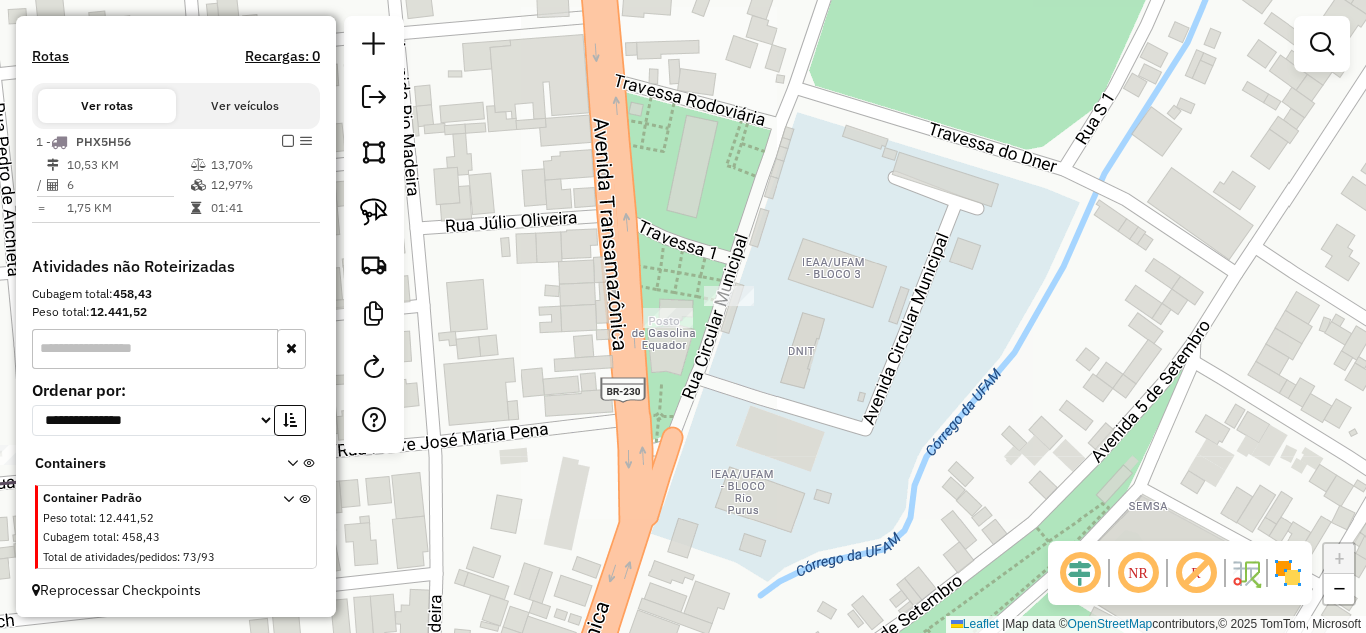 click on "Janela de atendimento Grade de atendimento Capacidade Transportadoras Veículos Cliente Pedidos  Rotas Selecione os dias de semana para filtrar as janelas de atendimento  Seg   Ter   Qua   Qui   Sex   Sáb   Dom  Informe o período da janela de atendimento: De: Até:  Filtrar exatamente a janela do cliente  Considerar janela de atendimento padrão  Selecione os dias de semana para filtrar as grades de atendimento  Seg   Ter   Qua   Qui   Sex   Sáb   Dom   Considerar clientes sem dia de atendimento cadastrado  Clientes fora do dia de atendimento selecionado Filtrar as atividades entre os valores definidos abaixo:  Peso mínimo:   Peso máximo:   Cubagem mínima:   Cubagem máxima:   De:   Até:  Filtrar as atividades entre o tempo de atendimento definido abaixo:  De:   Até:   Considerar capacidade total dos clientes não roteirizados Transportadora: Selecione um ou mais itens Tipo de veículo: Selecione um ou mais itens Veículo: Selecione um ou mais itens Motorista: Selecione um ou mais itens Nome: Rótulo:" 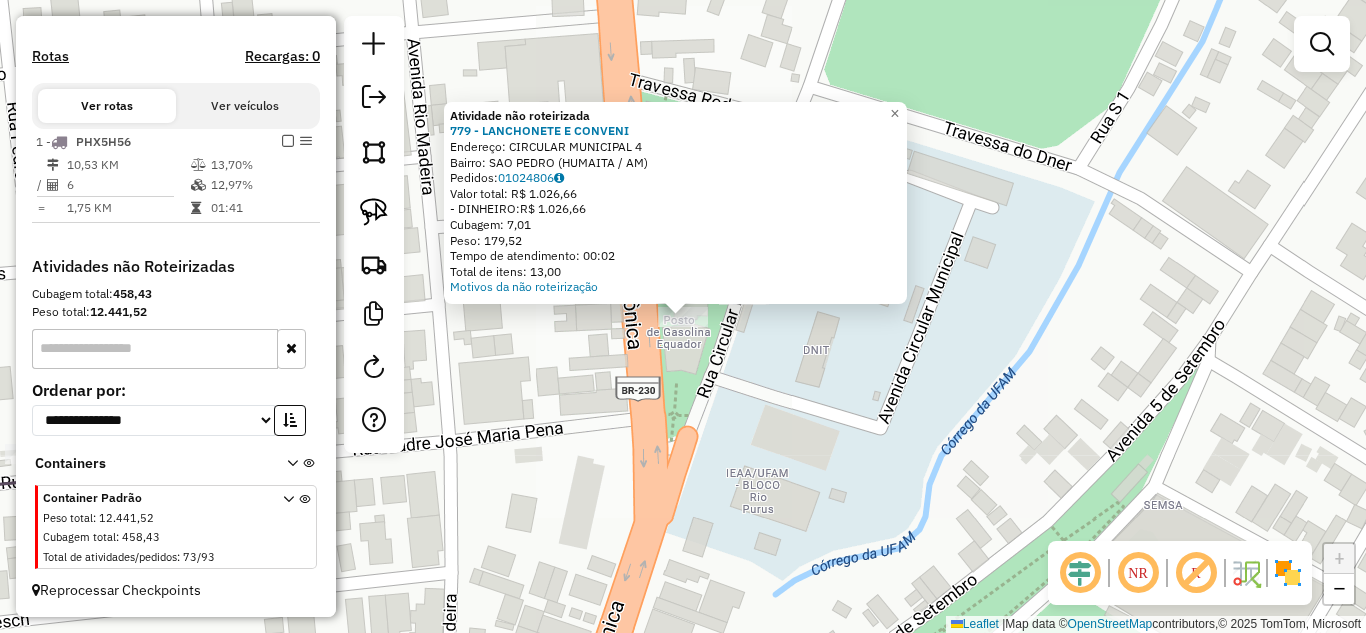 click on "Atividade não roteirizada 779 - LANCHONETE E CONVENI  Endereço:  CIRCULAR MUNICIPAL 4   Bairro: SAO PEDRO ([DISTRICT] / [STATE])   Pedidos:  01024806   Valor total: R$ 1.026,66   - DINHEIRO:  R$ 1.026,66   Cubagem: 7,01   Peso: 179,52   Tempo de atendimento: 00:02   Total de itens: 13,00  Motivos da não roteirização × Janela de atendimento Grade de atendimento Capacidade Transportadoras Veículos Cliente Pedidos  Rotas Selecione os dias de semana para filtrar as janelas de atendimento  Seg   Ter   Qua   Qui   Sex   Sáb   Dom  Informe o período da janela de atendimento: De: Até:  Filtrar exatamente a janela do cliente  Considerar janela de atendimento padrão  Selecione os dias de semana para filtrar as grades de atendimento  Seg   Ter   Qua   Qui   Sex   Sáb   Dom   Considerar clientes sem dia de atendimento cadastrado  Clientes fora do dia de atendimento selecionado Filtrar as atividades entre os valores definidos abaixo:  Peso mínimo:   Peso máximo:   Cubagem mínima:   Cubagem máxima:   De:   Até:  +" 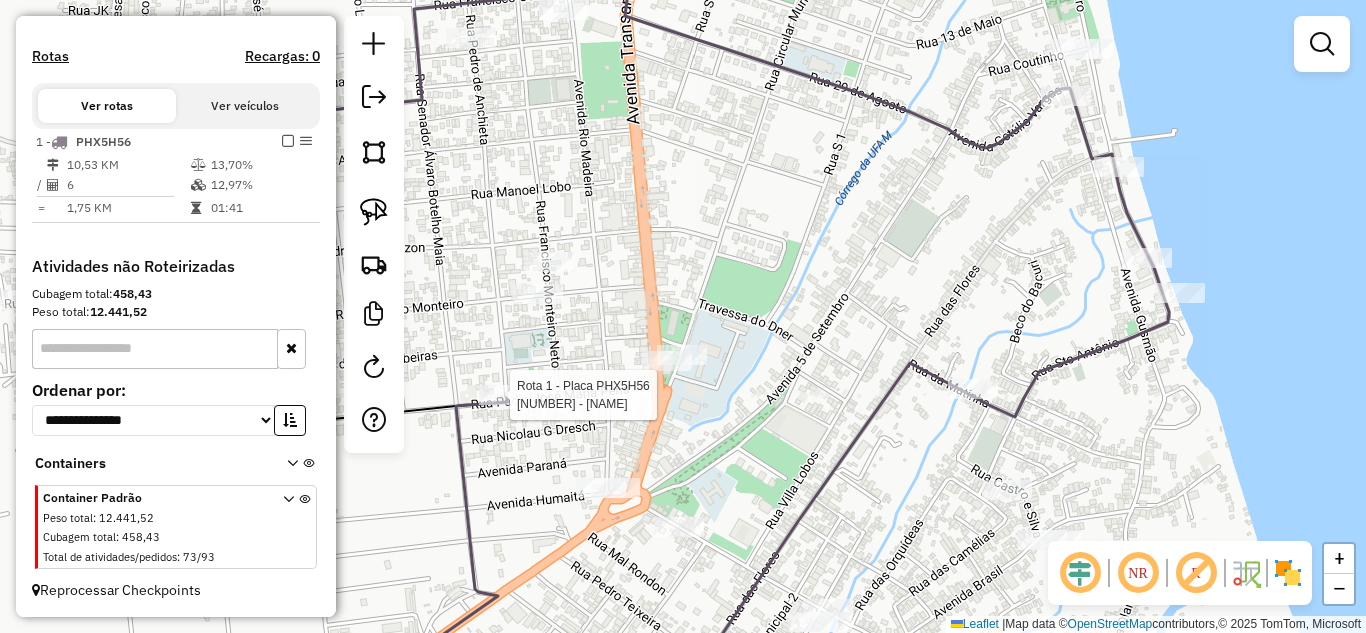 select on "**********" 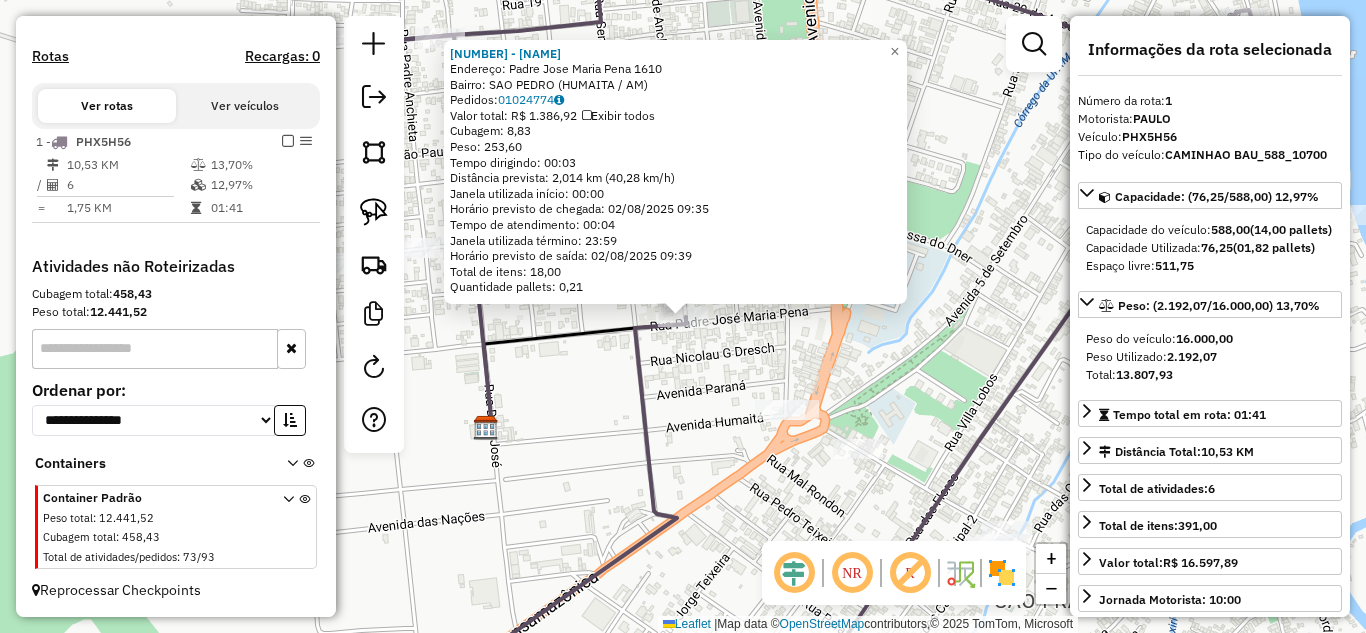 click on "482 - MAXIMUS/RM CONVENIEN  Endereço:  Padre Jose Maria Pena [NUMBER]   Bairro: SAO PEDRO ([REGION] / AM)   Pedidos:  [ORDER_ID]   Valor total: R$ 1.386,92   Exibir todos   Cubagem: 8,83  Peso: 253,60  Tempo dirigindo: 00:03   Distância prevista: 2,014 km (40,28 km/h)   Janela utilizada início: 00:00   Horário previsto de chegada: 02/08/2025 09:35   Tempo de atendimento: 00:04   Janela utilizada término: 23:59   Horário previsto de saída: 02/08/2025 09:39   Total de itens: 18,00   Quantidade pallets: 0,21  × Janela de atendimento Grade de atendimento Capacidade Transportadoras Veículos Cliente Pedidos  Rotas Selecione os dias de semana para filtrar as janelas de atendimento  Seg   Ter   Qua   Qui   Sex   Sáb   Dom  Informe o período da janela de atendimento: De: Até:  Filtrar exatamente a janela do cliente  Considerar janela de atendimento padrão  Selecione os dias de semana para filtrar as grades de atendimento  Seg   Ter   Qua   Qui   Sex   Sáb   Dom   Clientes fora do dia de atendimento selecionado" 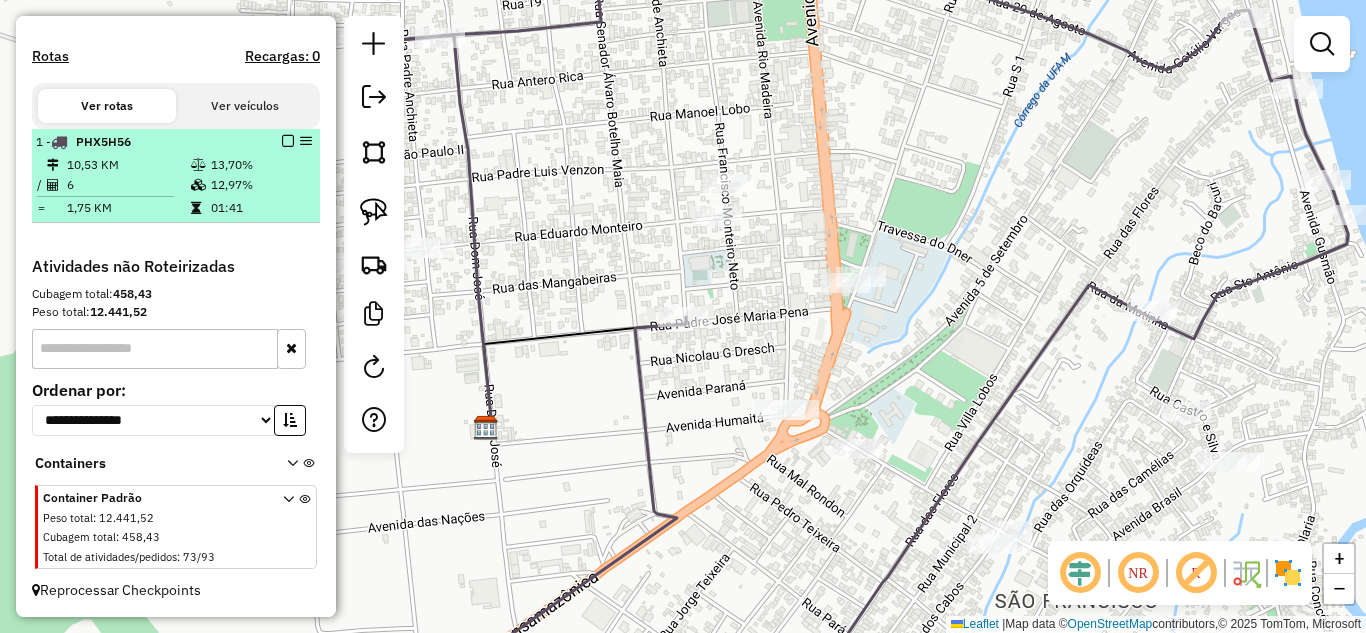 click at bounding box center [288, 141] 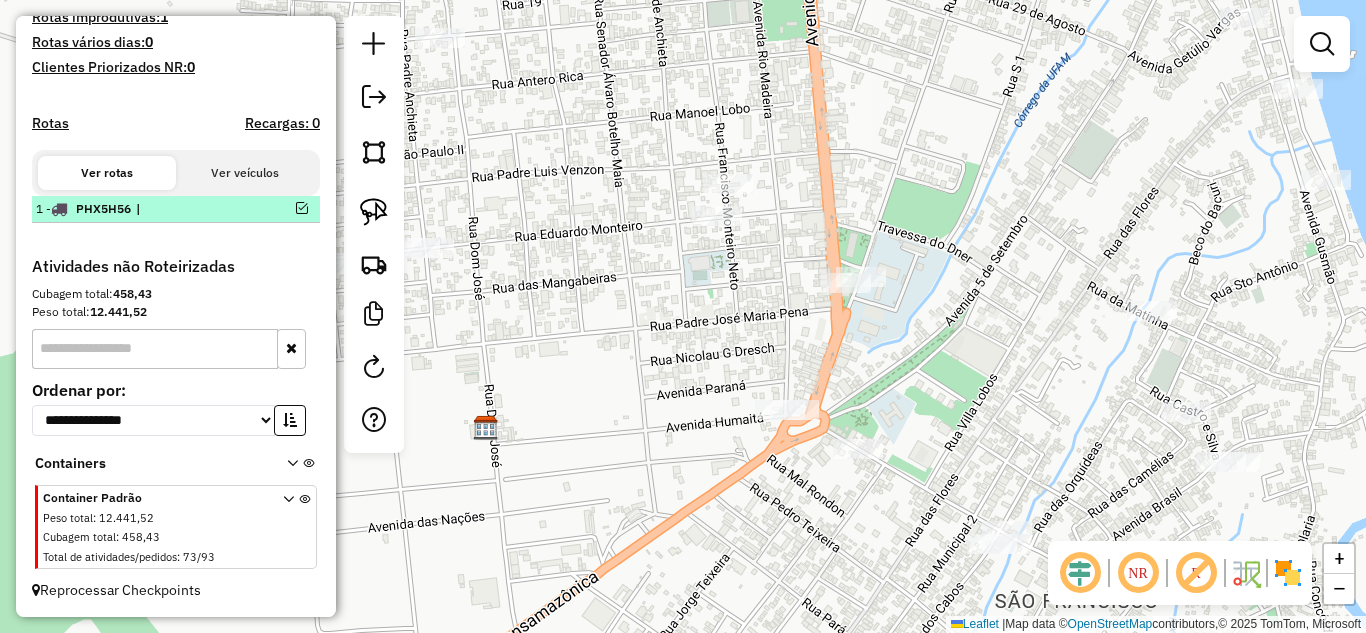 scroll, scrollTop: 554, scrollLeft: 0, axis: vertical 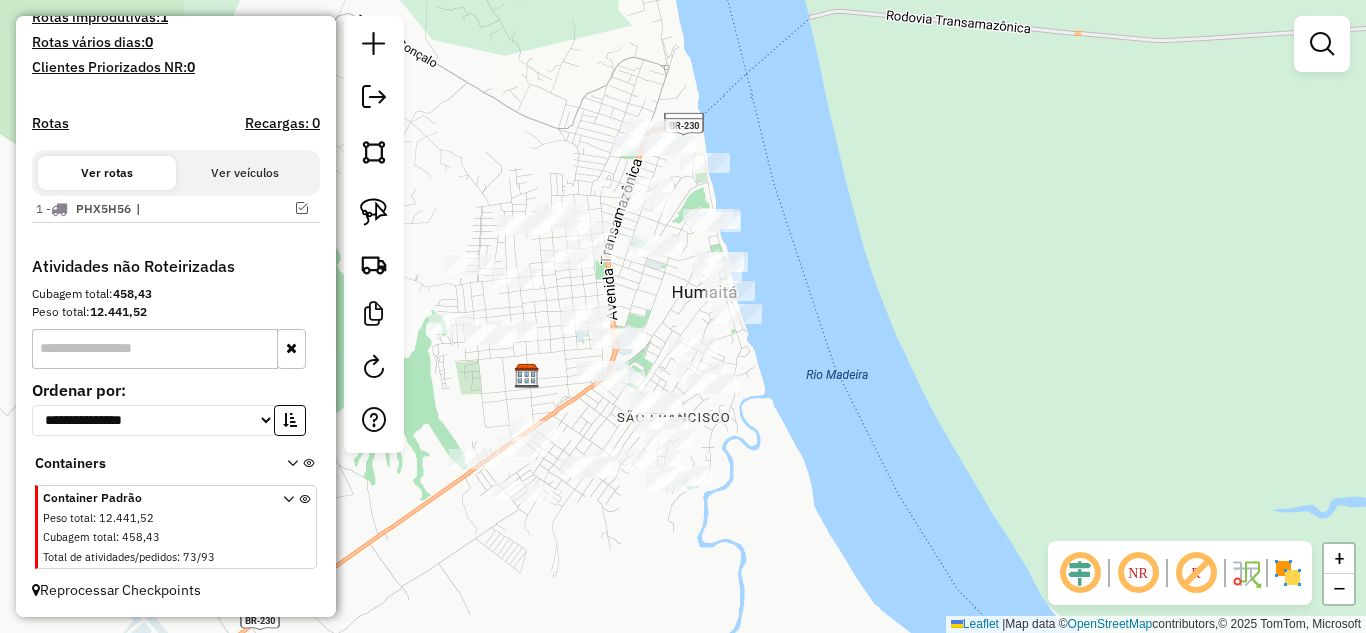 drag, startPoint x: 645, startPoint y: 209, endPoint x: 661, endPoint y: 314, distance: 106.21205 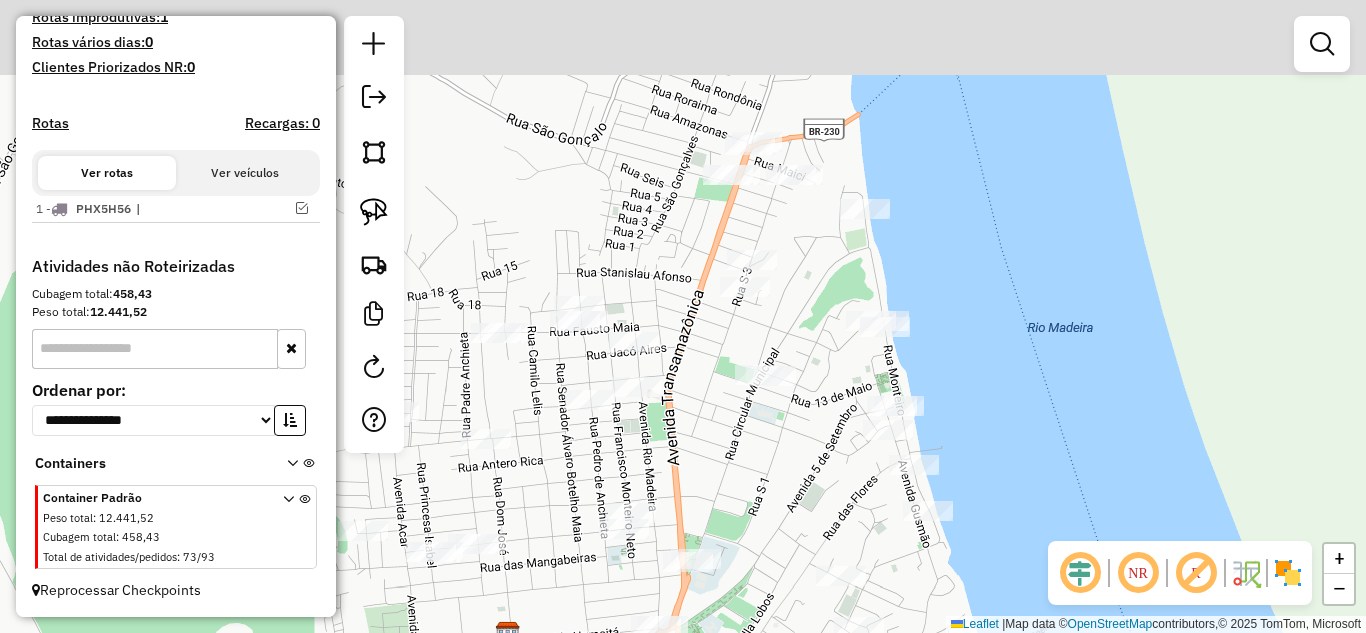 drag, startPoint x: 677, startPoint y: 326, endPoint x: 598, endPoint y: 285, distance: 89.005615 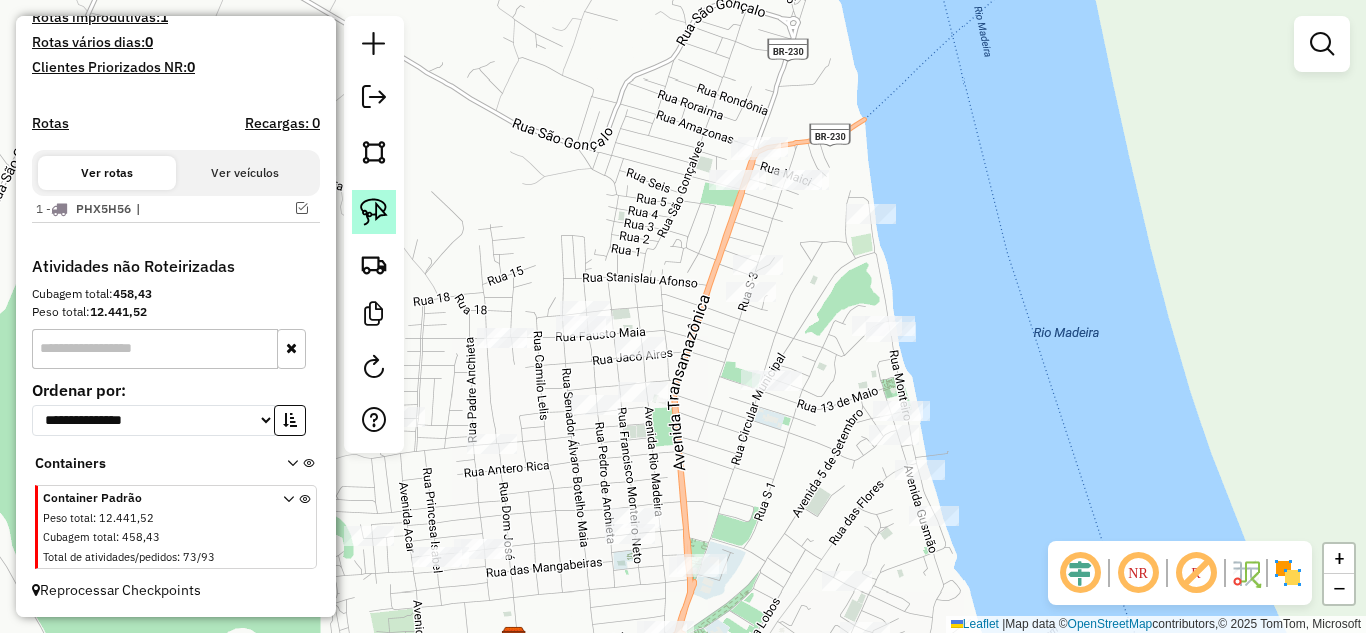click 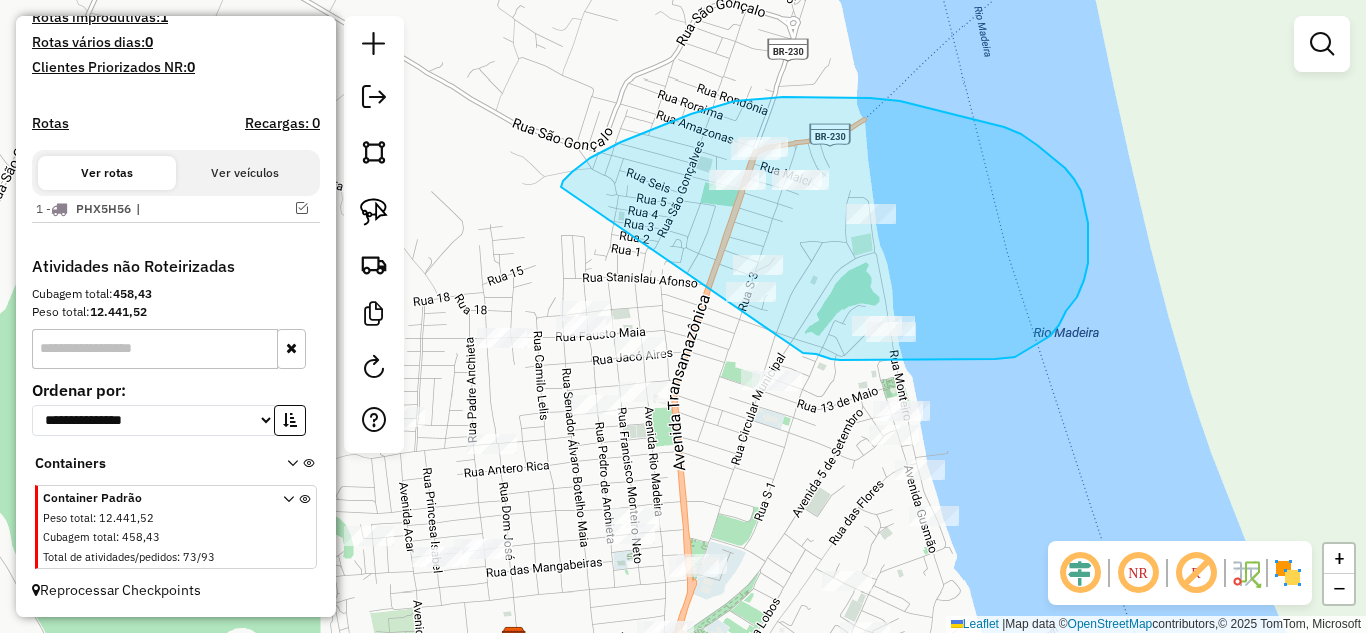 drag, startPoint x: 561, startPoint y: 187, endPoint x: 803, endPoint y: 353, distance: 293.4621 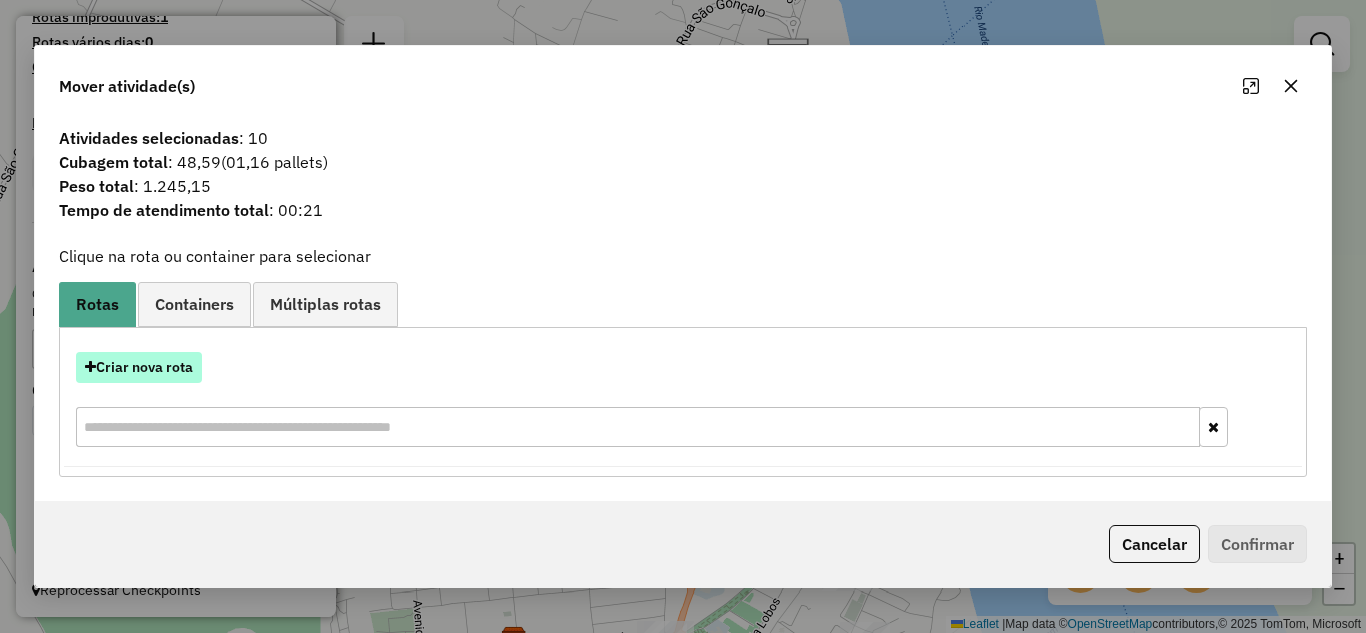 click on "Criar nova rota" at bounding box center (139, 367) 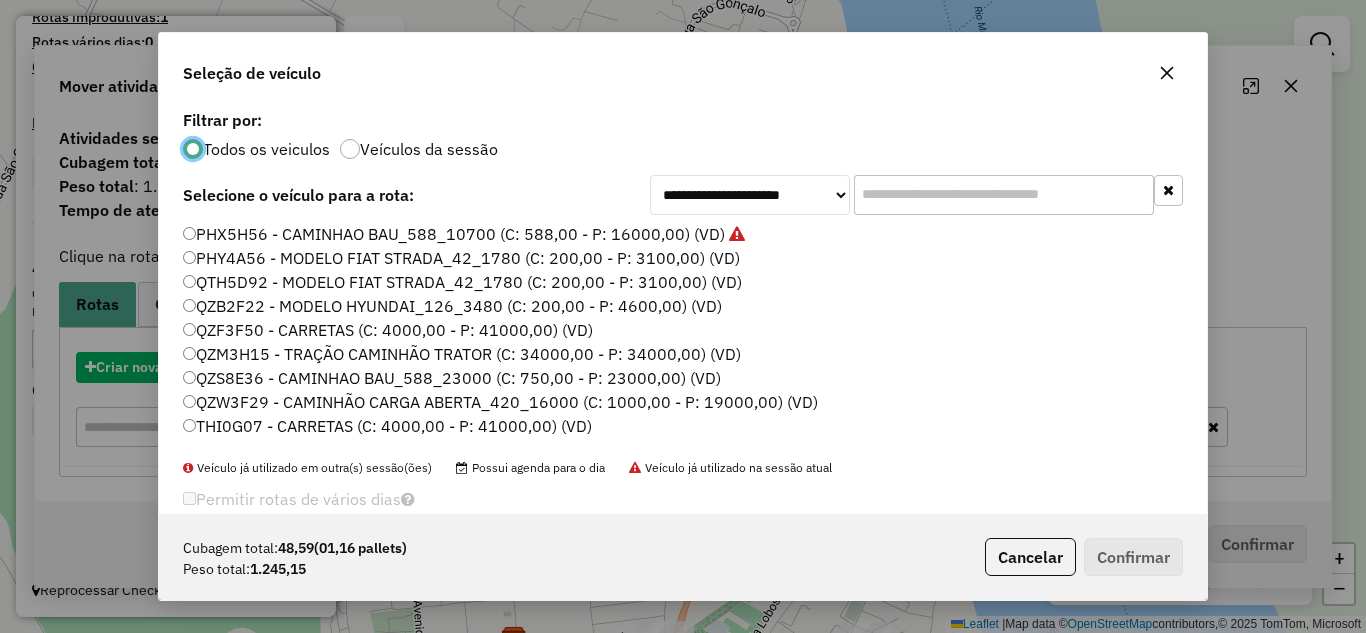 scroll, scrollTop: 11, scrollLeft: 6, axis: both 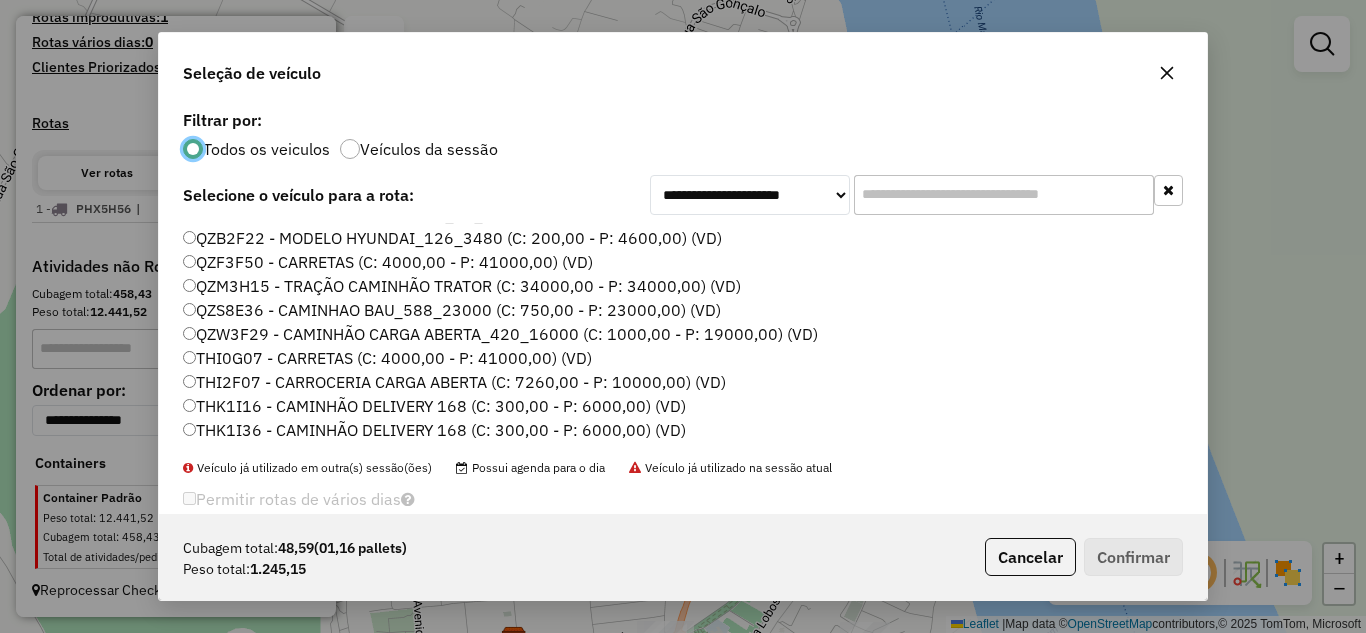 click on "THK1I36 - CAMINHÃO DELIVERY 168 (C: 300,00 - P: 6000,00) (VD)" 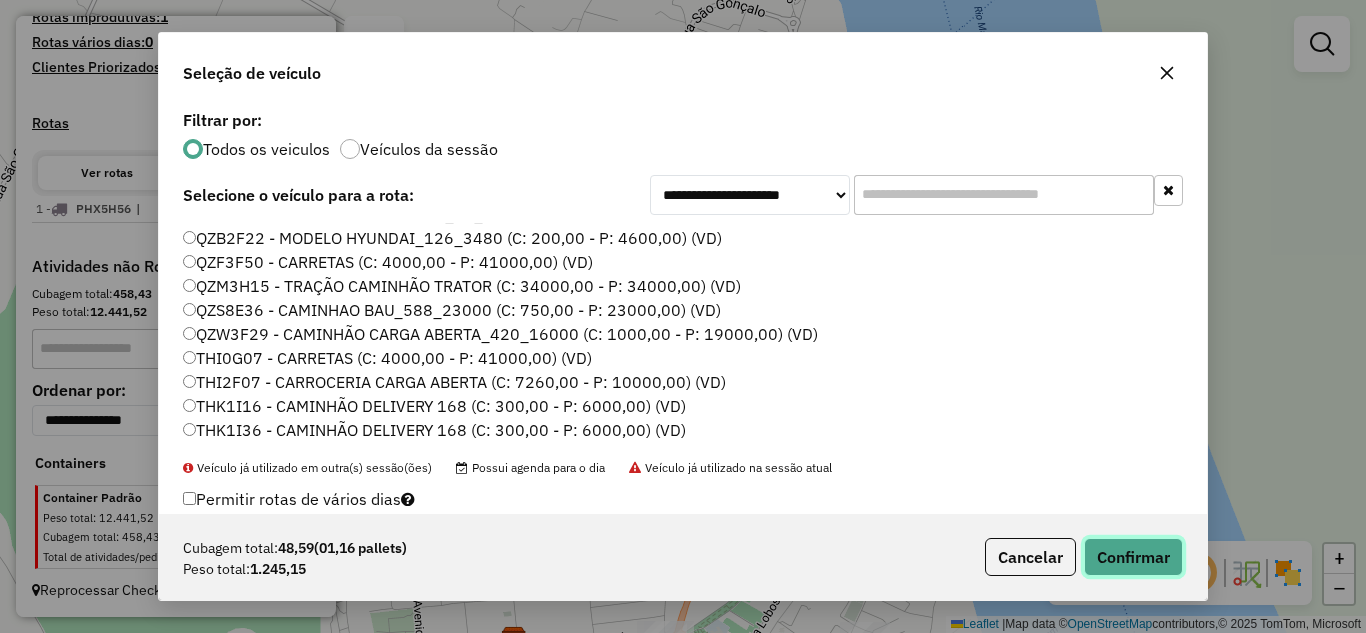 click on "Confirmar" 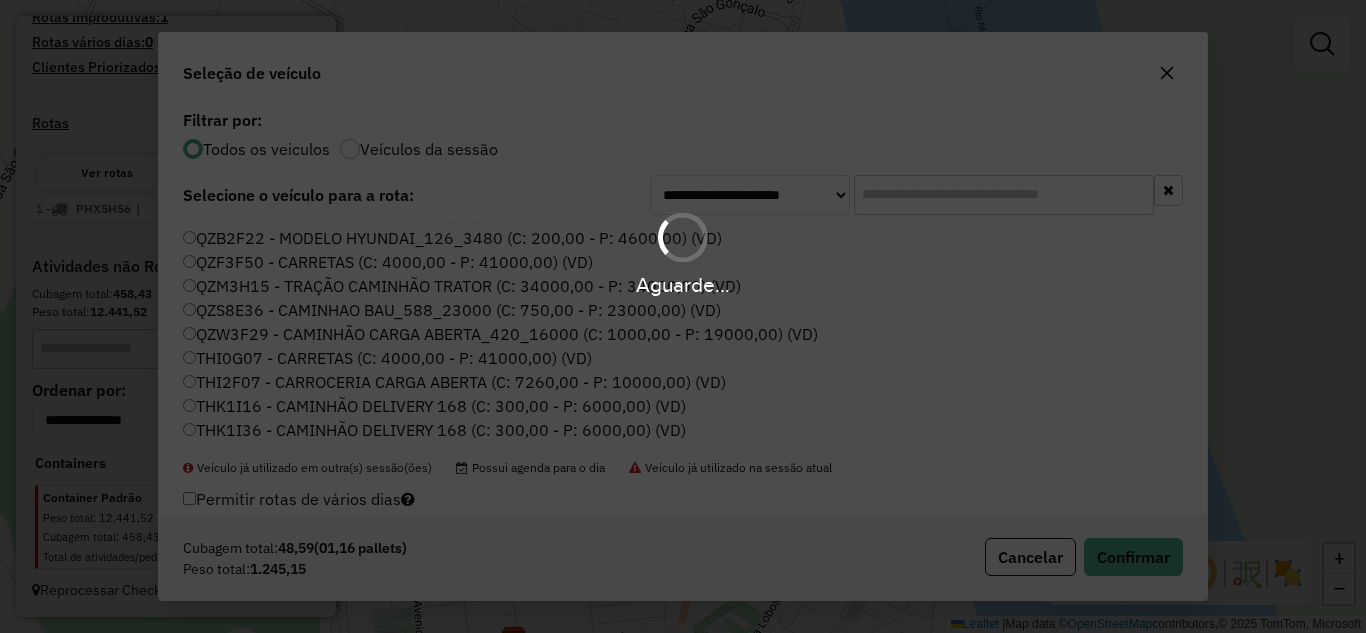 scroll, scrollTop: 621, scrollLeft: 0, axis: vertical 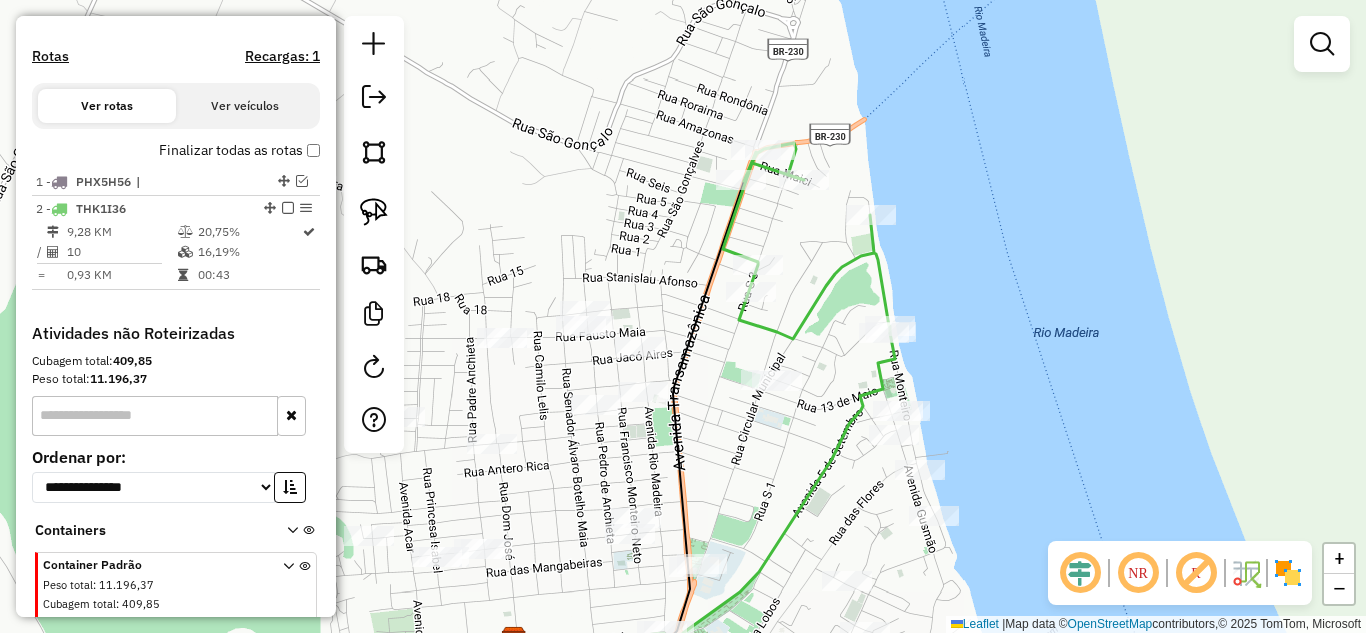 select on "**********" 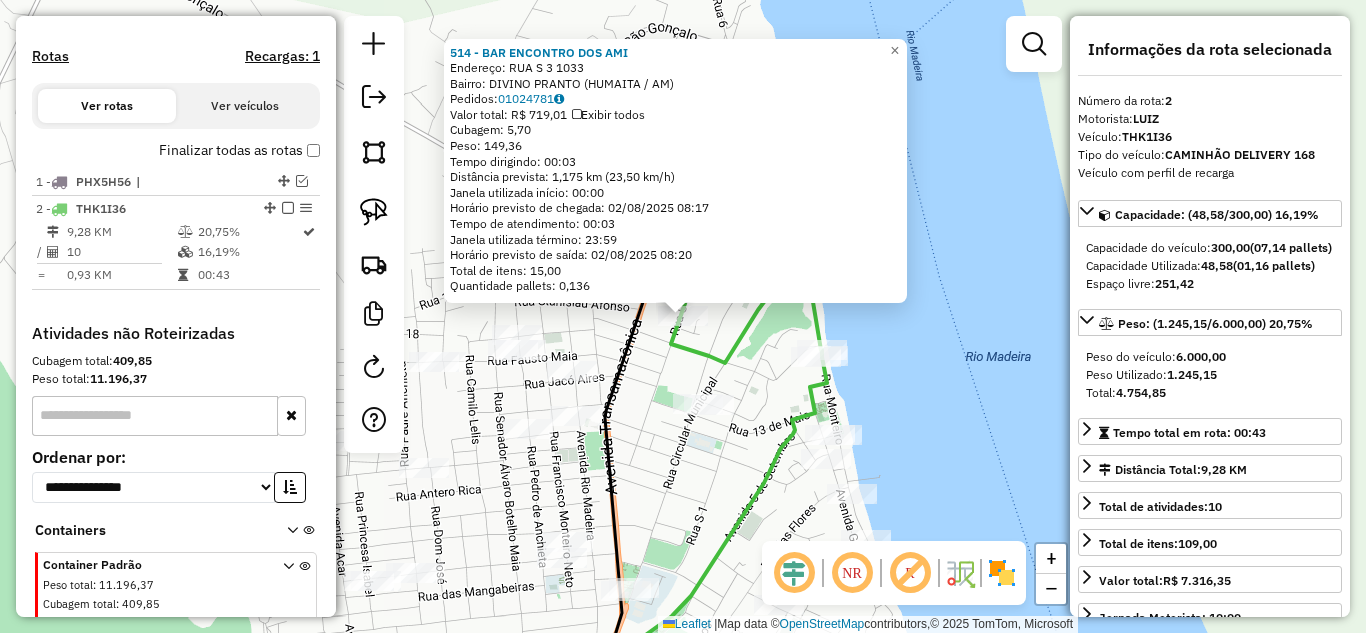 scroll, scrollTop: 688, scrollLeft: 0, axis: vertical 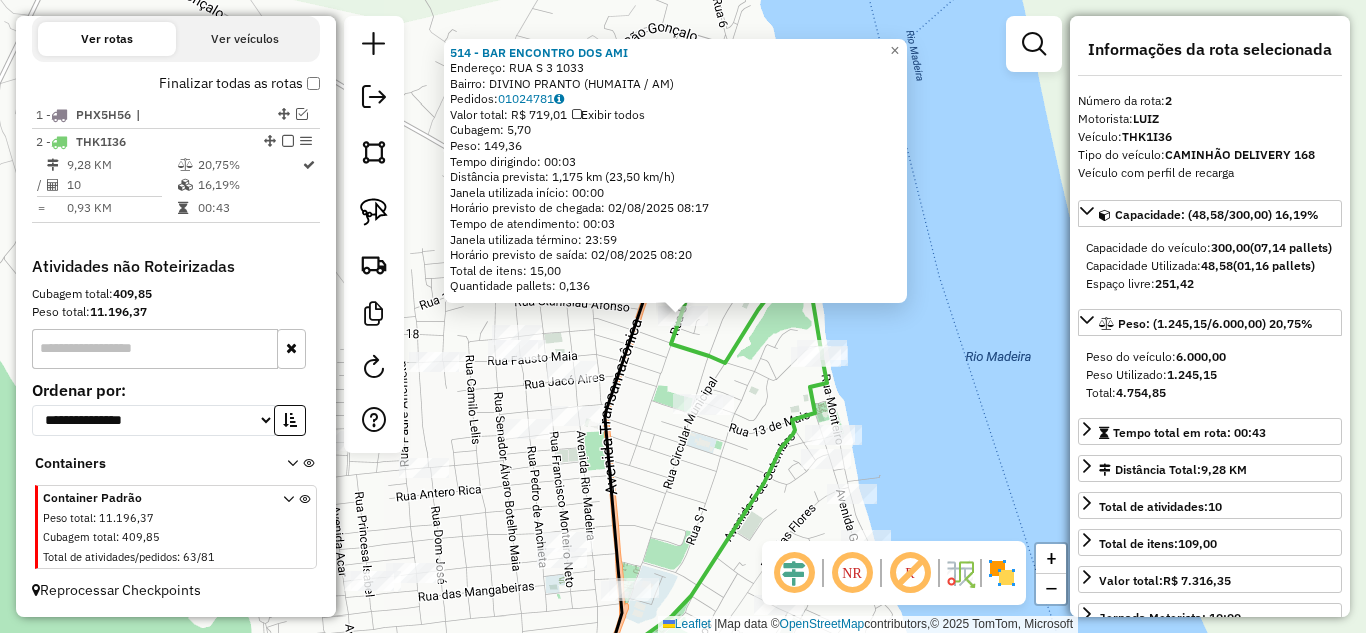 click 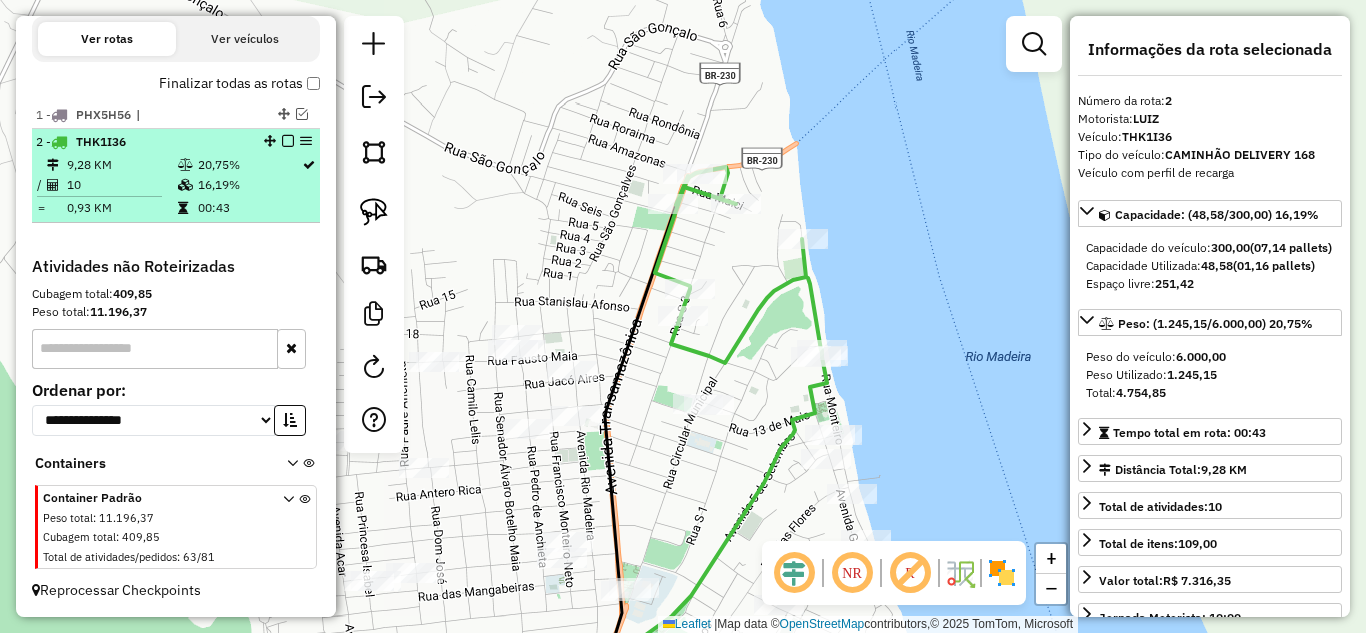 click at bounding box center [288, 141] 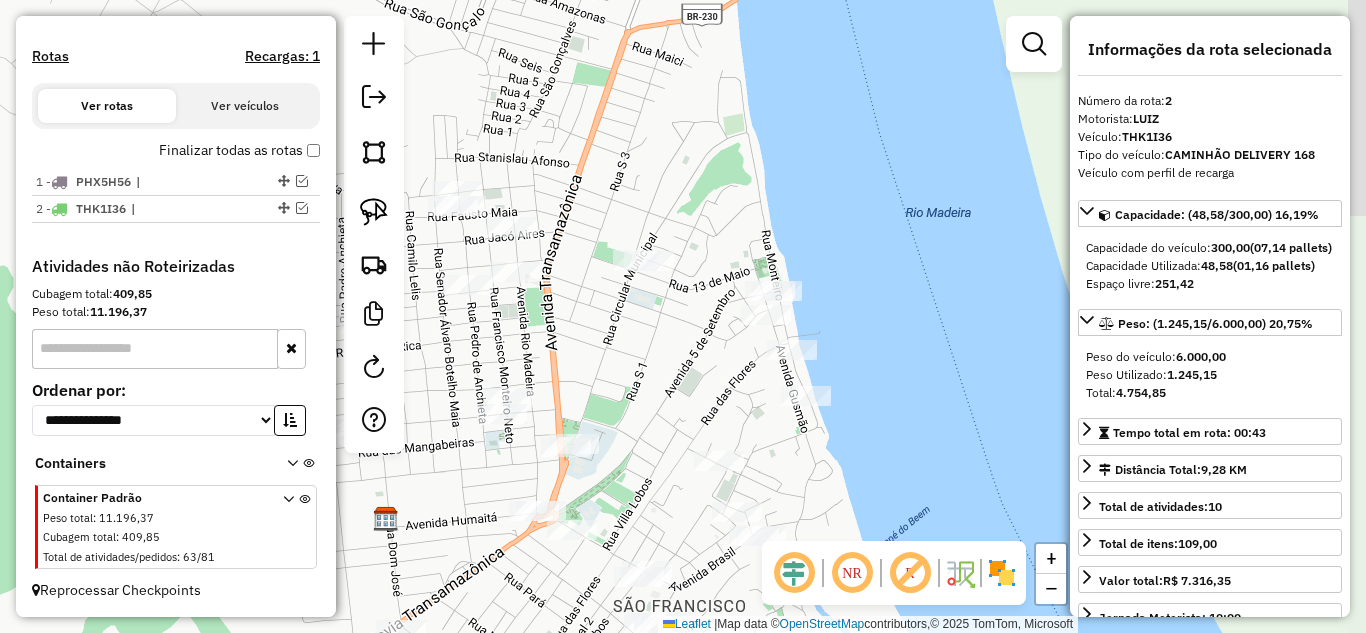 drag, startPoint x: 678, startPoint y: 328, endPoint x: 618, endPoint y: 184, distance: 156 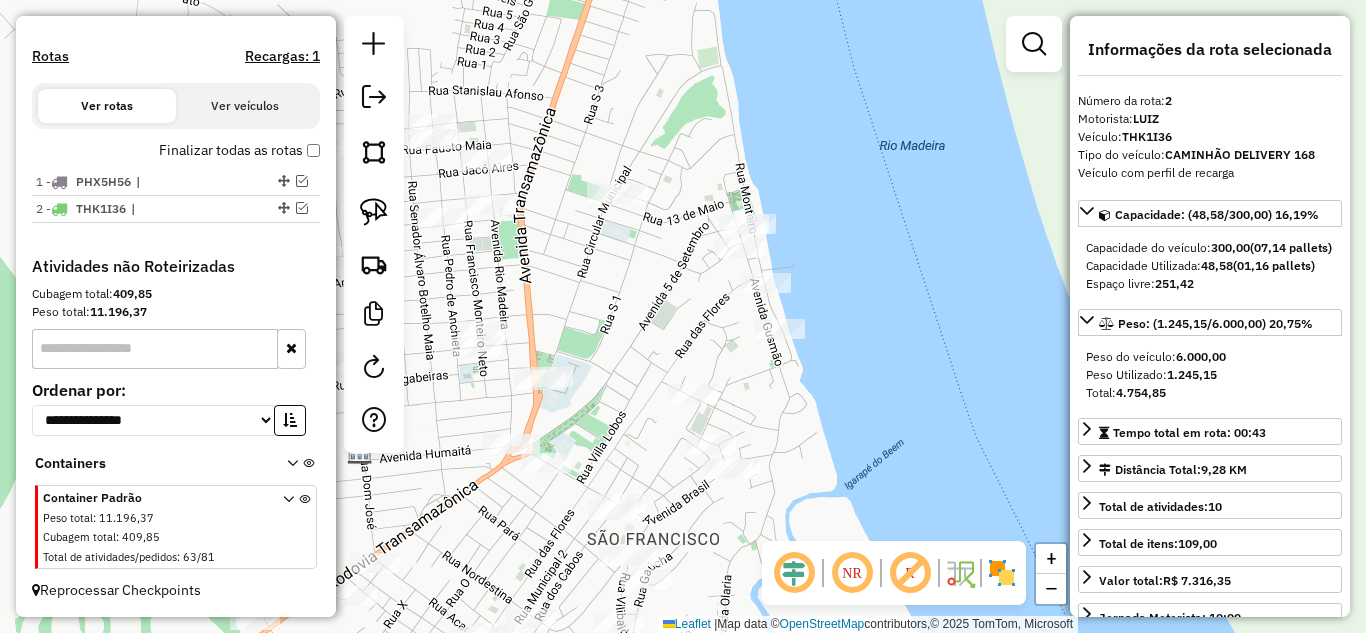 drag, startPoint x: 696, startPoint y: 203, endPoint x: 670, endPoint y: 142, distance: 66.309875 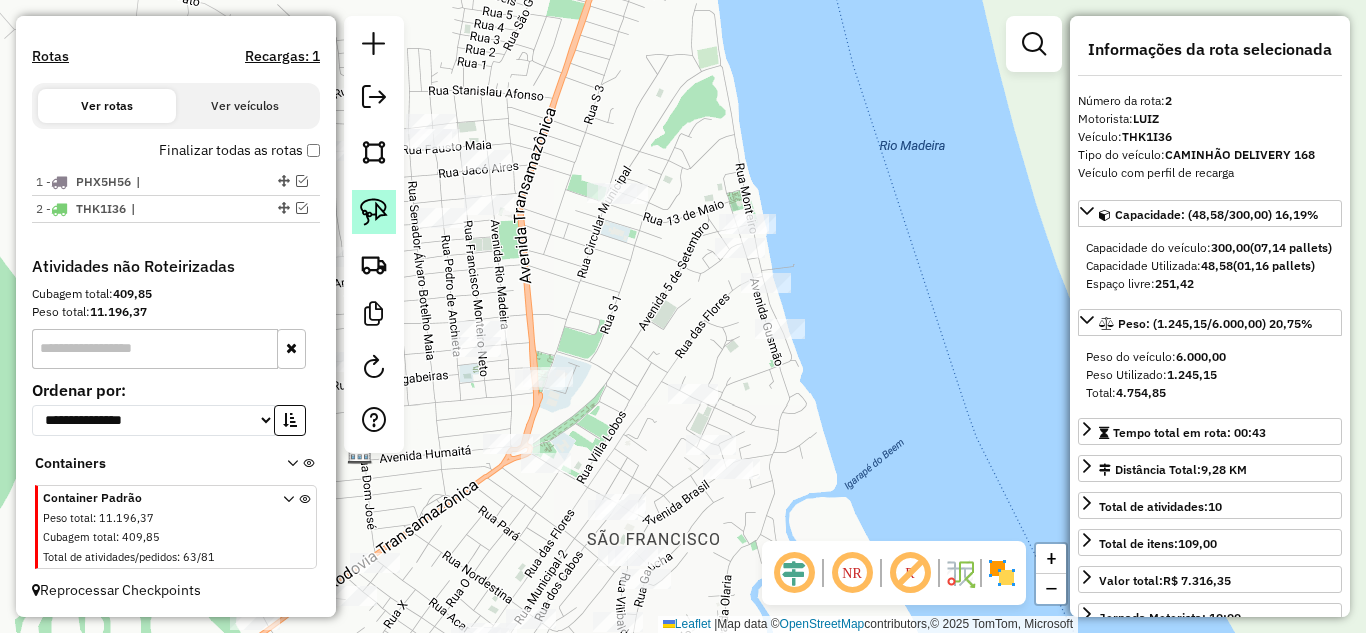 click 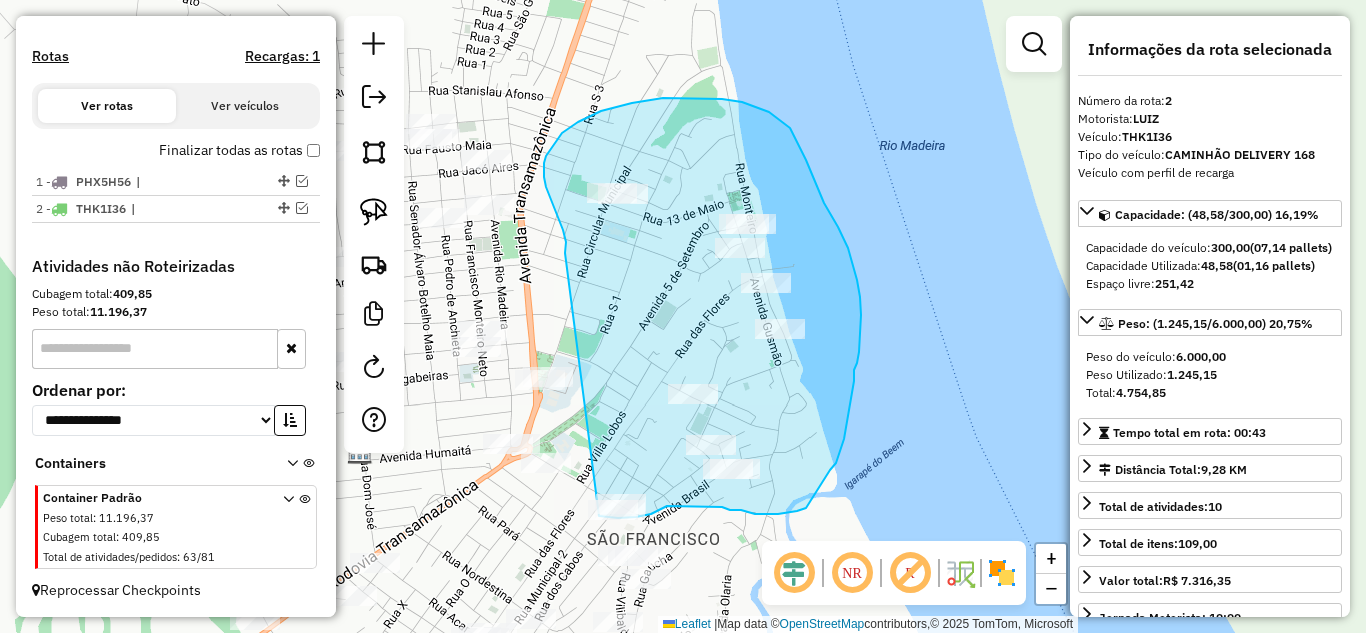 click on "Janela de atendimento Grade de atendimento Capacidade Transportadoras Veículos Cliente Pedidos  Rotas Selecione os dias de semana para filtrar as janelas de atendimento  Seg   Ter   Qua   Qui   Sex   Sáb   Dom  Informe o período da janela de atendimento: De: Até:  Filtrar exatamente a janela do cliente  Considerar janela de atendimento padrão  Selecione os dias de semana para filtrar as grades de atendimento  Seg   Ter   Qua   Qui   Sex   Sáb   Dom   Considerar clientes sem dia de atendimento cadastrado  Clientes fora do dia de atendimento selecionado Filtrar as atividades entre os valores definidos abaixo:  Peso mínimo:   Peso máximo:   Cubagem mínima:   Cubagem máxima:   De:   Até:  Filtrar as atividades entre o tempo de atendimento definido abaixo:  De:   Até:   Considerar capacidade total dos clientes não roteirizados Transportadora: Selecione um ou mais itens Tipo de veículo: Selecione um ou mais itens Veículo: Selecione um ou mais itens Motorista: Selecione um ou mais itens Nome: Rótulo:" 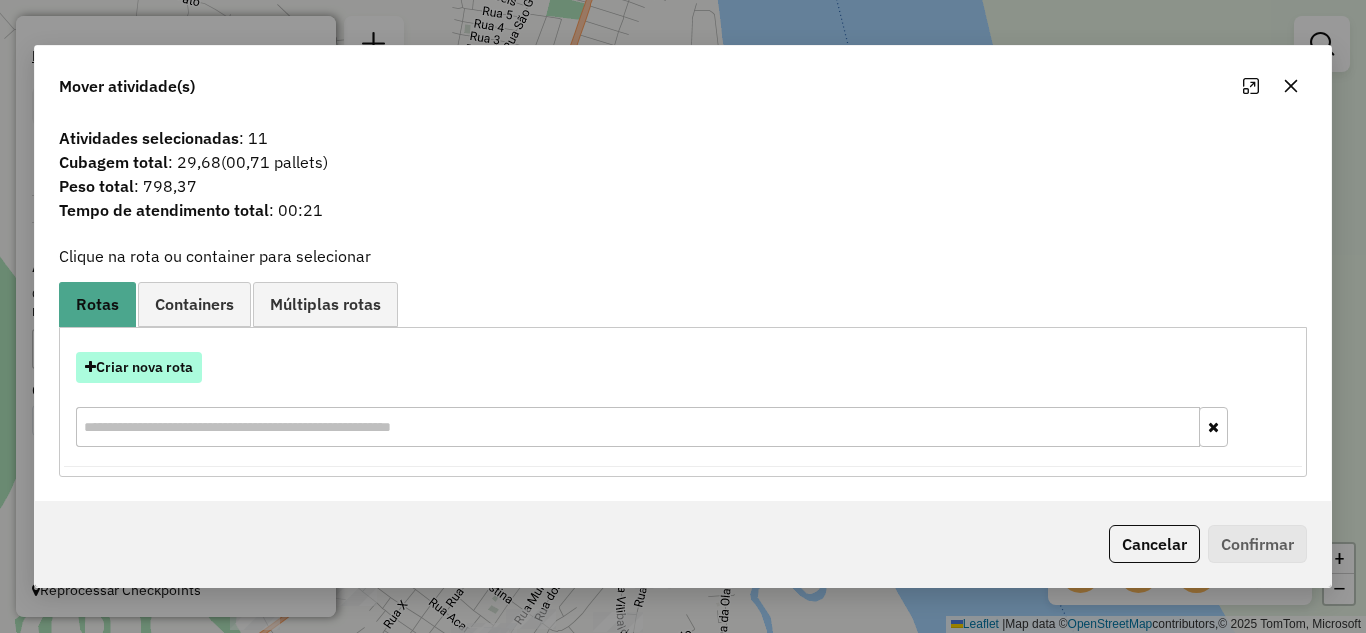 click on "Criar nova rota" at bounding box center [139, 367] 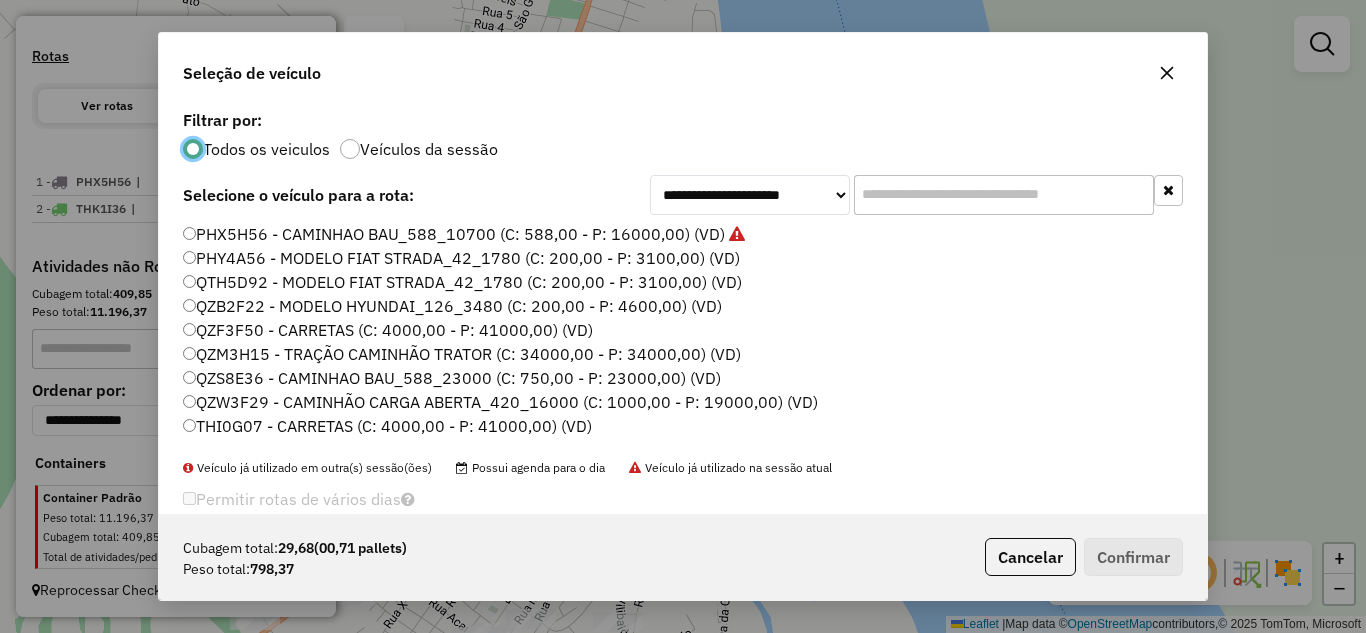 scroll, scrollTop: 11, scrollLeft: 6, axis: both 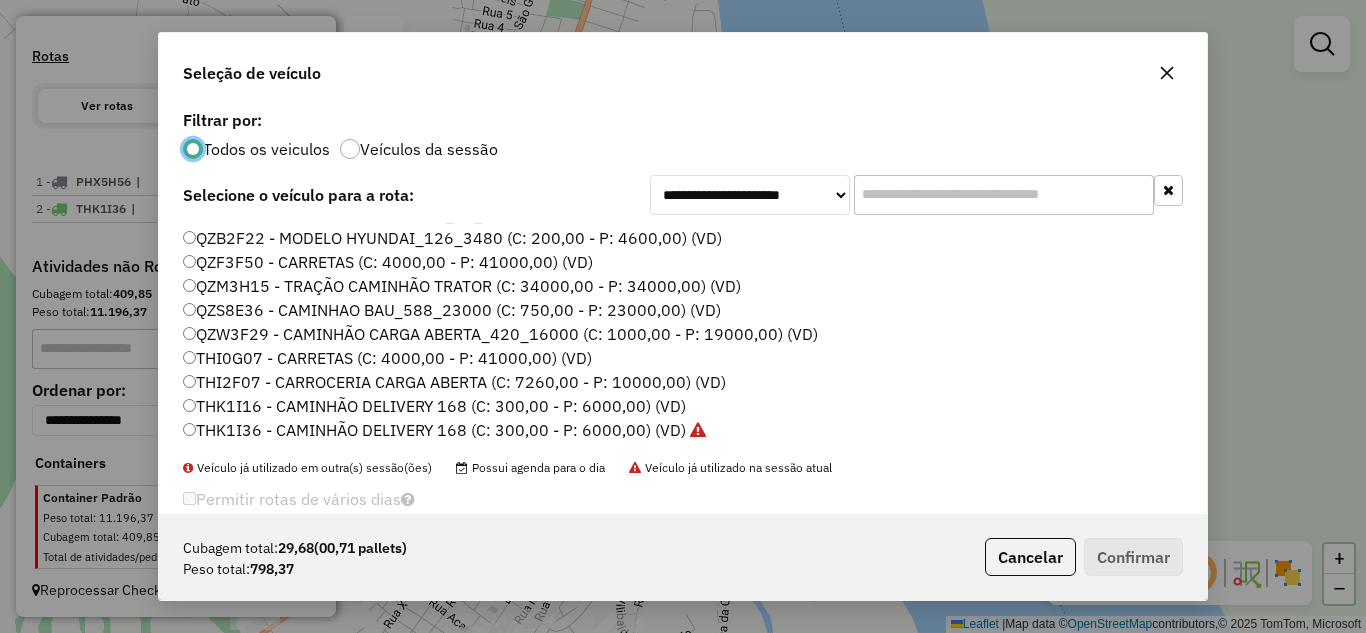 click on "THK1I16 - CAMINHÃO DELIVERY 168 (C: 300,00 - P: 6000,00) (VD)" 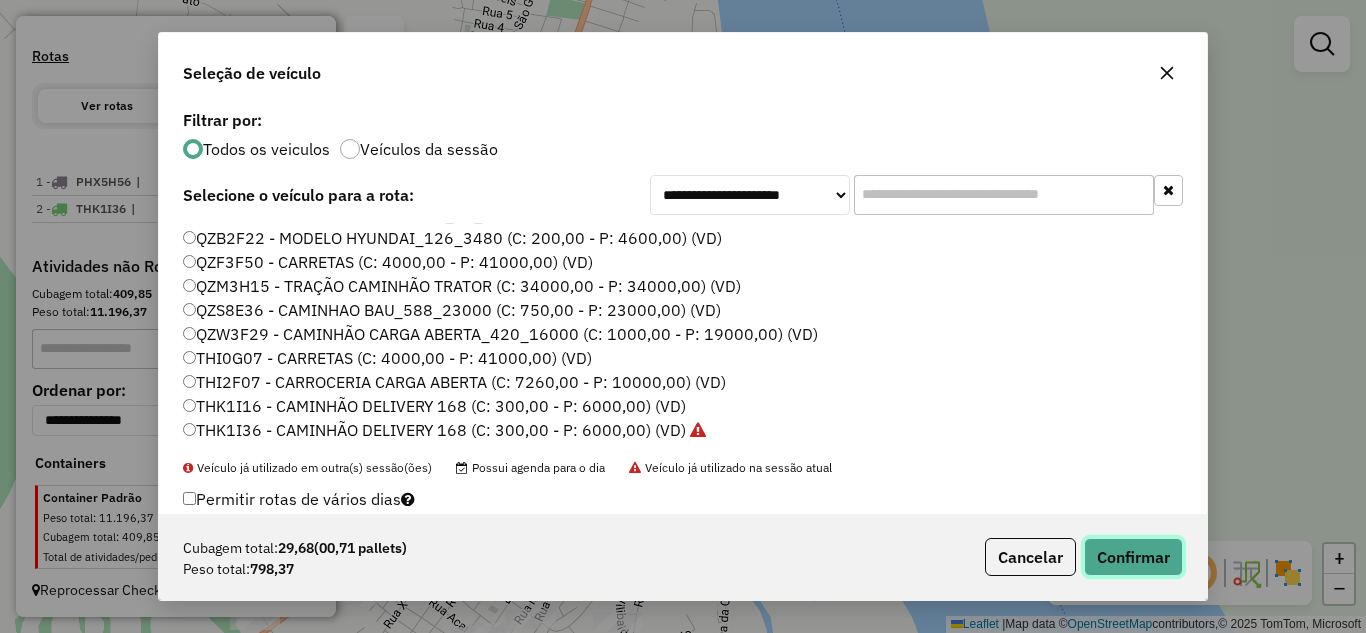 click on "Confirmar" 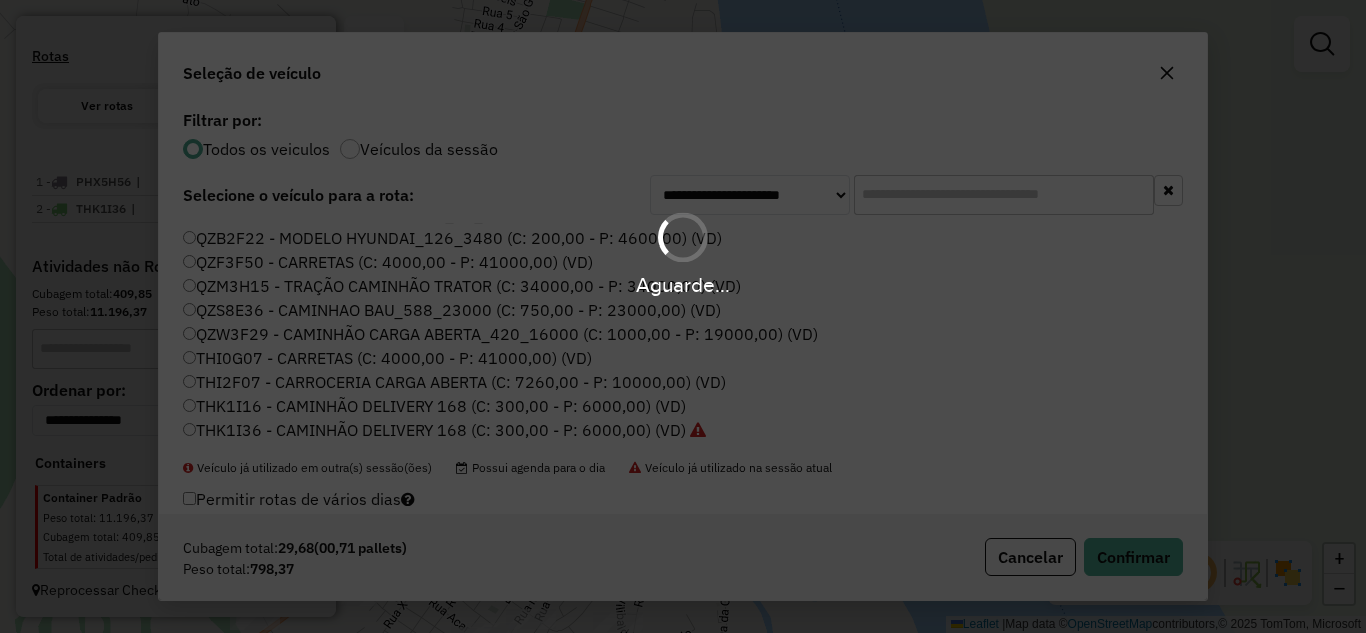 scroll, scrollTop: 688, scrollLeft: 0, axis: vertical 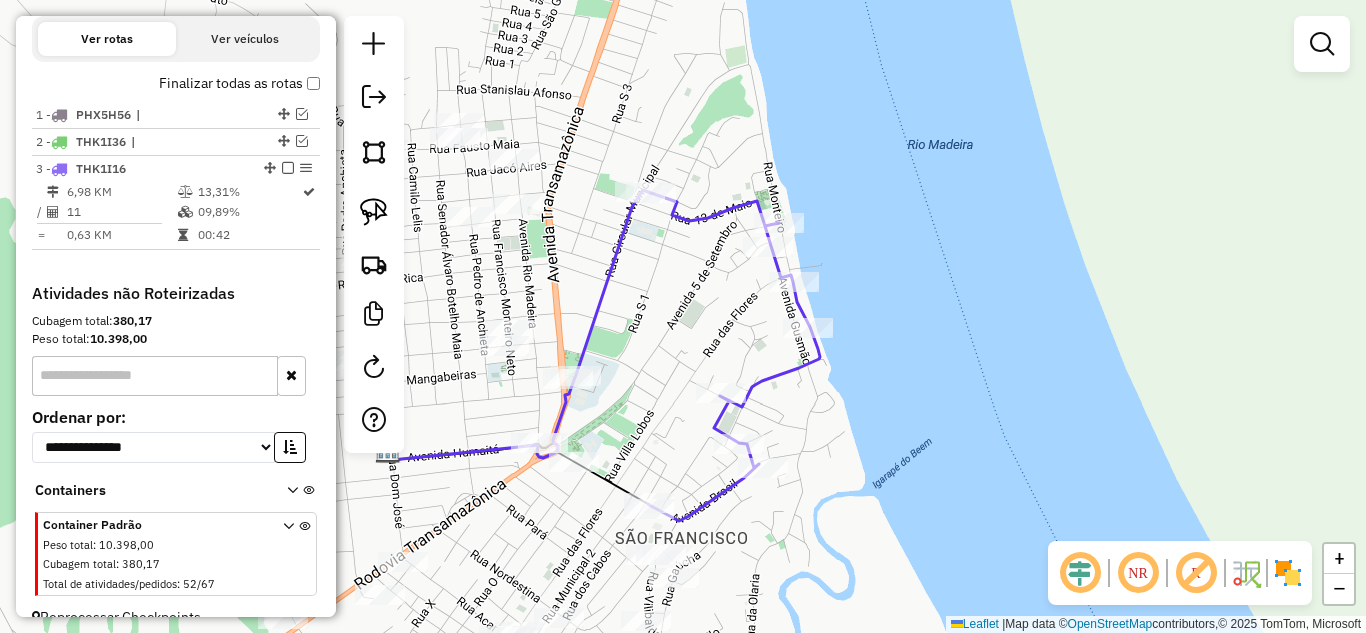 drag, startPoint x: 843, startPoint y: 434, endPoint x: 944, endPoint y: 426, distance: 101.31634 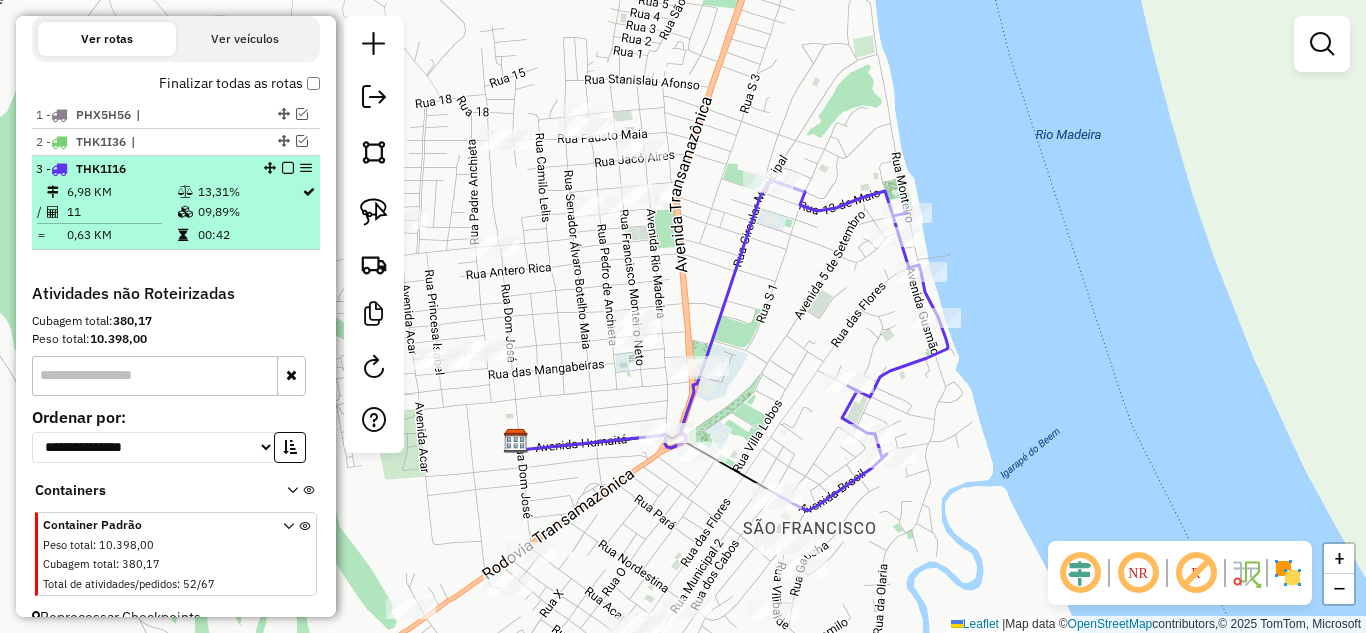 click at bounding box center [288, 168] 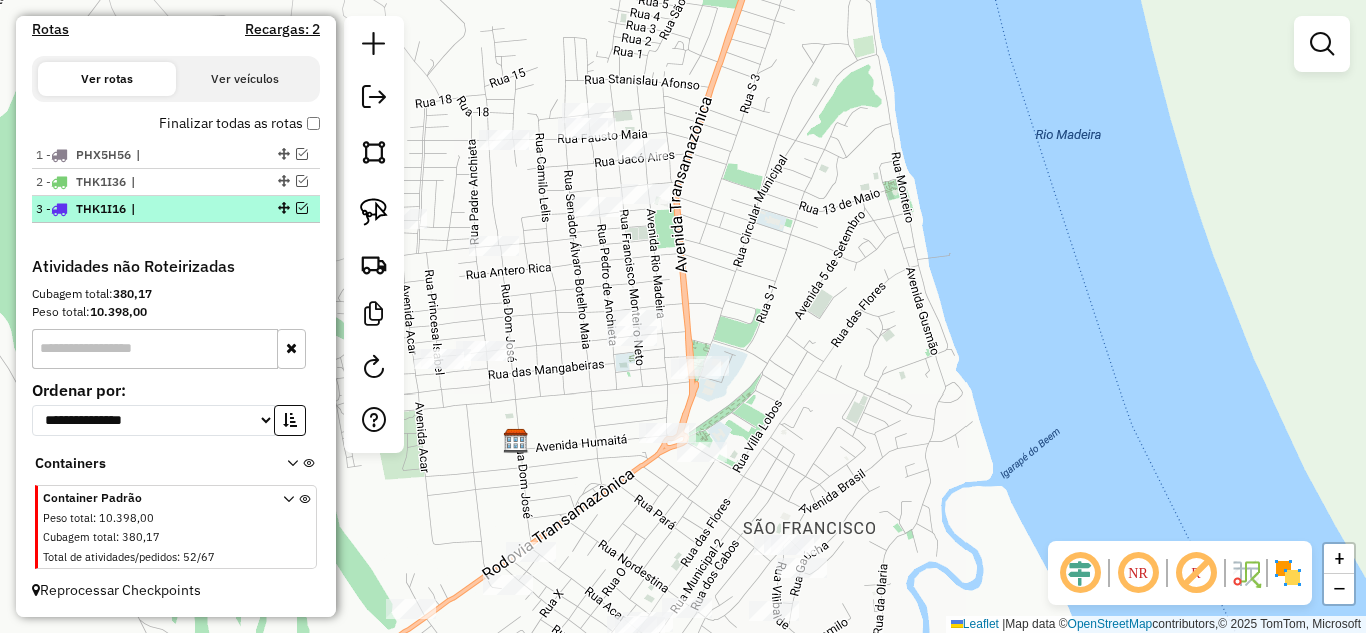scroll, scrollTop: 648, scrollLeft: 0, axis: vertical 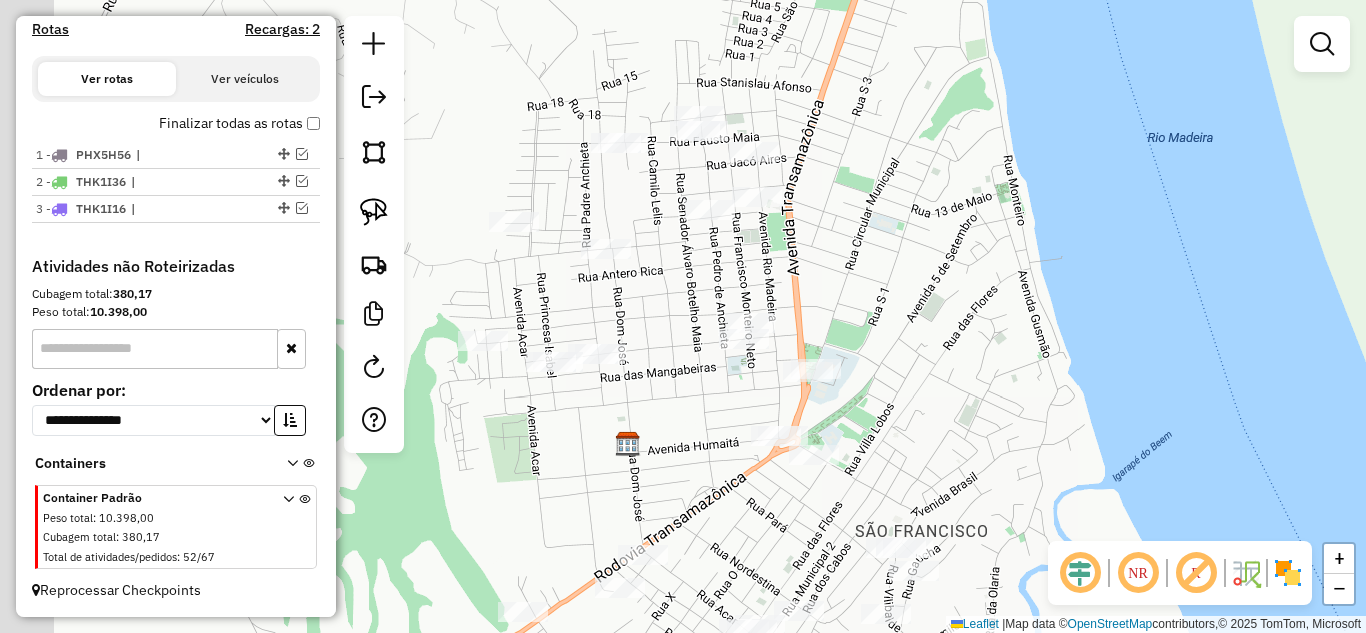 drag, startPoint x: 653, startPoint y: 388, endPoint x: 700, endPoint y: 388, distance: 47 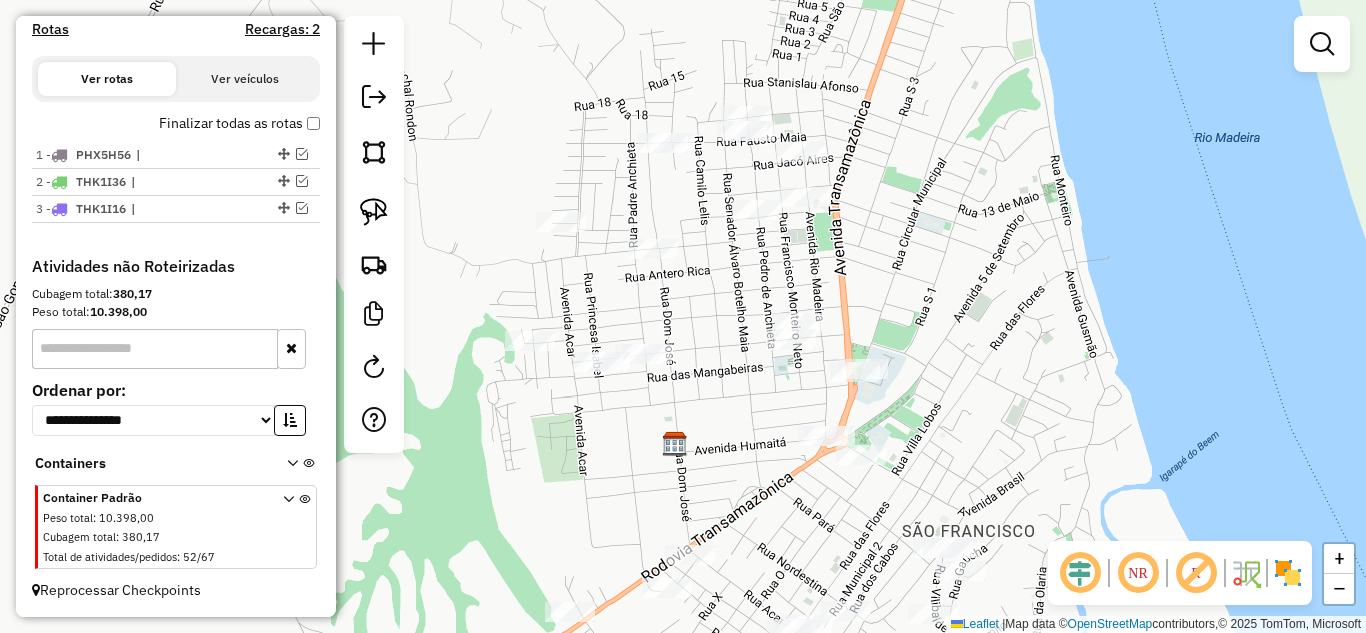 click on "Janela de atendimento Grade de atendimento Capacidade Transportadoras Veículos Cliente Pedidos  Rotas Selecione os dias de semana para filtrar as janelas de atendimento  Seg   Ter   Qua   Qui   Sex   Sáb   Dom  Informe o período da janela de atendimento: De: Até:  Filtrar exatamente a janela do cliente  Considerar janela de atendimento padrão  Selecione os dias de semana para filtrar as grades de atendimento  Seg   Ter   Qua   Qui   Sex   Sáb   Dom   Considerar clientes sem dia de atendimento cadastrado  Clientes fora do dia de atendimento selecionado Filtrar as atividades entre os valores definidos abaixo:  Peso mínimo:   Peso máximo:   Cubagem mínima:   Cubagem máxima:   De:   Até:  Filtrar as atividades entre o tempo de atendimento definido abaixo:  De:   Até:   Considerar capacidade total dos clientes não roteirizados Transportadora: Selecione um ou mais itens Tipo de veículo: Selecione um ou mais itens Veículo: Selecione um ou mais itens Motorista: Selecione um ou mais itens Nome: Rótulo:" 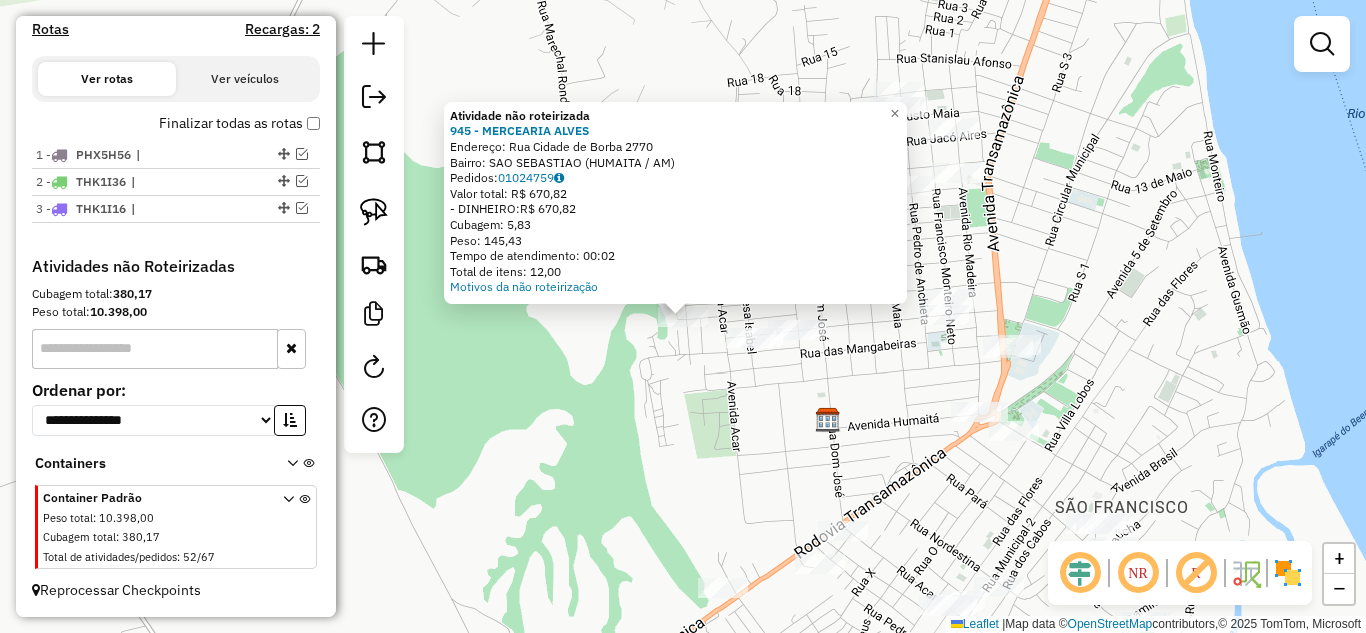 click on "Atividade não roteirizada [NUMBER] - [NAME]  Endereço:  [STREET] [NUMBER]   Bairro: [NEIGHBORHOOD] ([CITY] / [STATE])   Pedidos:  [ORDER_ID]   Valor total: [CURRENCY] [AMOUNT]   - [PAYMENT_METHOD]:  [CURRENCY] [AMOUNT]   Cubagem: [CUBAGE]   Peso: [WEIGHT]   Tempo de atendimento: [TIME]   Total de itens: [ITEMS]  Motivos da não roteirização × Janela de atendimento Grade de atendimento Capacidade Transportadoras Veículos Cliente Pedidos  Rotas Selecione os dias de semana para filtrar as janelas de atendimento  Seg   Ter   Qua   Qui   Sex   Sáb   Dom  Informe o período da janela de atendimento: De: Até:  Filtrar exatamente a janela do cliente  Considerar janela de atendimento padrão  Selecione os dias de semana para filtrar as grades de atendimento  Seg   Ter   Qua   Qui   Sex   Sáb   Dom   Considerar clientes sem dia de atendimento cadastrado  Clientes fora do dia de atendimento selecionado Filtrar as atividades entre os valores definidos abaixo:  Peso mínimo:   Peso máximo:   Cubagem mínima:   Cubagem máxima:   De:   Até:" 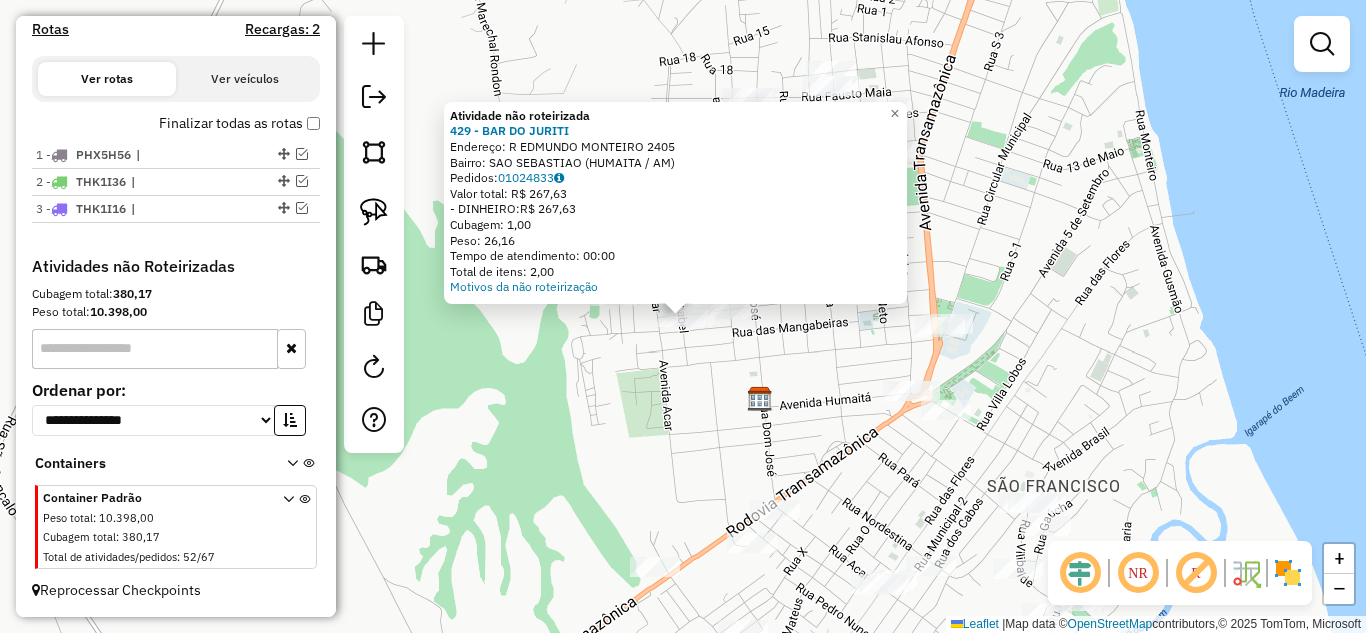 click on "Atividade não roteirizada 429 - BAR DO JURITI  Endereço:  R EDMUNDO MONTEIRO [NUMBER]   Bairro: SAO SEBASTIAO ([REGION] / AM)   Pedidos:  [ORDER_ID]   Valor total: R$ 267,63   - DINHEIRO:  R$ 267,63   Cubagem: 1,00   Peso: 26,16   Tempo de atendimento: 00:00   Total de itens: 2,00  Motivos da não roteirização × Janela de atendimento Grade de atendimento Capacidade Transportadoras Veículos Cliente Pedidos  Rotas Selecione os dias de semana para filtrar as janelas de atendimento  Seg   Ter   Qua   Qui   Sex   Sáb   Dom  Informe o período da janela de atendimento: De: Até:  Filtrar exatamente a janela do cliente  Considerar janela de atendimento padrão  Selecione os dias de semana para filtrar as grades de atendimento  Seg   Ter   Qua   Qui   Sex   Sáb   Dom   Considerar clientes sem dia de atendimento cadastrado  Clientes fora do dia de atendimento selecionado Filtrar as atividades entre os valores definidos abaixo:  Peso mínimo:   Peso máximo:   Cubagem mínima:   Cubagem máxima:   De:   Até:   De:  +" 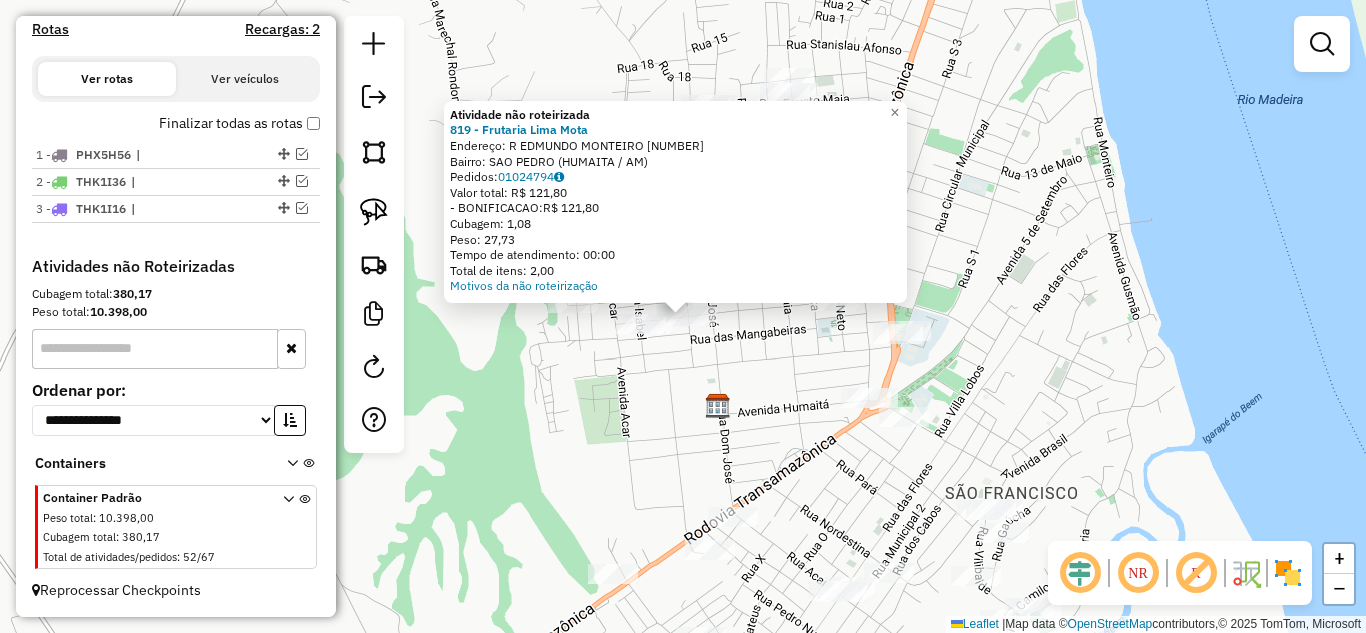 click on "Atividade não roteirizada 819 - Frutaria Lima Mota  Endereço:  R EDMUNDO MONTEIRO 2284   Bairro: SAO PEDRO ([CITY] / [STATE])   Pedidos:  01024794   Valor total: R$ 121,80   - BONIFICACAO:  R$ 121,80   Cubagem: 1,08   Peso: 27,73   Tempo de atendimento: 00:00   Total de itens: 2,00  Motivos da não roteirização × Janela de atendimento Grade de atendimento Capacidade Transportadoras Veículos Cliente Pedidos  Rotas Selecione os dias de semana para filtrar as janelas de atendimento  Seg   Ter   Qua   Qui   Sex   Sáb   Dom  Informe o período da janela de atendimento: De: Até:  Filtrar exatamente a janela do cliente  Considerar janela de atendimento padrão  Selecione os dias de semana para filtrar as grades de atendimento  Seg   Ter   Qua   Qui   Sex   Sáb   Dom   Considerar clientes sem dia de atendimento cadastrado  Clientes fora do dia de atendimento selecionado Filtrar as atividades entre os valores definidos abaixo:  Peso mínimo:   Peso máximo:   Cubagem mínima:   Cubagem máxima:   De:   Até:  De:" 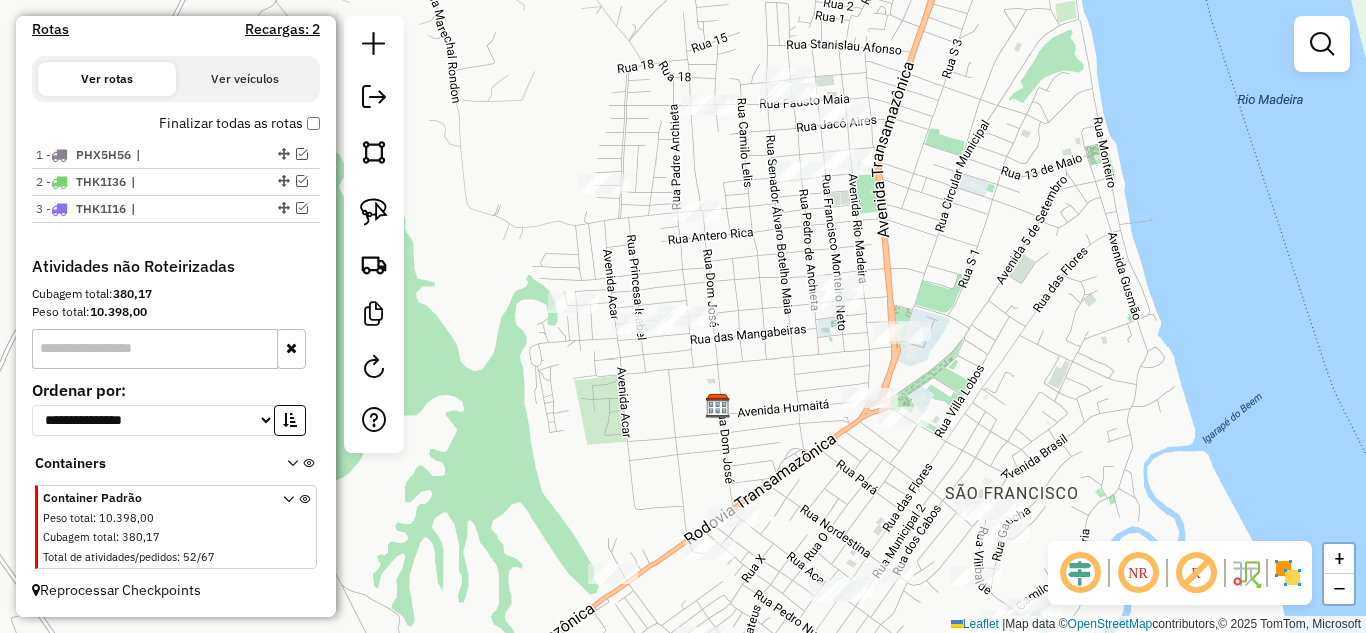 click 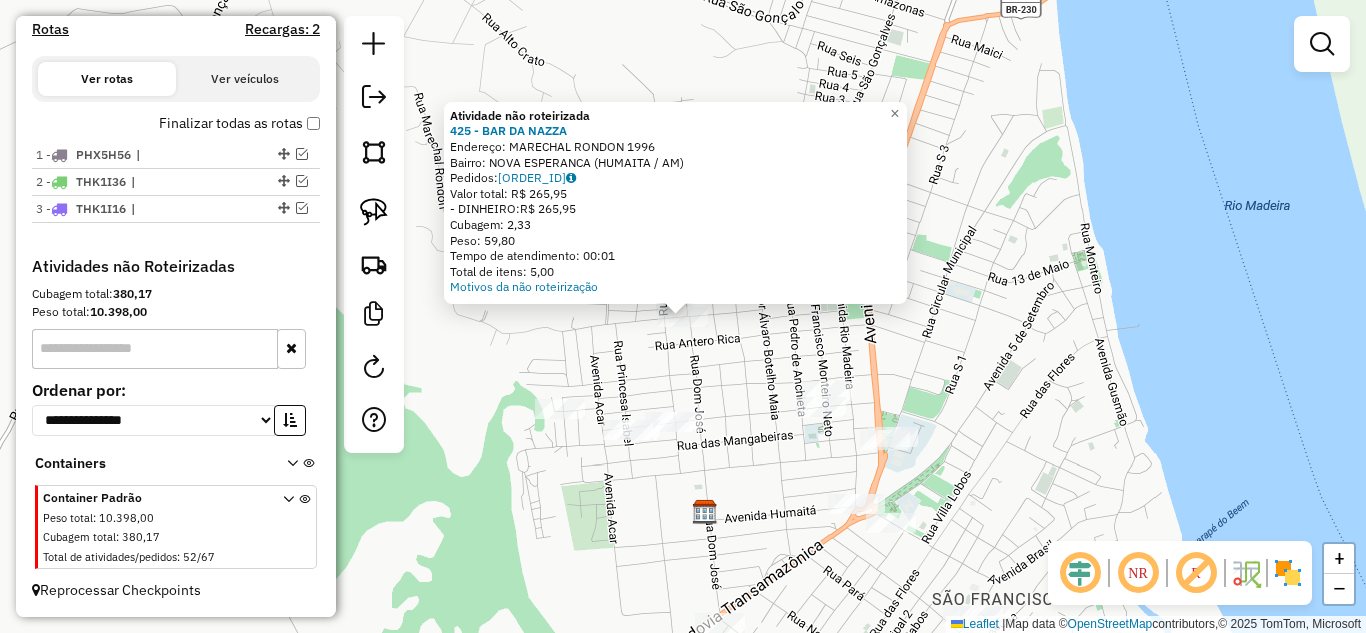 click on "Atividade não roteirizada [NUMBER] - [NAME]  Endereço:  [STREET] [NUMBER]   Bairro: [NEIGHBORHOOD] ([CITY] / [STATE])   Pedidos:  [ORDER_ID]   Valor total: [CURRENCY] [AMOUNT]   - [PAYMENT_METHOD]:  [CURRENCY] [AMOUNT]   Cubagem: [CUBAGE]   Peso: [WEIGHT]   Tempo de atendimento: [TIME]   Total de itens: [ITEMS]  Motivos da não roteirização × Janela de atendimento Grade de atendimento Capacidade Transportadoras Veículos Cliente Pedidos  Rotas Selecione os dias de semana para filtrar as janelas de atendimento  Seg   Ter   Qua   Qui   Sex   Sáb   Dom  Informe o período da janela de atendimento: De: Até:  Filtrar exatamente a janela do cliente  Considerar janela de atendimento padrão  Selecione os dias de semana para filtrar as grades de atendimento  Seg   Ter   Qua   Qui   Sex   Sáb   Dom   Considerar clientes sem dia de atendimento cadastrado  Clientes fora do dia de atendimento selecionado Filtrar as atividades entre os valores definidos abaixo:  Peso mínimo:   Peso máximo:   Cubagem mínima:   Cubagem máxima:   De:   Até:   De:" 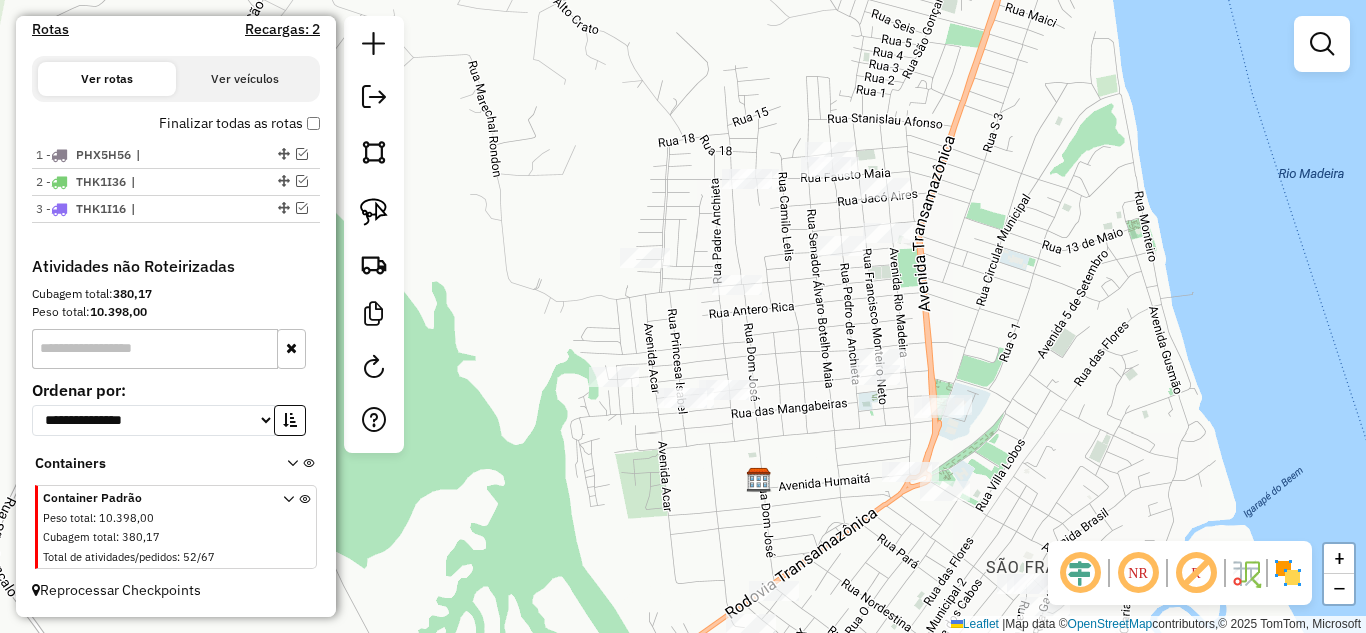 drag, startPoint x: 689, startPoint y: 380, endPoint x: 743, endPoint y: 348, distance: 62.76942 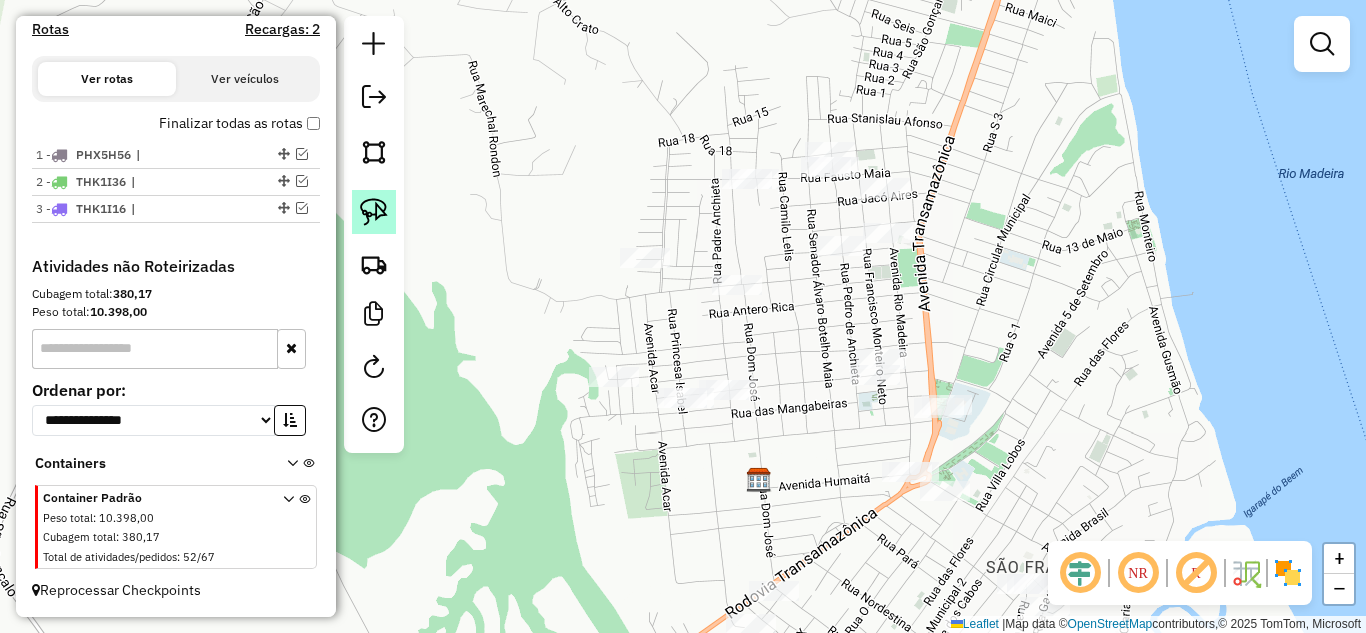 click 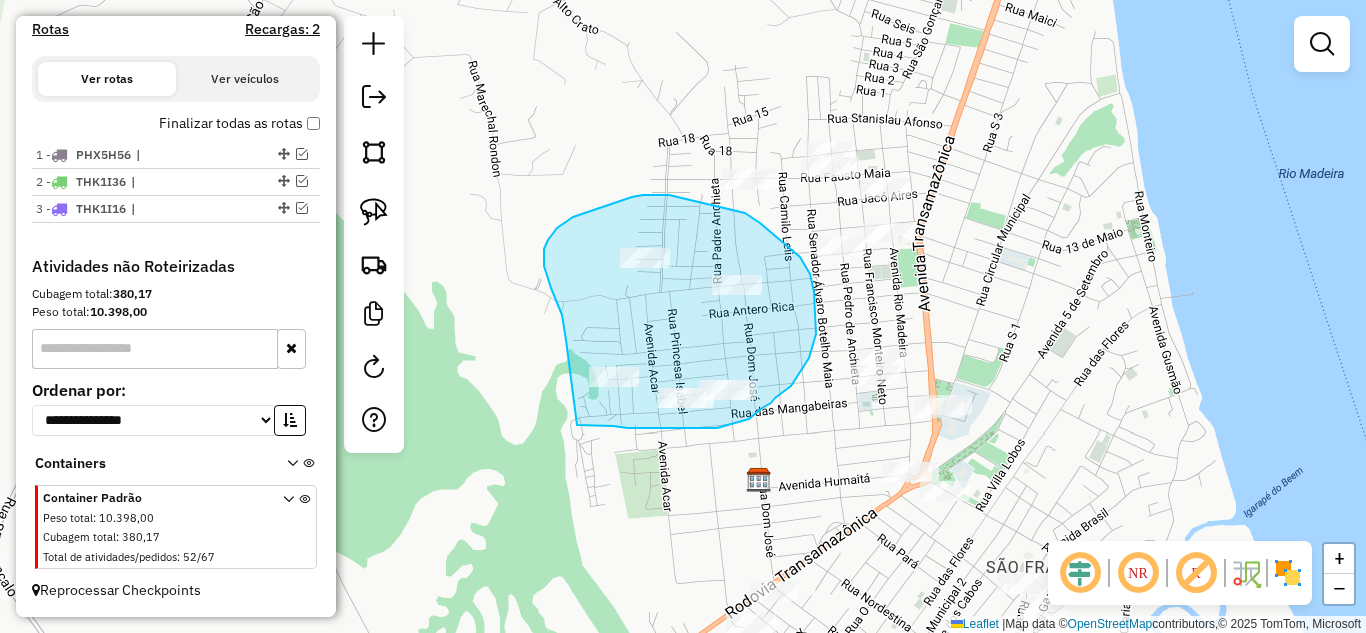 drag, startPoint x: 566, startPoint y: 340, endPoint x: 577, endPoint y: 425, distance: 85.70881 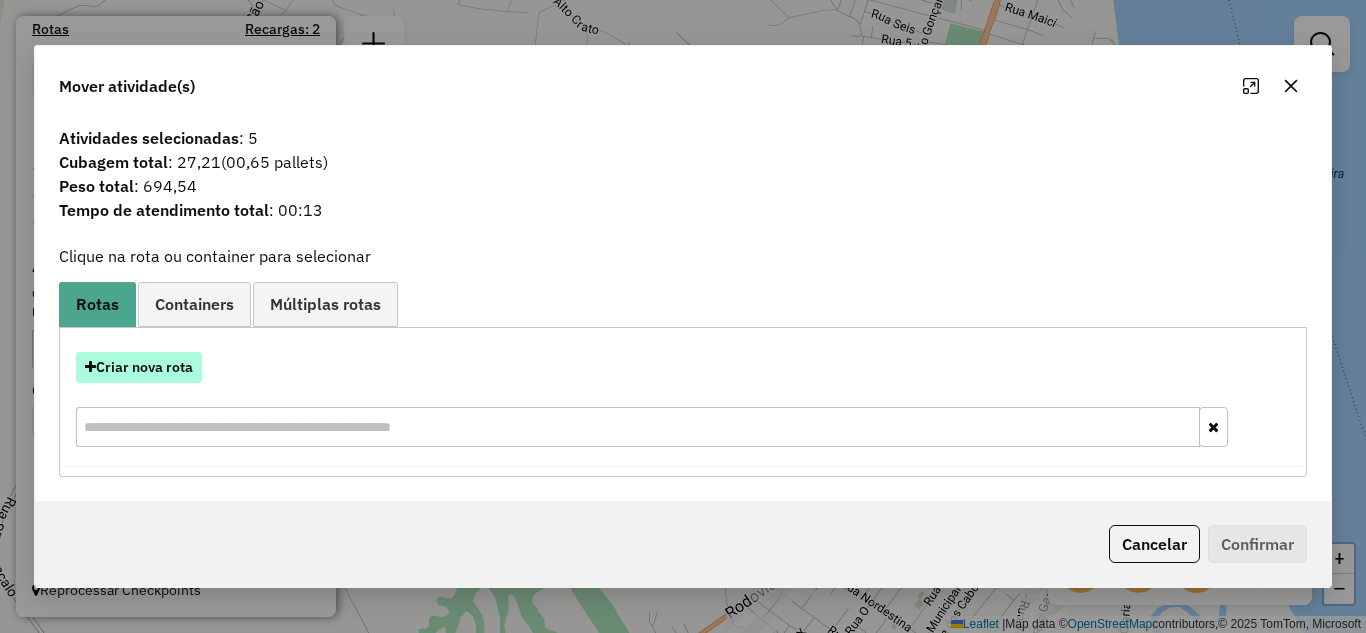 click on "Criar nova rota" at bounding box center [139, 367] 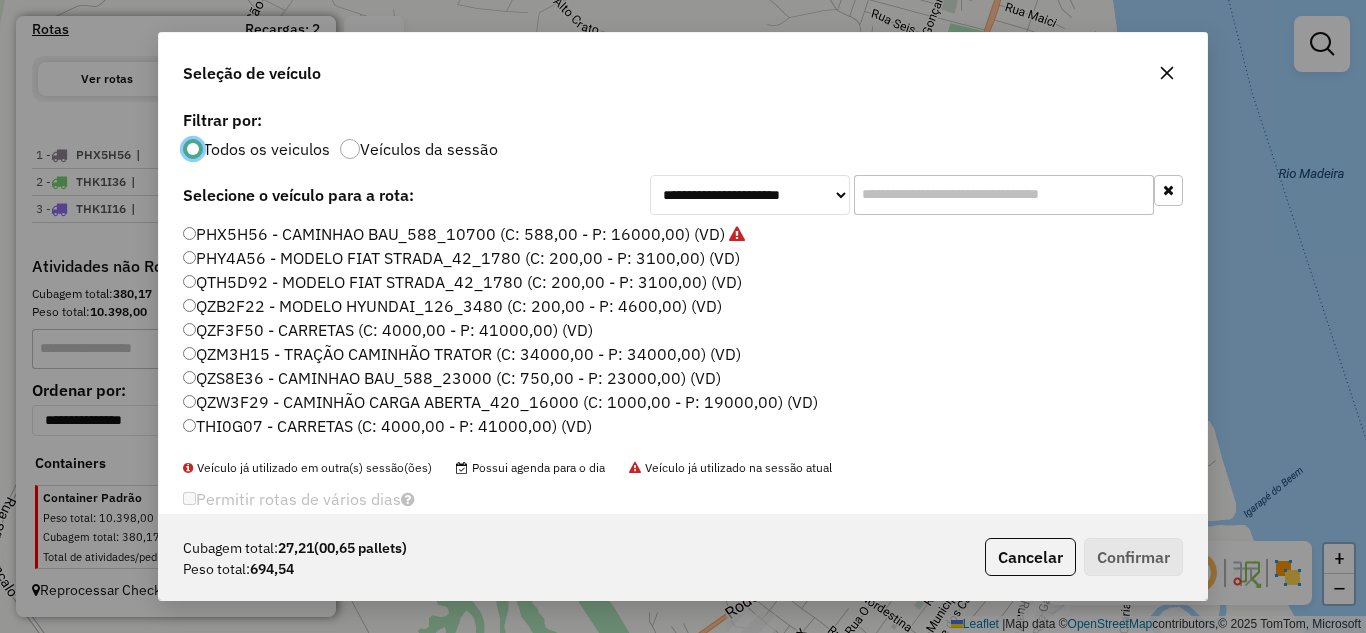 scroll, scrollTop: 11, scrollLeft: 6, axis: both 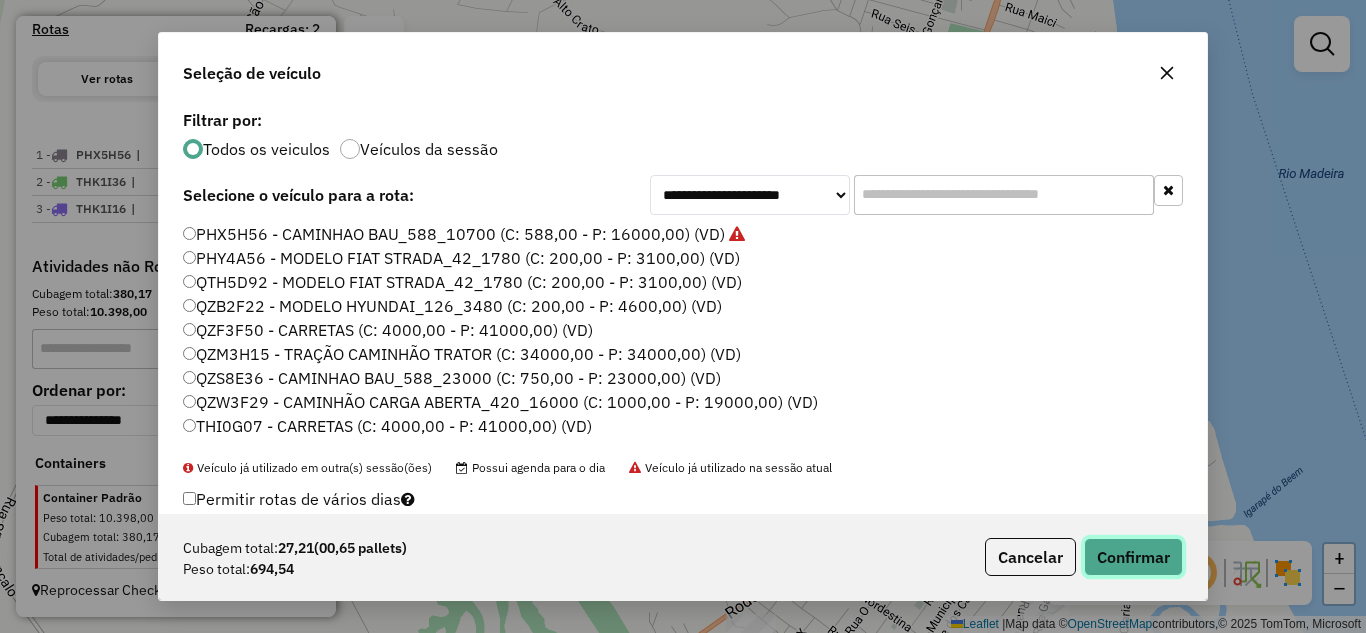 click on "Confirmar" 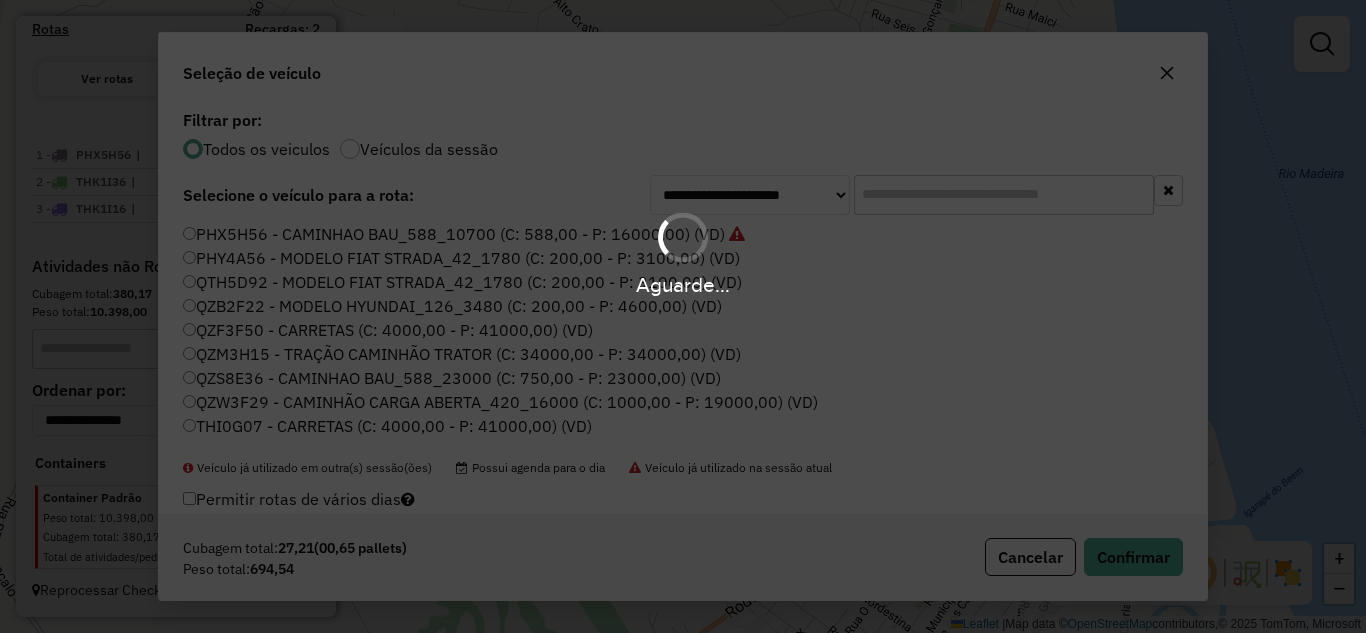 scroll, scrollTop: 688, scrollLeft: 0, axis: vertical 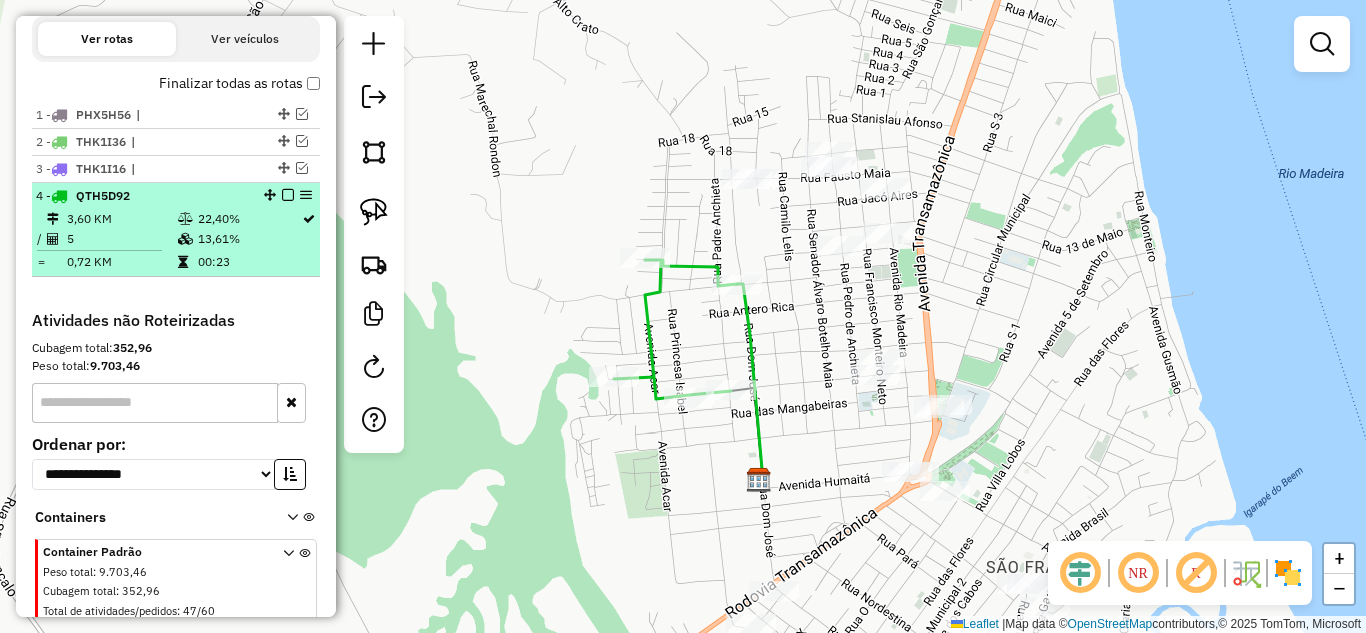 click at bounding box center [288, 195] 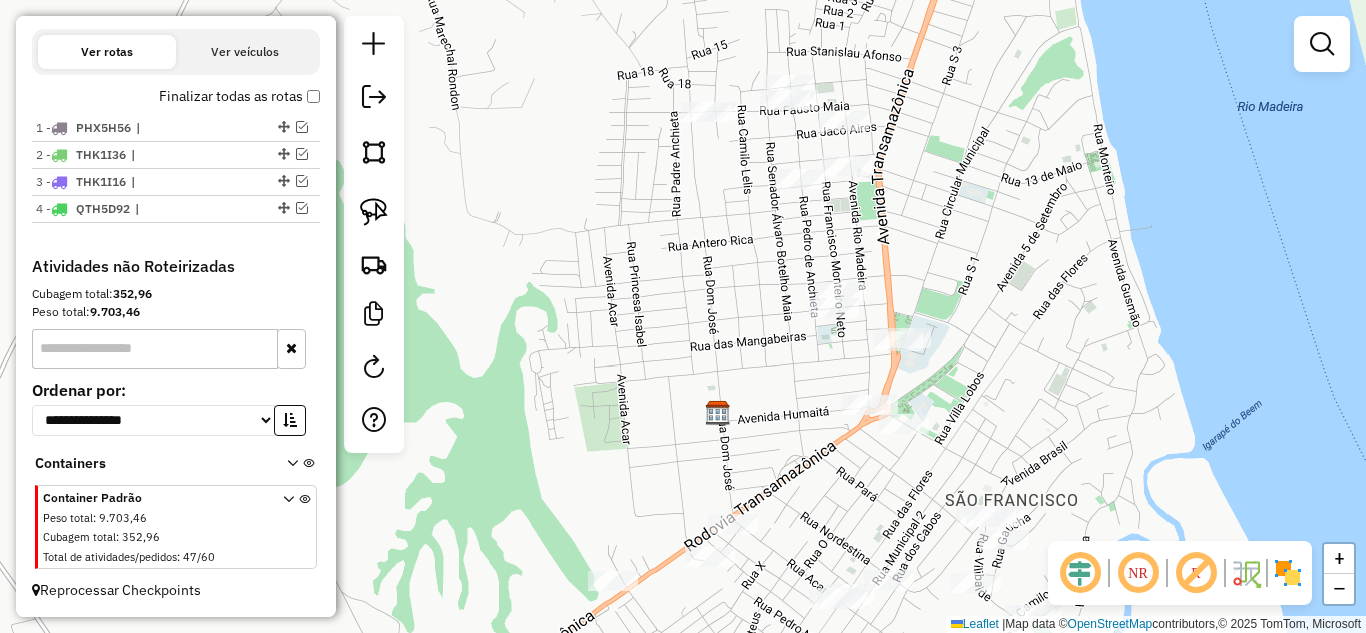 drag, startPoint x: 647, startPoint y: 356, endPoint x: 606, endPoint y: 289, distance: 78.54935 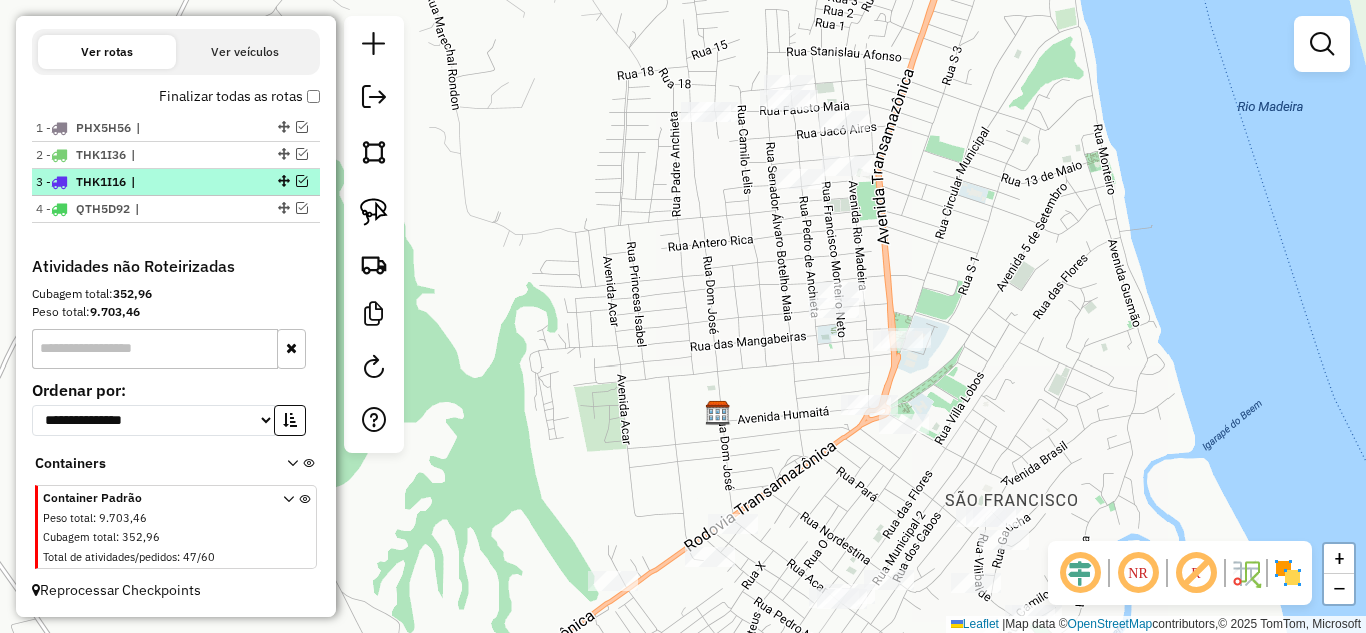 click at bounding box center (302, 181) 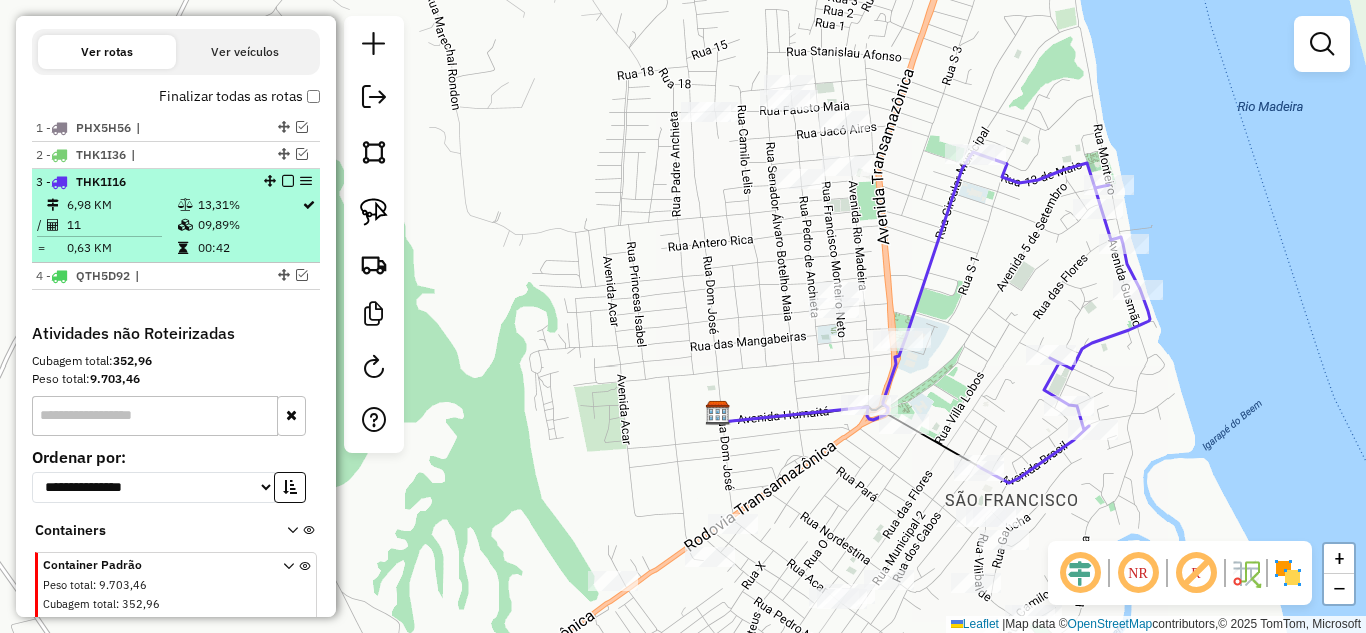 scroll, scrollTop: 688, scrollLeft: 0, axis: vertical 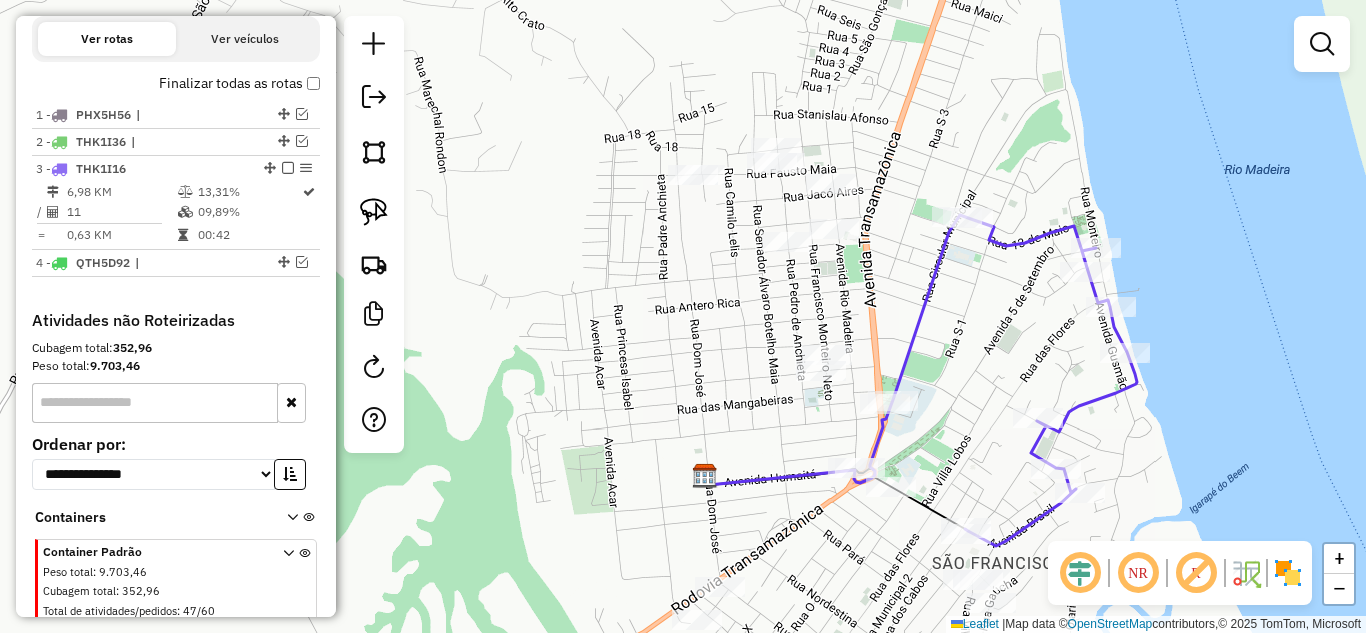 drag, startPoint x: 619, startPoint y: 288, endPoint x: 614, endPoint y: 300, distance: 13 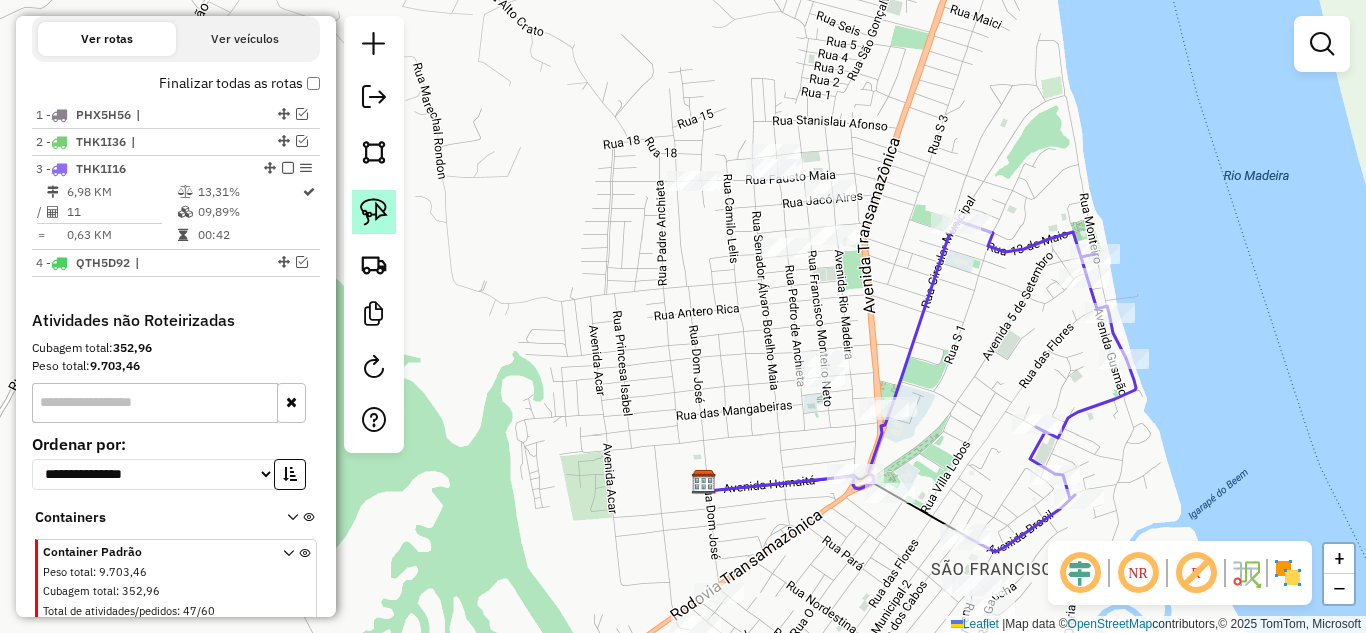 click 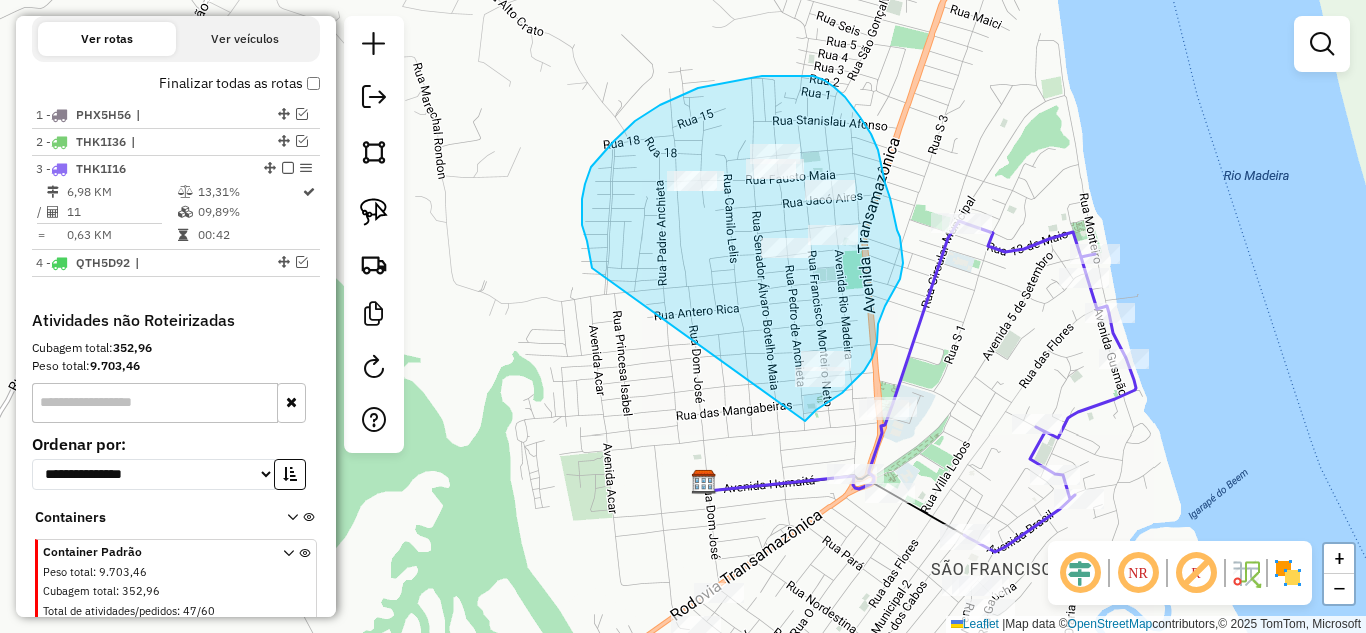 drag, startPoint x: 592, startPoint y: 268, endPoint x: 804, endPoint y: 419, distance: 260.2787 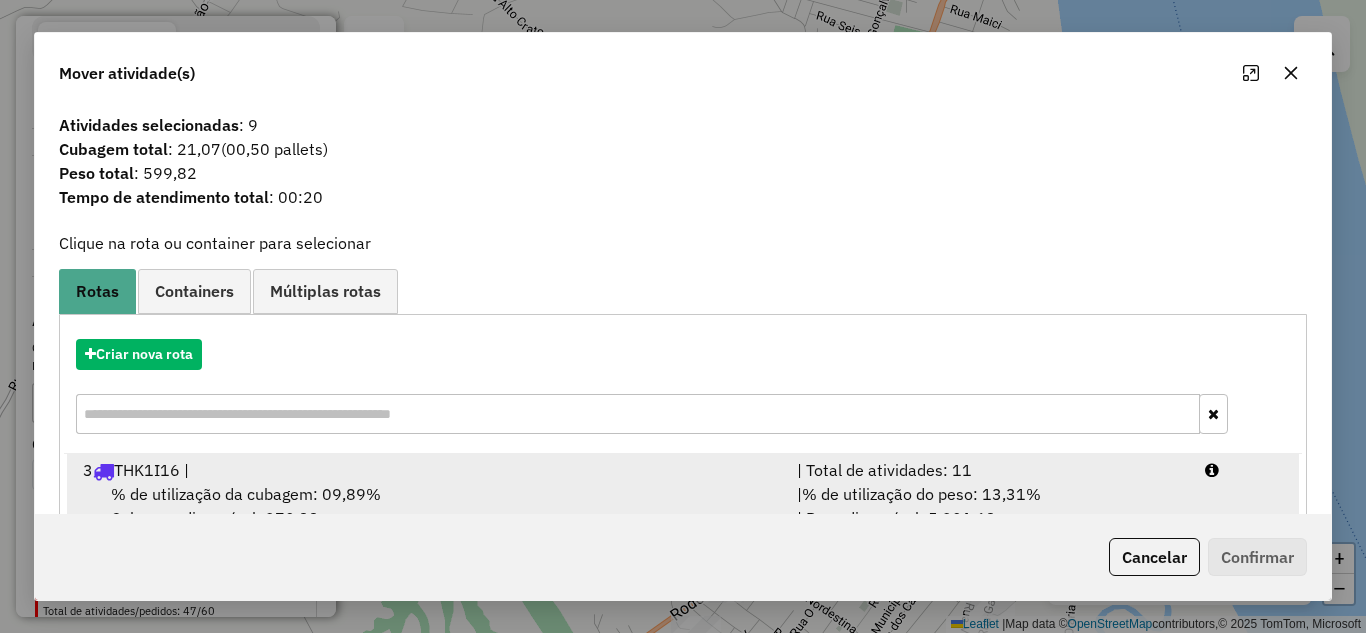 click on "| Total de atividades: 11" at bounding box center (989, 470) 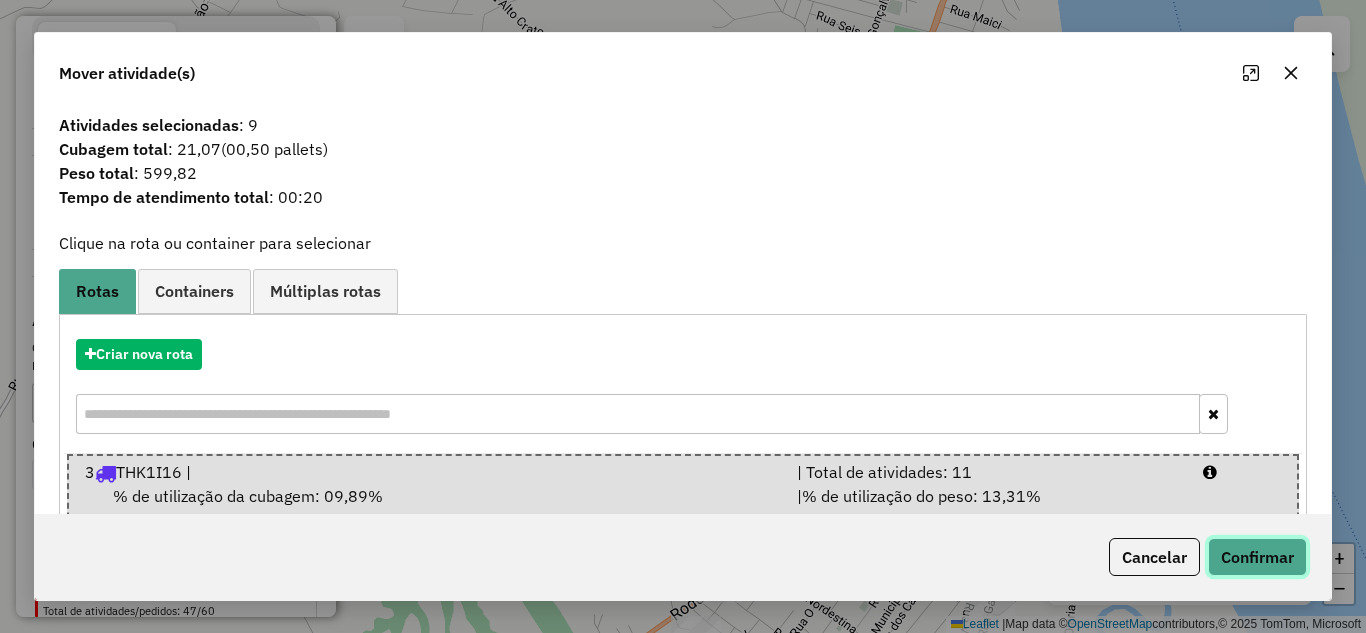 click on "Confirmar" 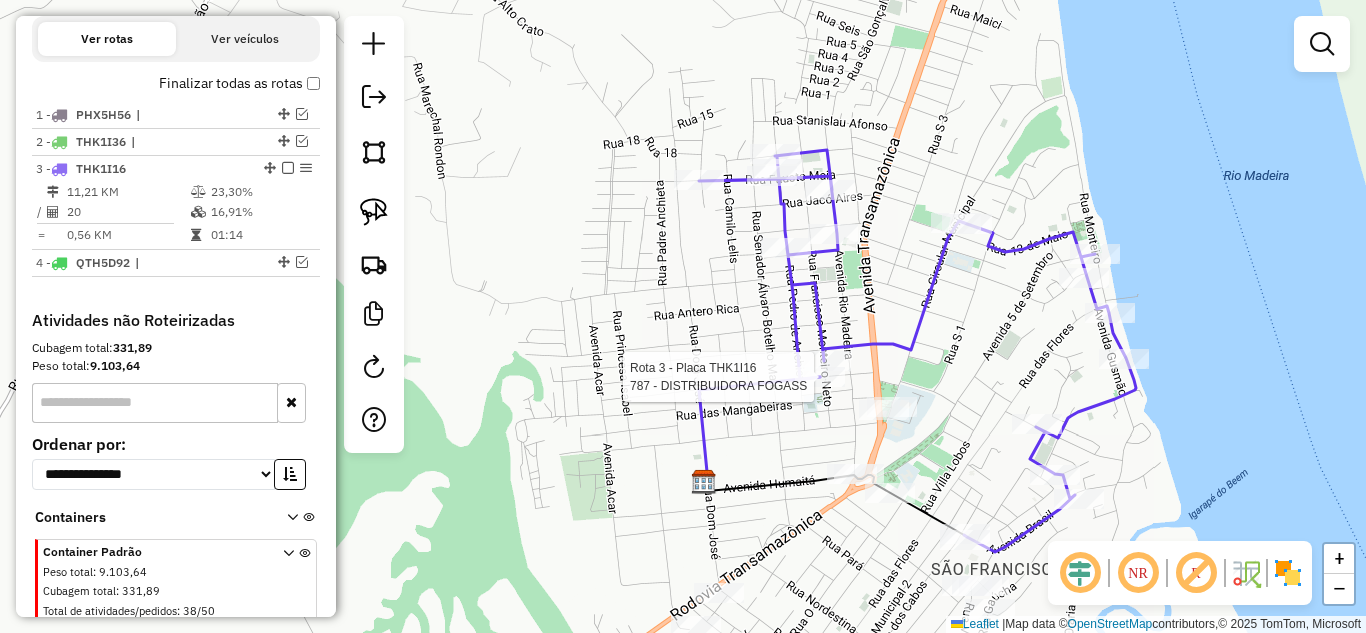 scroll, scrollTop: 742, scrollLeft: 0, axis: vertical 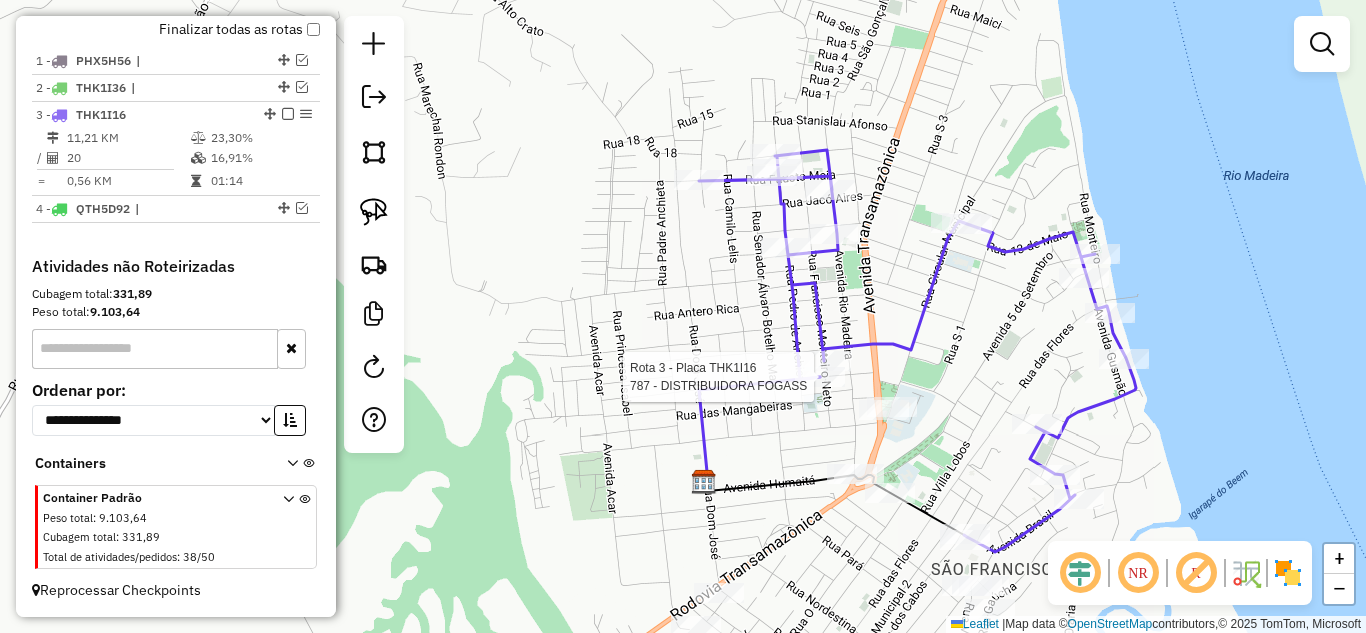 select on "**********" 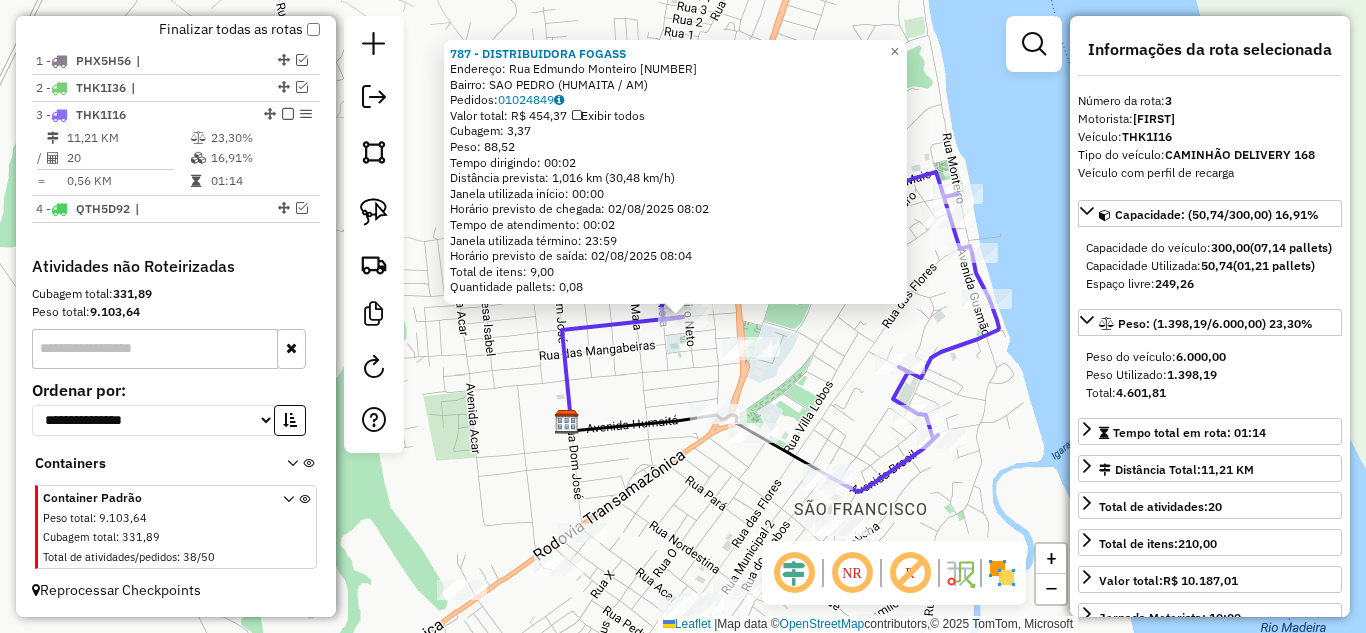 click on "787 - DISTRIBUIDORA FOGASS  Endereço:  Rua Edmundo Monteiro [NUMBER]   Bairro: SAO PEDRO ([REGION] / AM)   Pedidos:  [ORDER_ID]   Valor total: R$ 454,37   Exibir todos   Cubagem: 3,37  Peso: 88,52  Tempo dirigindo: 00:02   Distância prevista: 1,016 km (30,48 km/h)   Janela utilizada início: 00:00   Horário previsto de chegada: 02/08/2025 08:02   Tempo de atendimento: 00:02   Janela utilizada término: 23:59   Horário previsto de saída: 02/08/2025 08:04   Total de itens: 9,00   Quantidade pallets: 0,08  × Janela de atendimento Grade de atendimento Capacidade Transportadoras Veículos Cliente Pedidos  Rotas Selecione os dias de semana para filtrar as janelas de atendimento  Seg   Ter   Qua   Qui   Sex   Sáb   Dom  Informe o período da janela de atendimento: De: Até:  Filtrar exatamente a janela do cliente  Considerar janela de atendimento padrão  Selecione os dias de semana para filtrar as grades de atendimento  Seg   Ter   Qua   Qui   Sex   Sáb   Dom   Considerar clientes sem dia de atendimento cadastrado" 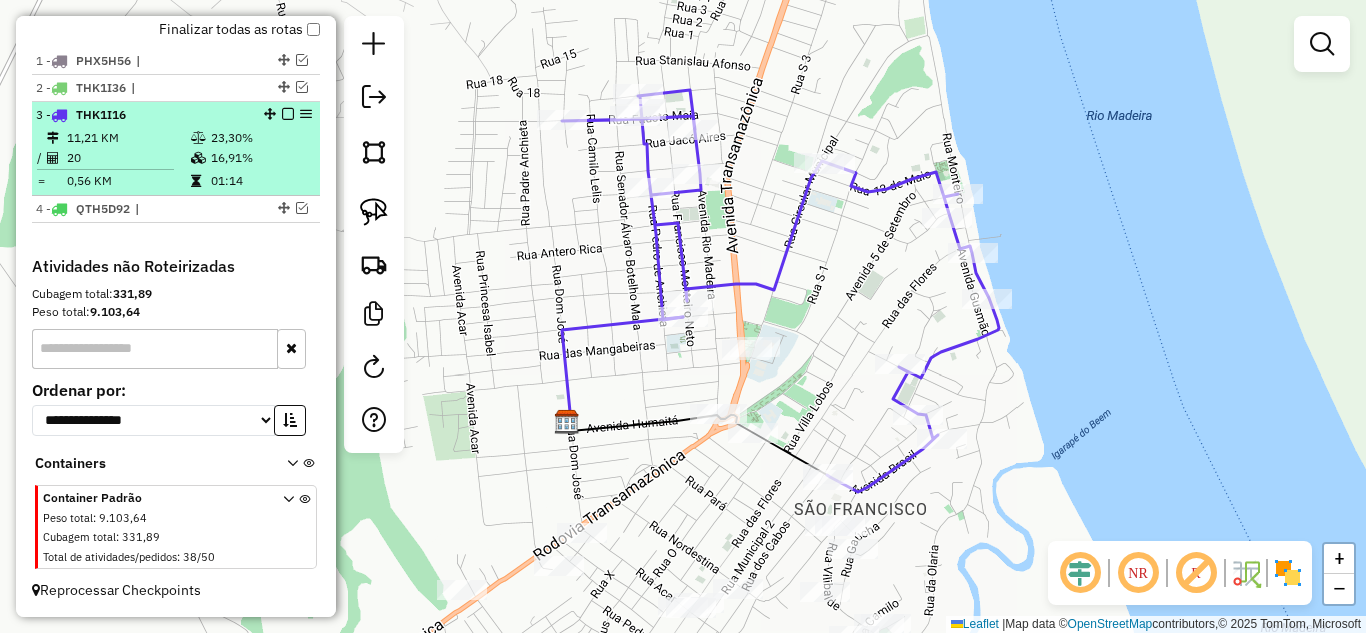 click at bounding box center [288, 114] 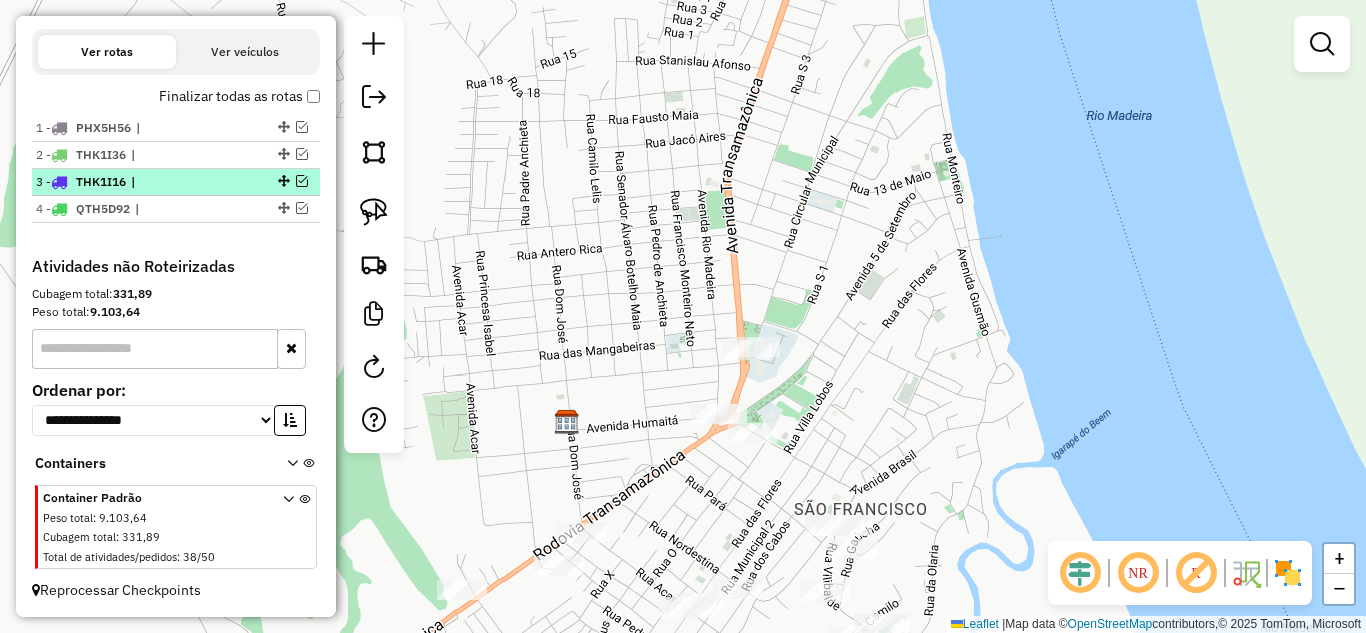 scroll, scrollTop: 675, scrollLeft: 0, axis: vertical 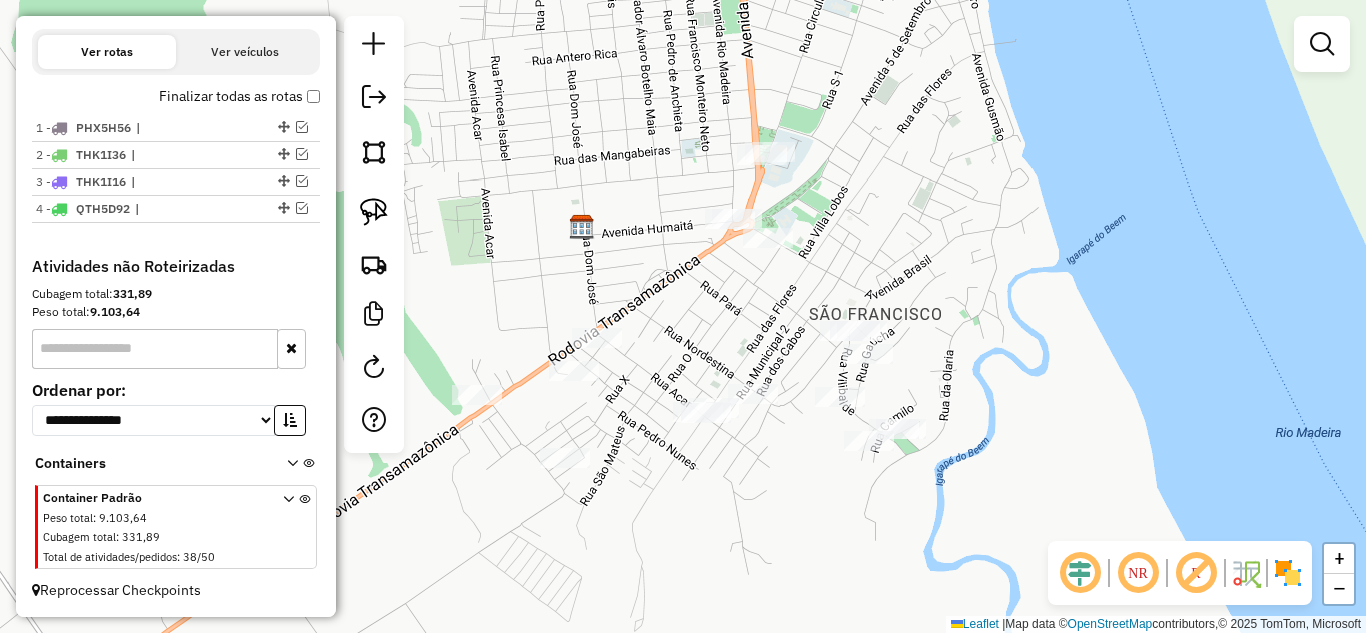 drag, startPoint x: 625, startPoint y: 359, endPoint x: 663, endPoint y: 170, distance: 192.78226 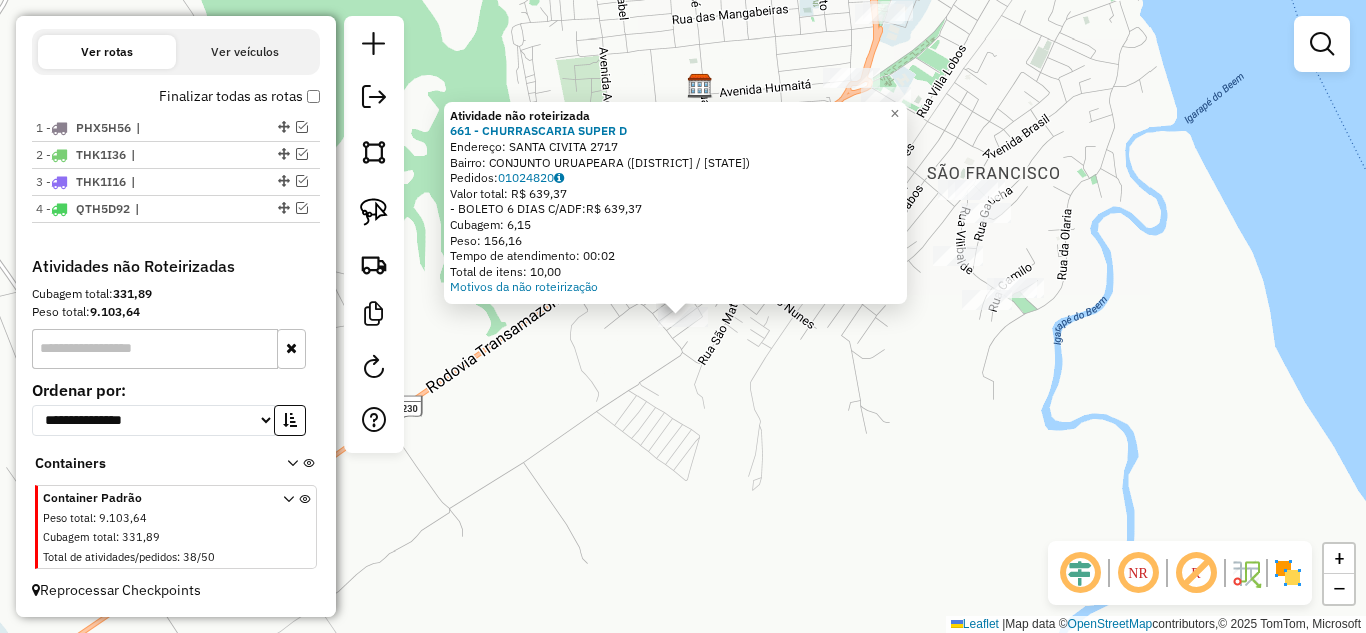 click on "Atividade não roteirizada 661 - CHURRASCARIA SUPER D  Endereço:  SANTA CIVITA 2717   Bairro: CONJUNTO URUAPEARA ([CITY] / [STATE])   Pedidos:  01024820   Valor total: R$ 639,37   - BOLETO 6 DIAS C/ADF:  R$ 639,37   Cubagem: 6,15   Peso: 156,16   Tempo de atendimento: 00:02   Total de itens: 10,00  Motivos da não roteirização × Janela de atendimento Grade de atendimento Capacidade Transportadoras Veículos Cliente Pedidos  Rotas Selecione os dias de semana para filtrar as janelas de atendimento  Seg   Ter   Qua   Qui   Sex   Sáb   Dom  Informe o período da janela de atendimento: De: Até:  Filtrar exatamente a janela do cliente  Considerar janela de atendimento padrão  Selecione os dias de semana para filtrar as grades de atendimento  Seg   Ter   Qua   Qui   Sex   Sáb   Dom   Considerar clientes sem dia de atendimento cadastrado  Clientes fora do dia de atendimento selecionado Filtrar as atividades entre os valores definidos abaixo:  Peso mínimo:   Peso máximo:   Cubagem mínima:   Cubagem máxima:  +" 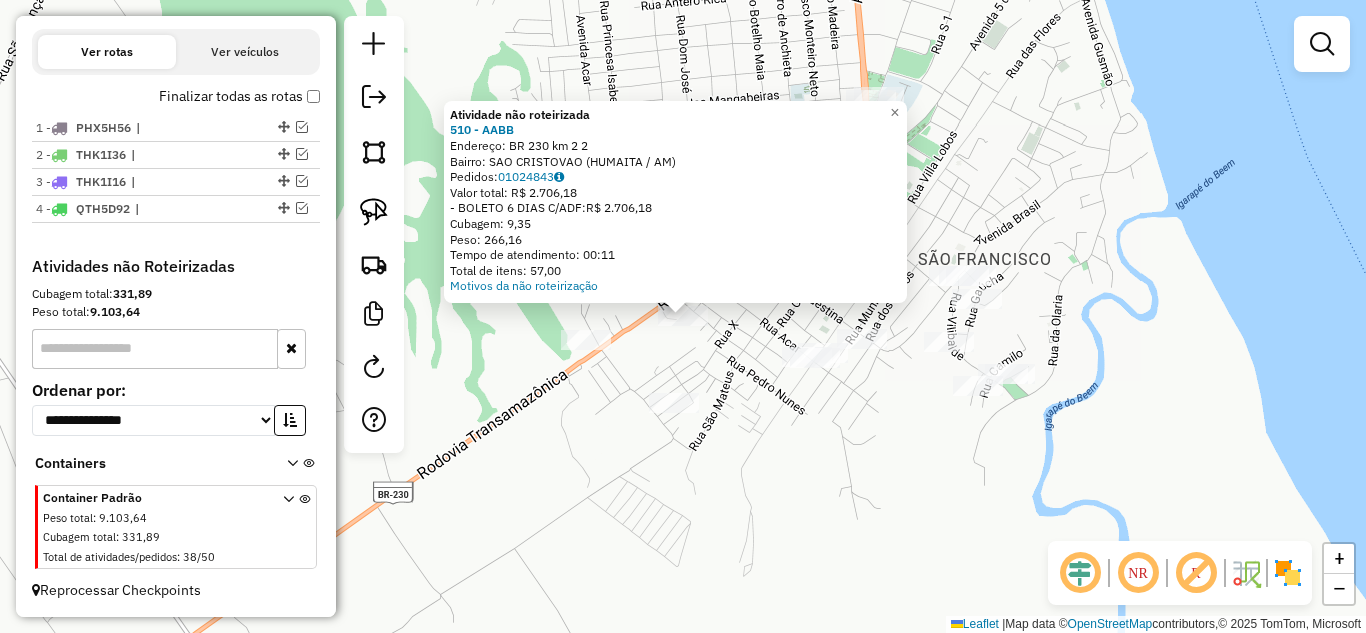 click on "Atividade não roteirizada [NUMBER] - [NAME]  Endereço:  [STREET] [NUMBER]   Bairro: [NEIGHBORHOOD] ([CITY] / [STATE])   Pedidos:  [ORDER_ID]   Valor total: [CURRENCY] [AMOUNT]   - [PAYMENT_METHOD] [DAYS] C/ADF:  [CURRENCY] [AMOUNT]   Cubagem: [CUBAGE]   Peso: [WEIGHT]   Tempo de atendimento: [TIME]   Total de itens: [ITEMS]  Motivos da não roteirização × Janela de atendimento Grade de atendimento Capacidade Transportadoras Veículos Cliente Pedidos  Rotas Selecione os dias de semana para filtrar as janelas de atendimento  Seg   Ter   Qua   Qui   Sex   Sáb   Dom  Informe o período da janela de atendimento: De: Até:  Filtrar exatamente a janela do cliente  Considerar janela de atendimento padrão  Selecione os dias de semana para filtrar as grades de atendimento  Seg   Ter   Qua   Qui   Sex   Sáb   Dom   Considerar clientes sem dia de atendimento cadastrado  Clientes fora do dia de atendimento selecionado Filtrar as atividades entre os valores definidos abaixo:  Peso mínimo:   Peso máximo:   Cubagem mínima:   Cubagem máxima:   De:   Até:   De:" 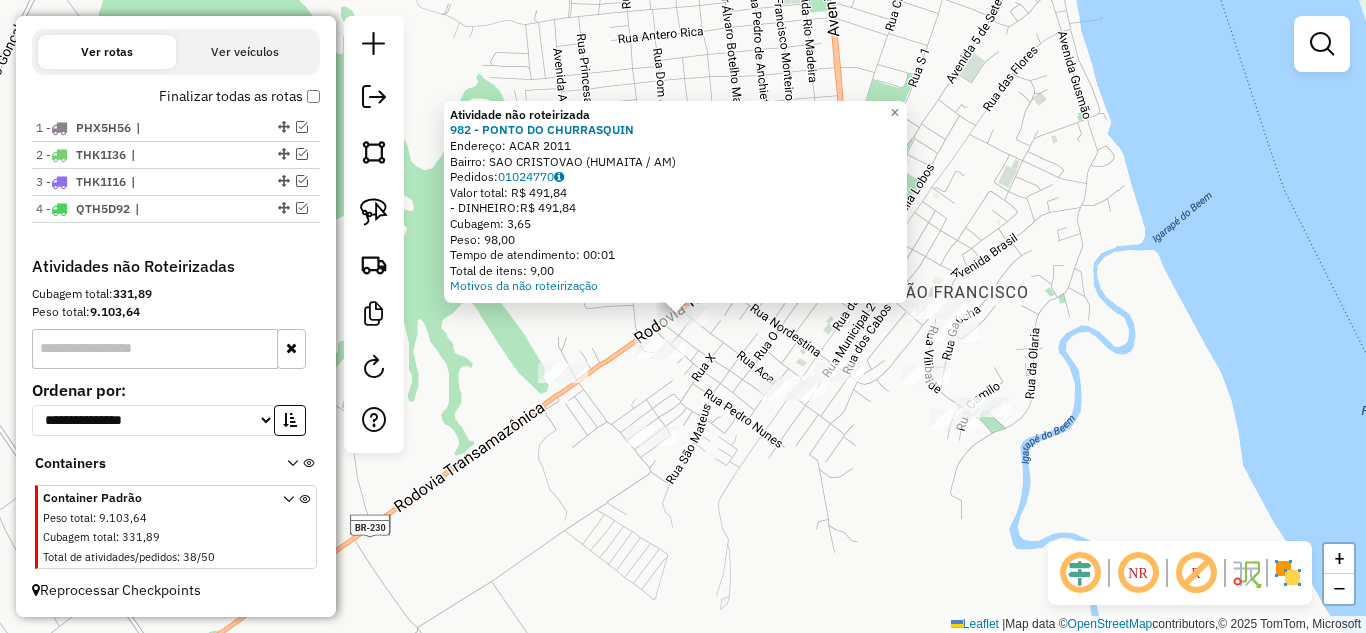 click on "Atividade não roteirizada 982 - PONTO DO CHURRASQUIN  Endereço:  ACAR 2011   Bairro: SAO CRISTOVAO ([CITY] / [STATE])   Pedidos:  01024770   Valor total: R$ 491,84   - DINHEIRO:  R$ 491,84   Cubagem: 3,65   Peso: 98,00   Tempo de atendimento: 00:01   Total de itens: 9,00  Motivos da não roteirização × Janela de atendimento Grade de atendimento Capacidade Transportadoras Veículos Cliente Pedidos  Rotas Selecione os dias de semana para filtrar as janelas de atendimento  Seg   Ter   Qua   Qui   Sex   Sáb   Dom  Informe o período da janela de atendimento: De: Até:  Filtrar exatamente a janela do cliente  Considerar janela de atendimento padrão  Selecione os dias de semana para filtrar as grades de atendimento  Seg   Ter   Qua   Qui   Sex   Sáb   Dom   Considerar clientes sem dia de atendimento cadastrado  Clientes fora do dia de atendimento selecionado Filtrar as atividades entre os valores definidos abaixo:  Peso mínimo:   Peso máximo:   Cubagem mínima:   Cubagem máxima:   De:   Até:   De:   Até:" 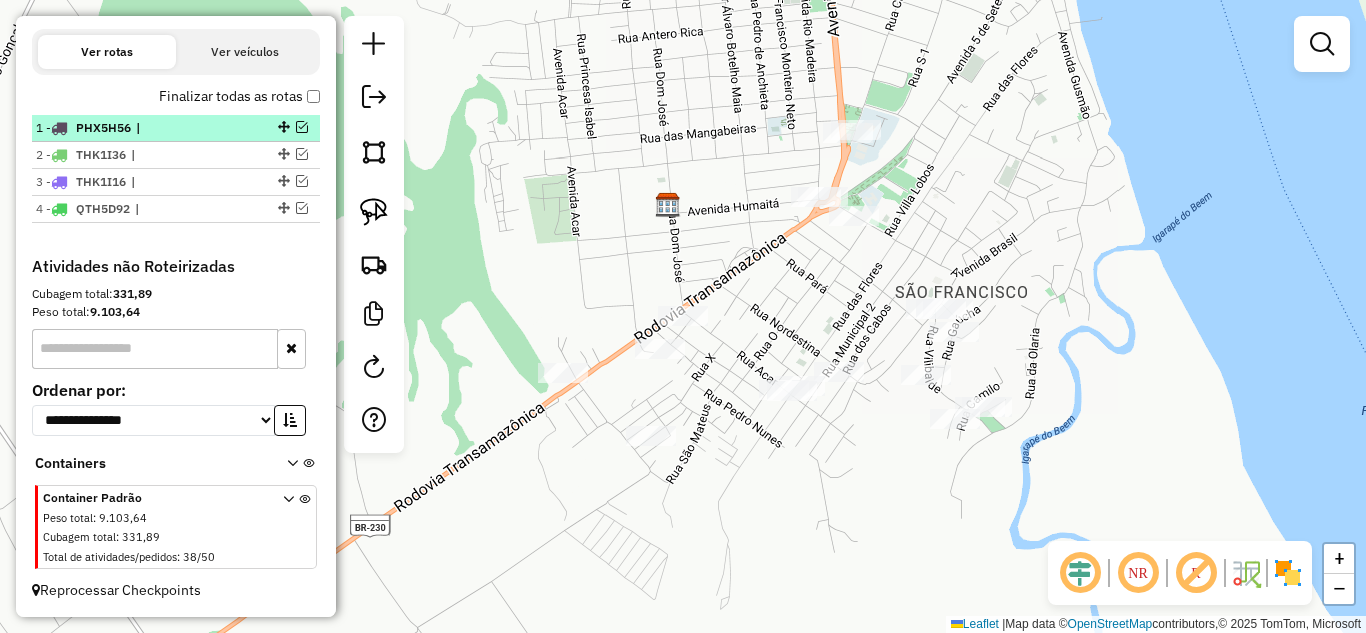 click at bounding box center [302, 127] 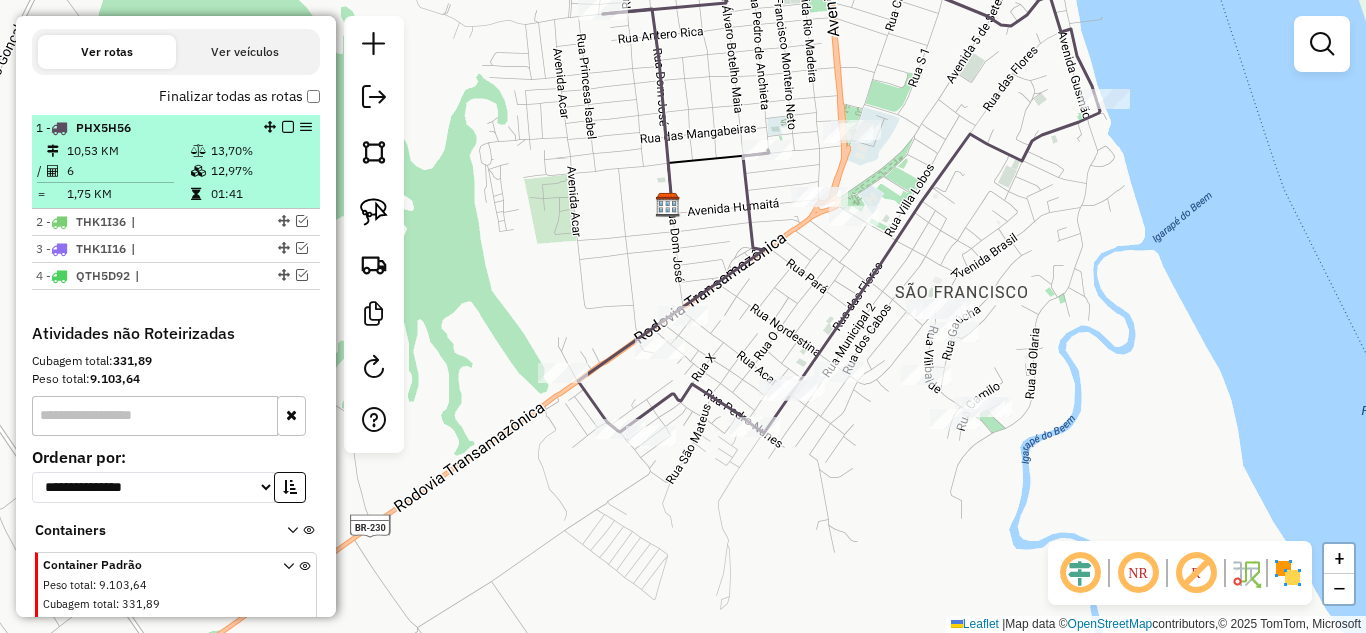 scroll, scrollTop: 742, scrollLeft: 0, axis: vertical 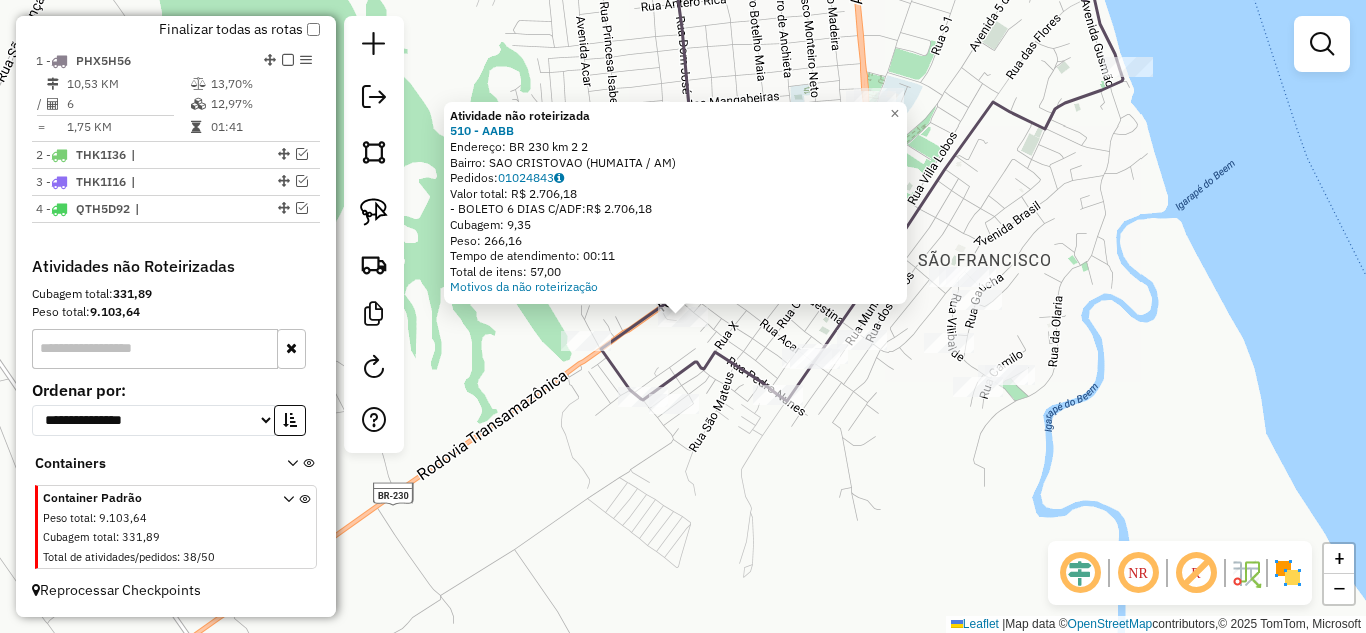 click on "Atividade não roteirizada [NUMBER] - [NAME]  Endereço:  [STREET] [NUMBER]   Bairro: [NEIGHBORHOOD] ([CITY] / [STATE])   Pedidos:  [ORDER_ID]   Valor total: [CURRENCY] [AMOUNT]   - [PAYMENT_METHOD] [DAYS] C/ADF:  [CURRENCY] [AMOUNT]   Cubagem: [CUBAGE]   Peso: [WEIGHT]   Tempo de atendimento: [TIME]   Total de itens: [ITEMS]  Motivos da não roteirização × Janela de atendimento Grade de atendimento Capacidade Transportadoras Veículos Cliente Pedidos  Rotas Selecione os dias de semana para filtrar as janelas de atendimento  Seg   Ter   Qua   Qui   Sex   Sáb   Dom  Informe o período da janela de atendimento: De: Até:  Filtrar exatamente a janela do cliente  Considerar janela de atendimento padrão  Selecione os dias de semana para filtrar as grades de atendimento  Seg   Ter   Qua   Qui   Sex   Sáb   Dom   Considerar clientes sem dia de atendimento cadastrado  Clientes fora do dia de atendimento selecionado Filtrar as atividades entre os valores definidos abaixo:  Peso mínimo:   Peso máximo:   Cubagem mínima:   Cubagem máxima:   De:   Até:   De:" 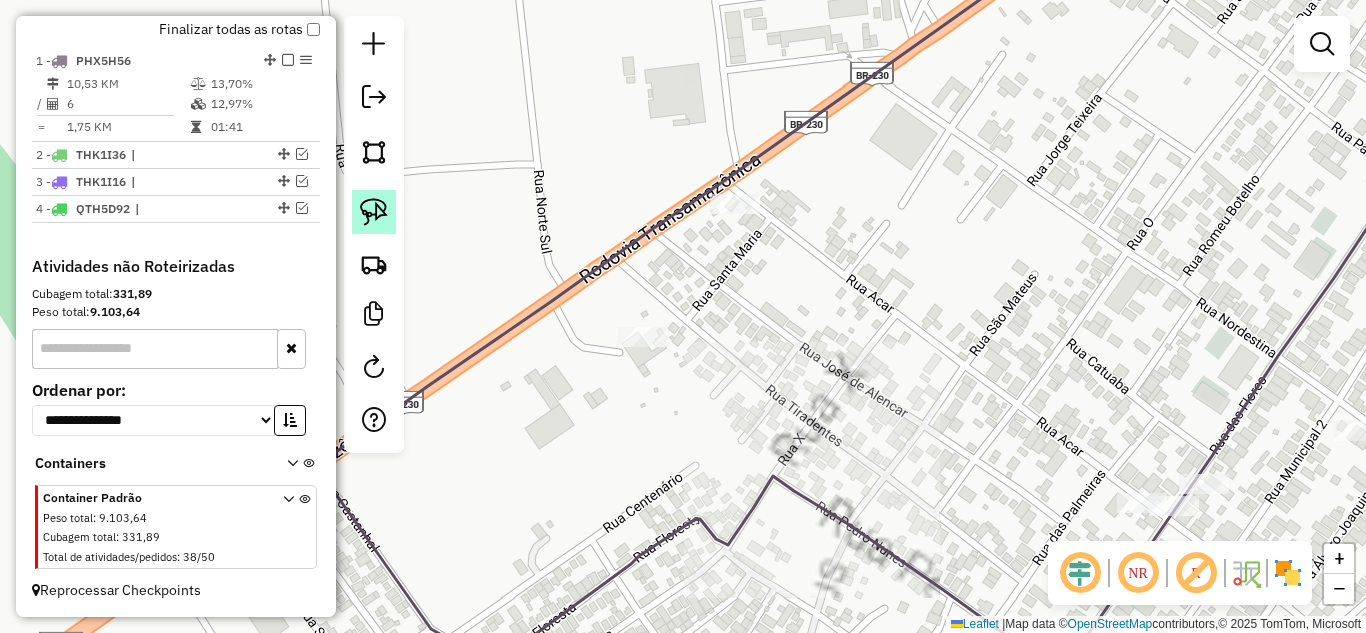 click 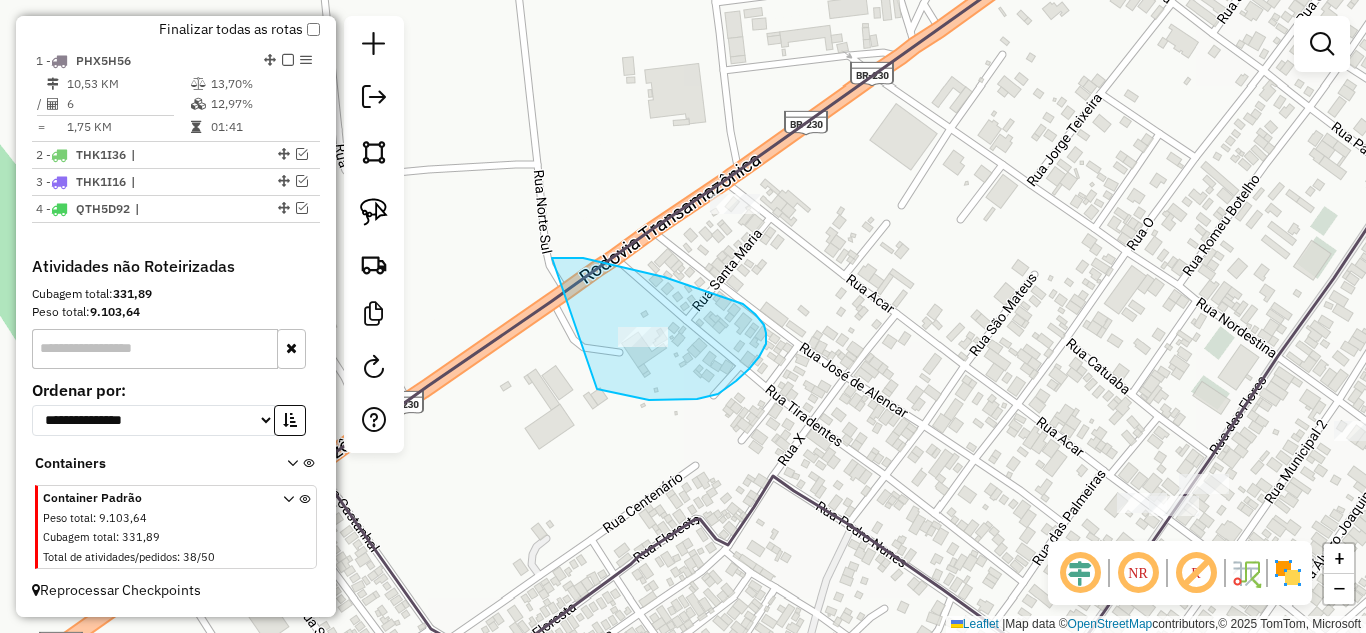 drag, startPoint x: 552, startPoint y: 258, endPoint x: 596, endPoint y: 388, distance: 137.24431 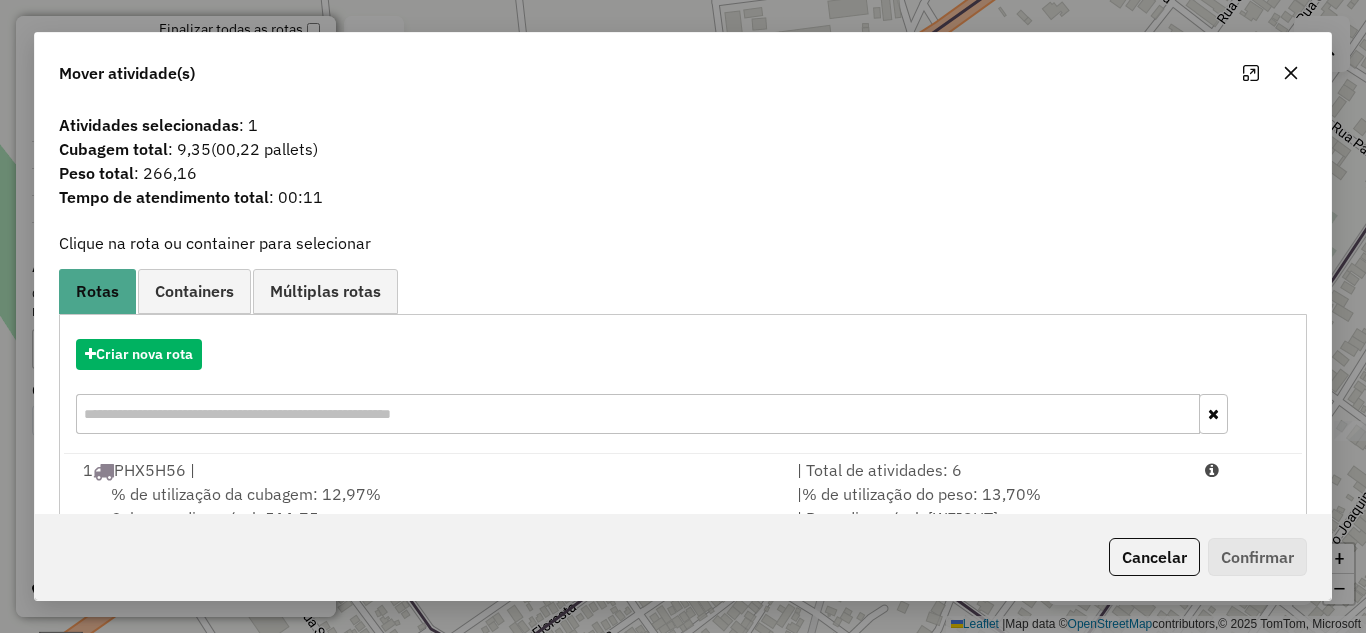 click on "| Total de atividades: 6" at bounding box center [989, 470] 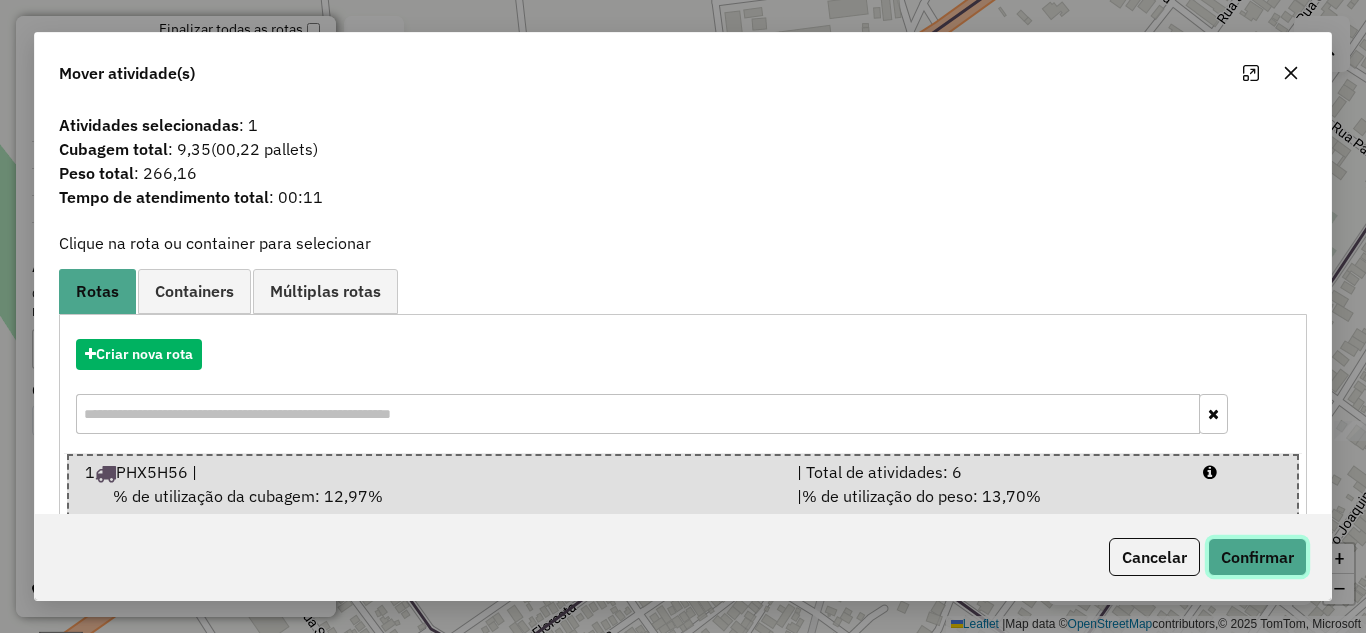 click on "Confirmar" 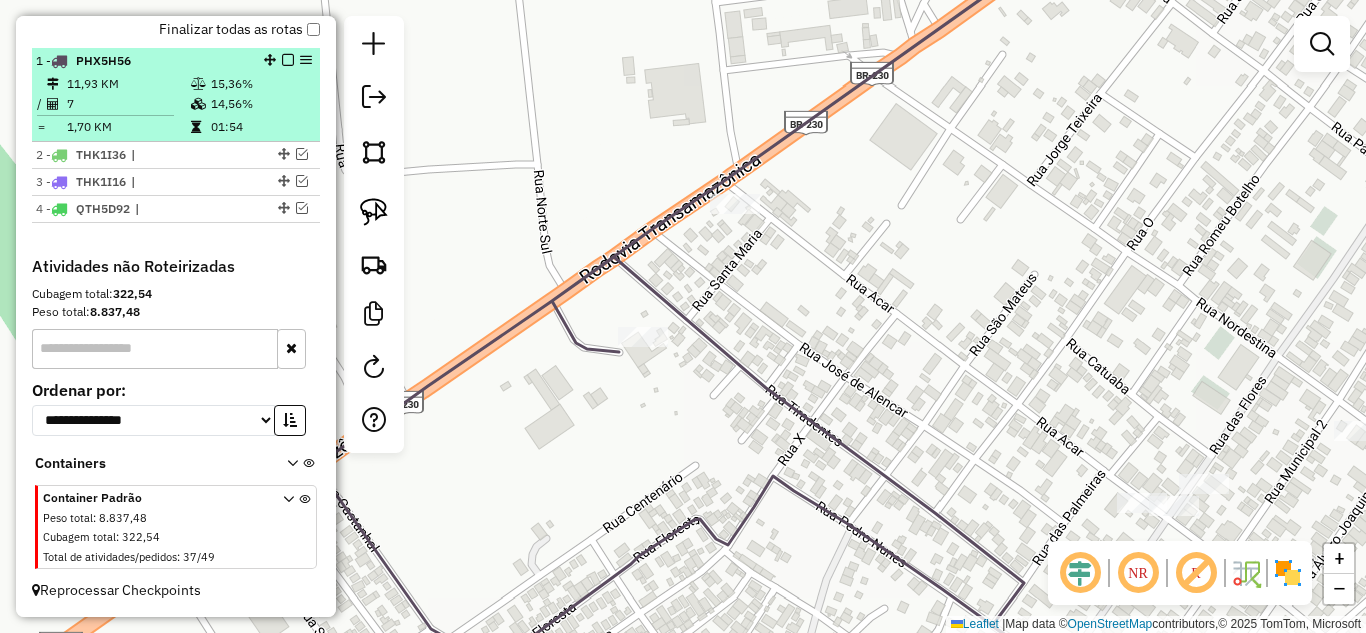 click at bounding box center (288, 60) 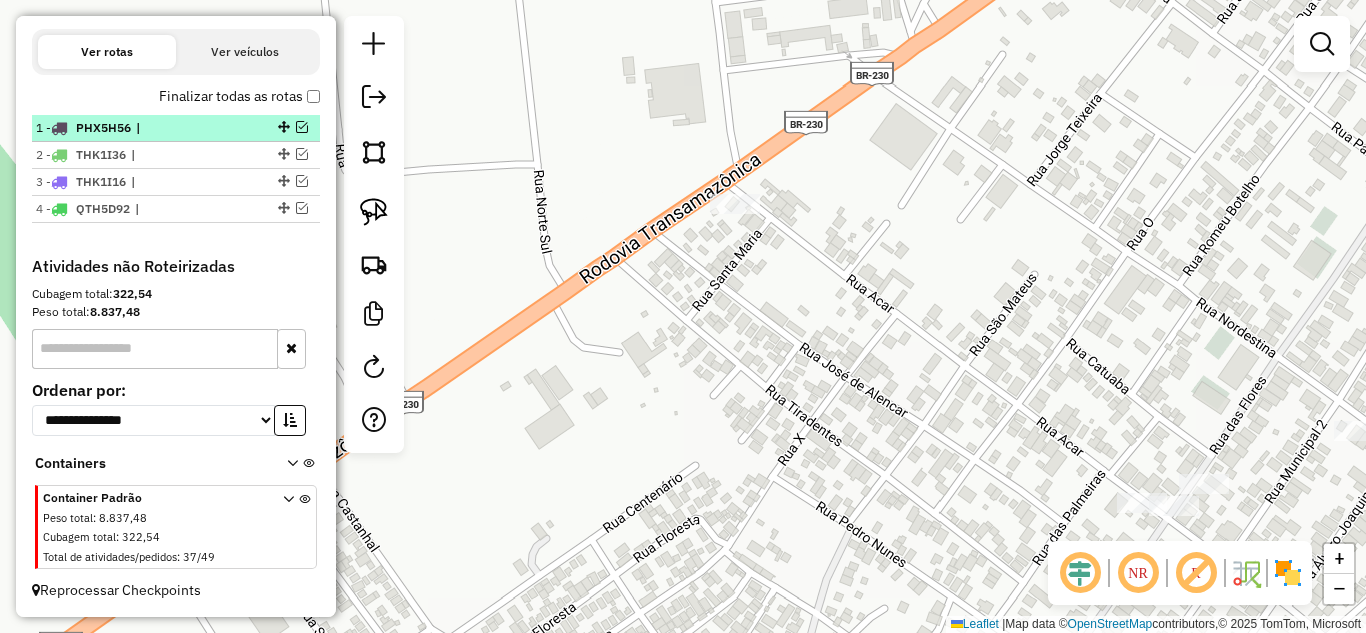 scroll, scrollTop: 675, scrollLeft: 0, axis: vertical 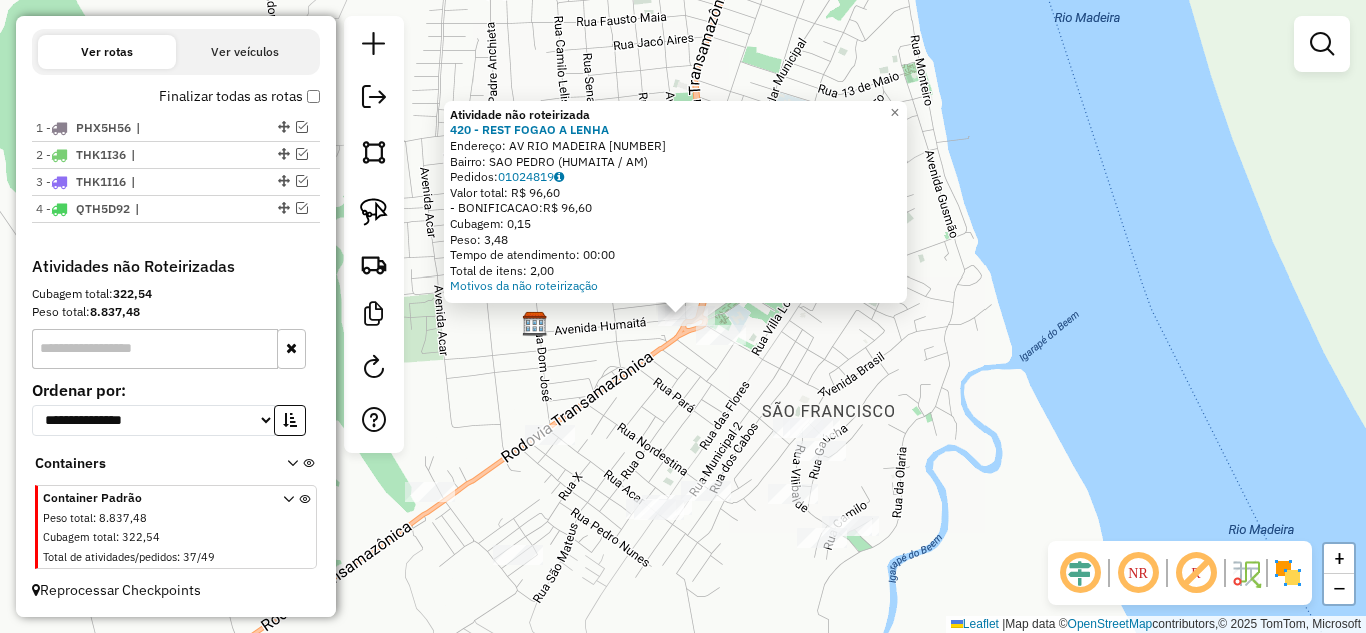 click on "Atividade não roteirizada 420 - REST FOGAO A LENHA  Endereço:  AV RIO MADEIRA [NUMBER]   Bairro: SAO PEDRO ([CITY] / [STATE])   Pedidos:  01024819   Valor total: R$ 96,60   - BONIFICACAO:  R$ 96,60   Cubagem: 0,15   Peso: 3,48   Tempo de atendimento: 00:00   Total de itens: 2,00  Motivos da não roteirização × Janela de atendimento Grade de atendimento Capacidade Transportadoras Veículos Cliente Pedidos  Rotas Selecione os dias de semana para filtrar as janelas de atendimento  Seg   Ter   Qua   Qui   Sex   Sáb   Dom  Informe o período da janela de atendimento: De: Até:  Filtrar exatamente a janela do cliente  Considerar janela de atendimento padrão  Selecione os dias de semana para filtrar as grades de atendimento  Seg   Ter   Qua   Qui   Sex   Sáb   Dom   Considerar clientes sem dia de atendimento cadastrado  Clientes fora do dia de atendimento selecionado Filtrar as atividades entre os valores definidos abaixo:  Peso mínimo:   Peso máximo:   Cubagem mínima:   Cubagem máxima:   De:   Até:  De:  De:" 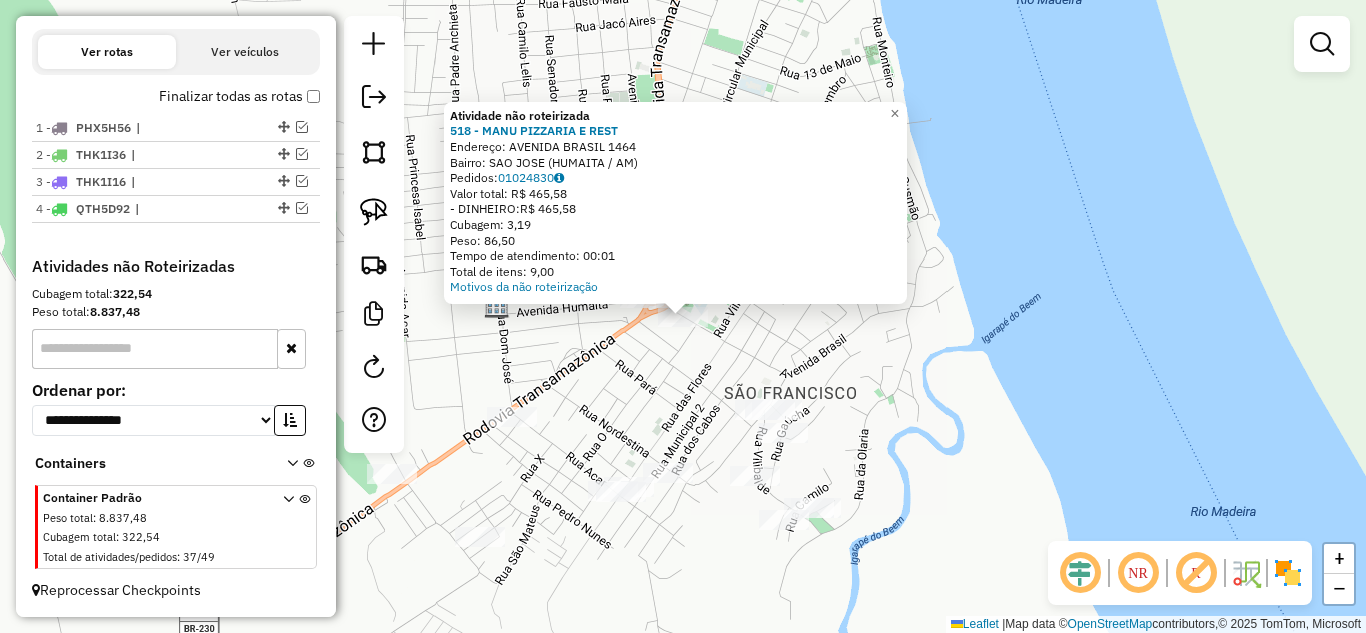 click on "Atividade não roteirizada [NUMBER] - [NAME]  Endereço:  [STREET] [NUMBER]   Bairro: [NEIGHBORHOOD] ([CITY] / [STATE])   Pedidos:  [ORDER_ID]   Valor total: [CURRENCY] [AMOUNT]   - [PAYMENT_METHOD]:  [CURRENCY] [AMOUNT]   Cubagem: [CUBAGE]   Peso: [WEIGHT]   Tempo de atendimento: [TIME]   Total de itens: [ITEMS]  Motivos da não roteirização × Janela de atendimento Grade de atendimento Capacidade Transportadoras Veículos Cliente Pedidos  Rotas Selecione os dias de semana para filtrar as janelas de atendimento  Seg   Ter   Qua   Qui   Sex   Sáb   Dom  Informe o período da janela de atendimento: De: Até:  Filtrar exatamente a janela do cliente  Considerar janela de atendimento padrão  Selecione os dias de semana para filtrar as grades de atendimento  Seg   Ter   Qua   Qui   Sex   Sáb   Dom   Considerar clientes sem dia de atendimento cadastrado  Clientes fora do dia de atendimento selecionado Filtrar as atividades entre os valores definidos abaixo:  Peso mínimo:   Peso máximo:   Cubagem mínima:   Cubagem máxima:   De:   Até:   De:" 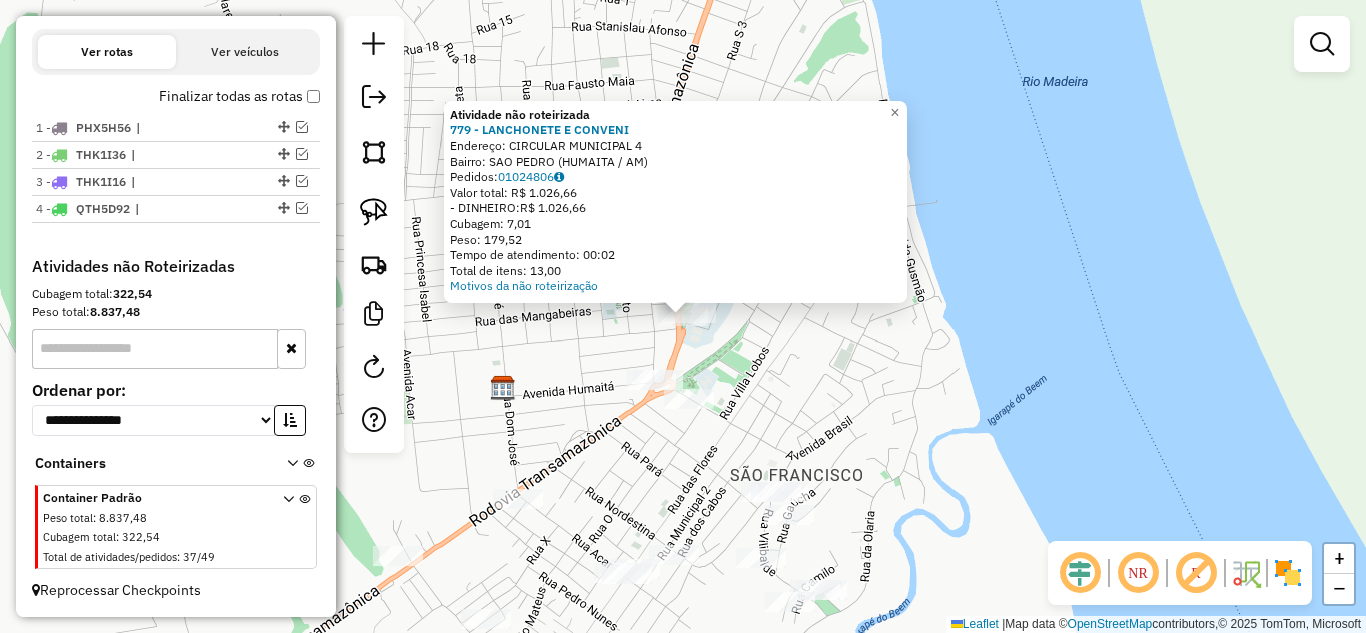 click on "Atividade não roteirizada 779 - LANCHONETE E CONVENI  Endereço:  CIRCULAR MUNICIPAL 4   Bairro: SAO PEDRO ([DISTRICT] / [STATE])   Pedidos:  01024806   Valor total: R$ 1.026,66   - DINHEIRO:  R$ 1.026,66   Cubagem: 7,01   Peso: 179,52   Tempo de atendimento: 00:02   Total de itens: 13,00  Motivos da não roteirização × Janela de atendimento Grade de atendimento Capacidade Transportadoras Veículos Cliente Pedidos  Rotas Selecione os dias de semana para filtrar as janelas de atendimento  Seg   Ter   Qua   Qui   Sex   Sáb   Dom  Informe o período da janela de atendimento: De: Até:  Filtrar exatamente a janela do cliente  Considerar janela de atendimento padrão  Selecione os dias de semana para filtrar as grades de atendimento  Seg   Ter   Qua   Qui   Sex   Sáb   Dom   Considerar clientes sem dia de atendimento cadastrado  Clientes fora do dia de atendimento selecionado Filtrar as atividades entre os valores definidos abaixo:  Peso mínimo:   Peso máximo:   Cubagem mínima:   Cubagem máxima:   De:   Até:  +" 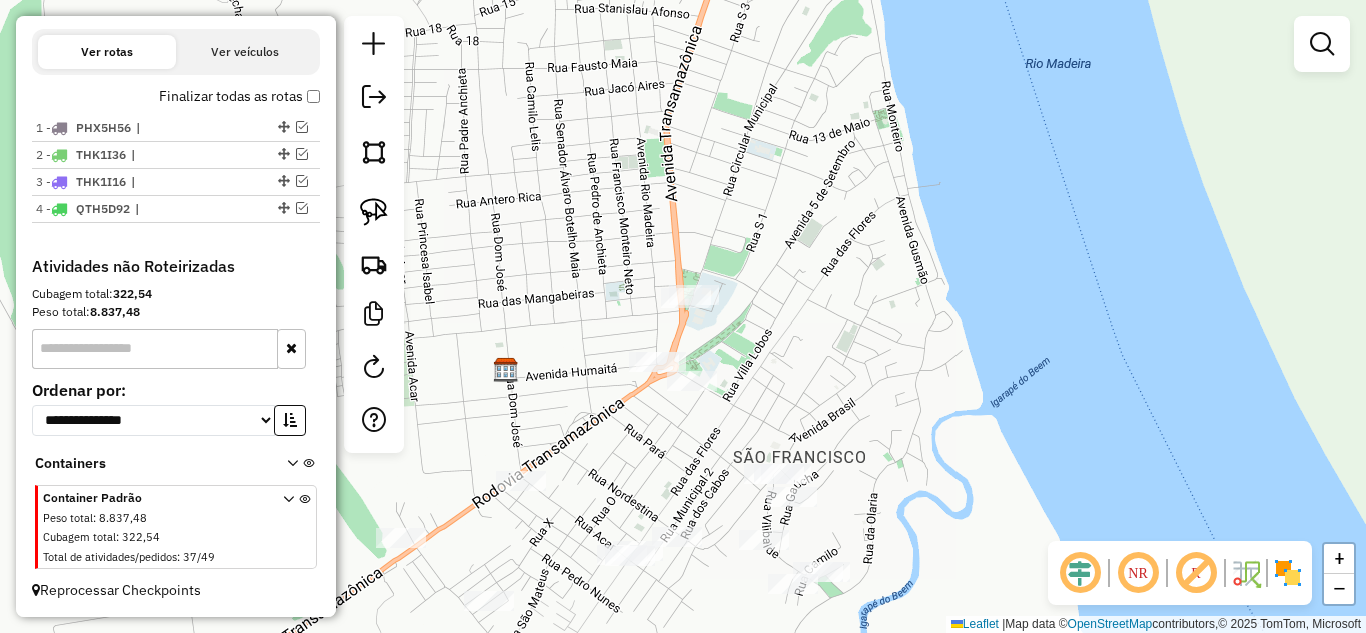 drag, startPoint x: 736, startPoint y: 392, endPoint x: 766, endPoint y: 353, distance: 49.20366 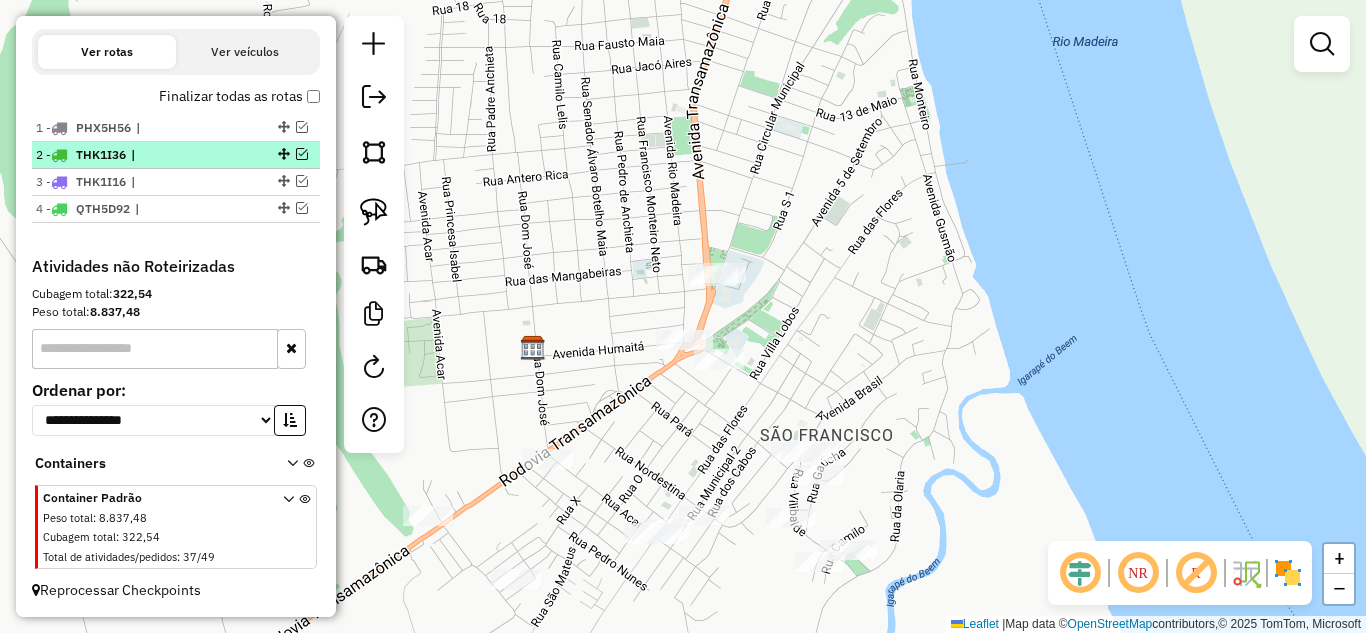 click at bounding box center (302, 154) 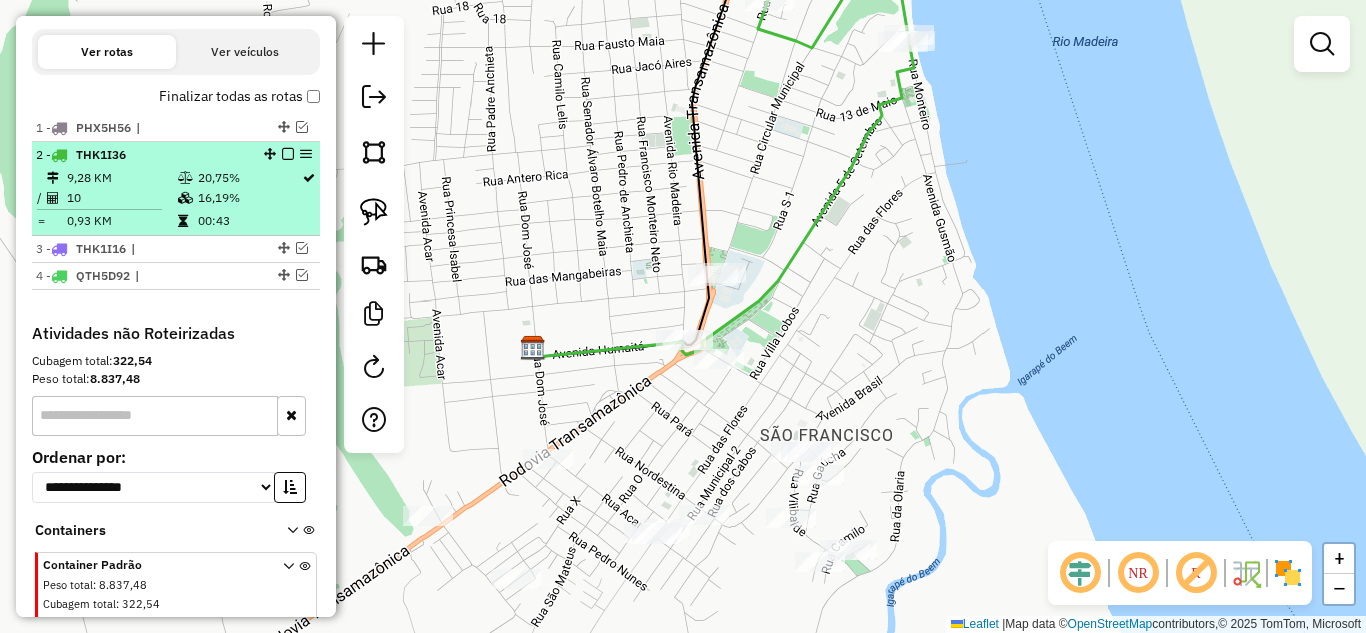 scroll, scrollTop: 742, scrollLeft: 0, axis: vertical 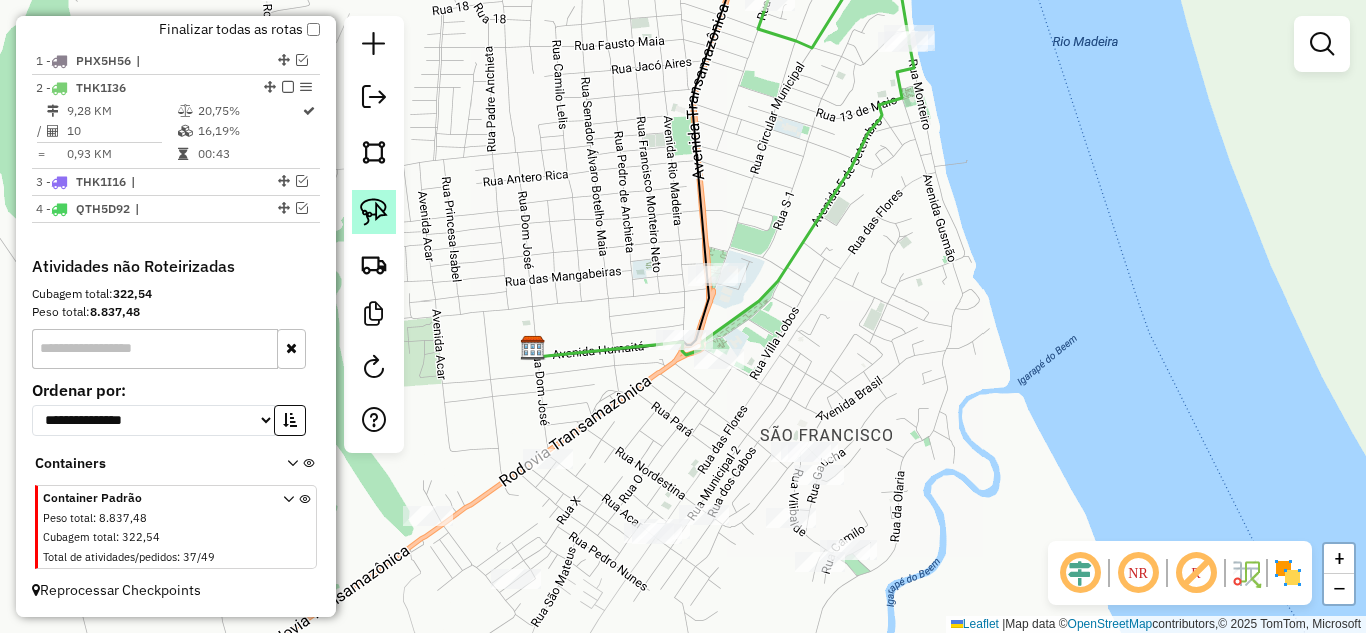 click 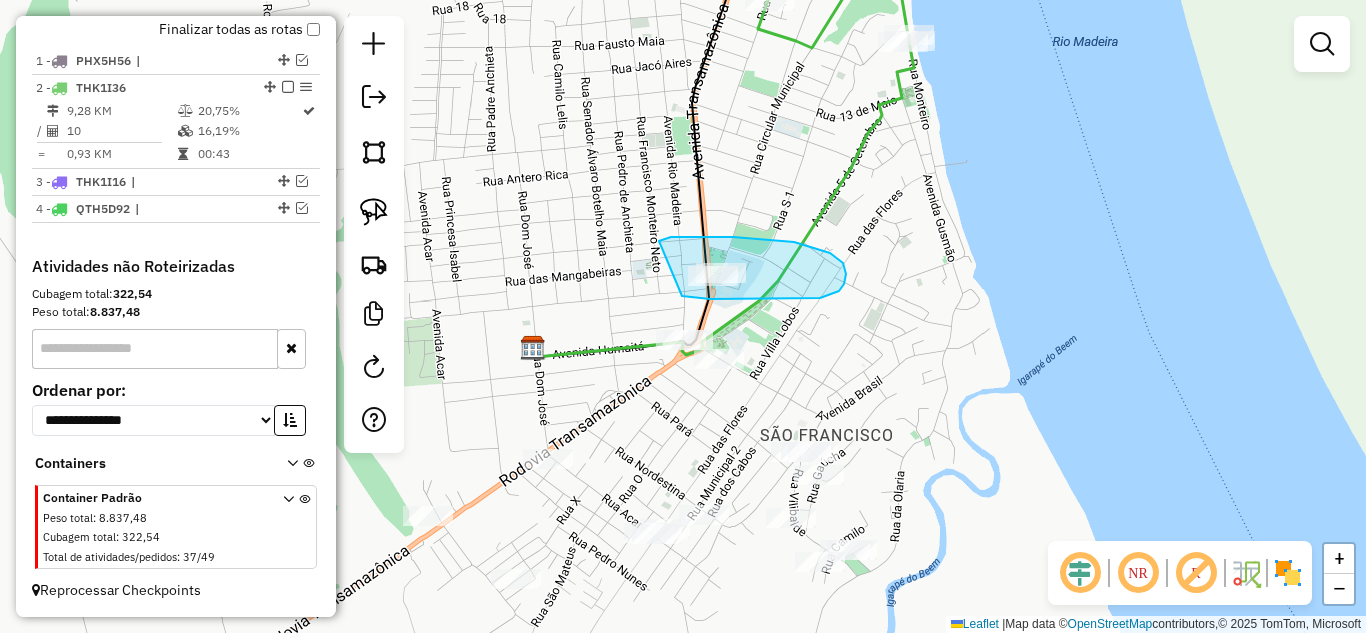 drag, startPoint x: 659, startPoint y: 241, endPoint x: 682, endPoint y: 296, distance: 59.615433 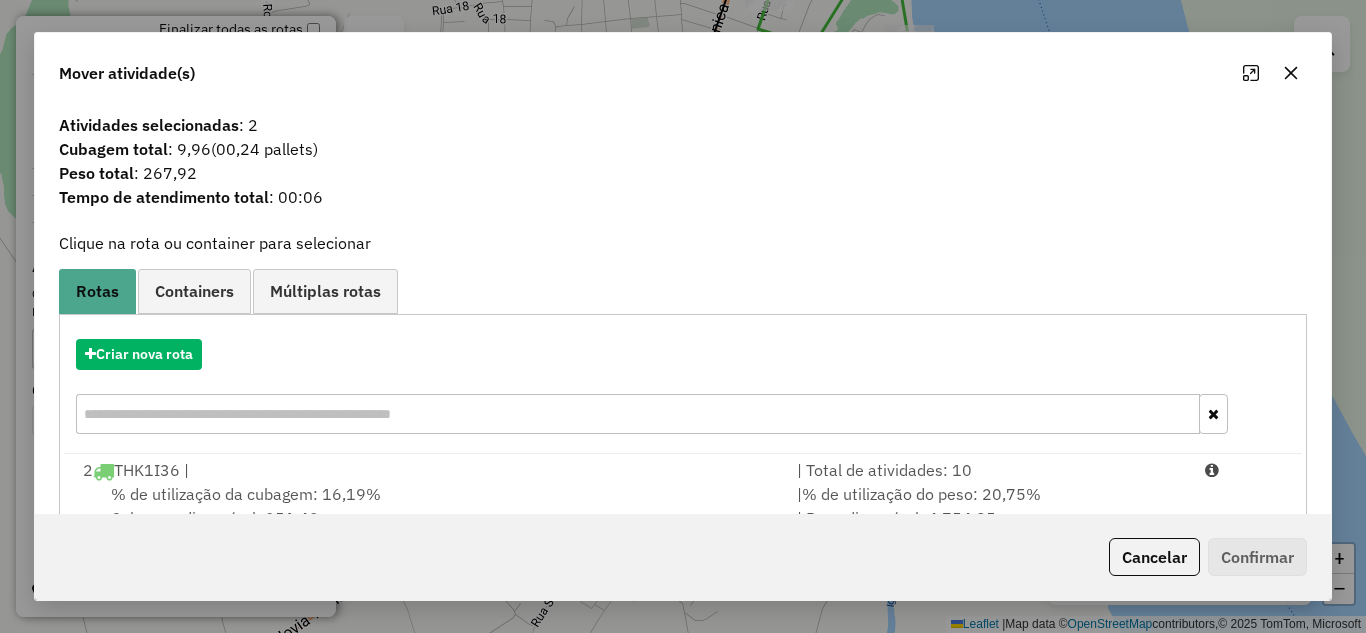 click on "| Total de atividades: 10" at bounding box center (989, 470) 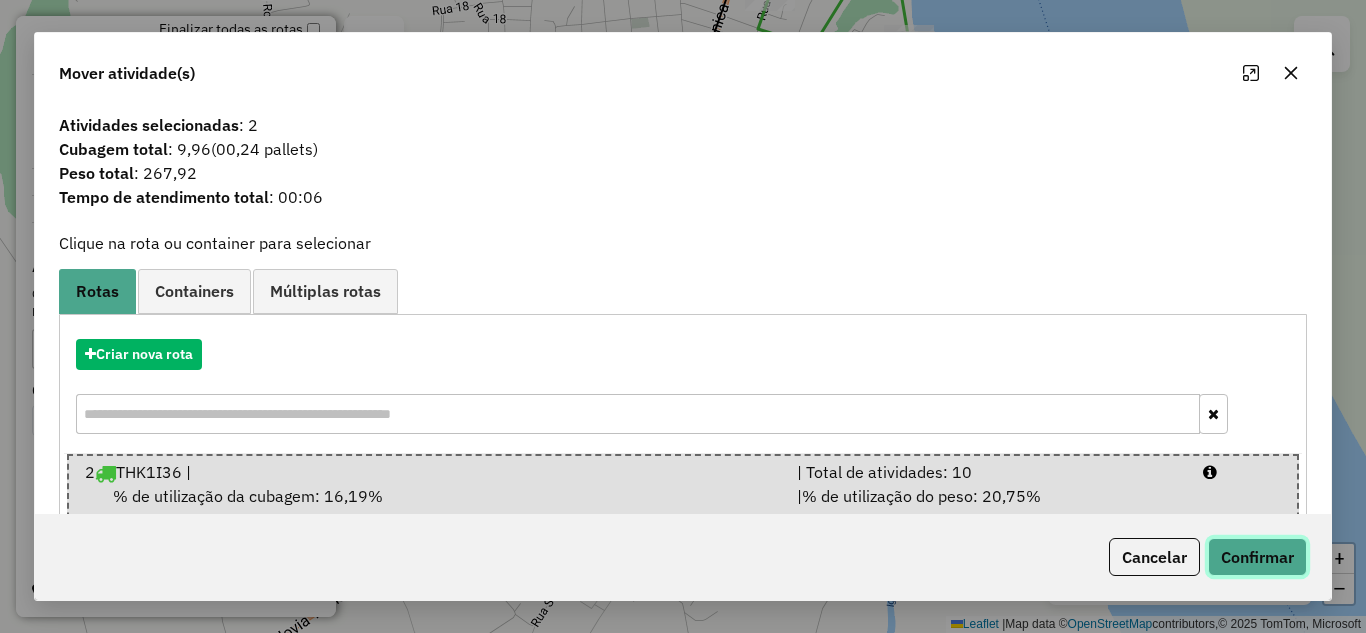 click on "Confirmar" 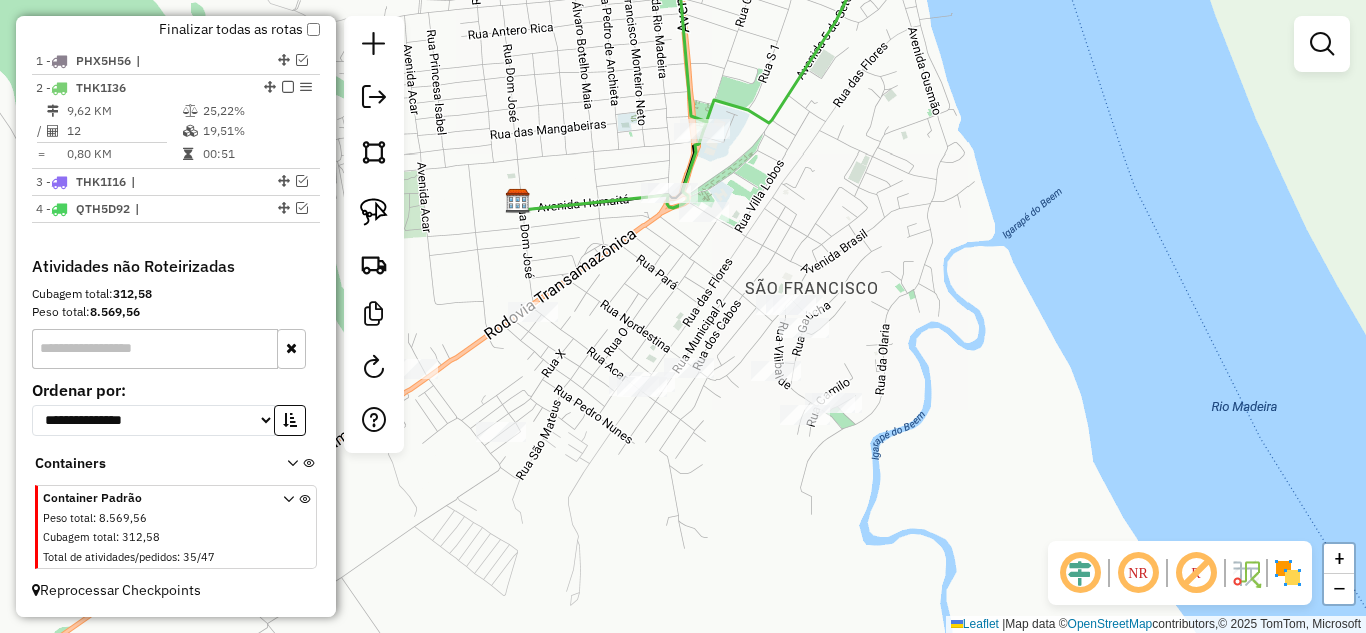 drag, startPoint x: 1010, startPoint y: 432, endPoint x: 997, endPoint y: 332, distance: 100.84146 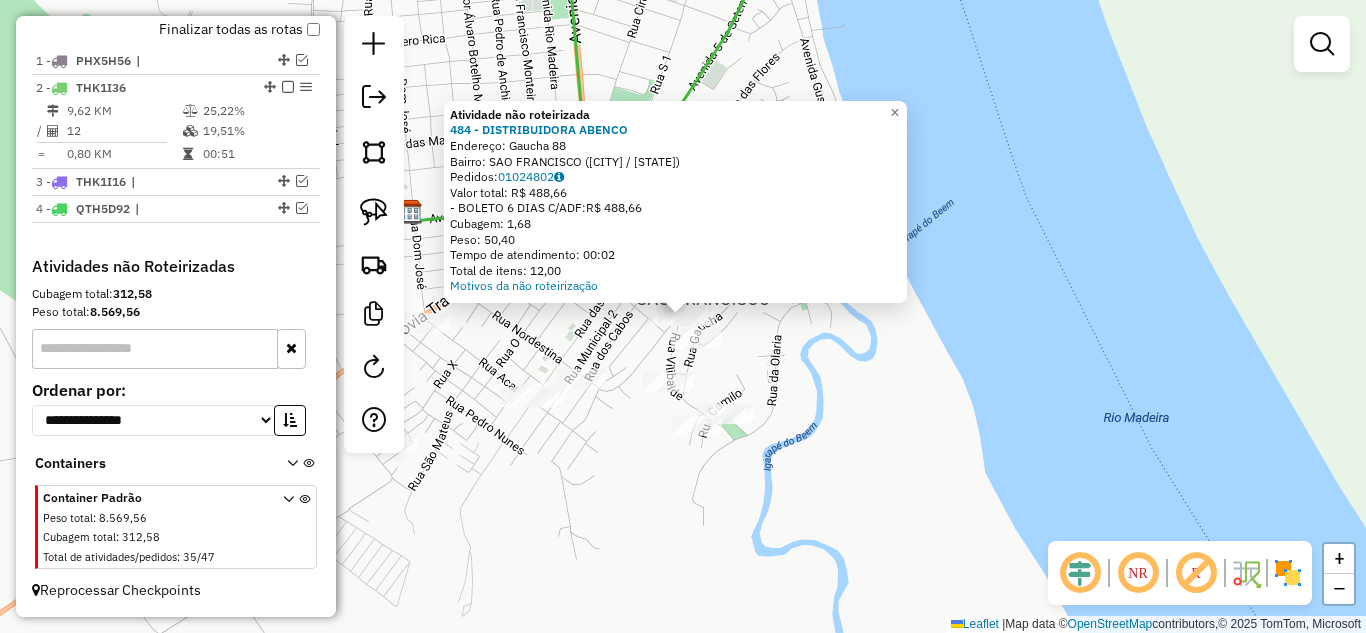 click on "Atividade não roteirizada 484 - DISTRIBUIDORA ABENCO  Endereço:  Gaucha [NUMBER]   Bairro: SAO FRANCISCO ([CITY] / [STATE])   Pedidos:  01024802   Valor total: R$ 488,66   - BOLETO 6 DIAS C/ADF:  R$ 488,66   Cubagem: 1,68   Peso: 50,40   Tempo de atendimento: 00:02   Total de itens: 12,00  Motivos da não roteirização × Janela de atendimento Grade de atendimento Capacidade Transportadoras Veículos Cliente Pedidos  Rotas Selecione os dias de semana para filtrar as janelas de atendimento  Seg   Ter   Qua   Qui   Sex   Sáb   Dom  Informe o período da janela de atendimento: De: Até:  Filtrar exatamente a janela do cliente  Considerar janela de atendimento padrão  Selecione os dias de semana para filtrar as grades de atendimento  Seg   Ter   Qua   Qui   Sex   Sáb   Dom   Considerar clientes sem dia de atendimento cadastrado  Clientes fora do dia de atendimento selecionado Filtrar as atividades entre os valores definidos abaixo:  Peso mínimo:   Peso máximo:   Cubagem mínima:   Cubagem máxima:   De:   Até:  +" 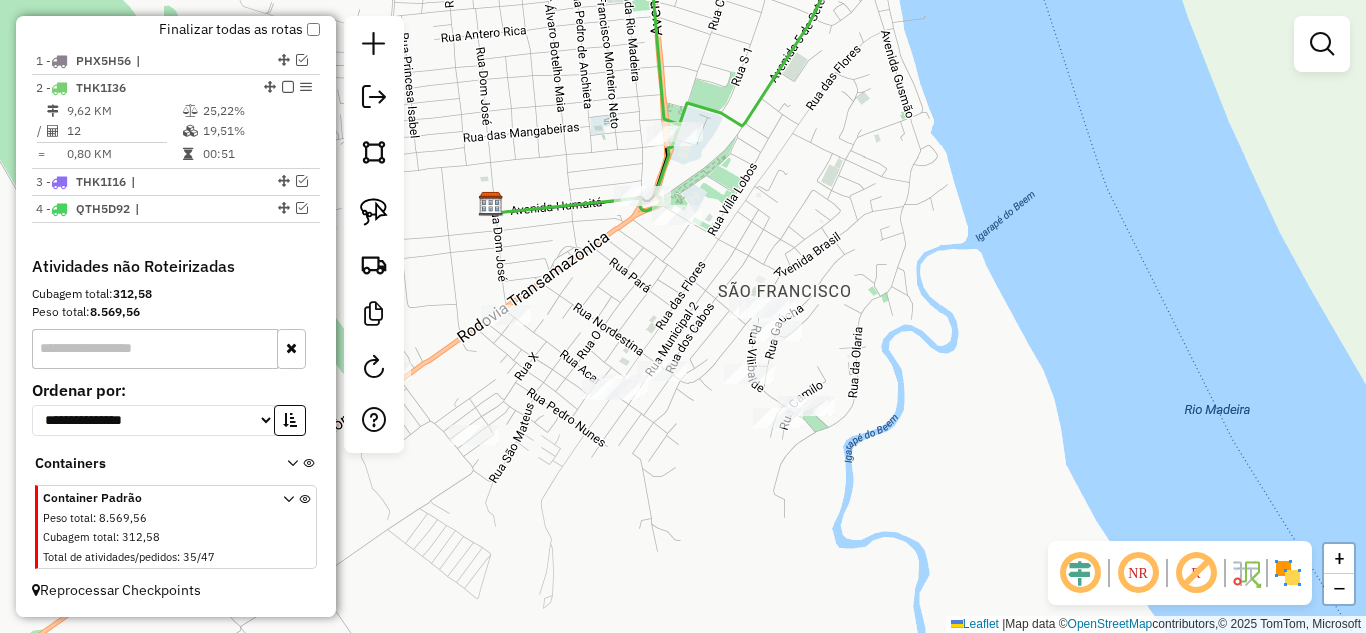 click on "Janela de atendimento Grade de atendimento Capacidade Transportadoras Veículos Cliente Pedidos  Rotas Selecione os dias de semana para filtrar as janelas de atendimento  Seg   Ter   Qua   Qui   Sex   Sáb   Dom  Informe o período da janela de atendimento: De: Até:  Filtrar exatamente a janela do cliente  Considerar janela de atendimento padrão  Selecione os dias de semana para filtrar as grades de atendimento  Seg   Ter   Qua   Qui   Sex   Sáb   Dom   Considerar clientes sem dia de atendimento cadastrado  Clientes fora do dia de atendimento selecionado Filtrar as atividades entre os valores definidos abaixo:  Peso mínimo:   Peso máximo:   Cubagem mínima:   Cubagem máxima:   De:   Até:  Filtrar as atividades entre o tempo de atendimento definido abaixo:  De:   Até:   Considerar capacidade total dos clientes não roteirizados Transportadora: Selecione um ou mais itens Tipo de veículo: Selecione um ou mais itens Veículo: Selecione um ou mais itens Motorista: Selecione um ou mais itens Nome: Rótulo:" 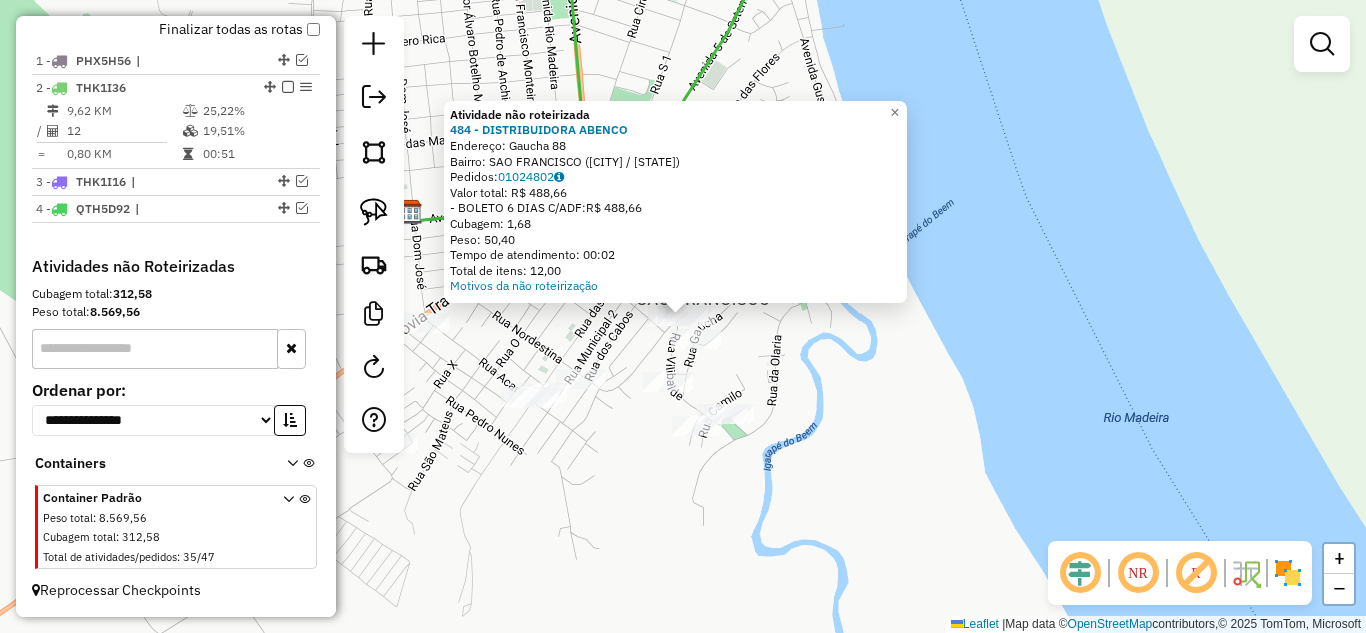 click on "Atividade não roteirizada 484 - DISTRIBUIDORA ABENCO  Endereço:  Gaucha [NUMBER]   Bairro: SAO FRANCISCO ([CITY] / [STATE])   Pedidos:  01024802   Valor total: R$ 488,66   - BOLETO 6 DIAS C/ADF:  R$ 488,66   Cubagem: 1,68   Peso: 50,40   Tempo de atendimento: 00:02   Total de itens: 12,00  Motivos da não roteirização × Janela de atendimento Grade de atendimento Capacidade Transportadoras Veículos Cliente Pedidos  Rotas Selecione os dias de semana para filtrar as janelas de atendimento  Seg   Ter   Qua   Qui   Sex   Sáb   Dom  Informe o período da janela de atendimento: De: Até:  Filtrar exatamente a janela do cliente  Considerar janela de atendimento padrão  Selecione os dias de semana para filtrar as grades de atendimento  Seg   Ter   Qua   Qui   Sex   Sáb   Dom   Considerar clientes sem dia de atendimento cadastrado  Clientes fora do dia de atendimento selecionado Filtrar as atividades entre os valores definidos abaixo:  Peso mínimo:   Peso máximo:   Cubagem mínima:   Cubagem máxima:   De:   Até:  +" 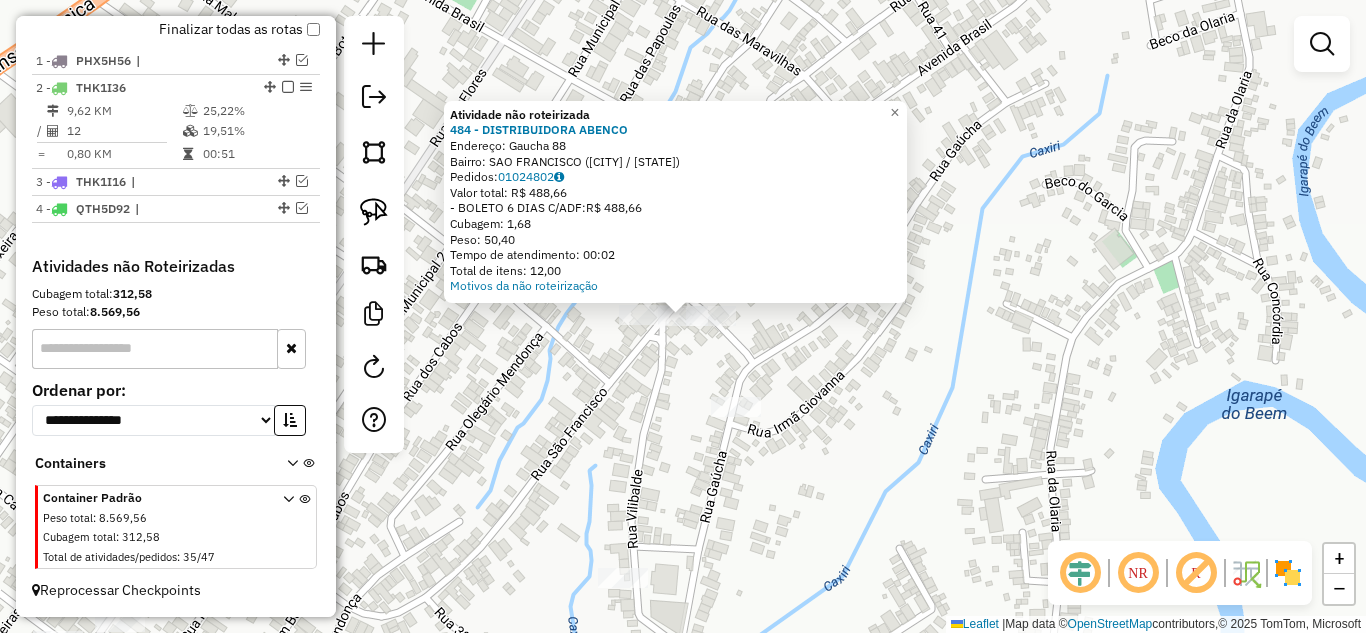 click on "Atividade não roteirizada 484 - DISTRIBUIDORA ABENCO  Endereço:  Gaucha [NUMBER]   Bairro: SAO FRANCISCO ([CITY] / [STATE])   Pedidos:  01024802   Valor total: R$ 488,66   - BOLETO 6 DIAS C/ADF:  R$ 488,66   Cubagem: 1,68   Peso: 50,40   Tempo de atendimento: 00:02   Total de itens: 12,00  Motivos da não roteirização × Janela de atendimento Grade de atendimento Capacidade Transportadoras Veículos Cliente Pedidos  Rotas Selecione os dias de semana para filtrar as janelas de atendimento  Seg   Ter   Qua   Qui   Sex   Sáb   Dom  Informe o período da janela de atendimento: De: Até:  Filtrar exatamente a janela do cliente  Considerar janela de atendimento padrão  Selecione os dias de semana para filtrar as grades de atendimento  Seg   Ter   Qua   Qui   Sex   Sáb   Dom   Considerar clientes sem dia de atendimento cadastrado  Clientes fora do dia de atendimento selecionado Filtrar as atividades entre os valores definidos abaixo:  Peso mínimo:   Peso máximo:   Cubagem mínima:   Cubagem máxima:   De:   Até:  +" 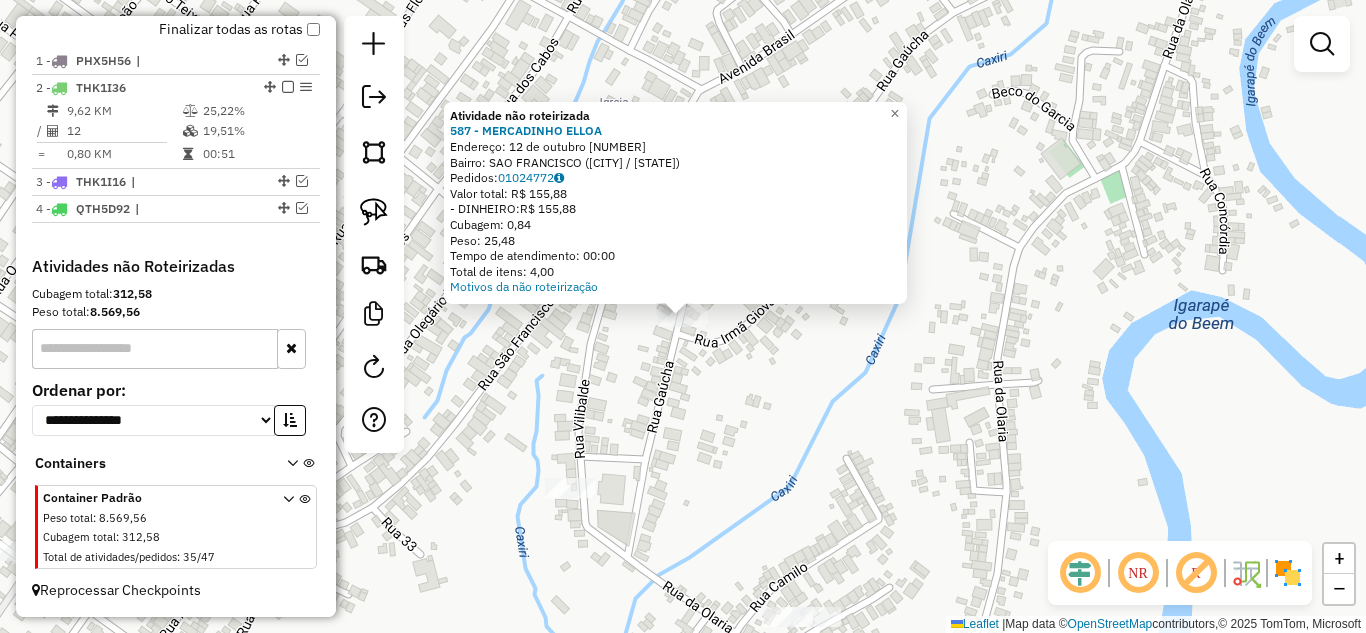 drag, startPoint x: 752, startPoint y: 425, endPoint x: 648, endPoint y: 448, distance: 106.51291 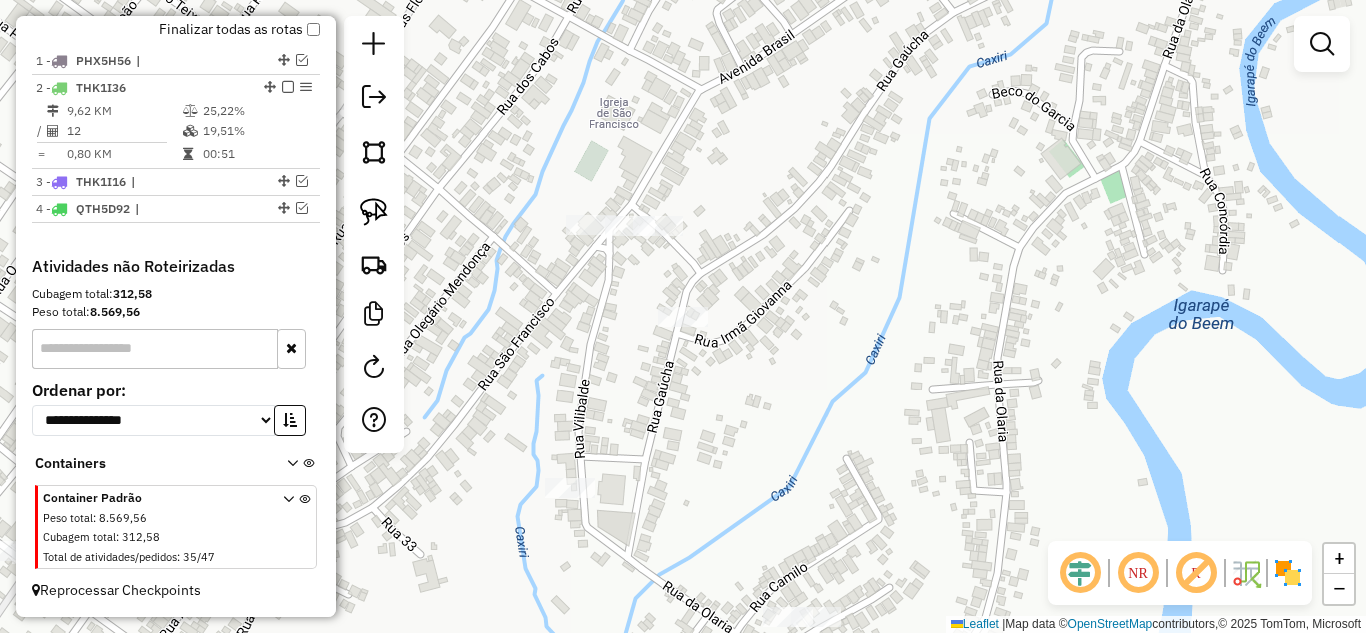 click on "Janela de atendimento Grade de atendimento Capacidade Transportadoras Veículos Cliente Pedidos  Rotas Selecione os dias de semana para filtrar as janelas de atendimento  Seg   Ter   Qua   Qui   Sex   Sáb   Dom  Informe o período da janela de atendimento: De: Até:  Filtrar exatamente a janela do cliente  Considerar janela de atendimento padrão  Selecione os dias de semana para filtrar as grades de atendimento  Seg   Ter   Qua   Qui   Sex   Sáb   Dom   Considerar clientes sem dia de atendimento cadastrado  Clientes fora do dia de atendimento selecionado Filtrar as atividades entre os valores definidos abaixo:  Peso mínimo:   Peso máximo:   Cubagem mínima:   Cubagem máxima:   De:   Até:  Filtrar as atividades entre o tempo de atendimento definido abaixo:  De:   Até:   Considerar capacidade total dos clientes não roteirizados Transportadora: Selecione um ou mais itens Tipo de veículo: Selecione um ou mais itens Veículo: Selecione um ou mais itens Motorista: Selecione um ou mais itens Nome: Rótulo:" 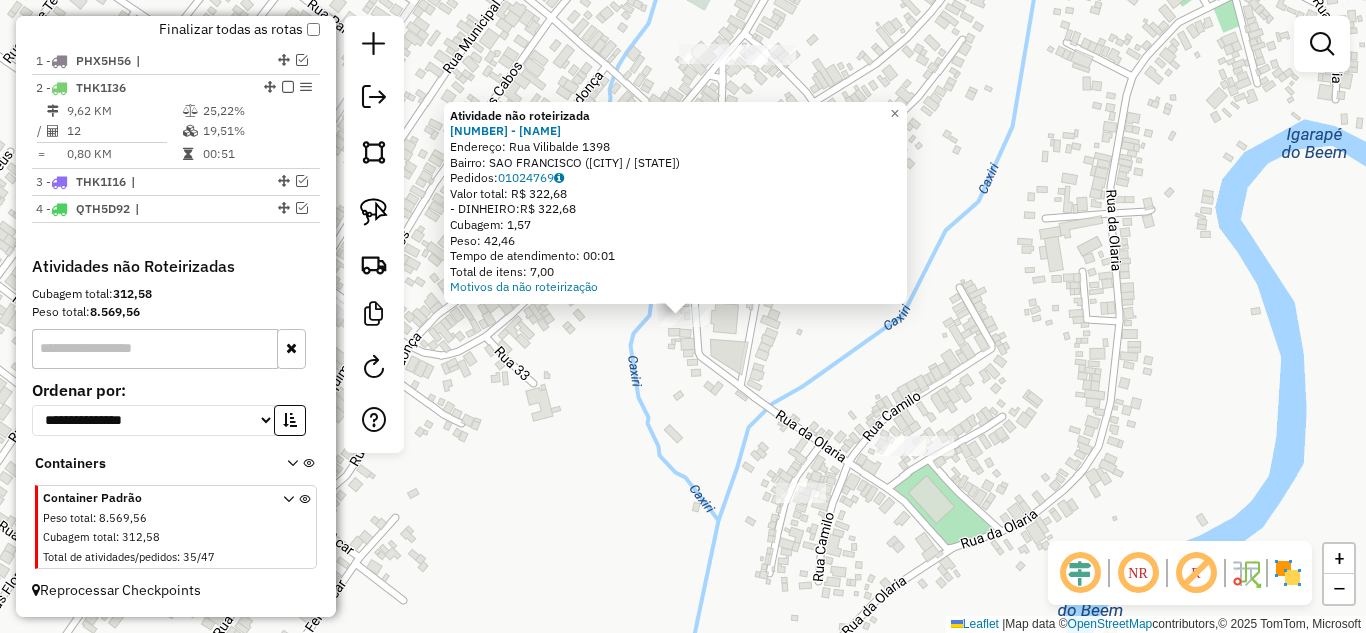 click on "Atividade não roteirizada 961 - CASA DE C THIAGO  Endereço:  Rua Vilibalde [NUMBER]   Bairro: SAO FRANCISCO ([REGION] / AM)   Pedidos:  [ORDER_ID]   Valor total: R$ 322,68   - DINHEIRO:  R$ 322,68   Cubagem: 1,57   Peso: 42,46   Tempo de atendimento: 00:01   Total de itens: 7,00  Motivos da não roteirização × Janela de atendimento Grade de atendimento Capacidade Transportadoras Veículos Cliente Pedidos  Rotas Selecione os dias de semana para filtrar as janelas de atendimento  Seg   Ter   Qua   Qui   Sex   Sáb   Dom  Informe o período da janela de atendimento: De: Até:  Filtrar exatamente a janela do cliente  Considerar janela de atendimento padrão  Selecione os dias de semana para filtrar as grades de atendimento  Seg   Ter   Qua   Qui   Sex   Sáb   Dom   Considerar clientes sem dia de atendimento cadastrado  Clientes fora do dia de atendimento selecionado Filtrar as atividades entre os valores definidos abaixo:  Peso mínimo:   Peso máximo:   Cubagem mínima:   Cubagem máxima:   De:   Até:   De:  De:" 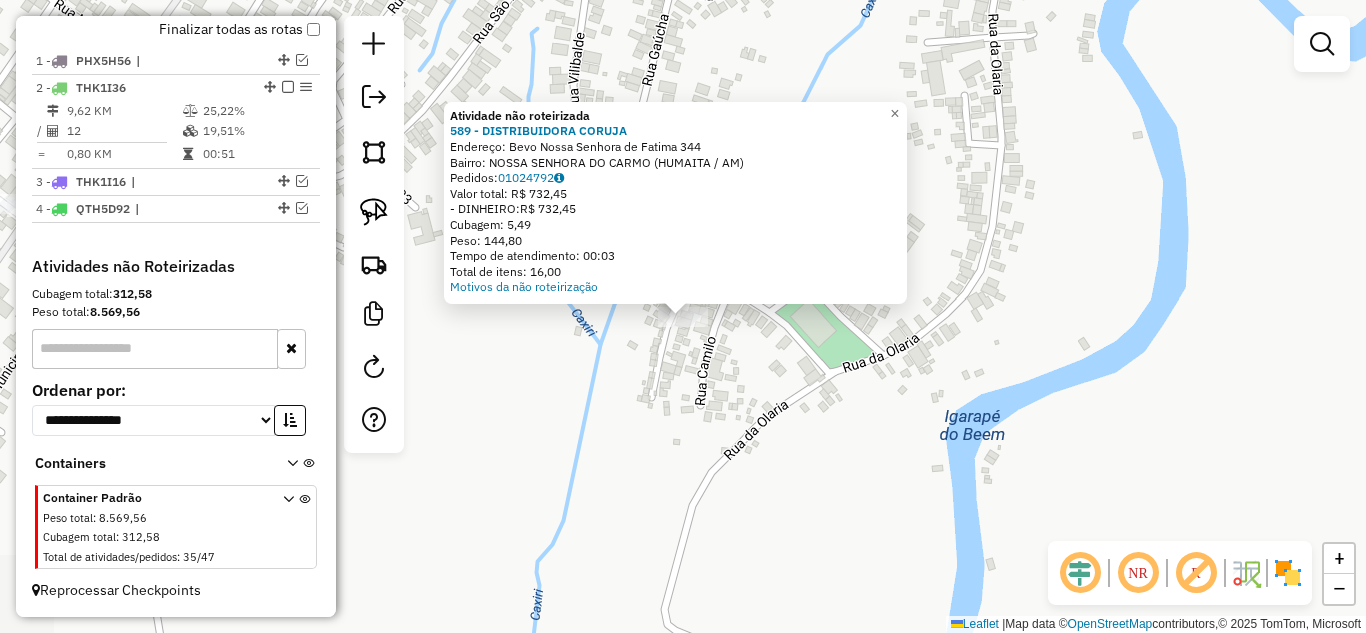 click on "× Atividade não roteirizada [NUMBER] - [NAME]  Endereço:  [STREET] [NUMBER]   Bairro: [NEIGHBORHOOD] ([CITY] / [STATE])   Pedidos:  [ORDER_ID]   Valor total: [CURRENCY] [AMOUNT]   - [PAYMENT_METHOD]:  [CURRENCY] [AMOUNT]   Cubagem: [CUBAGE]   Peso: [WEIGHT]   Tempo de atendimento: [TIME]   Total de itens: [ITEMS]  Motivos da não roteirização × Janela de atendimento Grade de atendimento Capacidade Transportadoras Veículos Cliente Pedidos  Rotas Selecione os dias de semana para filtrar as janelas de atendimento  Seg   Ter   Qua   Qui   Sex   Sáb   Dom  Informe o período da janela de atendimento: De: Até:  Filtrar exatamente a janela do cliente  Considerar janela de atendimento padrão  Selecione os dias de semana para filtrar as grades de atendimento  Seg   Ter   Qua   Qui   Sex   Sáb   Dom   Considerar clientes sem dia de atendimento cadastrado  Clientes fora do dia de atendimento selecionado Filtrar as atividades entre os valores definidos abaixo:  Peso mínimo:   Peso máximo:   Cubagem mínima:   De:  De:" 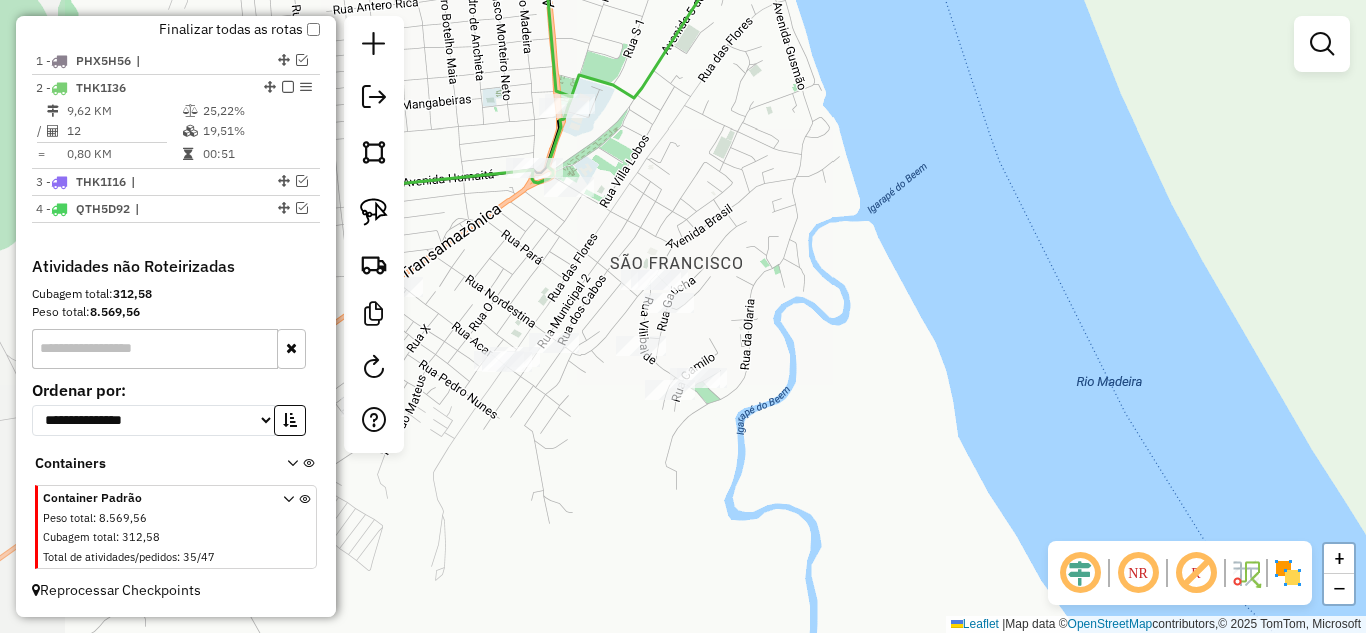 drag, startPoint x: 575, startPoint y: 403, endPoint x: 637, endPoint y: 424, distance: 65.459915 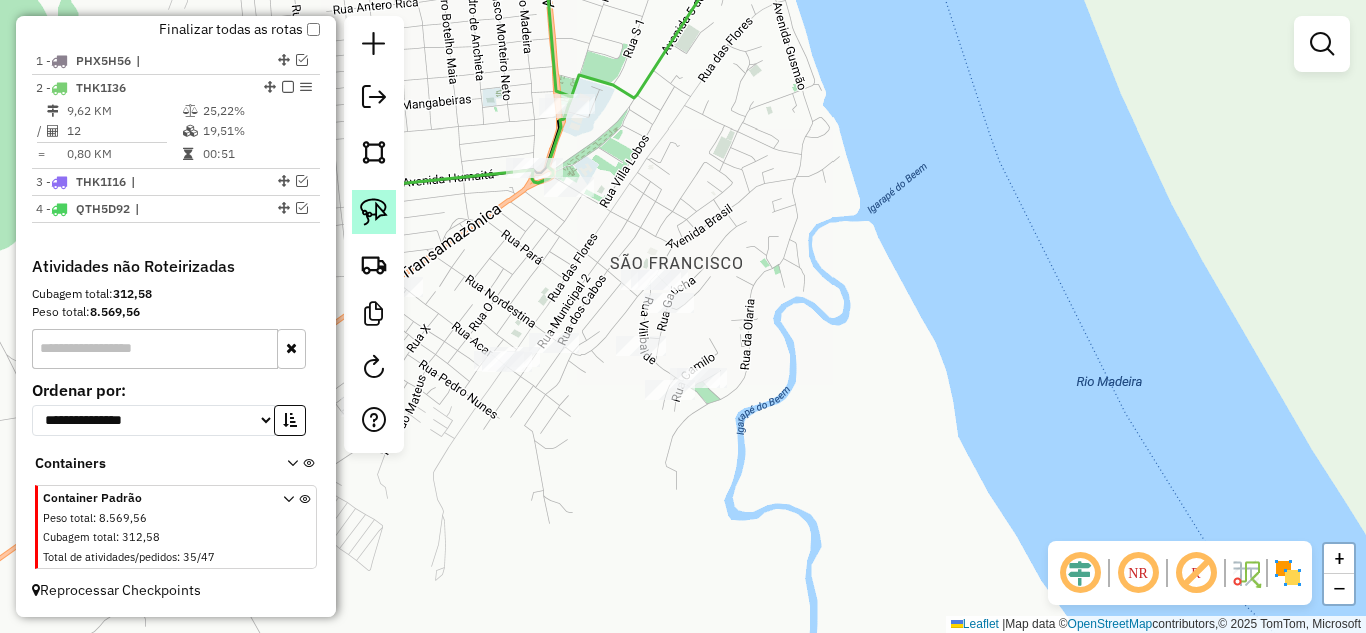 click 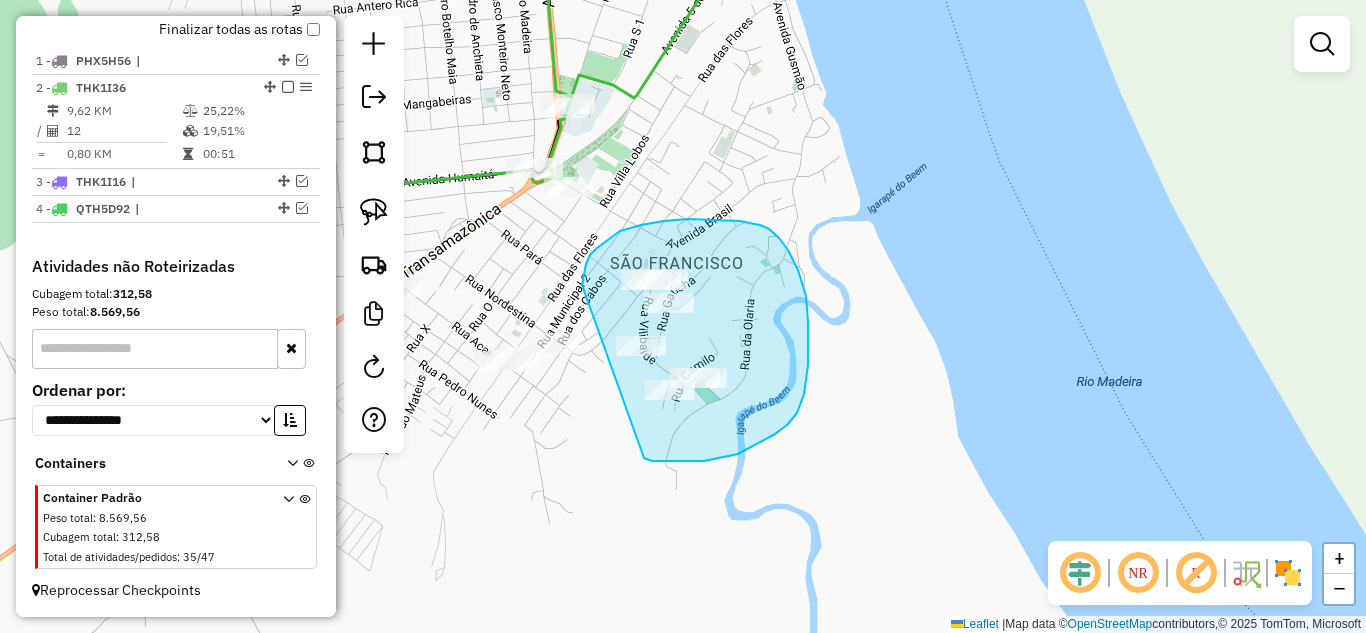 drag, startPoint x: 582, startPoint y: 285, endPoint x: 645, endPoint y: 446, distance: 172.88725 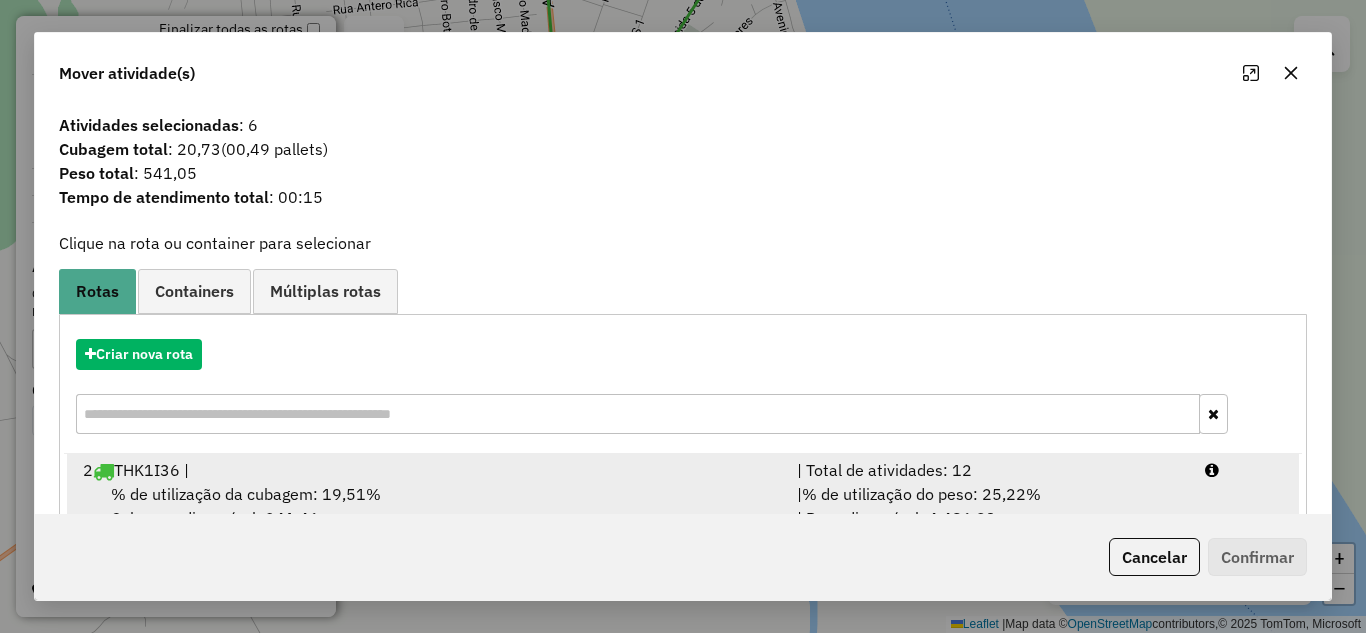 click on "|  % de utilização do peso: 25,22%  | Peso disponível: 4.486,93" at bounding box center [989, 506] 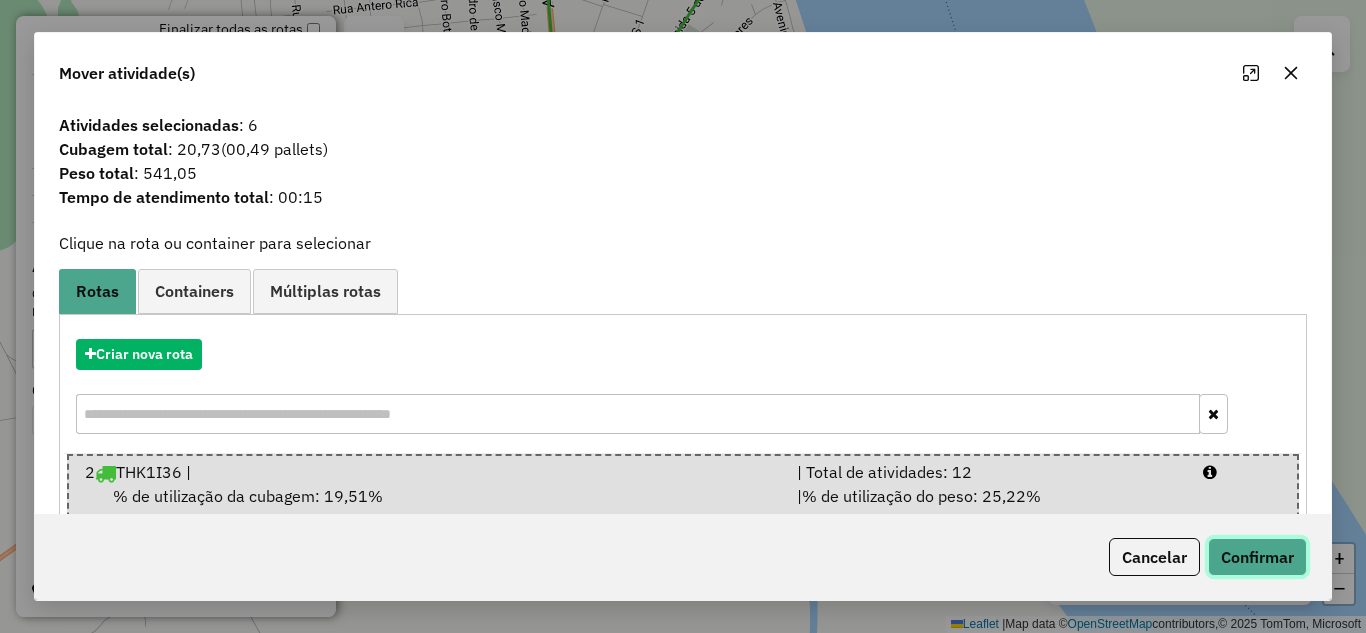 click on "Confirmar" 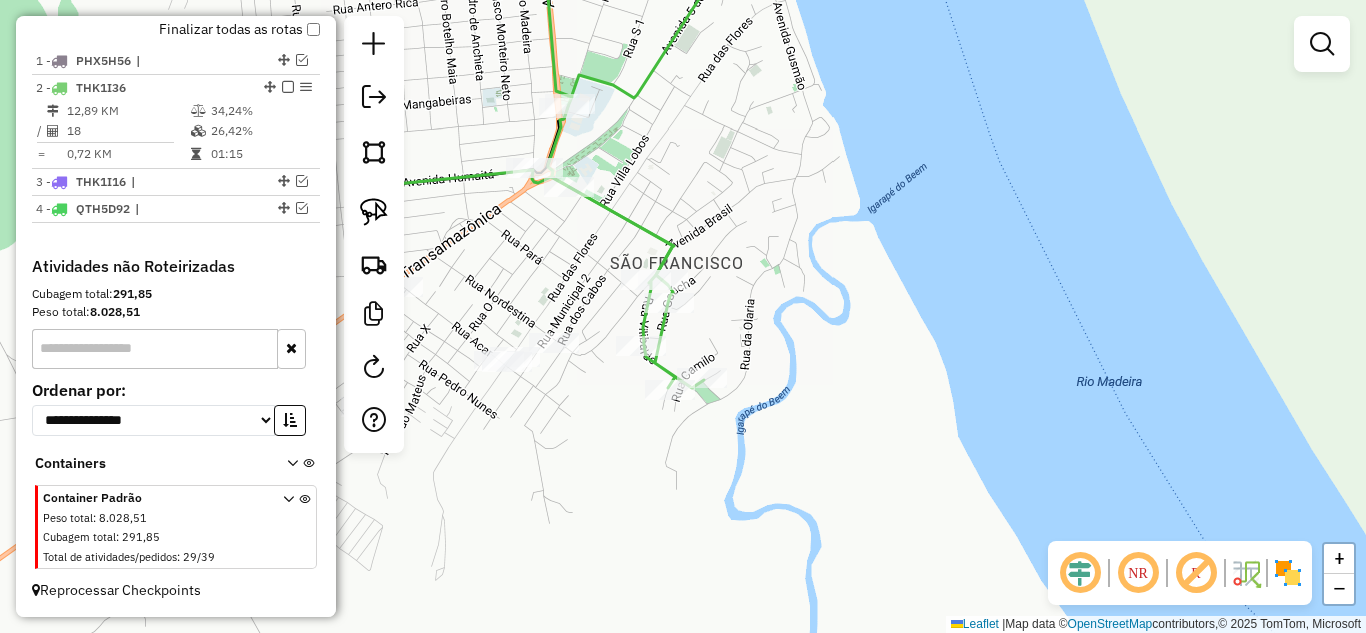 click at bounding box center [288, 87] 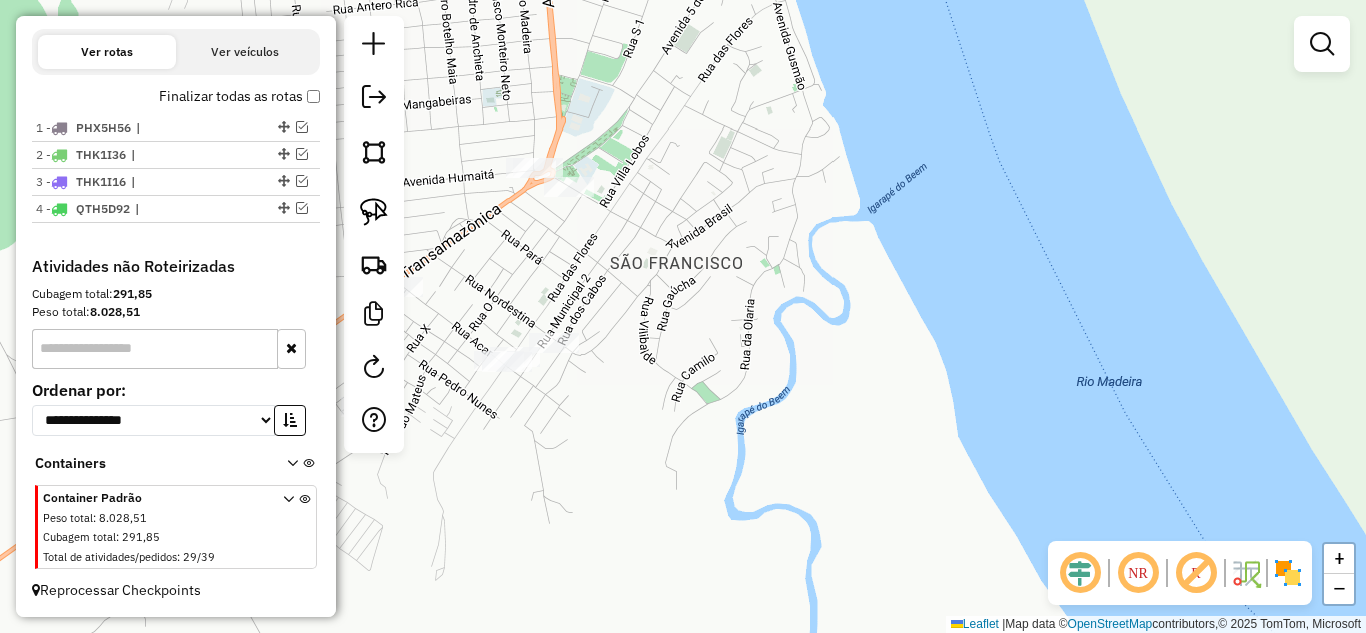 scroll, scrollTop: 675, scrollLeft: 0, axis: vertical 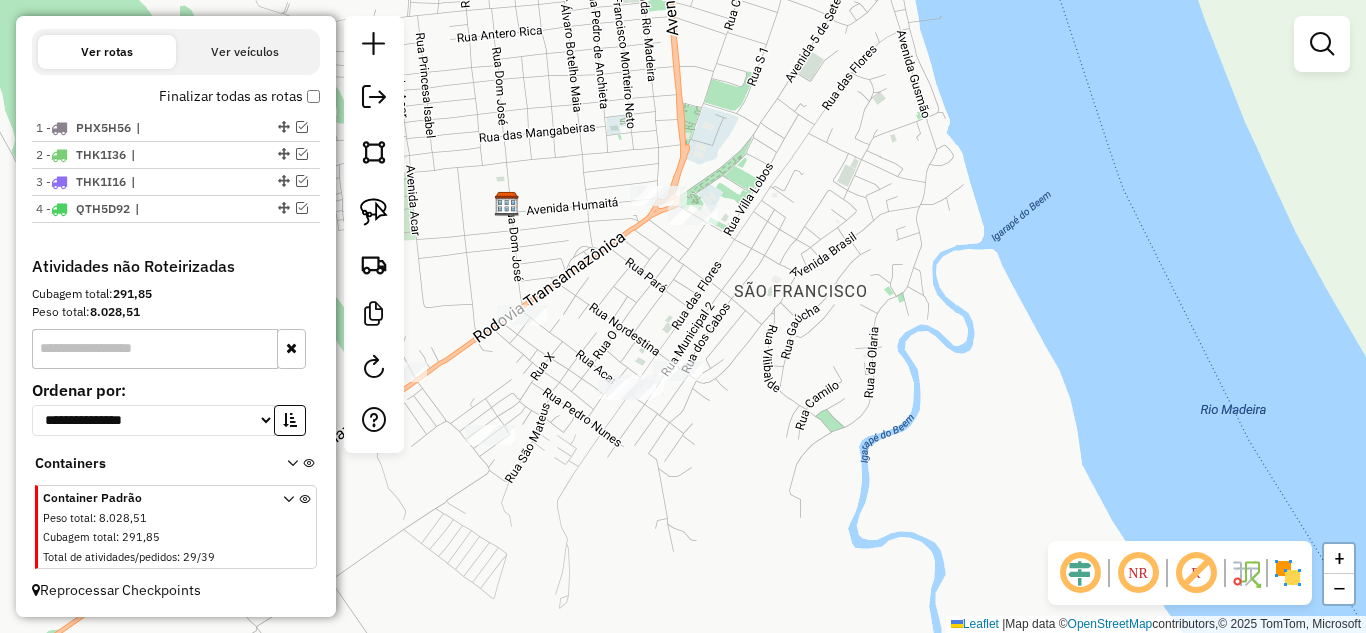 drag, startPoint x: 689, startPoint y: 314, endPoint x: 706, endPoint y: 317, distance: 17.262676 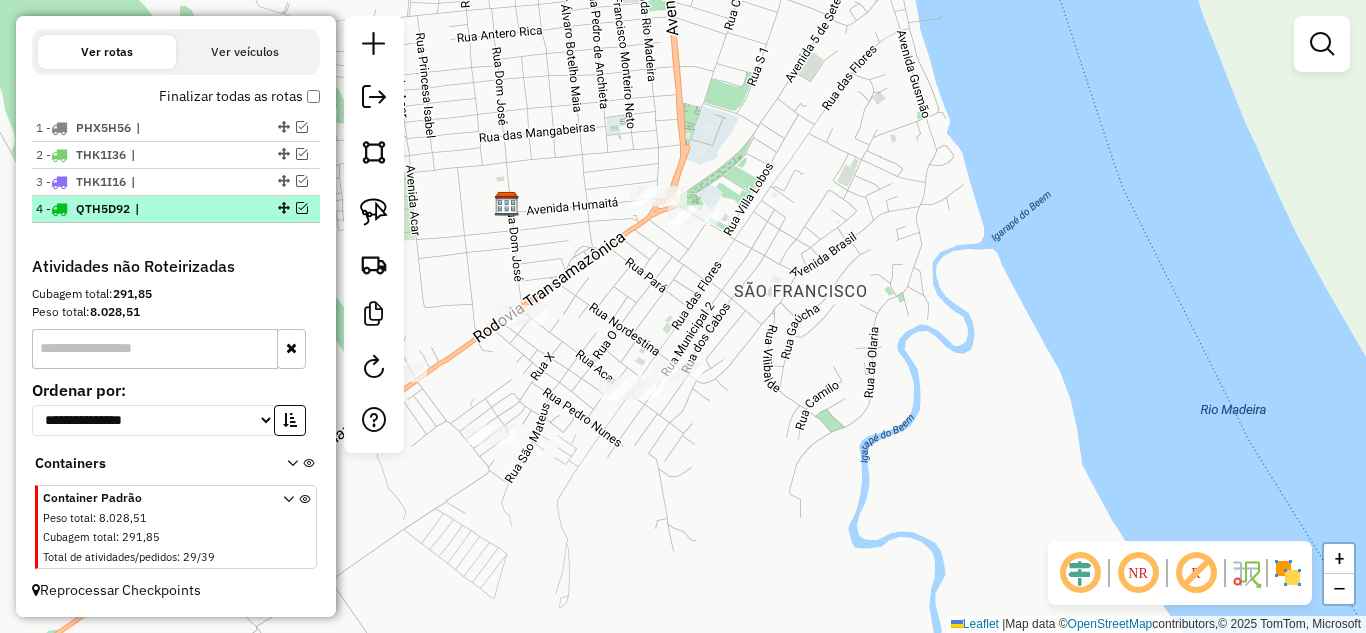 click at bounding box center [302, 208] 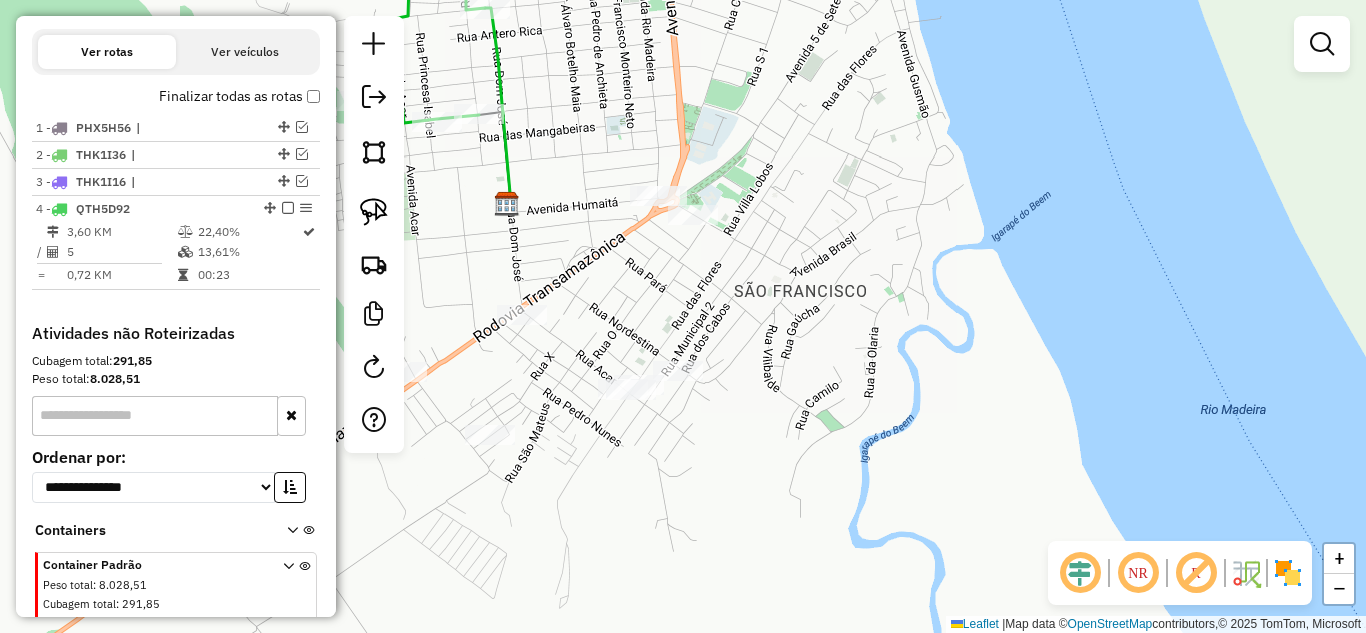 scroll, scrollTop: 742, scrollLeft: 0, axis: vertical 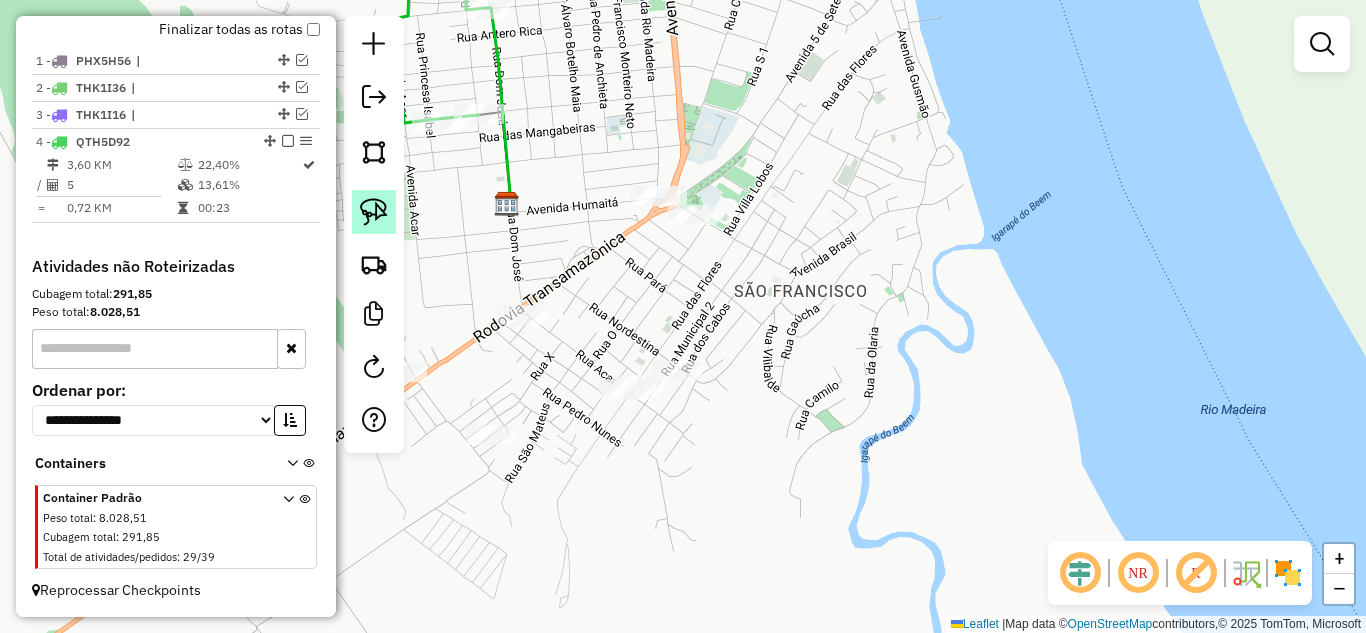 click 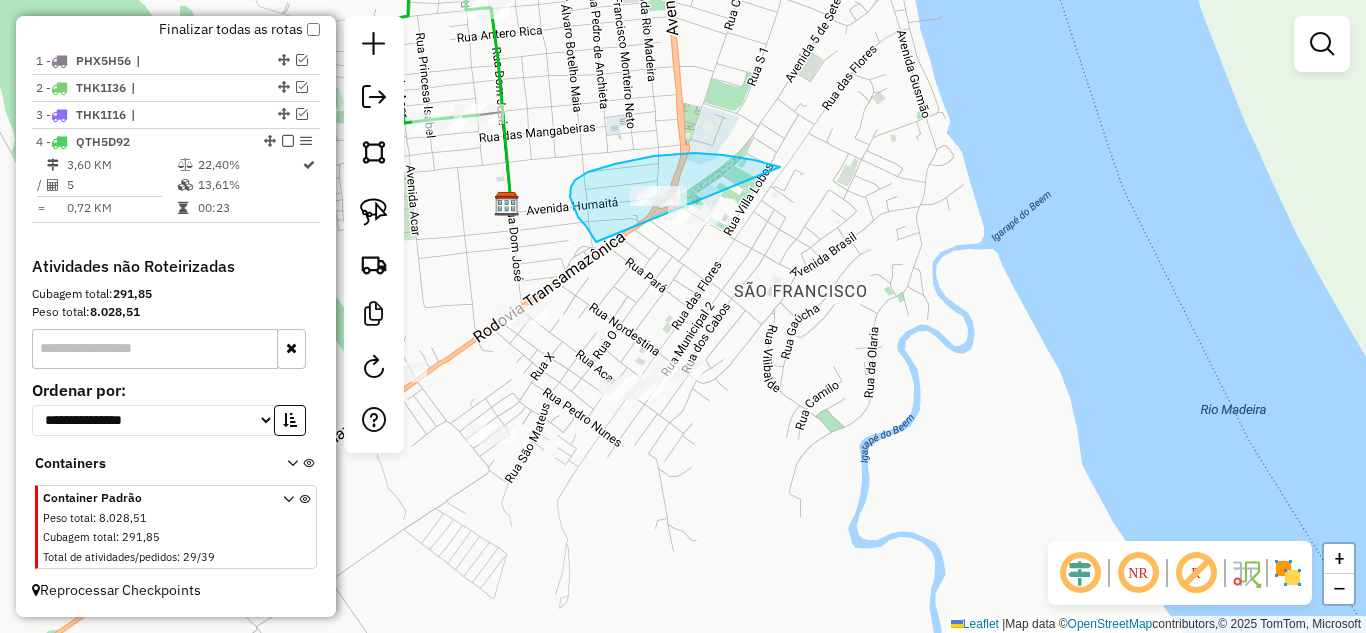 drag, startPoint x: 596, startPoint y: 242, endPoint x: 786, endPoint y: 271, distance: 192.20041 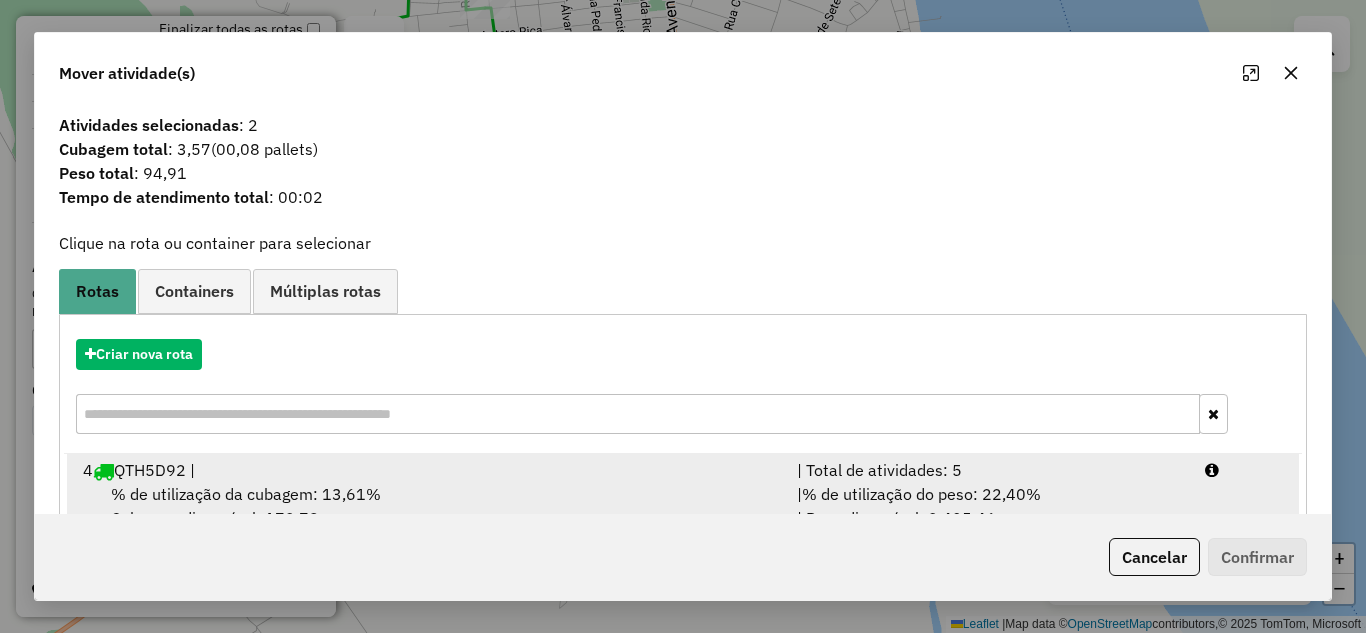 click on "| Total de atividades: 5" at bounding box center [989, 470] 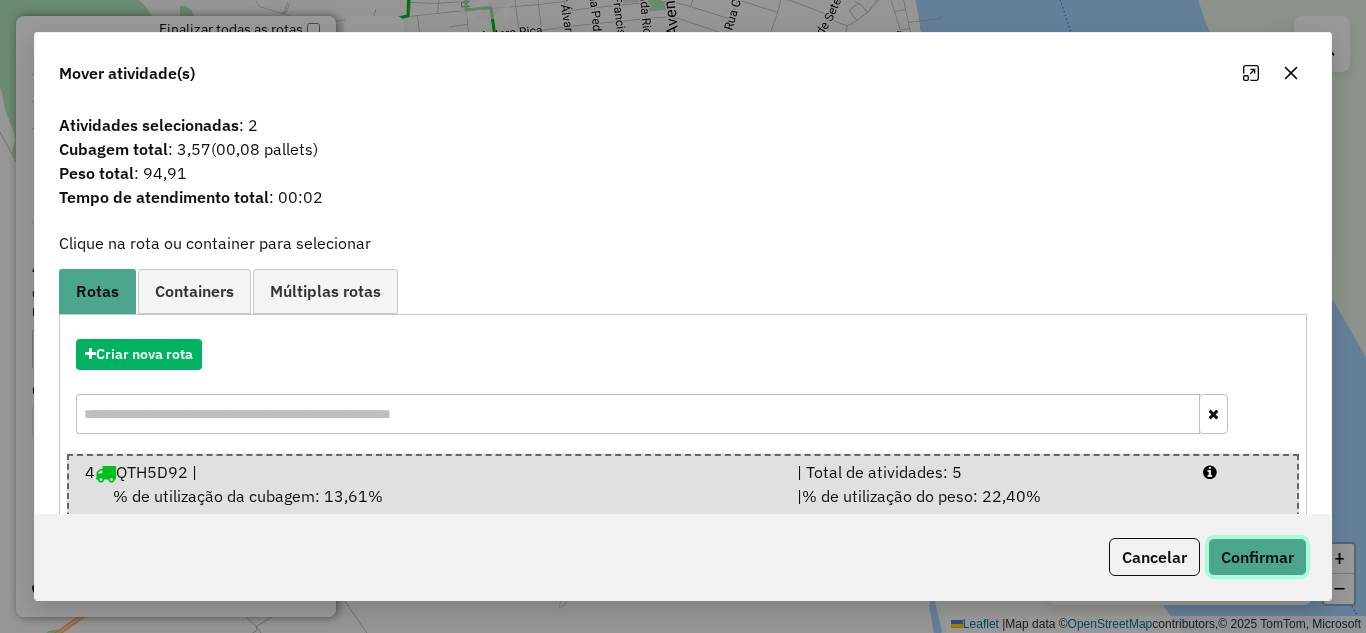 click on "Confirmar" 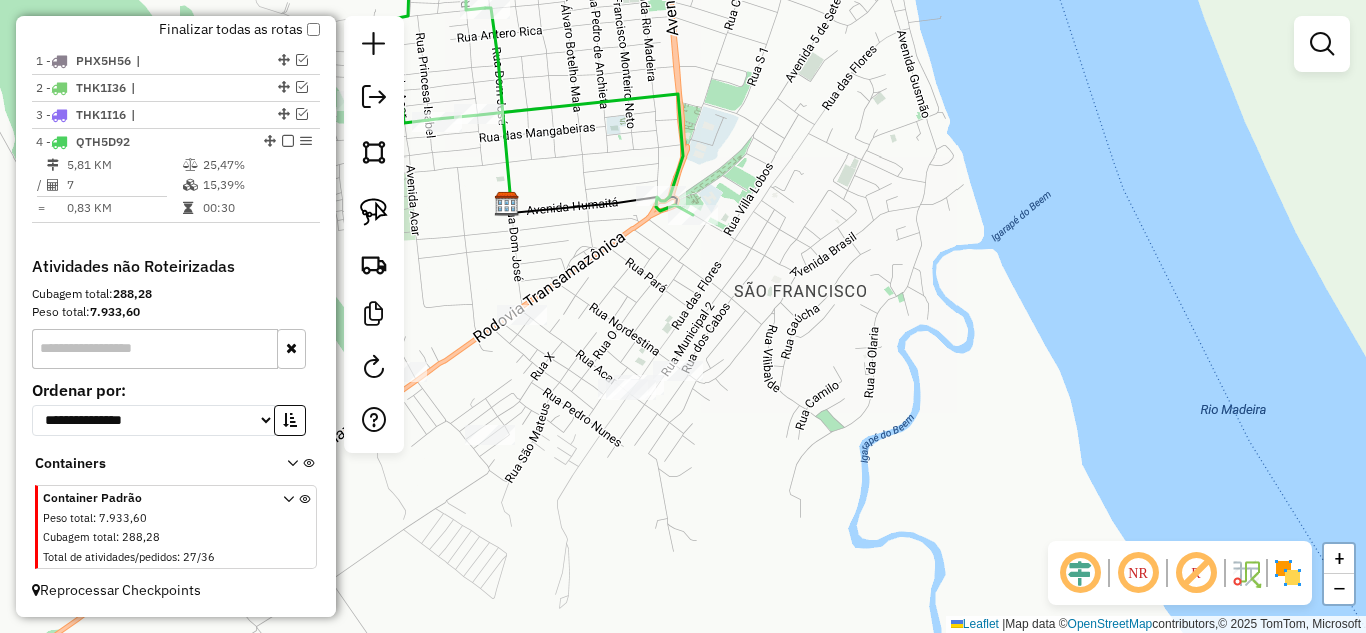 drag, startPoint x: 771, startPoint y: 360, endPoint x: 905, endPoint y: 356, distance: 134.0597 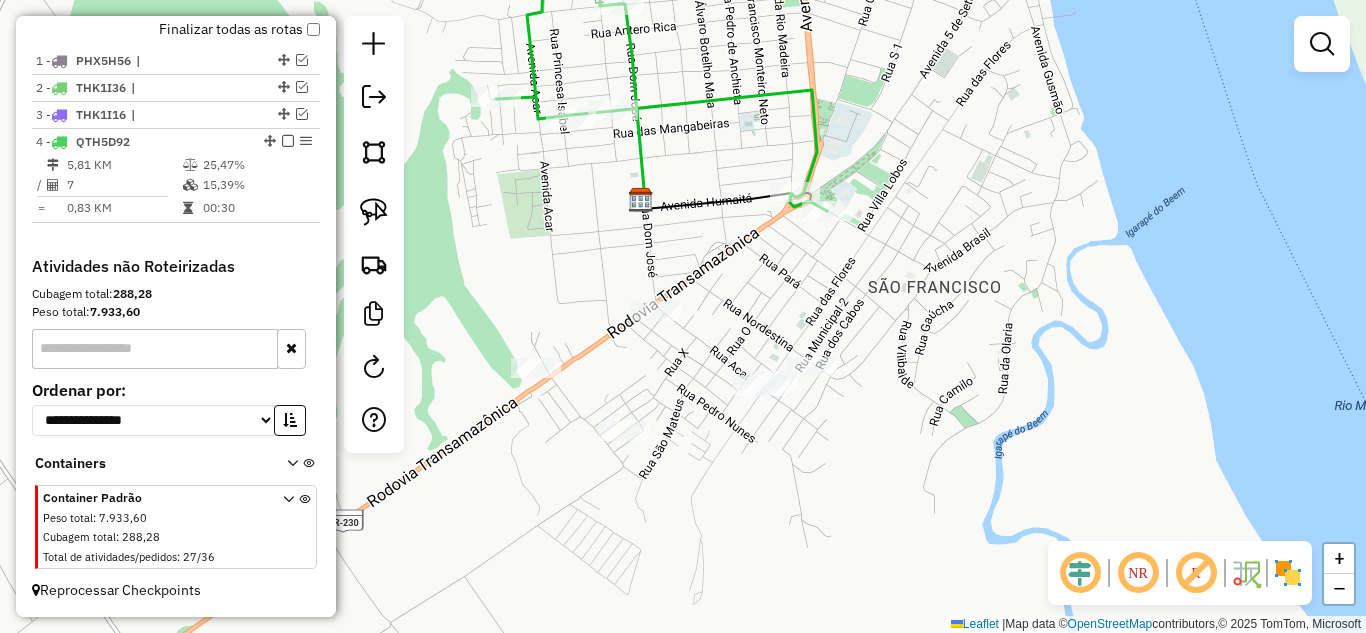 click on "Janela de atendimento Grade de atendimento Capacidade Transportadoras Veículos Cliente Pedidos  Rotas Selecione os dias de semana para filtrar as janelas de atendimento  Seg   Ter   Qua   Qui   Sex   Sáb   Dom  Informe o período da janela de atendimento: De: Até:  Filtrar exatamente a janela do cliente  Considerar janela de atendimento padrão  Selecione os dias de semana para filtrar as grades de atendimento  Seg   Ter   Qua   Qui   Sex   Sáb   Dom   Considerar clientes sem dia de atendimento cadastrado  Clientes fora do dia de atendimento selecionado Filtrar as atividades entre os valores definidos abaixo:  Peso mínimo:   Peso máximo:   Cubagem mínima:   Cubagem máxima:   De:   Até:  Filtrar as atividades entre o tempo de atendimento definido abaixo:  De:   Até:   Considerar capacidade total dos clientes não roteirizados Transportadora: Selecione um ou mais itens Tipo de veículo: Selecione um ou mais itens Veículo: Selecione um ou mais itens Motorista: Selecione um ou mais itens Nome: Rótulo:" 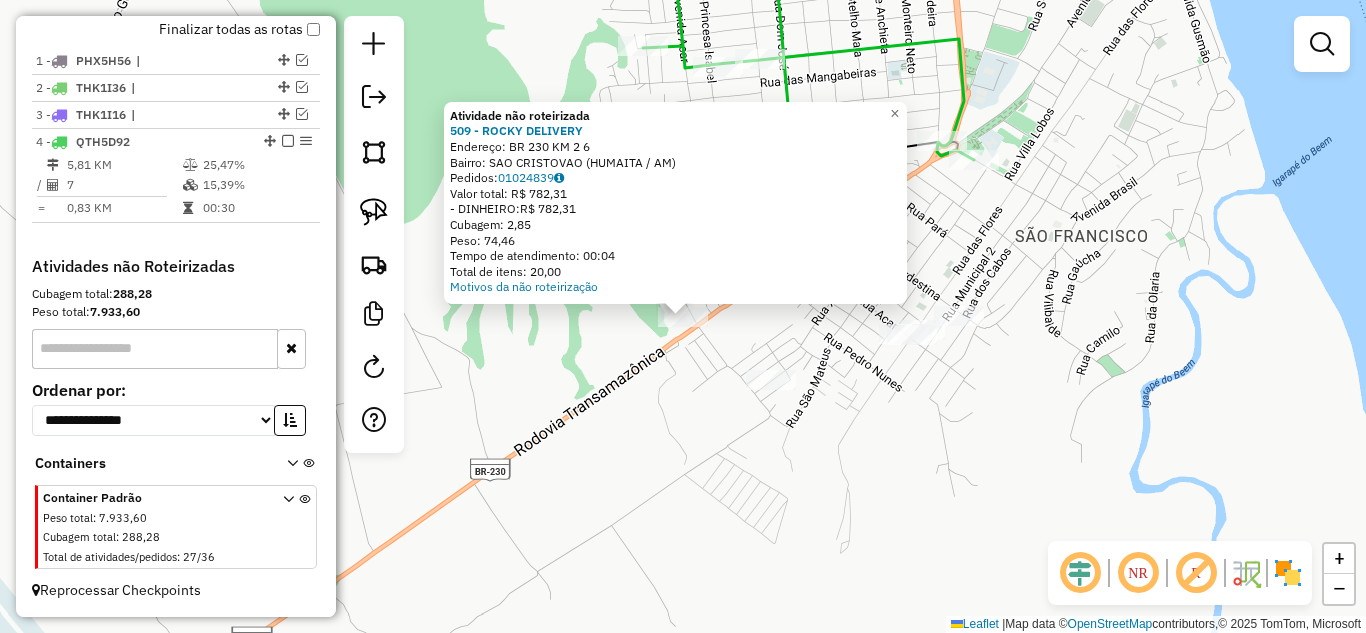 click on "Atividade não roteirizada 509 - [NAME]  Endereço:  BR 230  KM 2 [NUMBER]   Bairro: SAO CRISTOVAO ([CITY] / [STATE])   Pedidos:  01024839   Valor total: R$ 782,31   - DINHEIRO:  R$ 782,31   Cubagem: 2,85   Peso: 74,46   Tempo de atendimento: 00:04   Total de itens: 20,00  Motivos da não roteirização × Janela de atendimento Grade de atendimento Capacidade Transportadoras Veículos Cliente Pedidos  Rotas Selecione os dias de semana para filtrar as janelas de atendimento  Seg   Ter   Qua   Qui   Sex   Sáb   Dom  Informe o período da janela de atendimento: De: Até:  Filtrar exatamente a janela do cliente  Considerar janela de atendimento padrão  Selecione os dias de semana para filtrar as grades de atendimento  Seg   Ter   Qua   Qui   Sex   Sáb   Dom   Considerar clientes sem dia de atendimento cadastrado  Clientes fora do dia de atendimento selecionado Filtrar as atividades entre os valores definidos abaixo:  Peso mínimo:   Peso máximo:   Cubagem mínima:   Cubagem máxima:   De:   Até:  De:   Até:" 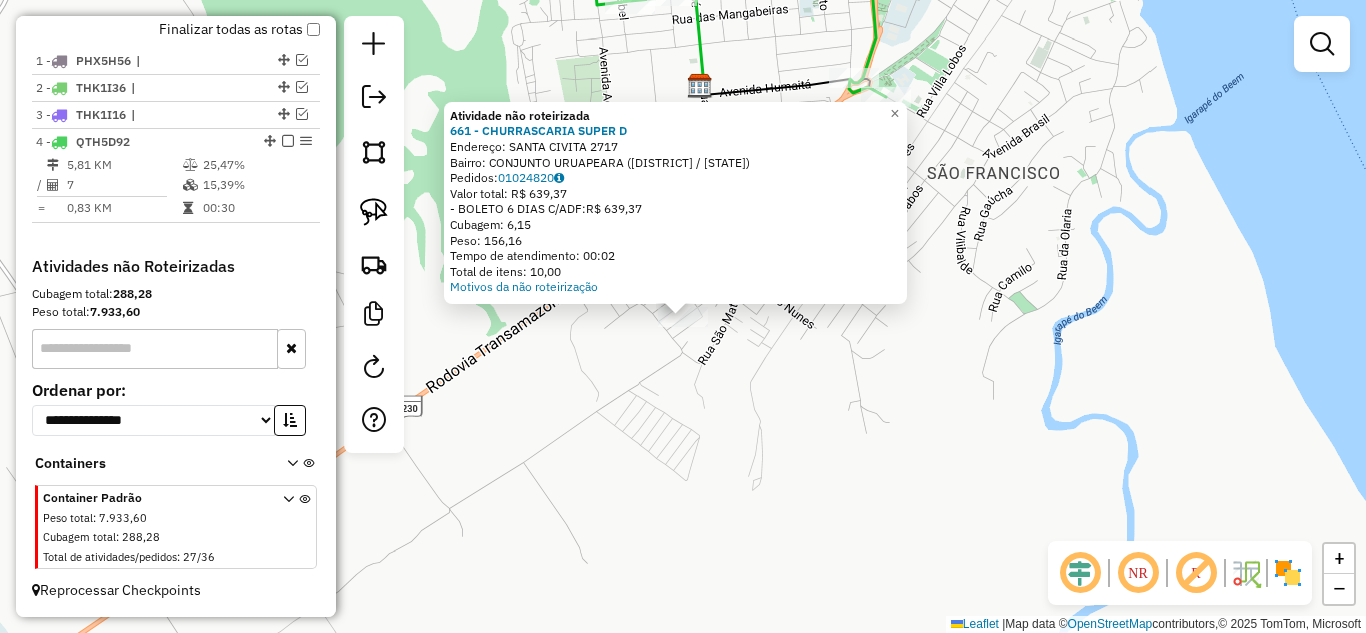 click on "Atividade não roteirizada 661 - CHURRASCARIA SUPER D  Endereço:  SANTA CIVITA 2717   Bairro: CONJUNTO URUAPEARA ([CITY] / [STATE])   Pedidos:  01024820   Valor total: R$ 639,37   - BOLETO 6 DIAS C/ADF:  R$ 639,37   Cubagem: 6,15   Peso: 156,16   Tempo de atendimento: 00:02   Total de itens: 10,00  Motivos da não roteirização × Janela de atendimento Grade de atendimento Capacidade Transportadoras Veículos Cliente Pedidos  Rotas Selecione os dias de semana para filtrar as janelas de atendimento  Seg   Ter   Qua   Qui   Sex   Sáb   Dom  Informe o período da janela de atendimento: De: Até:  Filtrar exatamente a janela do cliente  Considerar janela de atendimento padrão  Selecione os dias de semana para filtrar as grades de atendimento  Seg   Ter   Qua   Qui   Sex   Sáb   Dom   Considerar clientes sem dia de atendimento cadastrado  Clientes fora do dia de atendimento selecionado Filtrar as atividades entre os valores definidos abaixo:  Peso mínimo:   Peso máximo:   Cubagem mínima:   Cubagem máxima:  +" 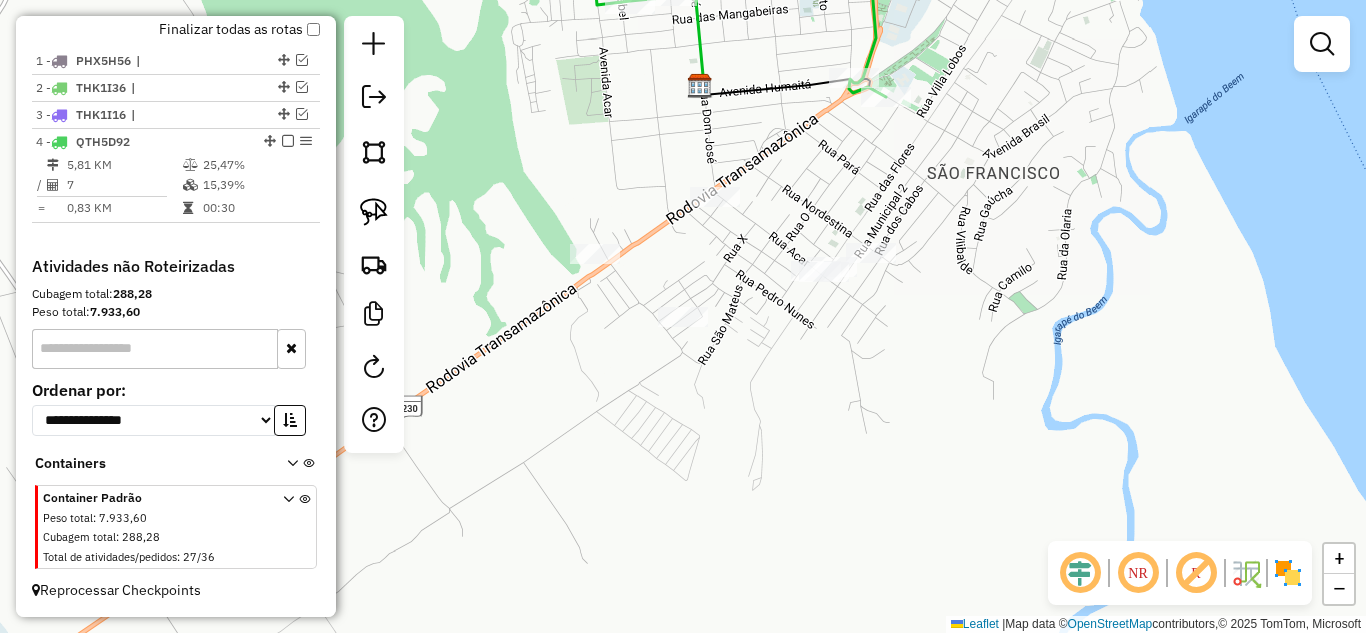 click 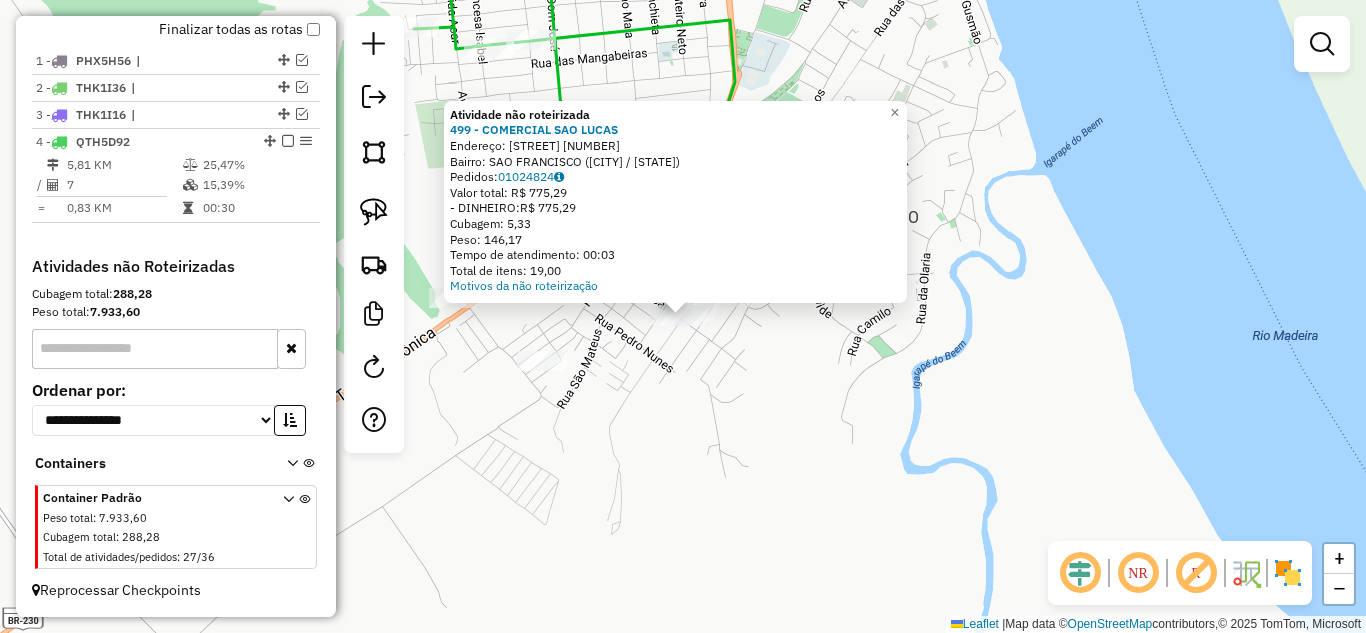 click on "Atividade não roteirizada 499 - COMERCIAL SAO LUCAS  Endereço:  Sao Francisco 1319   Bairro: SAO FRANCISCO ([CITY] / [STATE])   Pedidos:  01024824   Valor total: R$ 775,29   - DINHEIRO:  R$ 775,29   Cubagem: 5,33   Peso: 146,17   Tempo de atendimento: 00:03   Total de itens: 19,00  Motivos da não roteirização × Janela de atendimento Grade de atendimento Capacidade Transportadoras Veículos Cliente Pedidos  Rotas Selecione os dias de semana para filtrar as janelas de atendimento  Seg   Ter   Qua   Qui   Sex   Sáb   Dom  Informe o período da janela de atendimento: De: Até:  Filtrar exatamente a janela do cliente  Considerar janela de atendimento padrão  Selecione os dias de semana para filtrar as grades de atendimento  Seg   Ter   Qua   Qui   Sex   Sáb   Dom   Considerar clientes sem dia de atendimento cadastrado  Clientes fora do dia de atendimento selecionado Filtrar as atividades entre os valores definidos abaixo:  Peso mínimo:   Peso máximo:   Cubagem mínima:   Cubagem máxima:   De:   Até:  De:" 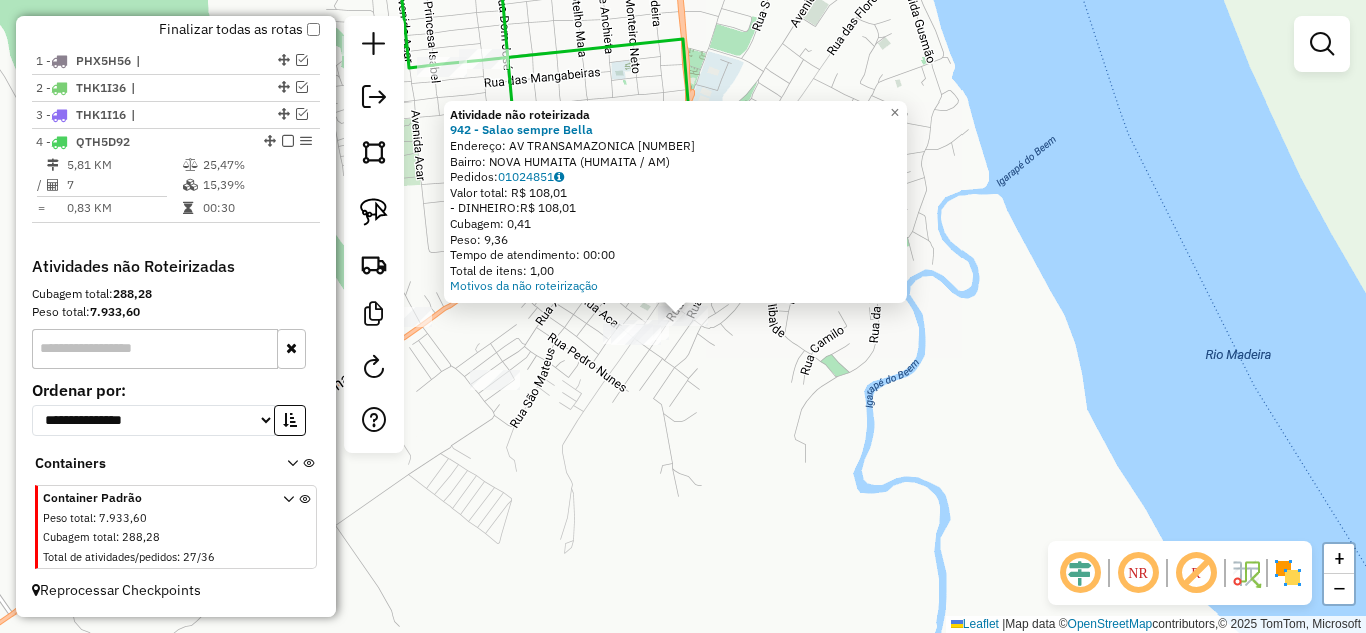 click on "Atividade não roteirizada 942 - Salao sempre Bella  Endereço:  AV TRANSAMAZONICA [NUMBER]   Bairro: NOVA HUMAITA ([STATE])   Pedidos:  01024851   Valor total: R$ 108,01   - DINHEIRO:  R$ 108,01   Cubagem: 0,41   Peso: 9,36   Tempo de atendimento: 00:00   Total de itens: 1,00  Motivos da não roteirização × Janela de atendimento Grade de atendimento Capacidade Transportadoras Veículos Cliente Pedidos  Rotas Selecione os dias de semana para filtrar as janelas de atendimento  Seg   Ter   Qua   Qui   Sex   Sáb   Dom  Informe o período da janela de atendimento: De: Até:  Filtrar exatamente a janela do cliente  Considerar janela de atendimento padrão  Selecione os dias de semana para filtrar as grades de atendimento  Seg   Ter   Qua   Qui   Sex   Sáb   Dom   Considerar clientes sem dia de atendimento cadastrado  Clientes fora do dia de atendimento selecionado Filtrar as atividades entre os valores definidos abaixo:  Peso mínimo:   Peso máximo:   Cubagem mínima:   Cubagem máxima:   De:   Até:   De:" 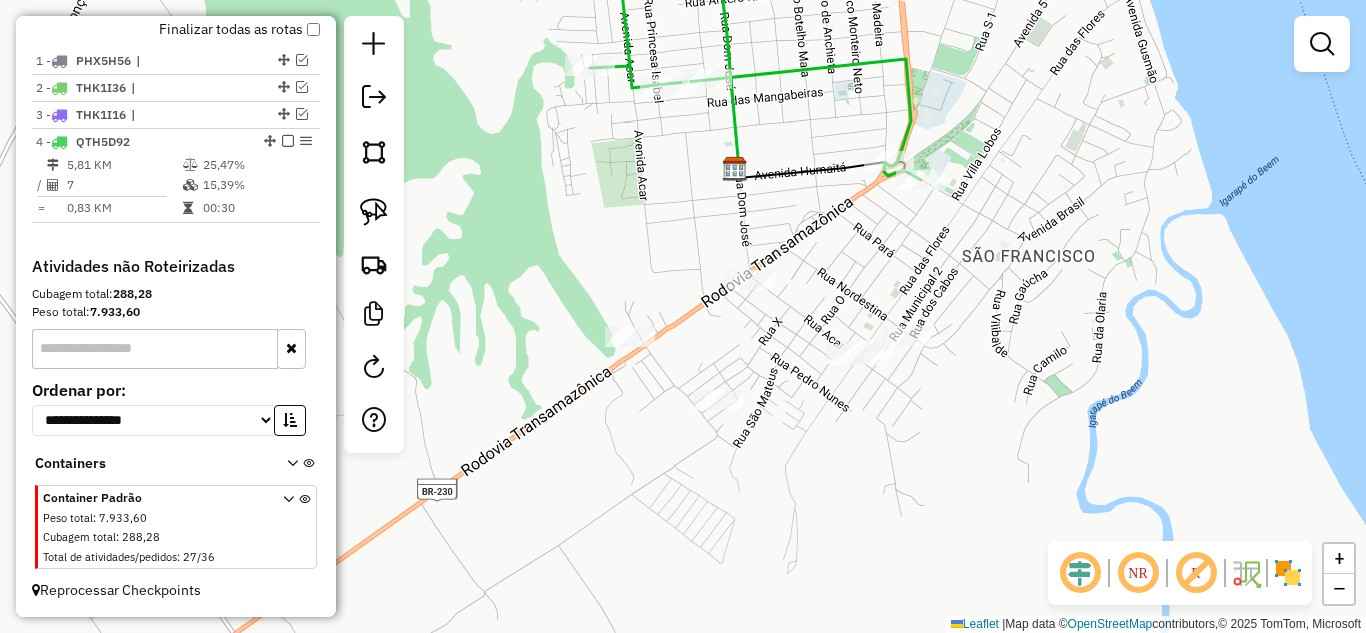 drag, startPoint x: 772, startPoint y: 428, endPoint x: 909, endPoint y: 439, distance: 137.4409 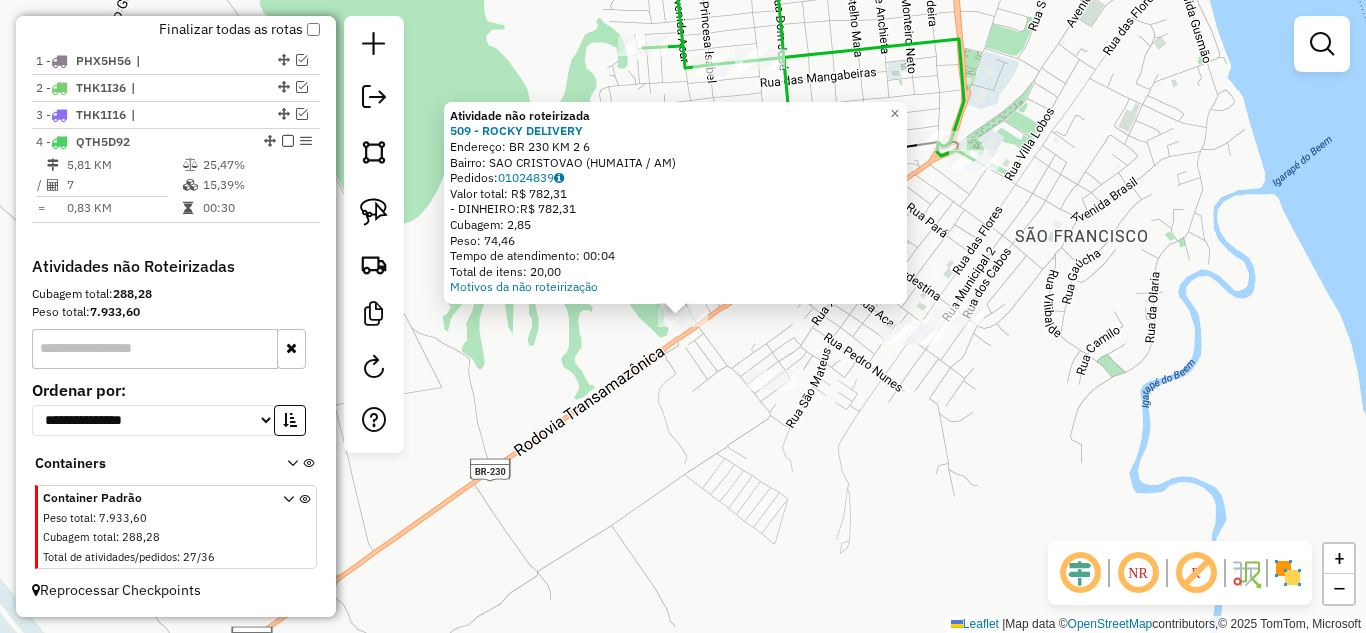 click on "Atividade não roteirizada 509 - [NAME]  Endereço:  BR 230  KM 2 [NUMBER]   Bairro: SAO CRISTOVAO ([CITY] / [STATE])   Pedidos:  01024839   Valor total: R$ 782,31   - DINHEIRO:  R$ 782,31   Cubagem: 2,85   Peso: 74,46   Tempo de atendimento: 00:04   Total de itens: 20,00  Motivos da não roteirização × Janela de atendimento Grade de atendimento Capacidade Transportadoras Veículos Cliente Pedidos  Rotas Selecione os dias de semana para filtrar as janelas de atendimento  Seg   Ter   Qua   Qui   Sex   Sáb   Dom  Informe o período da janela de atendimento: De: Até:  Filtrar exatamente a janela do cliente  Considerar janela de atendimento padrão  Selecione os dias de semana para filtrar as grades de atendimento  Seg   Ter   Qua   Qui   Sex   Sáb   Dom   Considerar clientes sem dia de atendimento cadastrado  Clientes fora do dia de atendimento selecionado Filtrar as atividades entre os valores definidos abaixo:  Peso mínimo:   Peso máximo:   Cubagem mínima:   Cubagem máxima:   De:   Até:  De:   Até:" 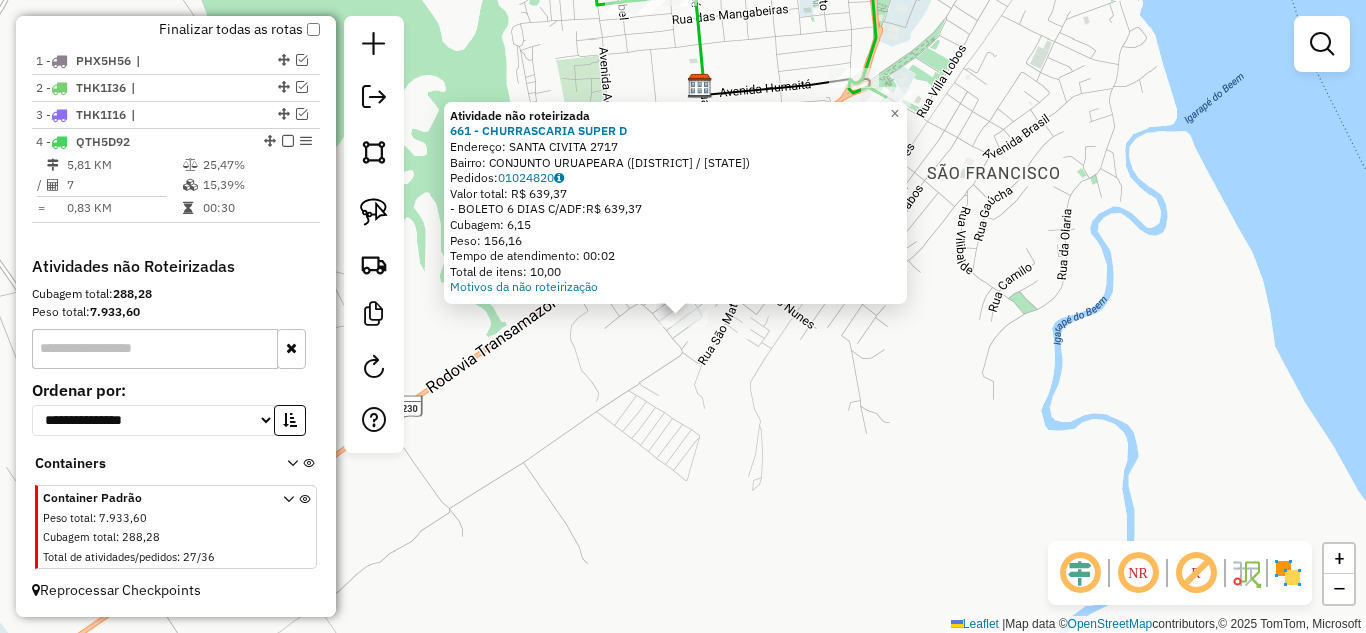 click on "Atividade não roteirizada 661 - CHURRASCARIA SUPER D  Endereço:  SANTA CIVITA 2717   Bairro: CONJUNTO URUAPEARA ([CITY] / [STATE])   Pedidos:  01024820   Valor total: R$ 639,37   - BOLETO 6 DIAS C/ADF:  R$ 639,37   Cubagem: 6,15   Peso: 156,16   Tempo de atendimento: 00:02   Total de itens: 10,00  Motivos da não roteirização × Janela de atendimento Grade de atendimento Capacidade Transportadoras Veículos Cliente Pedidos  Rotas Selecione os dias de semana para filtrar as janelas de atendimento  Seg   Ter   Qua   Qui   Sex   Sáb   Dom  Informe o período da janela de atendimento: De: Até:  Filtrar exatamente a janela do cliente  Considerar janela de atendimento padrão  Selecione os dias de semana para filtrar as grades de atendimento  Seg   Ter   Qua   Qui   Sex   Sáb   Dom   Considerar clientes sem dia de atendimento cadastrado  Clientes fora do dia de atendimento selecionado Filtrar as atividades entre os valores definidos abaixo:  Peso mínimo:   Peso máximo:   Cubagem mínima:   Cubagem máxima:  +" 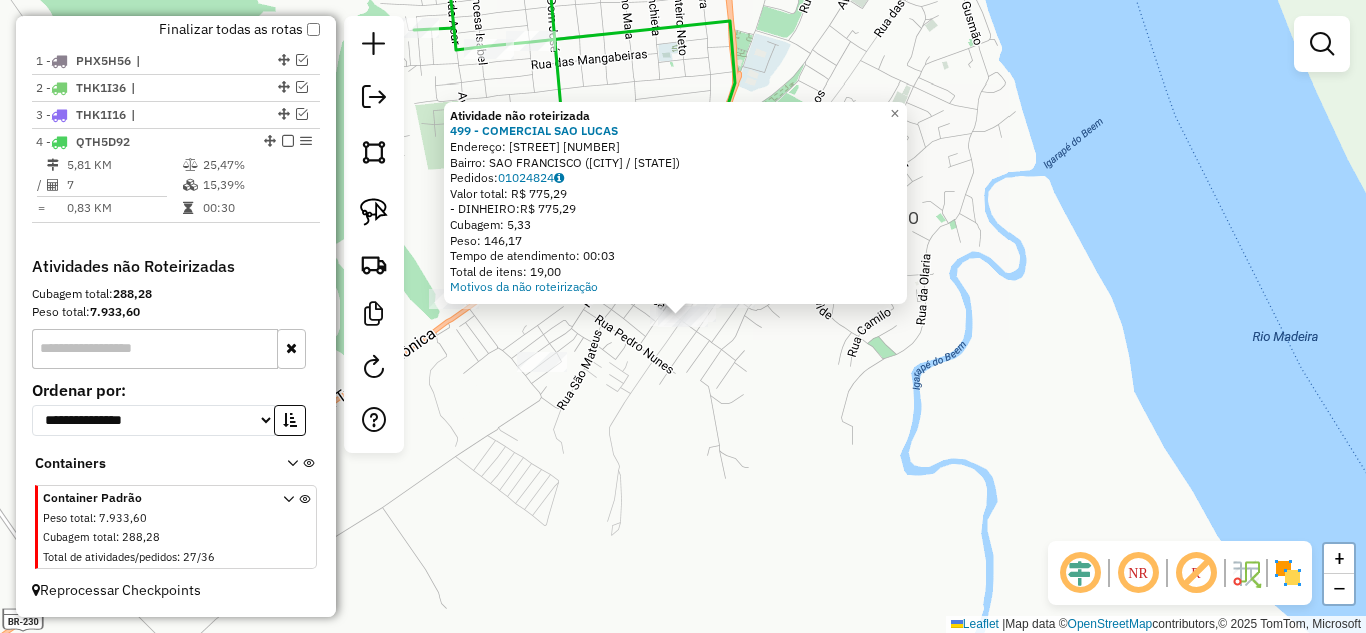 click on "Atividade não roteirizada 499 - COMERCIAL SAO LUCAS  Endereço:  Sao Francisco 1319   Bairro: SAO FRANCISCO ([CITY] / [STATE])   Pedidos:  01024824   Valor total: R$ 775,29   - DINHEIRO:  R$ 775,29   Cubagem: 5,33   Peso: 146,17   Tempo de atendimento: 00:03   Total de itens: 19,00  Motivos da não roteirização × Janela de atendimento Grade de atendimento Capacidade Transportadoras Veículos Cliente Pedidos  Rotas Selecione os dias de semana para filtrar as janelas de atendimento  Seg   Ter   Qua   Qui   Sex   Sáb   Dom  Informe o período da janela de atendimento: De: Até:  Filtrar exatamente a janela do cliente  Considerar janela de atendimento padrão  Selecione os dias de semana para filtrar as grades de atendimento  Seg   Ter   Qua   Qui   Sex   Sáb   Dom   Considerar clientes sem dia de atendimento cadastrado  Clientes fora do dia de atendimento selecionado Filtrar as atividades entre os valores definidos abaixo:  Peso mínimo:   Peso máximo:   Cubagem mínima:   Cubagem máxima:   De:   Até:  De:" 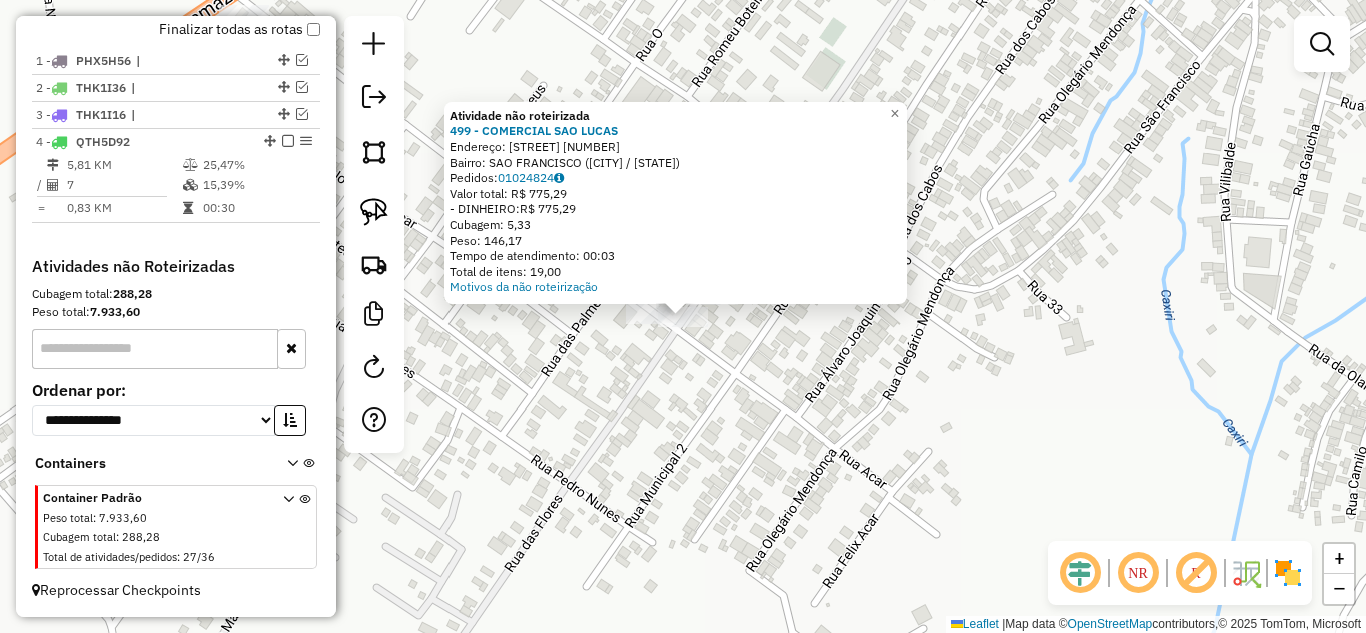 click on "Atividade não roteirizada 499 - COMERCIAL SAO LUCAS  Endereço:  Sao Francisco 1319   Bairro: SAO FRANCISCO ([CITY] / [STATE])   Pedidos:  01024824   Valor total: R$ 775,29   - DINHEIRO:  R$ 775,29   Cubagem: 5,33   Peso: 146,17   Tempo de atendimento: 00:03   Total de itens: 19,00  Motivos da não roteirização × Janela de atendimento Grade de atendimento Capacidade Transportadoras Veículos Cliente Pedidos  Rotas Selecione os dias de semana para filtrar as janelas de atendimento  Seg   Ter   Qua   Qui   Sex   Sáb   Dom  Informe o período da janela de atendimento: De: Até:  Filtrar exatamente a janela do cliente  Considerar janela de atendimento padrão  Selecione os dias de semana para filtrar as grades de atendimento  Seg   Ter   Qua   Qui   Sex   Sáb   Dom   Considerar clientes sem dia de atendimento cadastrado  Clientes fora do dia de atendimento selecionado Filtrar as atividades entre os valores definidos abaixo:  Peso mínimo:   Peso máximo:   Cubagem mínima:   Cubagem máxima:   De:   Até:  De:" 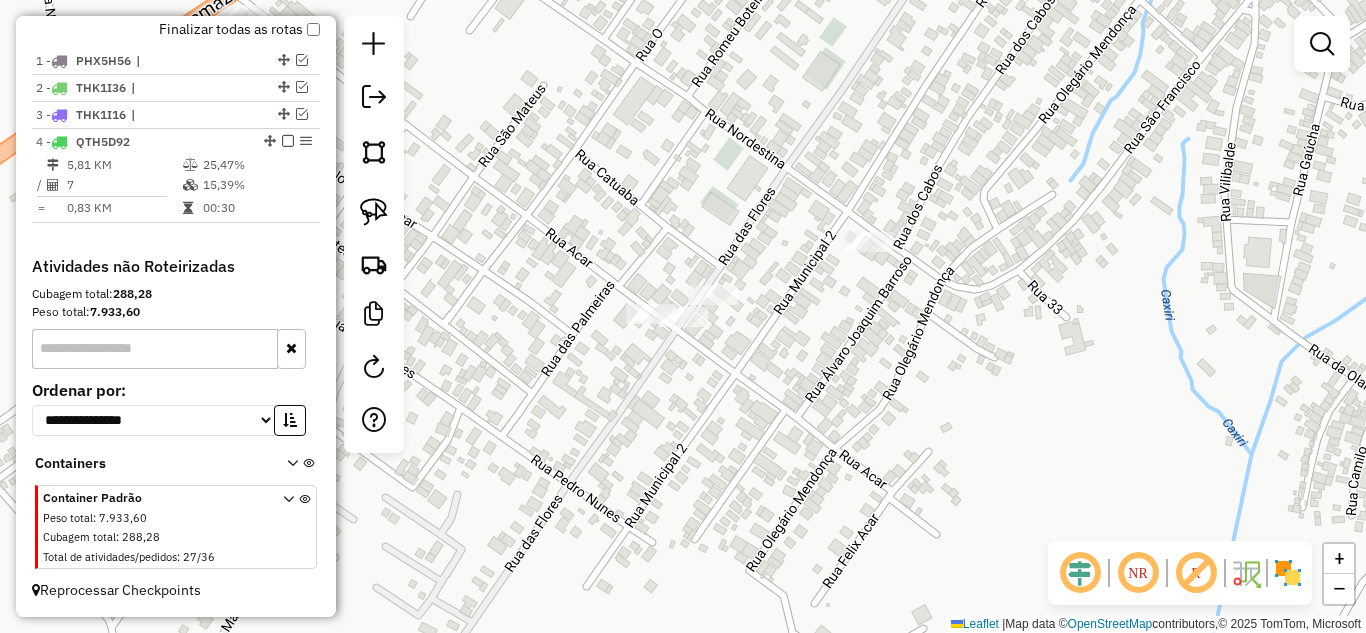 click 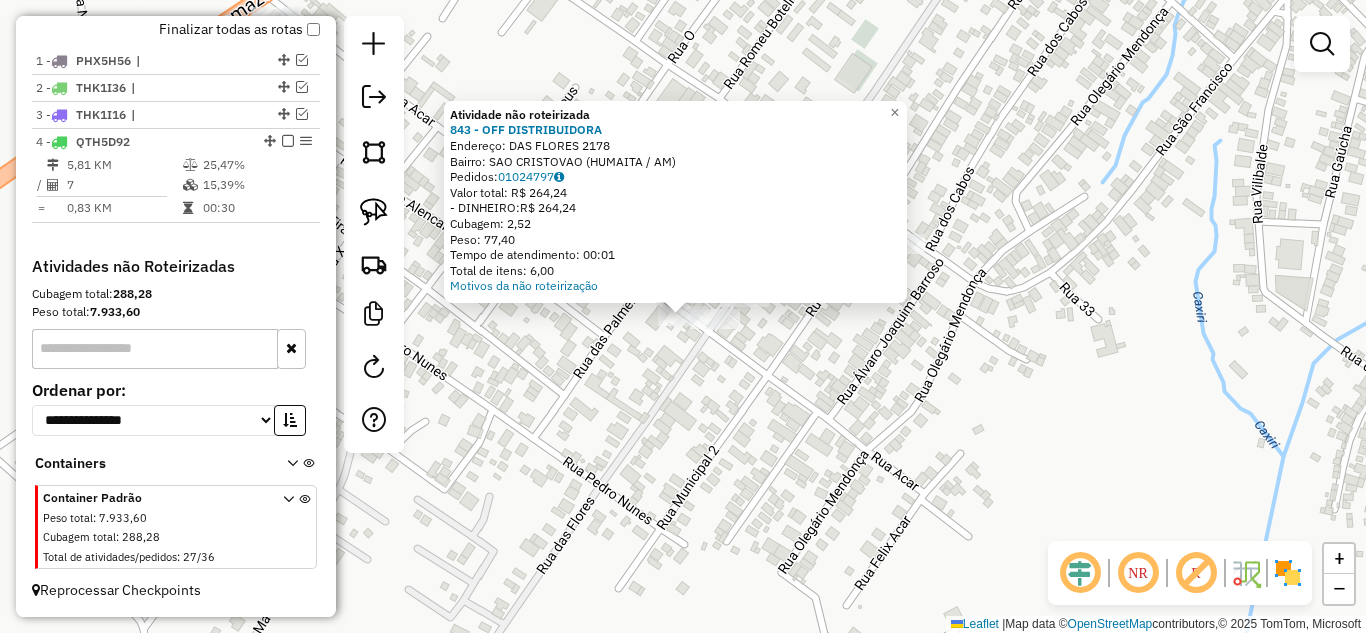 click on "Atividade não roteirizada 843 - OFF DISTRIBUIDORA  Endereço:  DAS FLORES 2178   Bairro: SAO CRISTOVAO ([DISTRICT] / [STATE])   Pedidos:  01024797   Valor total: R$ 264,24   - DINHEIRO:  R$ 264,24   Cubagem: 2,52   Peso: 77,40   Tempo de atendimento: 00:01   Total de itens: 6,00  Motivos da não roteirização × Janela de atendimento Grade de atendimento Capacidade Transportadoras Veículos Cliente Pedidos  Rotas Selecione os dias de semana para filtrar as janelas de atendimento  Seg   Ter   Qua   Qui   Sex   Sáb   Dom  Informe o período da janela de atendimento: De: Até:  Filtrar exatamente a janela do cliente  Considerar janela de atendimento padrão  Selecione os dias de semana para filtrar as grades de atendimento  Seg   Ter   Qua   Qui   Sex   Sáb   Dom   Considerar clientes sem dia de atendimento cadastrado  Cubagem máxima:   De:   Até:   De:  Nome:" 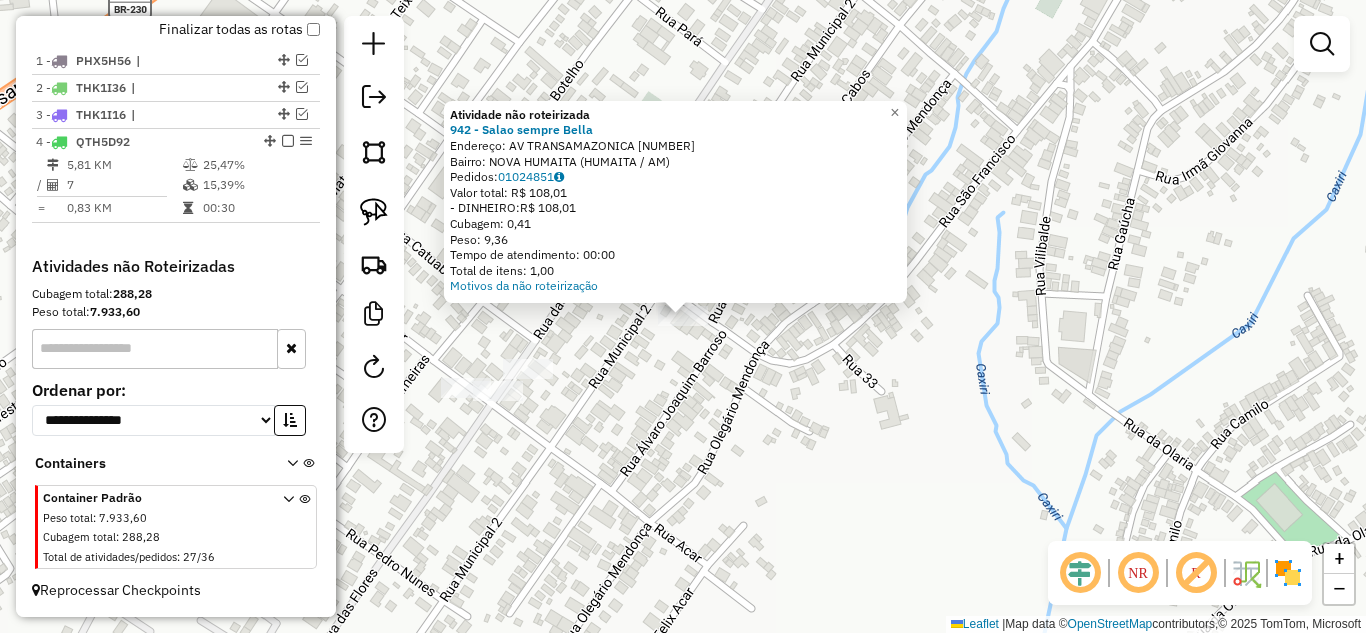 click on "Atividade não roteirizada 942 - Salao sempre Bella  Endereço:  AV TRANSAMAZONICA [NUMBER]   Bairro: NOVA HUMAITA ([STATE])   Pedidos:  01024851   Valor total: R$ 108,01   - DINHEIRO:  R$ 108,01   Cubagem: 0,41   Peso: 9,36   Tempo de atendimento: 00:00   Total de itens: 1,00  Motivos da não roteirização × Janela de atendimento Grade de atendimento Capacidade Transportadoras Veículos Cliente Pedidos  Rotas Selecione os dias de semana para filtrar as janelas de atendimento  Seg   Ter   Qua   Qui   Sex   Sáb   Dom  Informe o período da janela de atendimento: De: Até:  Filtrar exatamente a janela do cliente  Considerar janela de atendimento padrão  Selecione os dias de semana para filtrar as grades de atendimento  Seg   Ter   Qua   Qui   Sex   Sáb   Dom   Considerar clientes sem dia de atendimento cadastrado  Clientes fora do dia de atendimento selecionado Filtrar as atividades entre os valores definidos abaixo:  Peso mínimo:   Peso máximo:   Cubagem mínima:   Cubagem máxima:   De:   Até:   De:" 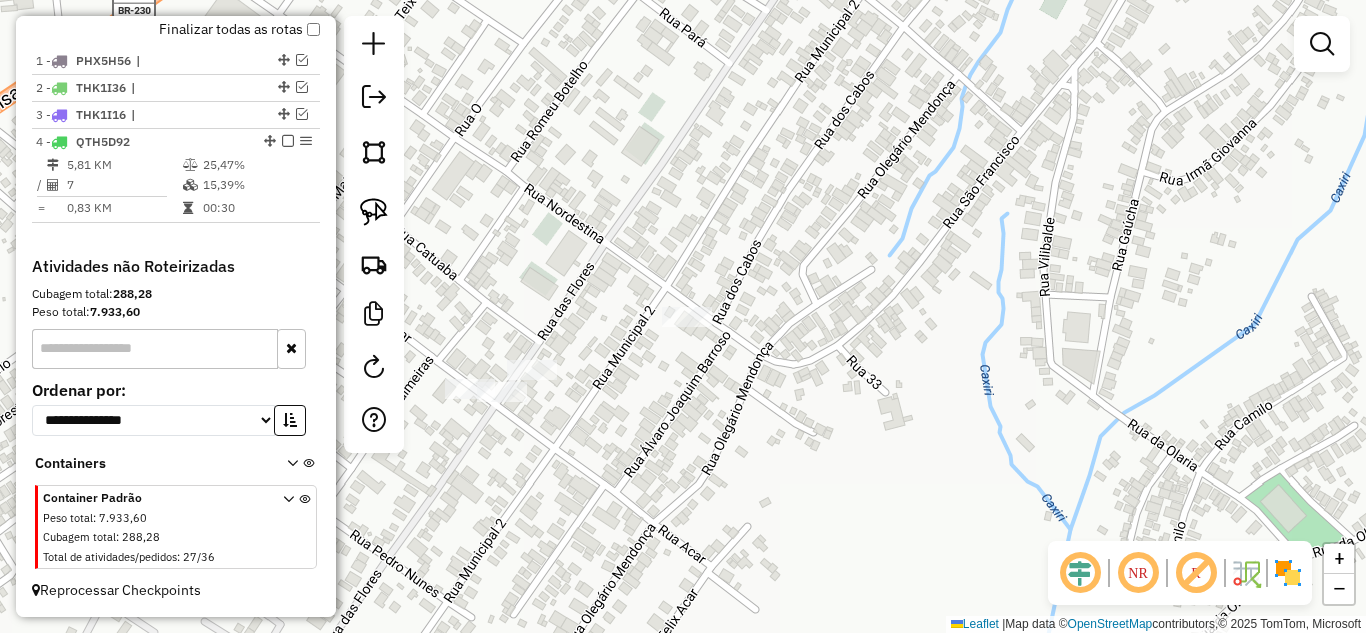 drag, startPoint x: 697, startPoint y: 392, endPoint x: 851, endPoint y: 410, distance: 155.04839 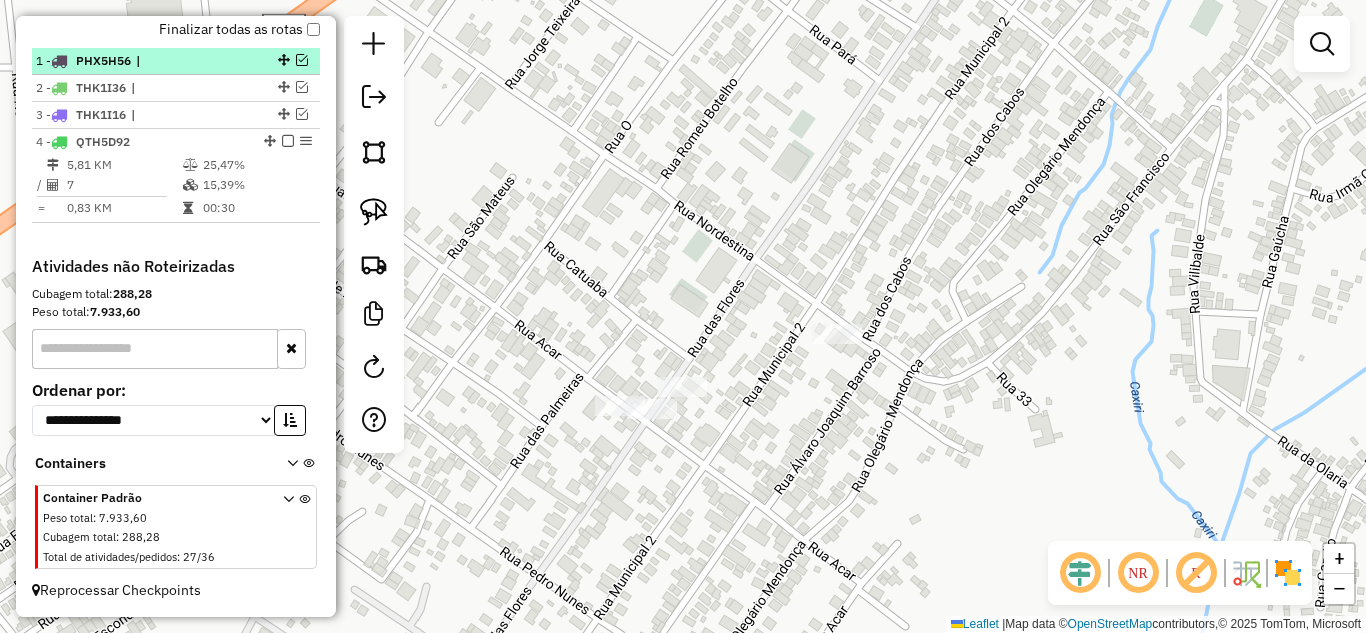 click at bounding box center (288, 141) 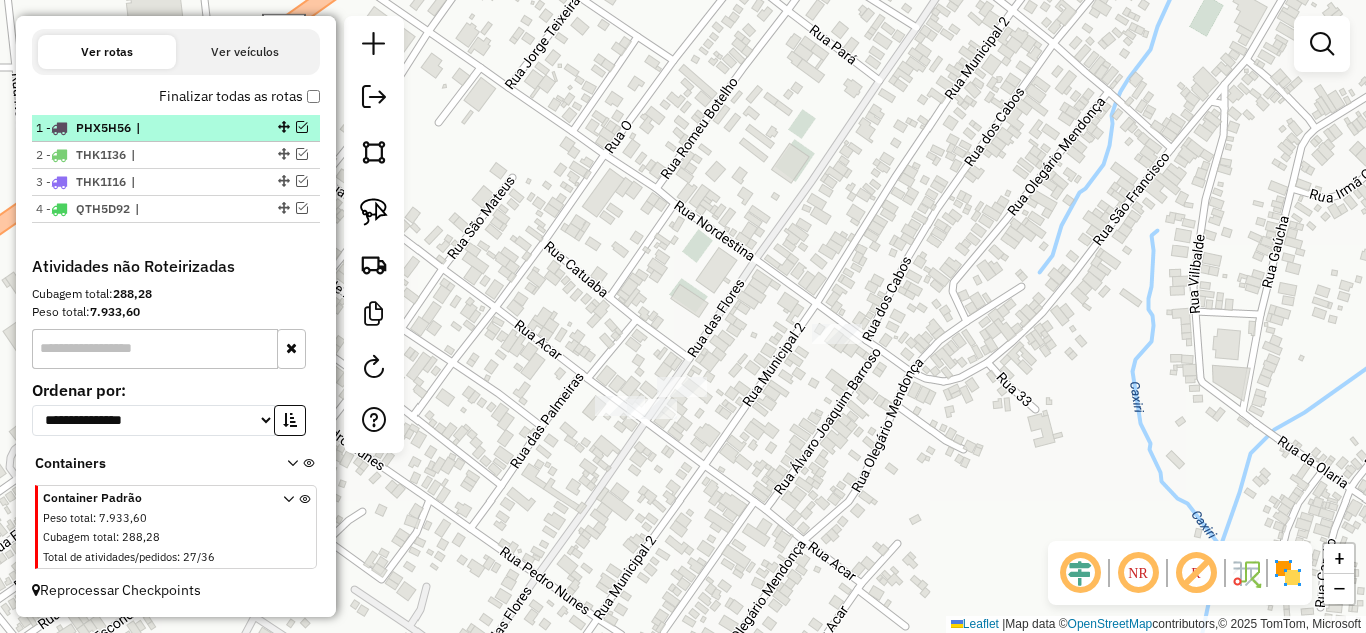 scroll, scrollTop: 675, scrollLeft: 0, axis: vertical 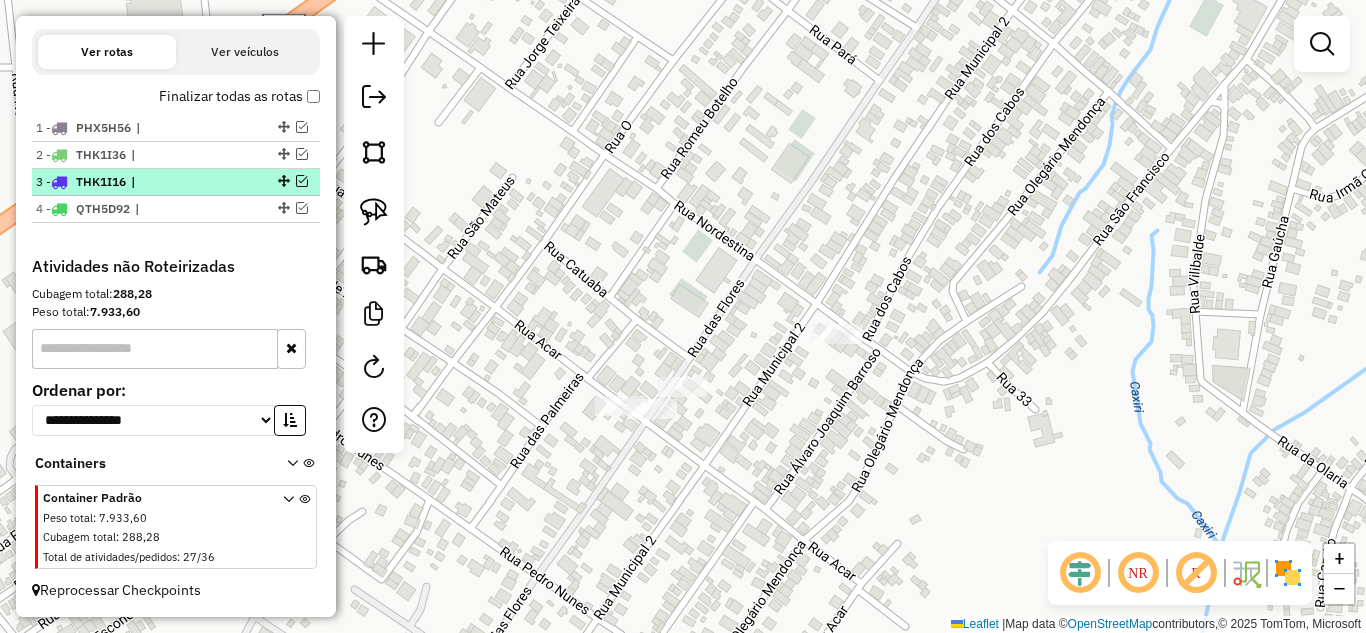 click at bounding box center [302, 181] 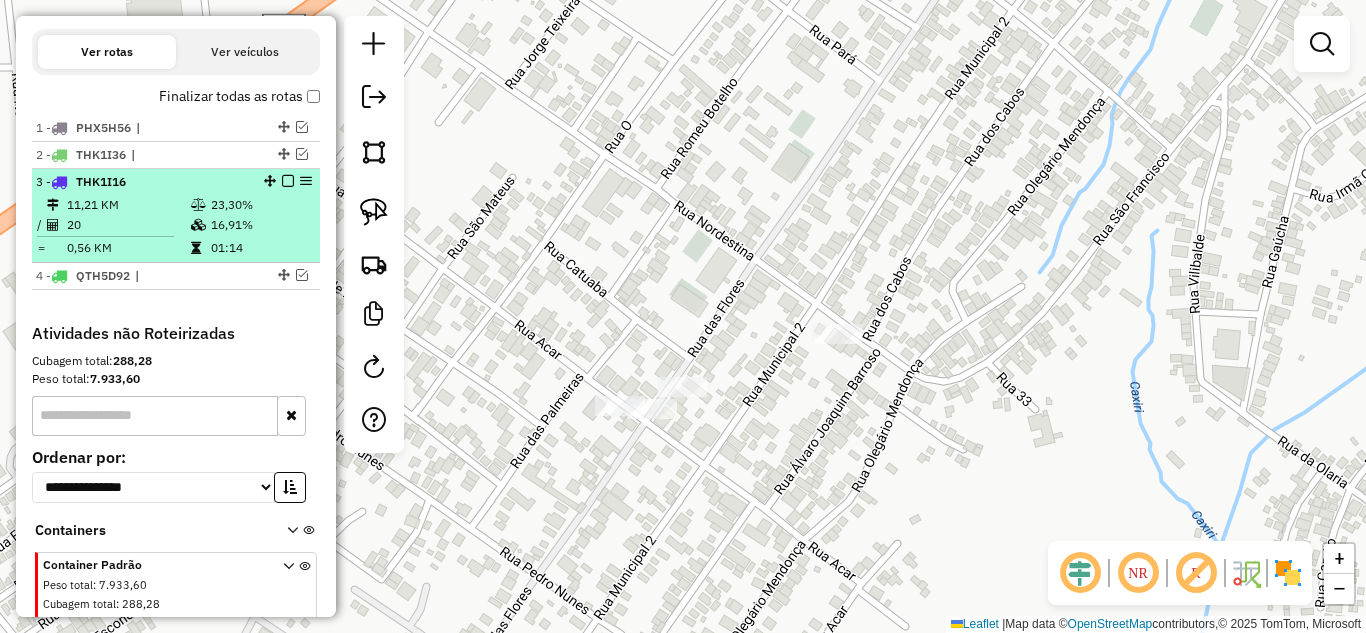 scroll, scrollTop: 742, scrollLeft: 0, axis: vertical 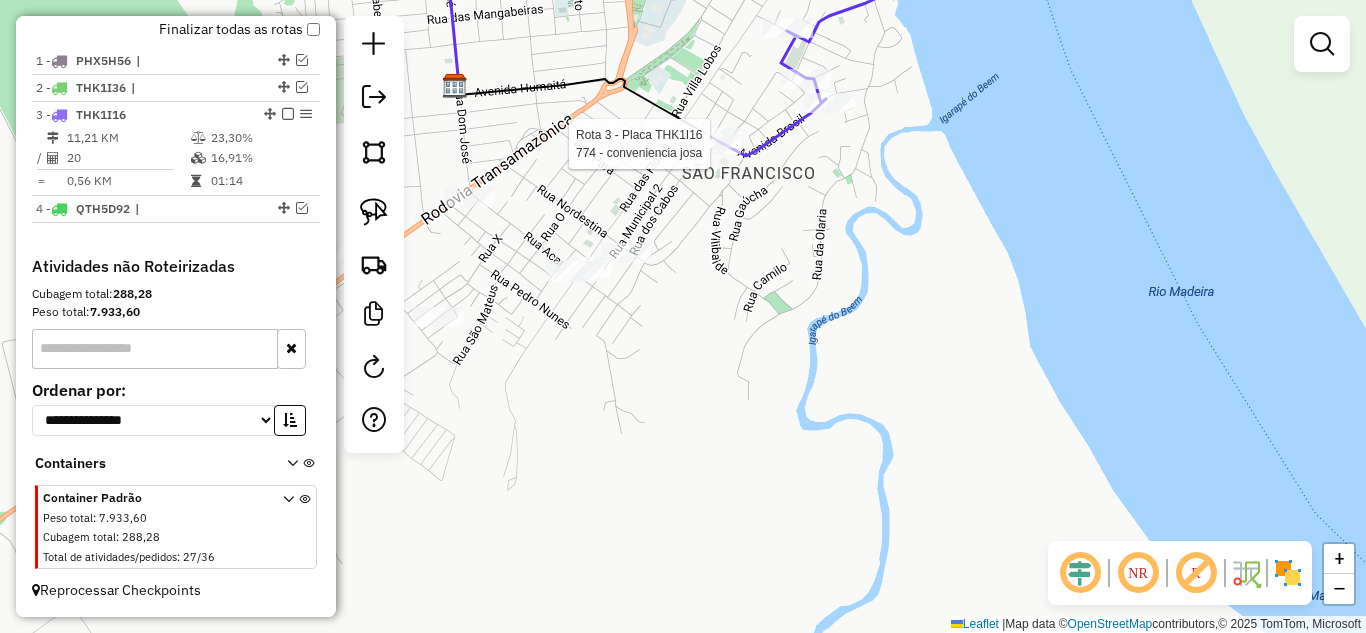select on "**********" 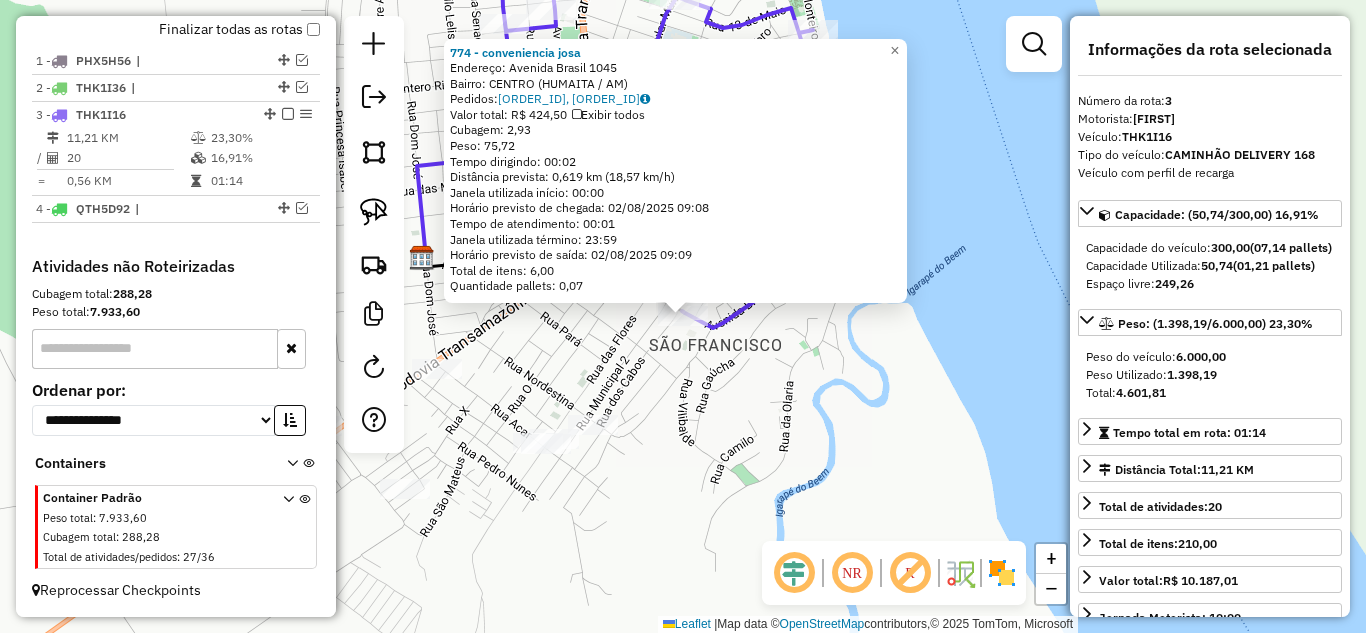 click on "774 - conveniencia josa  Endereço:  Avenida Brasil 1045   Bairro: CENTRO ([DISTRICT] / [STATE])   Pedidos:  01024828, 01024827   Valor total: R$ 424,50   Exibir todos   Cubagem: 2,93  Peso: 75,72  Tempo dirigindo: 00:02   Distância prevista: 0,619 km (18,57 km/h)   Janela utilizada início: 00:00   Horário previsto de chegada: 02/08/2025 09:08   Tempo de atendimento: 00:01   Janela utilizada término: 23:59   Horário previsto de saída: 02/08/2025 09:09   Total de itens: 6,00   Quantidade pallets: 0,07  × Janela de atendimento Grade de atendimento Capacidade Transportadoras Veículos Cliente Pedidos  Rotas Selecione os dias de semana para filtrar as janelas de atendimento  Seg   Ter   Qua   Qui   Sex   Sáb   Dom  Informe o período da janela de atendimento: De: Até:  Filtrar exatamente a janela do cliente  Considerar janela de atendimento padrão  Selecione os dias de semana para filtrar as grades de atendimento  Seg   Ter   Qua   Qui   Sex   Sáb   Dom   Considerar clientes sem dia de atendimento cadastrado +" 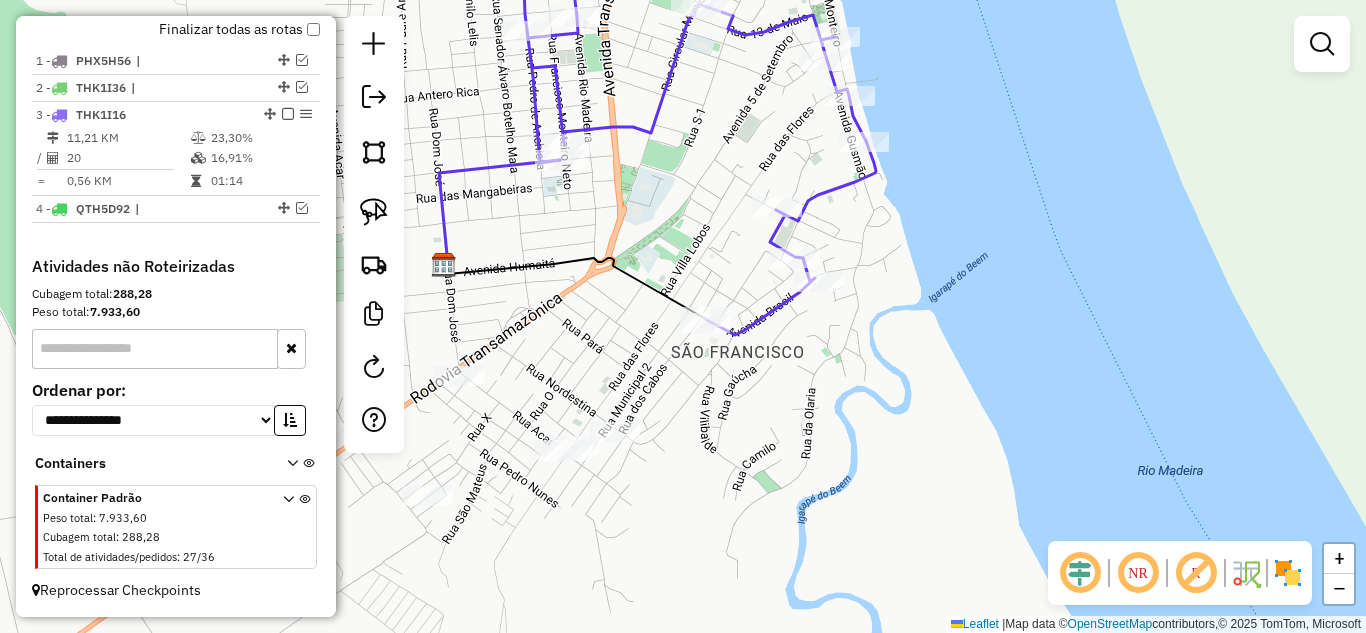 drag, startPoint x: 734, startPoint y: 467, endPoint x: 820, endPoint y: 477, distance: 86.579445 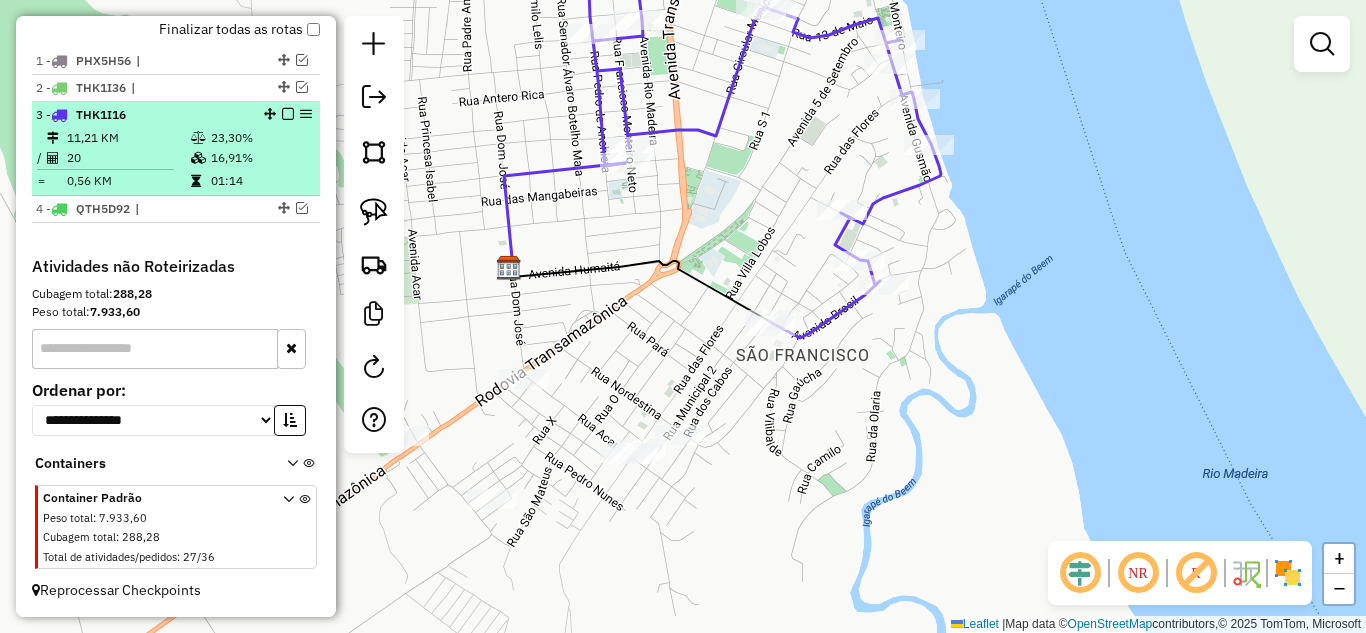 click at bounding box center (288, 114) 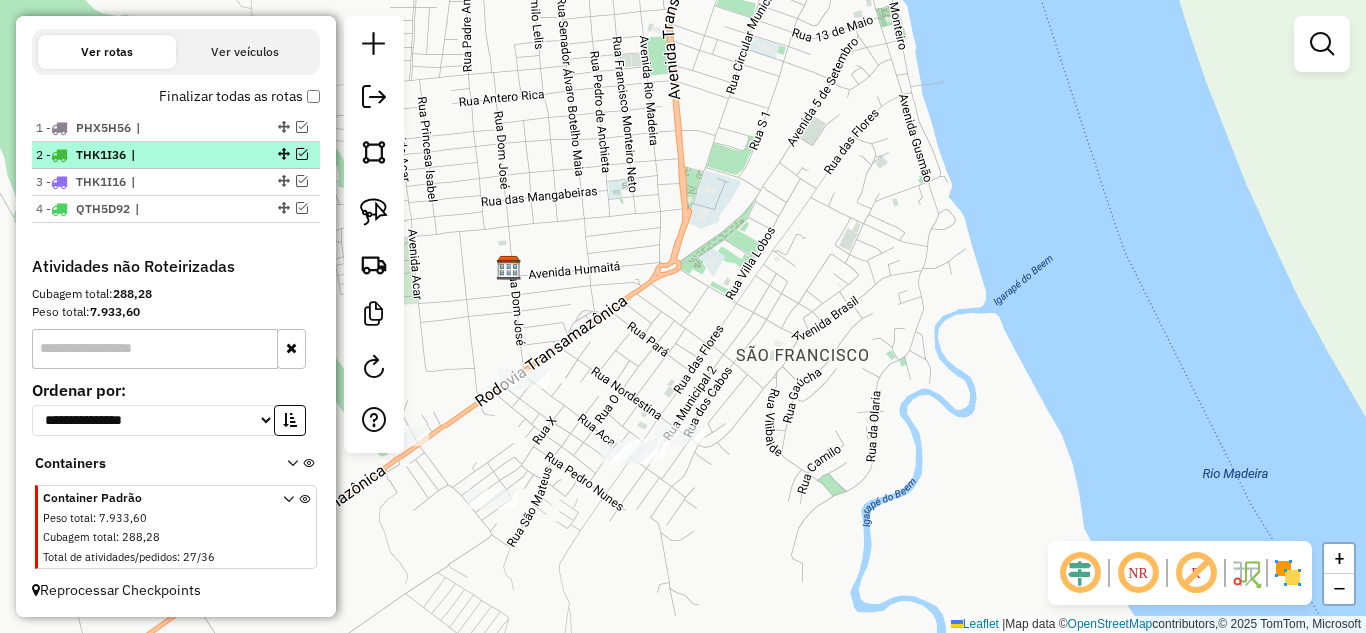 click at bounding box center [302, 154] 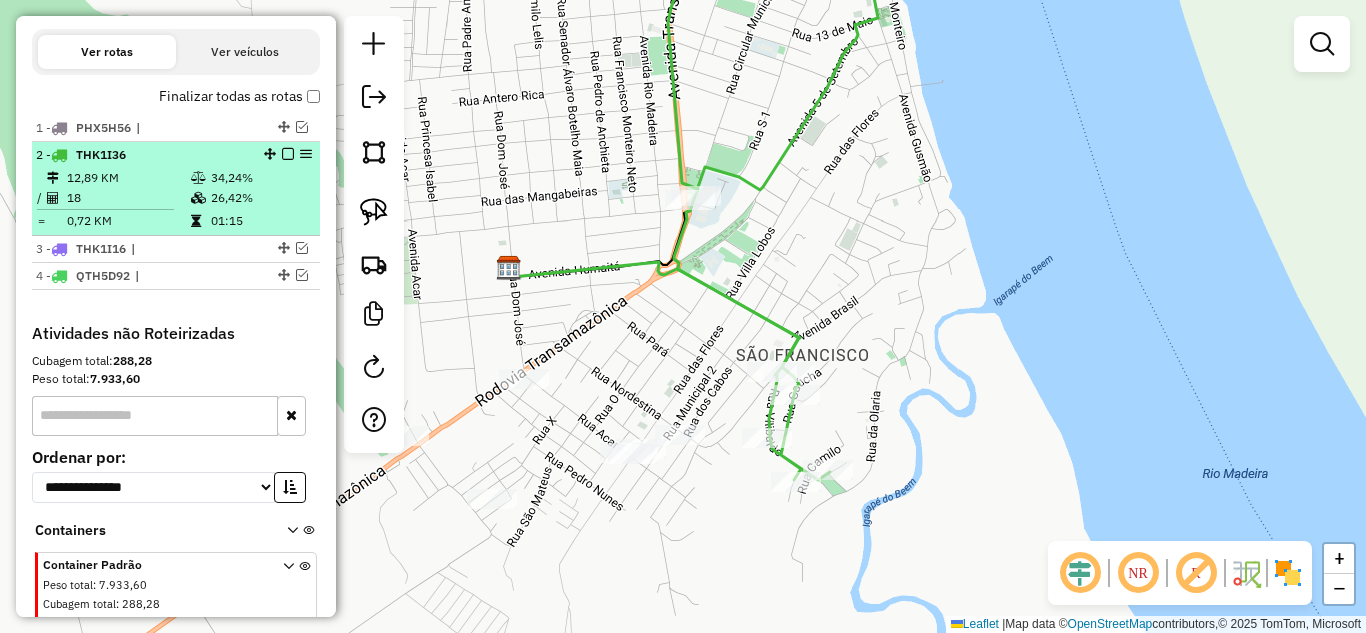 scroll, scrollTop: 742, scrollLeft: 0, axis: vertical 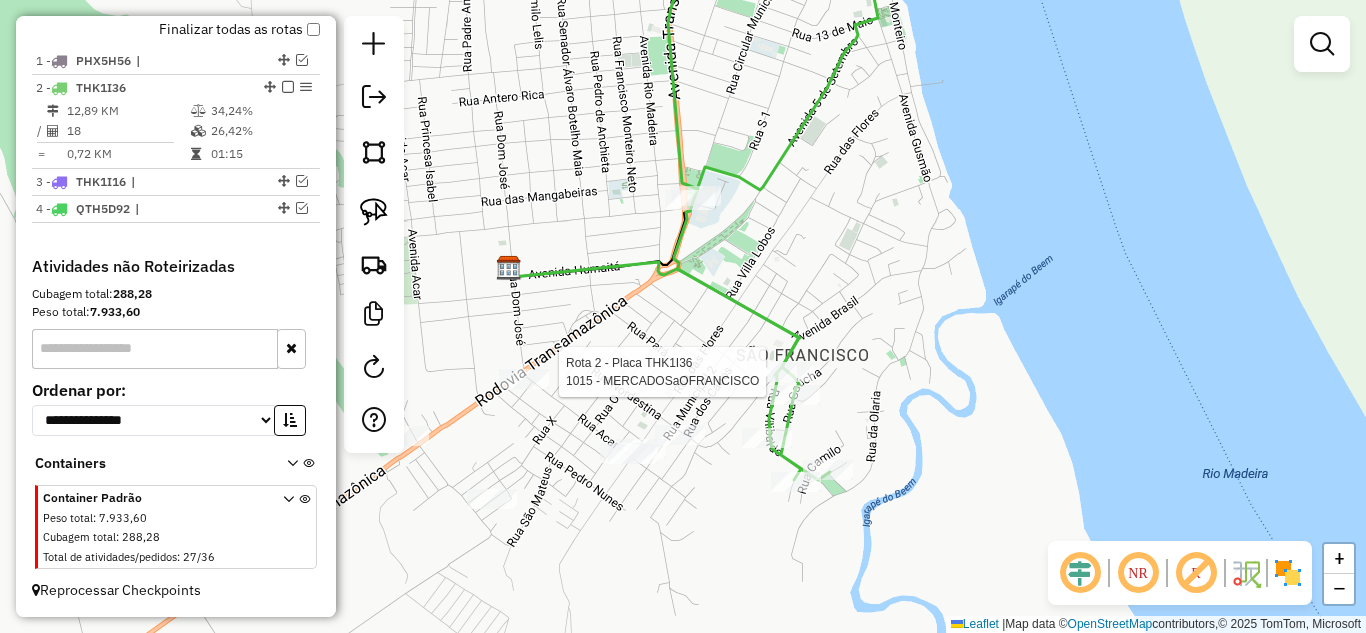 select on "**********" 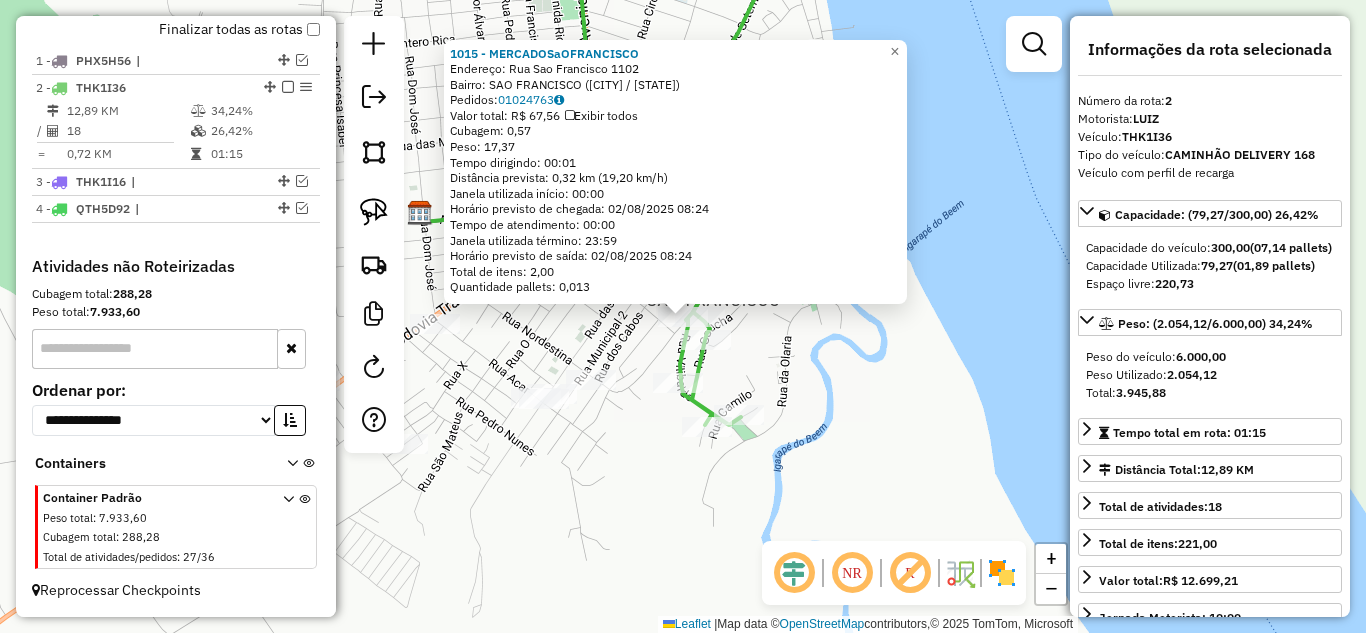 click on "1015 - MERCADOSaOFRANCISCO  Endereço:  Rua Sao Francisco [NUMBER]   Bairro: SAO FRANCISCO ([STATE])   Pedidos:  01024763   Valor total: R$ 67,56   Exibir todos   Cubagem: 0,57  Peso: 17,37  Tempo dirigindo: 00:01   Distância prevista: 0,32 km (19,20 km/h)   Janela utilizada início: 00:00   Horário previsto de chegada: 02/08/2025 08:24   Tempo de atendimento: 00:00   Janela utilizada término: 23:59   Horário previsto de saída: 02/08/2025 08:24   Total de itens: 2,00   Quantidade pallets: 0,013  × Janela de atendimento Grade de atendimento Capacidade Transportadoras Veículos Cliente Pedidos  Rotas Selecione os dias de semana para filtrar as janelas de atendimento  Seg   Ter   Qua   Qui   Sex   Sáb   Dom  Informe o período da janela de atendimento: De: Até:  Filtrar exatamente a janela do cliente  Considerar janela de atendimento padrão  Selecione os dias de semana para filtrar as grades de atendimento  Seg   Ter   Qua   Qui   Sex   Sáb   Dom   Considerar clientes sem dia de atendimento cadastrado" 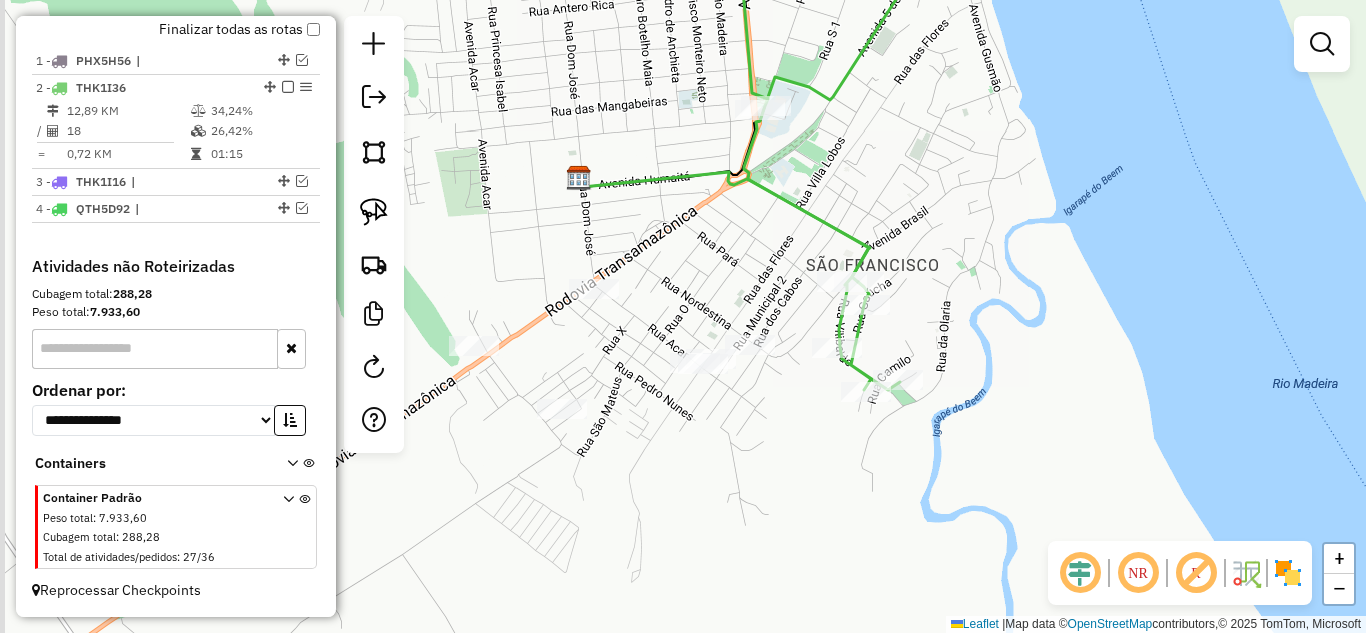 drag, startPoint x: 637, startPoint y: 495, endPoint x: 810, endPoint y: 440, distance: 181.53236 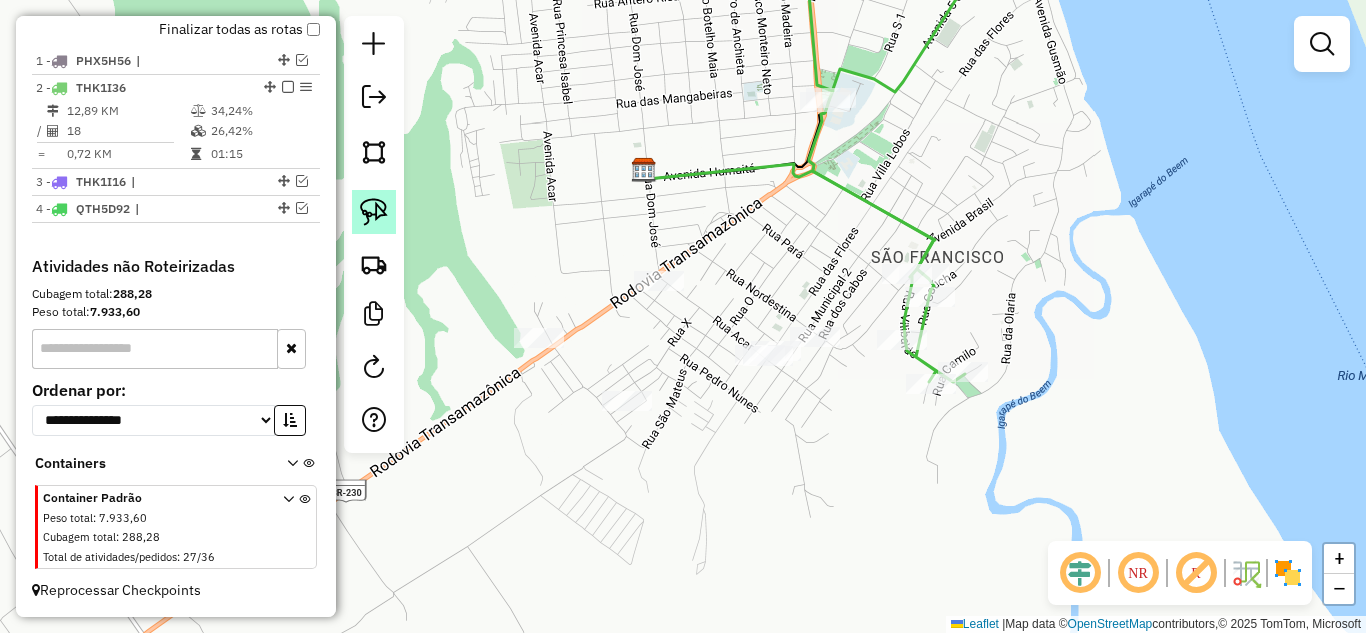 click 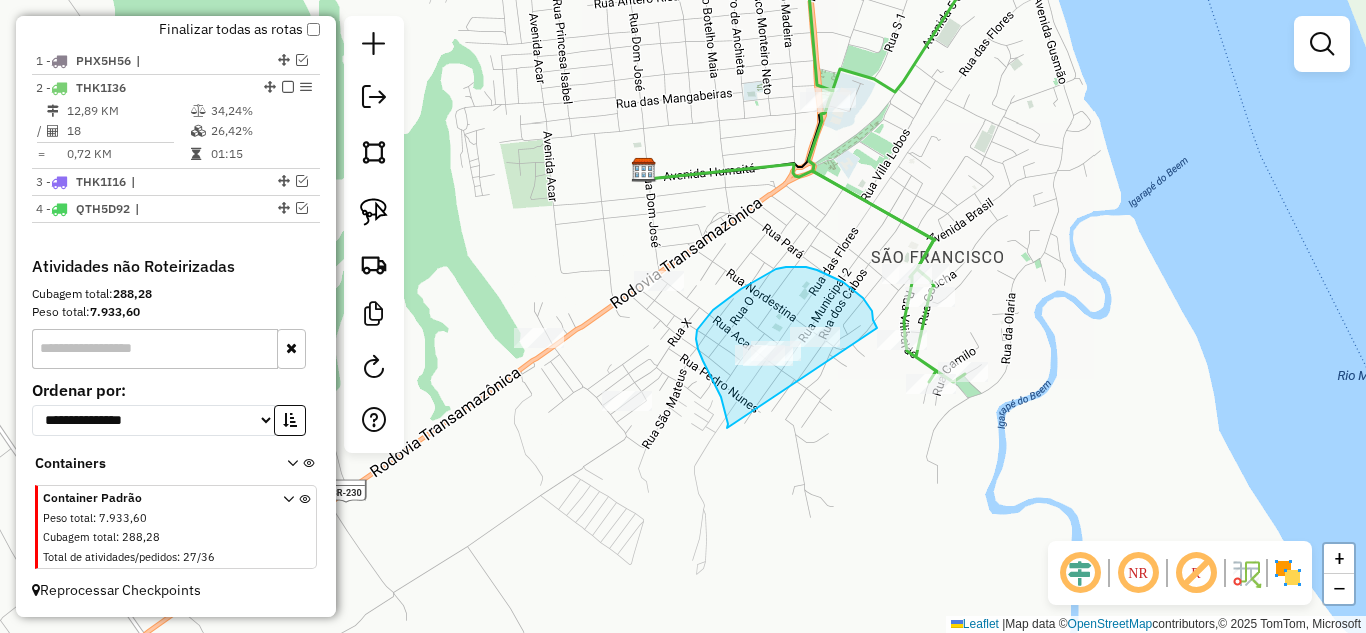 click on "Janela de atendimento Grade de atendimento Capacidade Transportadoras Veículos Cliente Pedidos  Rotas Selecione os dias de semana para filtrar as janelas de atendimento  Seg   Ter   Qua   Qui   Sex   Sáb   Dom  Informe o período da janela de atendimento: De: Até:  Filtrar exatamente a janela do cliente  Considerar janela de atendimento padrão  Selecione os dias de semana para filtrar as grades de atendimento  Seg   Ter   Qua   Qui   Sex   Sáb   Dom   Considerar clientes sem dia de atendimento cadastrado  Clientes fora do dia de atendimento selecionado Filtrar as atividades entre os valores definidos abaixo:  Peso mínimo:   Peso máximo:   Cubagem mínima:   Cubagem máxima:   De:   Até:  Filtrar as atividades entre o tempo de atendimento definido abaixo:  De:   Até:   Considerar capacidade total dos clientes não roteirizados Transportadora: Selecione um ou mais itens Tipo de veículo: Selecione um ou mais itens Veículo: Selecione um ou mais itens Motorista: Selecione um ou mais itens Nome: Rótulo:" 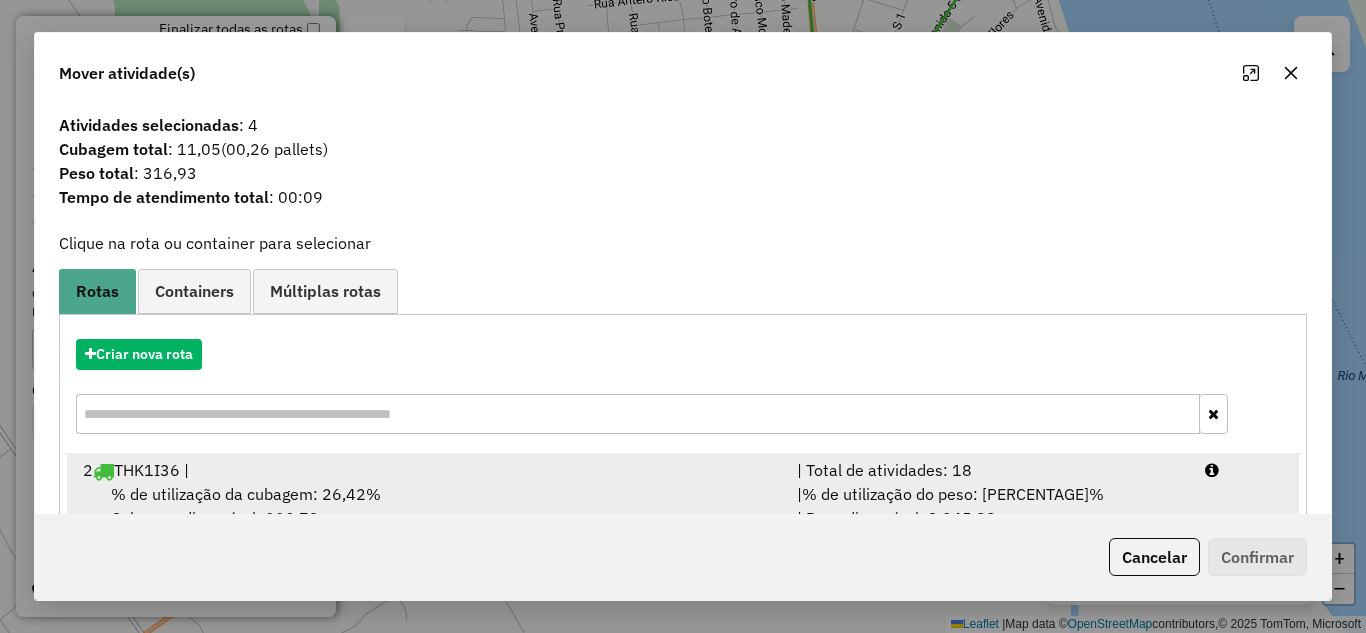 click on "| Total de atividades: 18" at bounding box center [989, 470] 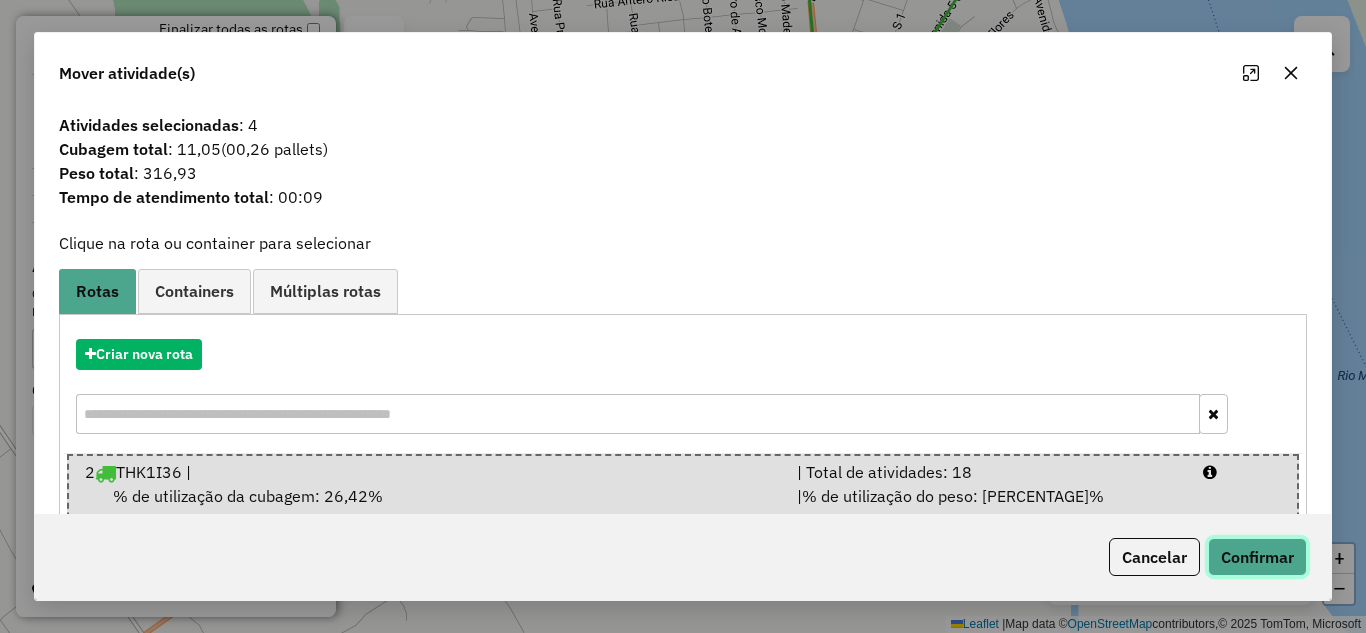 click on "Confirmar" 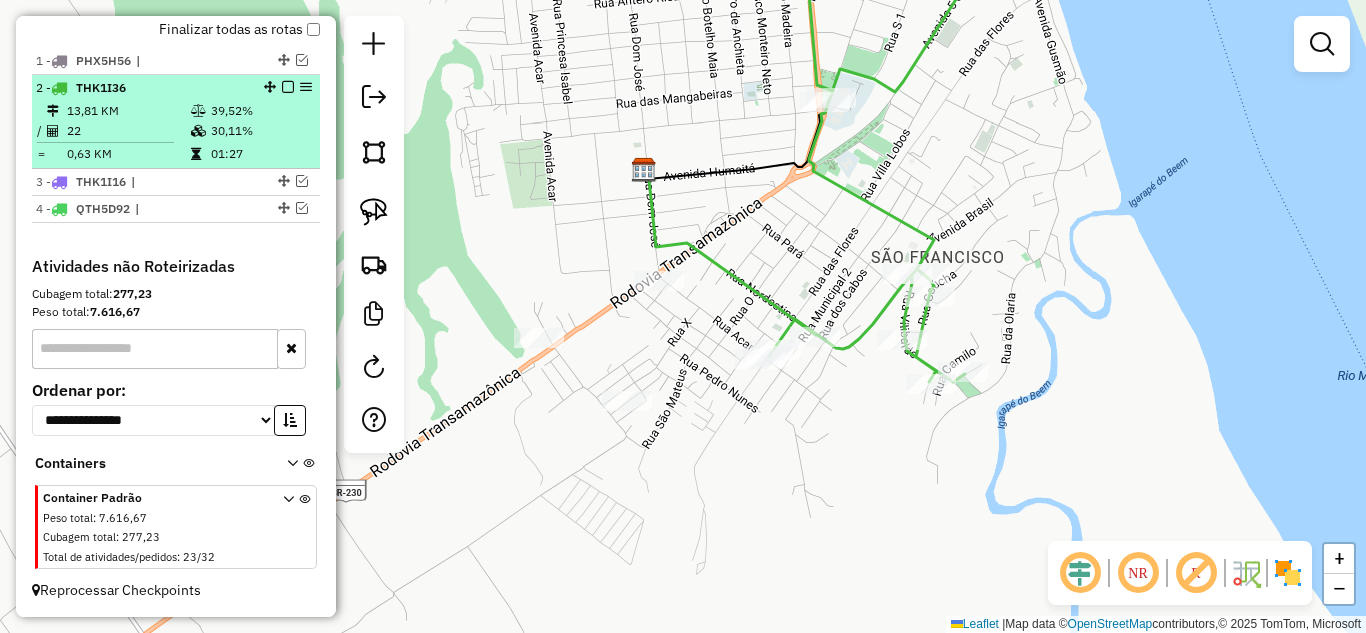 click at bounding box center [288, 87] 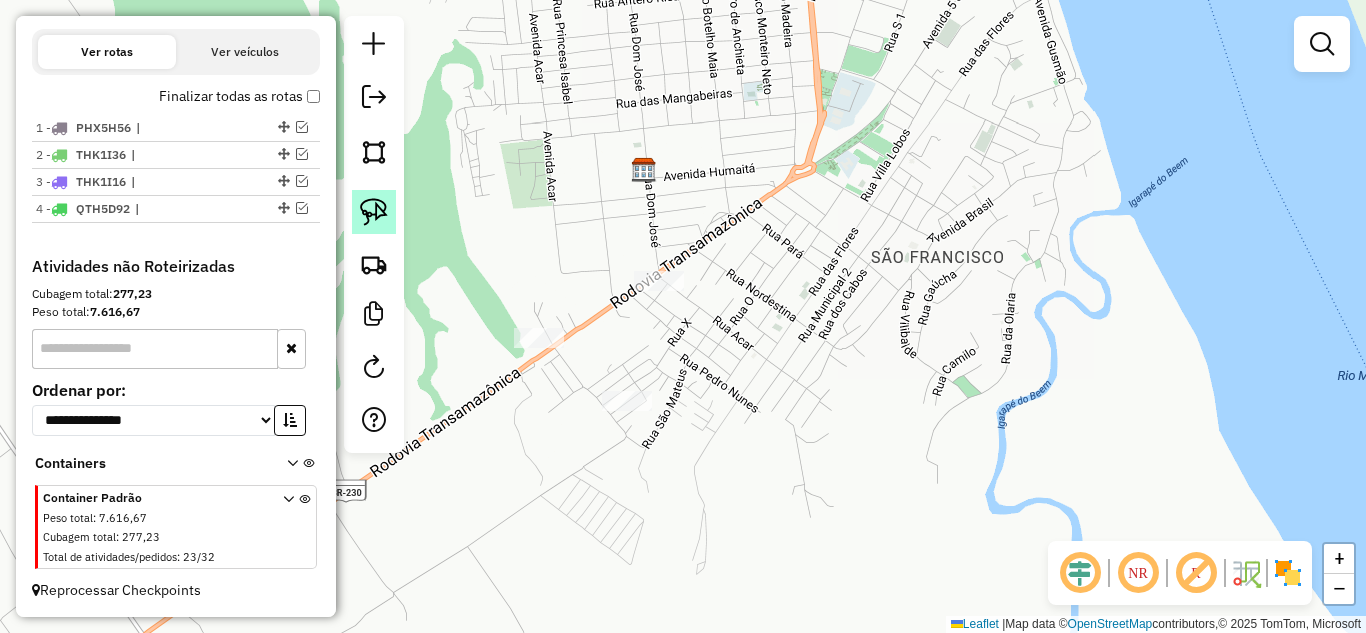 click 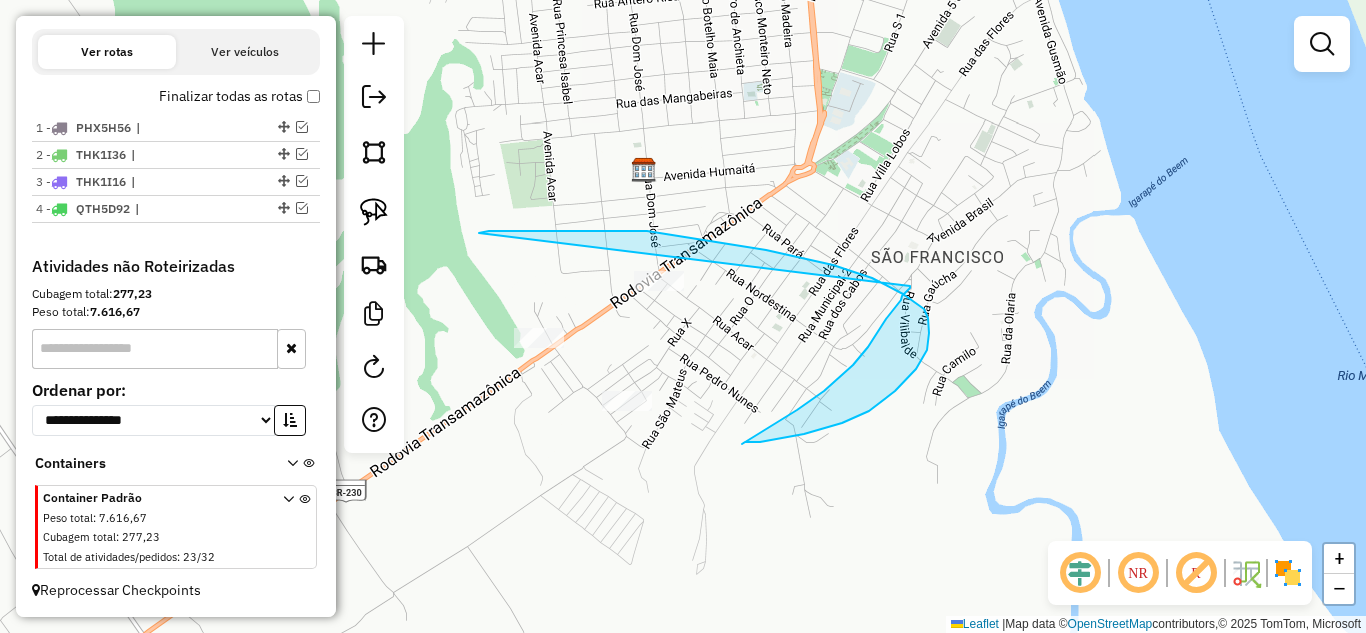 drag, startPoint x: 479, startPoint y: 233, endPoint x: 910, endPoint y: 286, distance: 434.24646 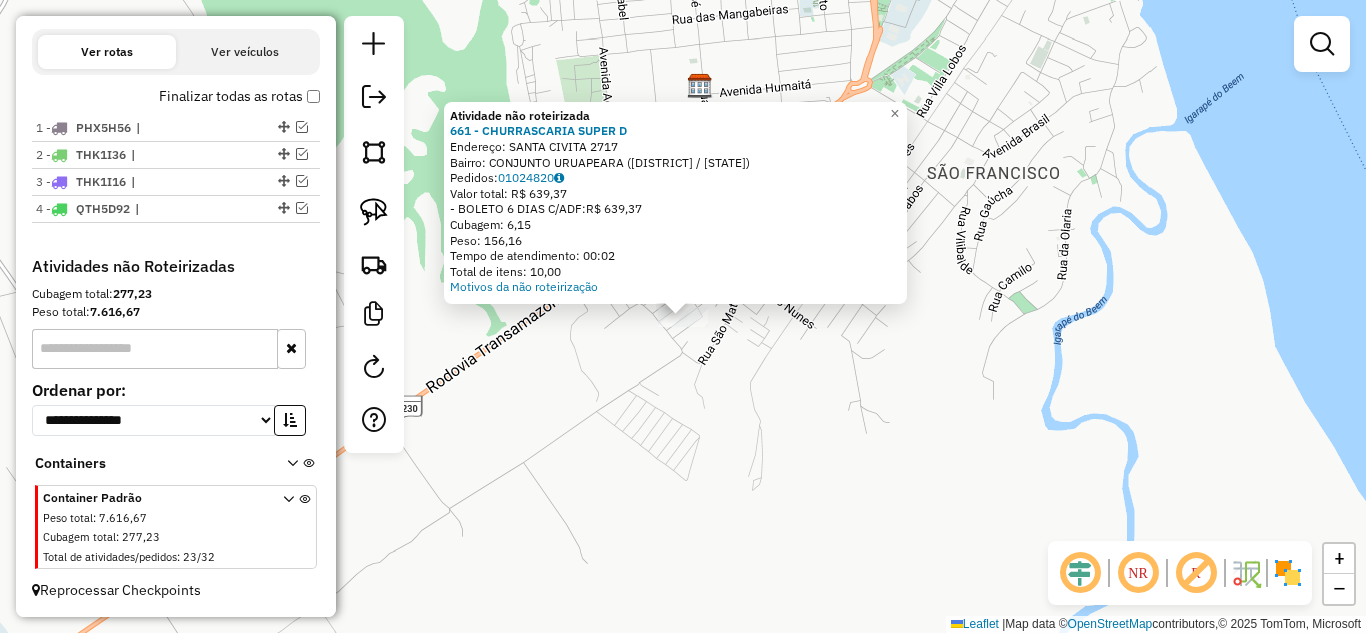 click on "Atividade não roteirizada 661 - CHURRASCARIA SUPER D  Endereço:  SANTA CIVITA 2717   Bairro: CONJUNTO URUAPEARA ([CITY] / [STATE])   Pedidos:  01024820   Valor total: R$ 639,37   - BOLETO 6 DIAS C/ADF:  R$ 639,37   Cubagem: 6,15   Peso: 156,16   Tempo de atendimento: 00:02   Total de itens: 10,00  Motivos da não roteirização × Janela de atendimento Grade de atendimento Capacidade Transportadoras Veículos Cliente Pedidos  Rotas Selecione os dias de semana para filtrar as janelas de atendimento  Seg   Ter   Qua   Qui   Sex   Sáb   Dom  Informe o período da janela de atendimento: De: Até:  Filtrar exatamente a janela do cliente  Considerar janela de atendimento padrão  Selecione os dias de semana para filtrar as grades de atendimento  Seg   Ter   Qua   Qui   Sex   Sáb   Dom   Considerar clientes sem dia de atendimento cadastrado  Clientes fora do dia de atendimento selecionado Filtrar as atividades entre os valores definidos abaixo:  Peso mínimo:   Peso máximo:   Cubagem mínima:   Cubagem máxima:  +" 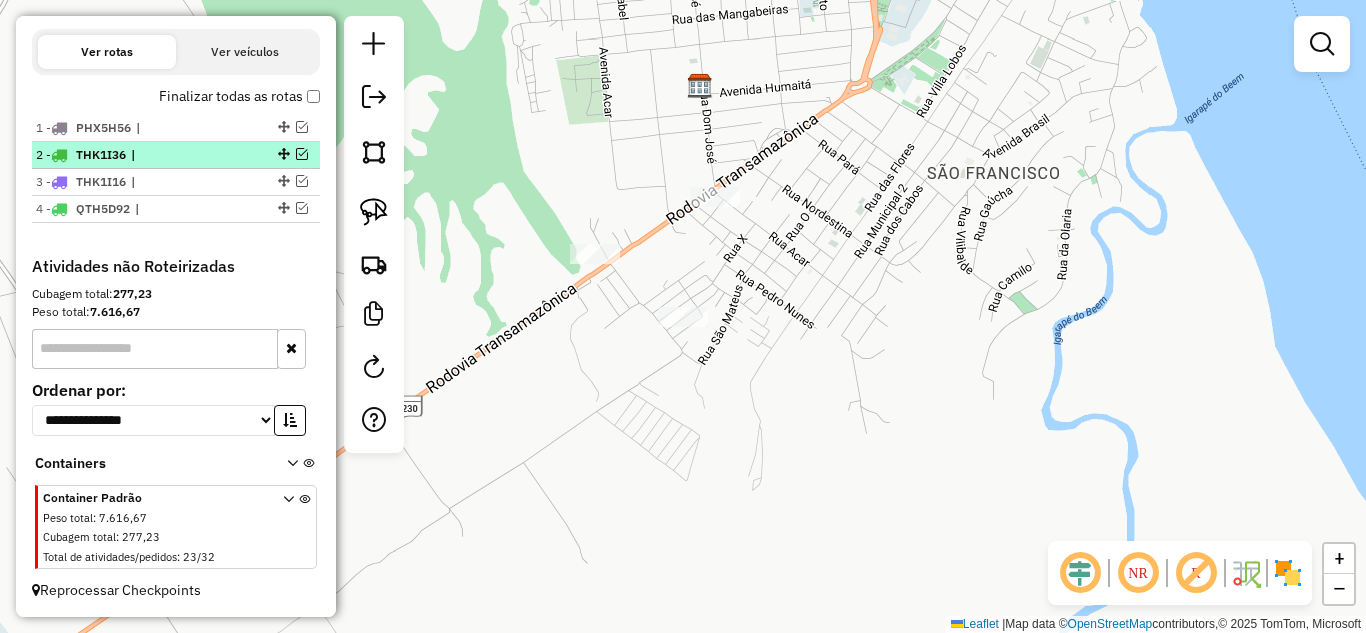 click at bounding box center [302, 154] 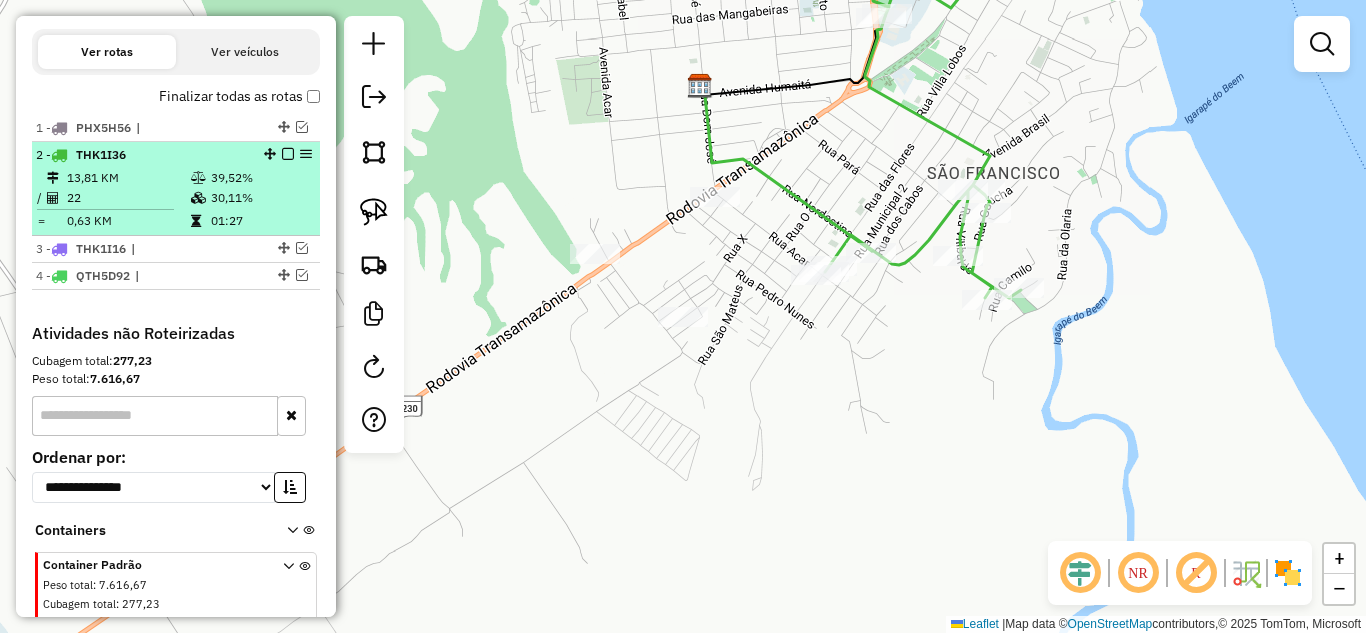 scroll, scrollTop: 742, scrollLeft: 0, axis: vertical 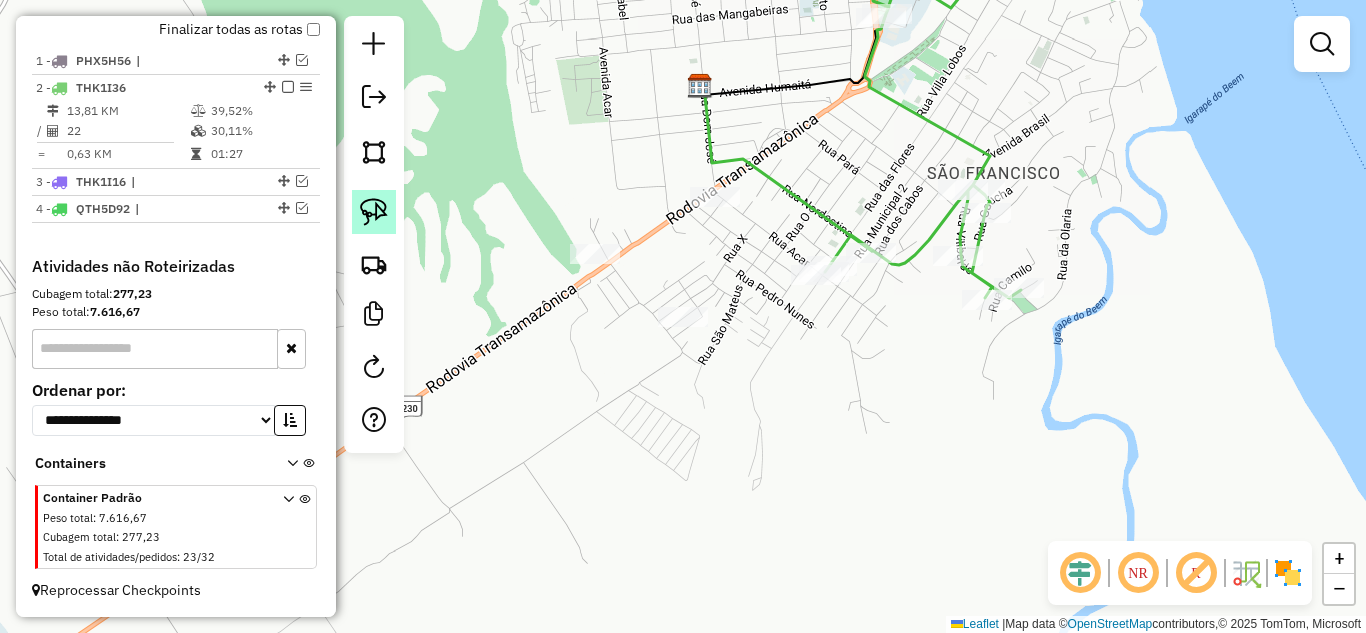 click 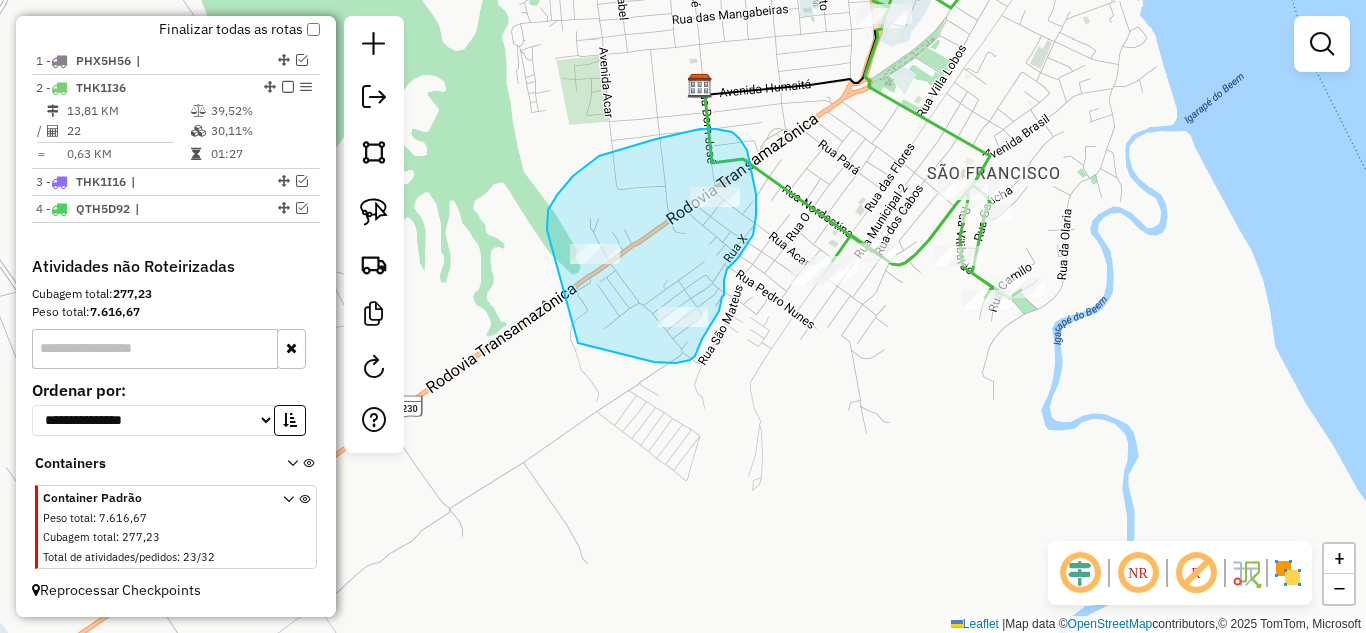 drag, startPoint x: 557, startPoint y: 195, endPoint x: 578, endPoint y: 343, distance: 149.48244 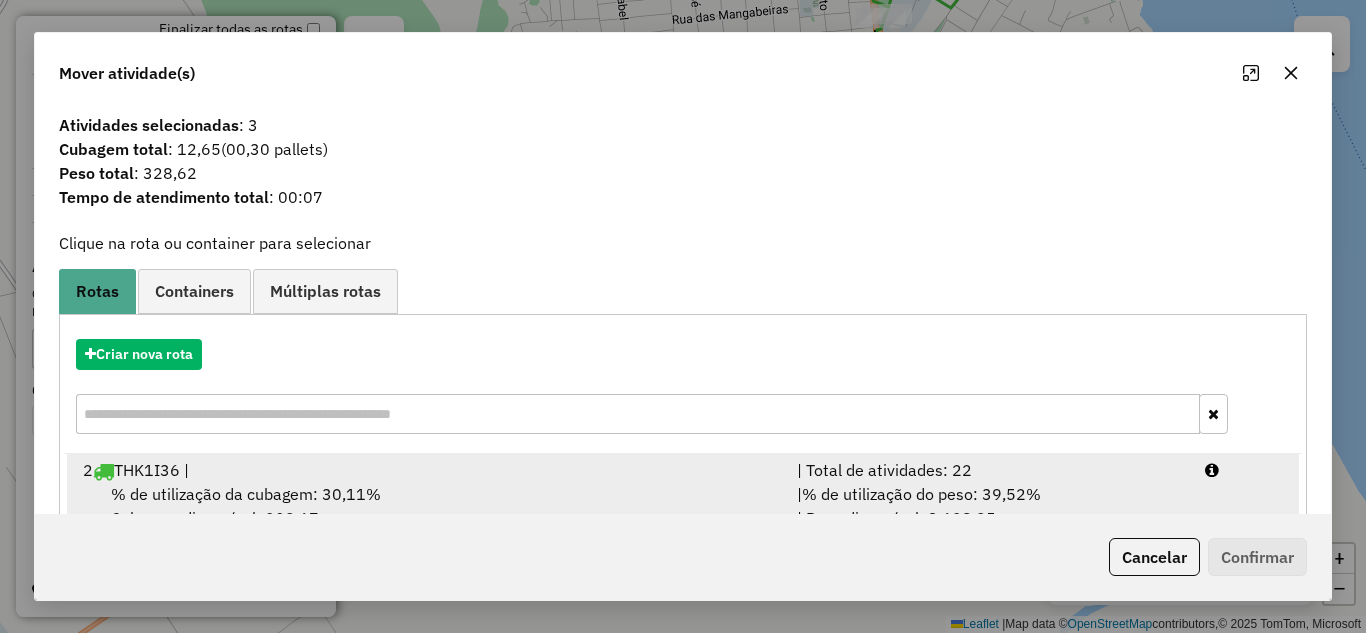 click on "% de utilização do peso: 39,52%" at bounding box center [921, 494] 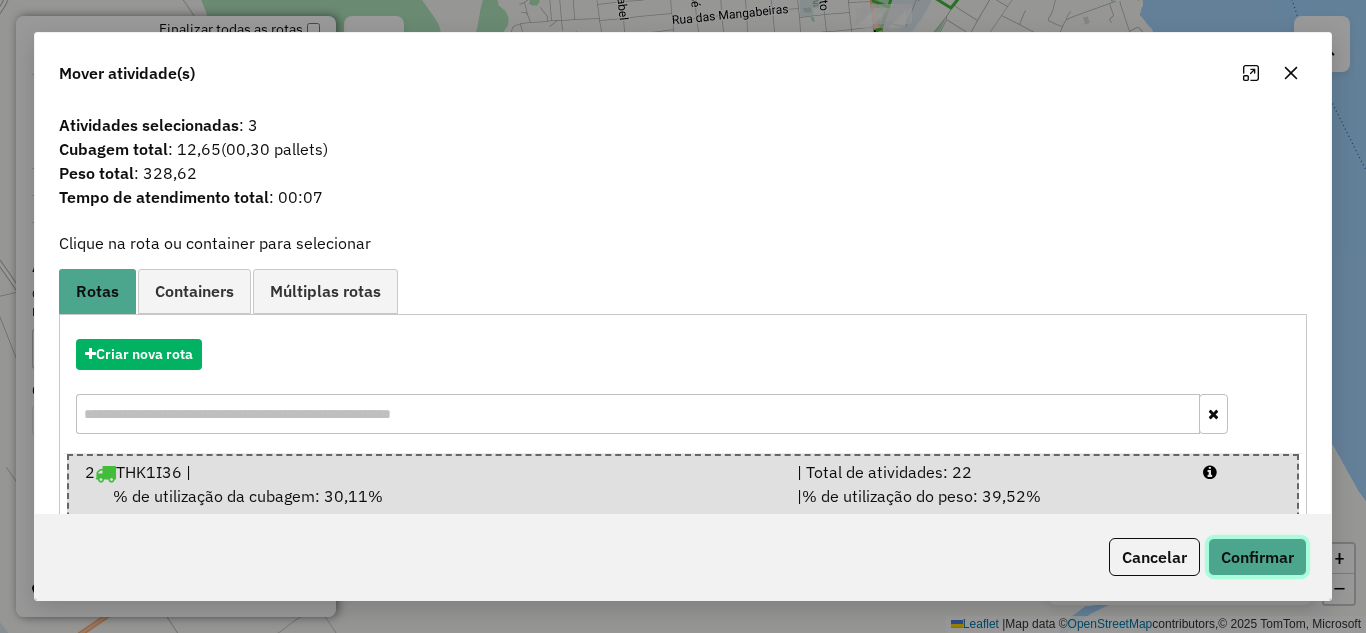 click on "Confirmar" 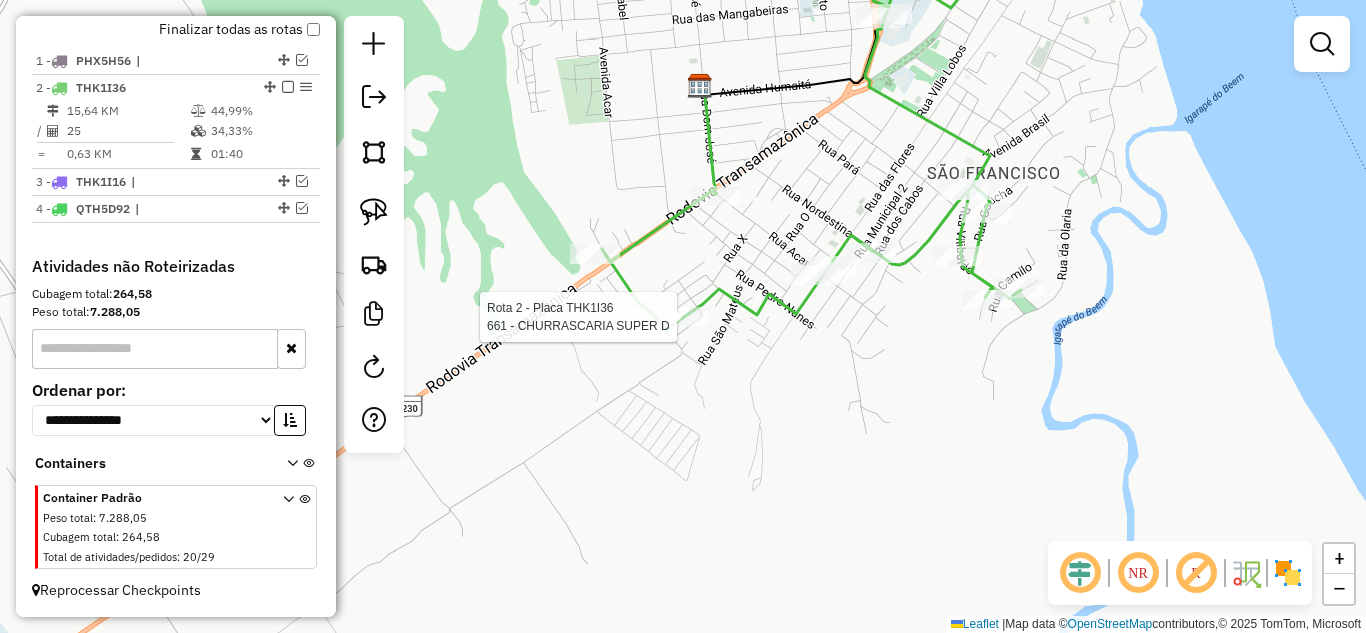 click 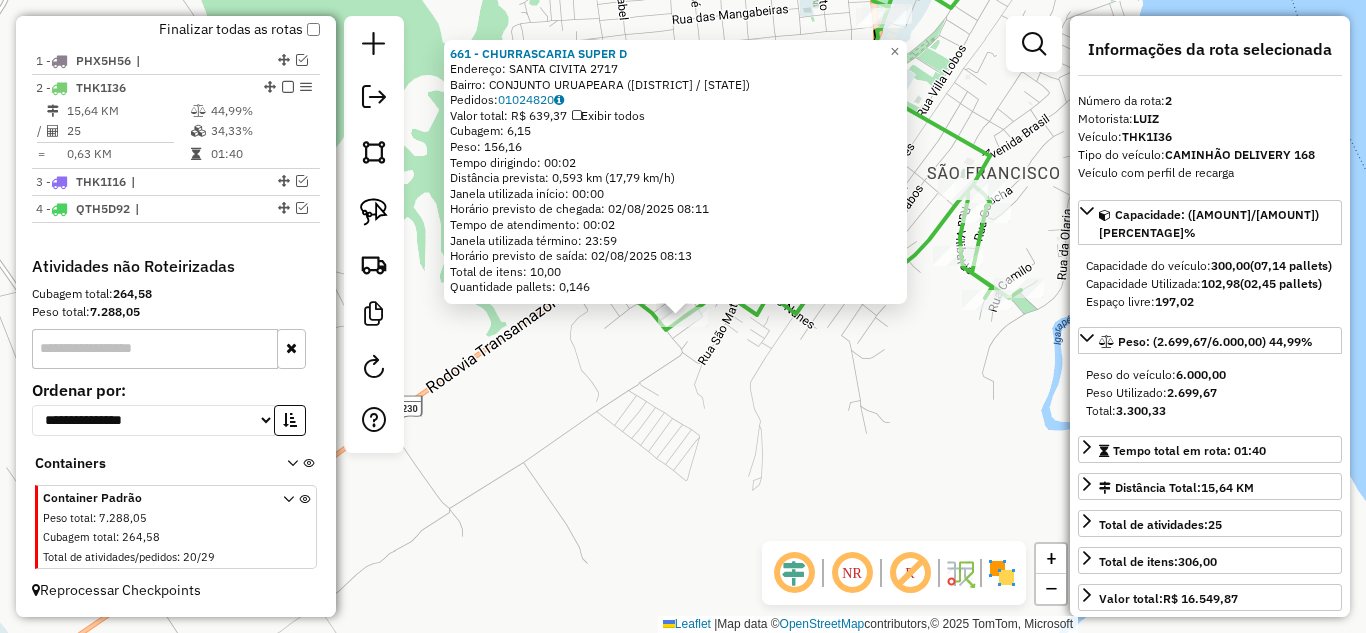 click on "661 - CHURRASCARIA SUPER D  Endereço:  SANTA CIVITA [NUMBER]   Bairro: CONJUNTO URUAPEARA ([STATE])   Pedidos:  01024820   Valor total: R$ 639,37   Exibir todos   Cubagem: 6,15  Peso: 156,16  Tempo dirigindo: 00:02   Distância prevista: 0,593 km (17,79 km/h)   Janela utilizada início: 00:00   Horário previsto de chegada: 02/08/2025 08:11   Tempo de atendimento: 00:02   Janela utilizada término: 23:59   Horário previsto de saída: 02/08/2025 08:13   Total de itens: 10,00   Quantidade pallets: 0,146  × Janela de atendimento Grade de atendimento Capacidade Transportadoras Veículos Cliente Pedidos  Rotas Selecione os dias de semana para filtrar as janelas de atendimento  Seg   Ter   Qua   Qui   Sex   Sáb   Dom  Informe o período da janela de atendimento: De: Até:  Filtrar exatamente a janela do cliente  Considerar janela de atendimento padrão  Selecione os dias de semana para filtrar as grades de atendimento  Seg   Ter   Qua   Qui   Sex   Sáb   Dom   Clientes fora do dia de atendimento selecionado +" 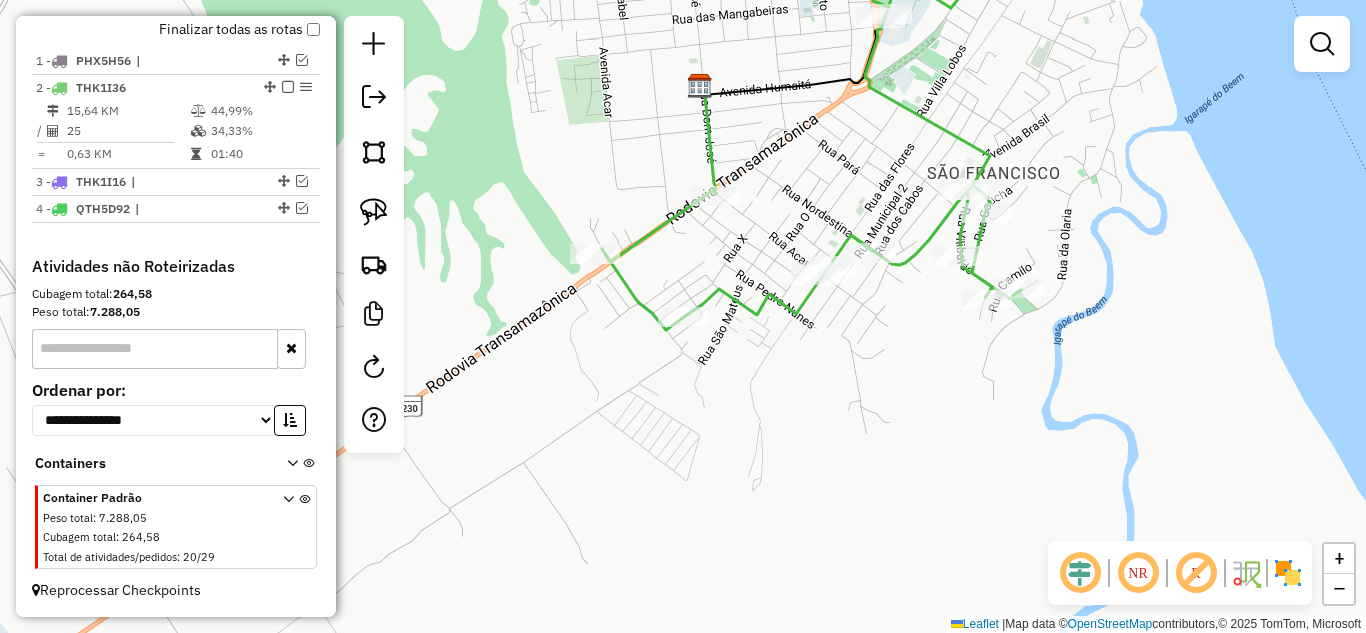 click 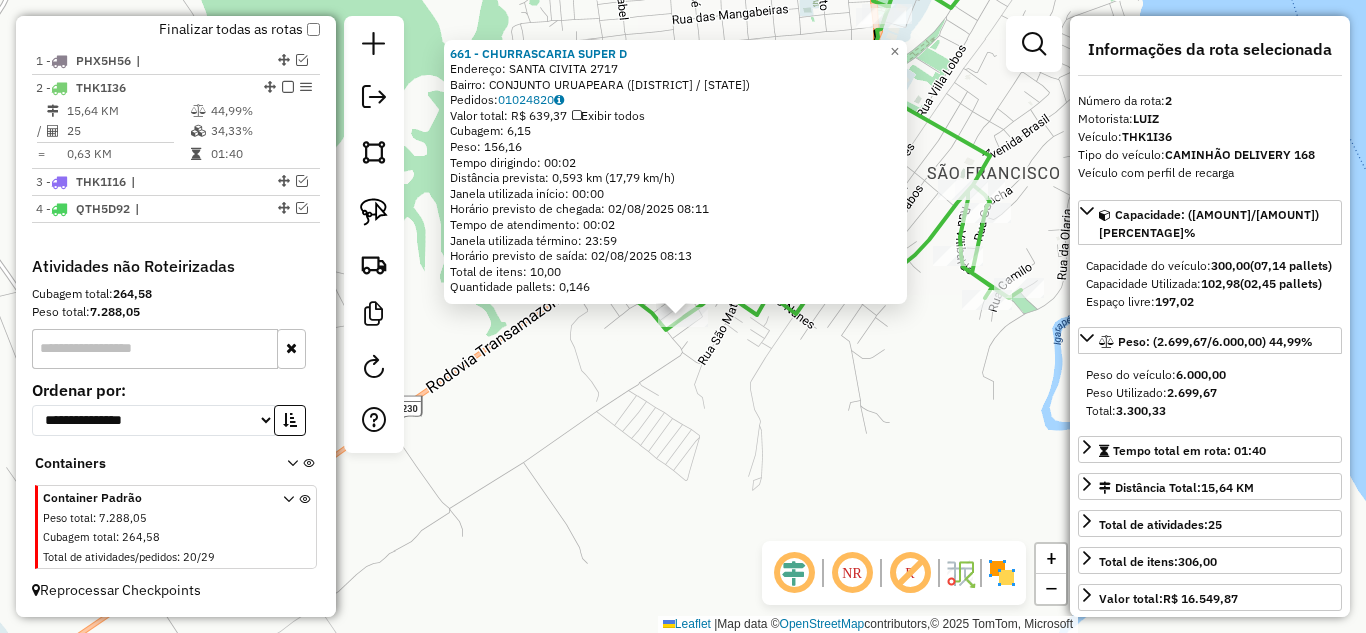 click on "661 - CHURRASCARIA SUPER D  Endereço:  SANTA CIVITA [NUMBER]   Bairro: CONJUNTO URUAPEARA ([STATE])   Pedidos:  01024820   Valor total: R$ 639,37   Exibir todos   Cubagem: 6,15  Peso: 156,16  Tempo dirigindo: 00:02   Distância prevista: 0,593 km (17,79 km/h)   Janela utilizada início: 00:00   Horário previsto de chegada: 02/08/2025 08:11   Tempo de atendimento: 00:02   Janela utilizada término: 23:59   Horário previsto de saída: 02/08/2025 08:13   Total de itens: 10,00   Quantidade pallets: 0,146  × Janela de atendimento Grade de atendimento Capacidade Transportadoras Veículos Cliente Pedidos  Rotas Selecione os dias de semana para filtrar as janelas de atendimento  Seg   Ter   Qua   Qui   Sex   Sáb   Dom  Informe o período da janela de atendimento: De: Até:  Filtrar exatamente a janela do cliente  Considerar janela de atendimento padrão  Selecione os dias de semana para filtrar as grades de atendimento  Seg   Ter   Qua   Qui   Sex   Sáb   Dom   Clientes fora do dia de atendimento selecionado +" 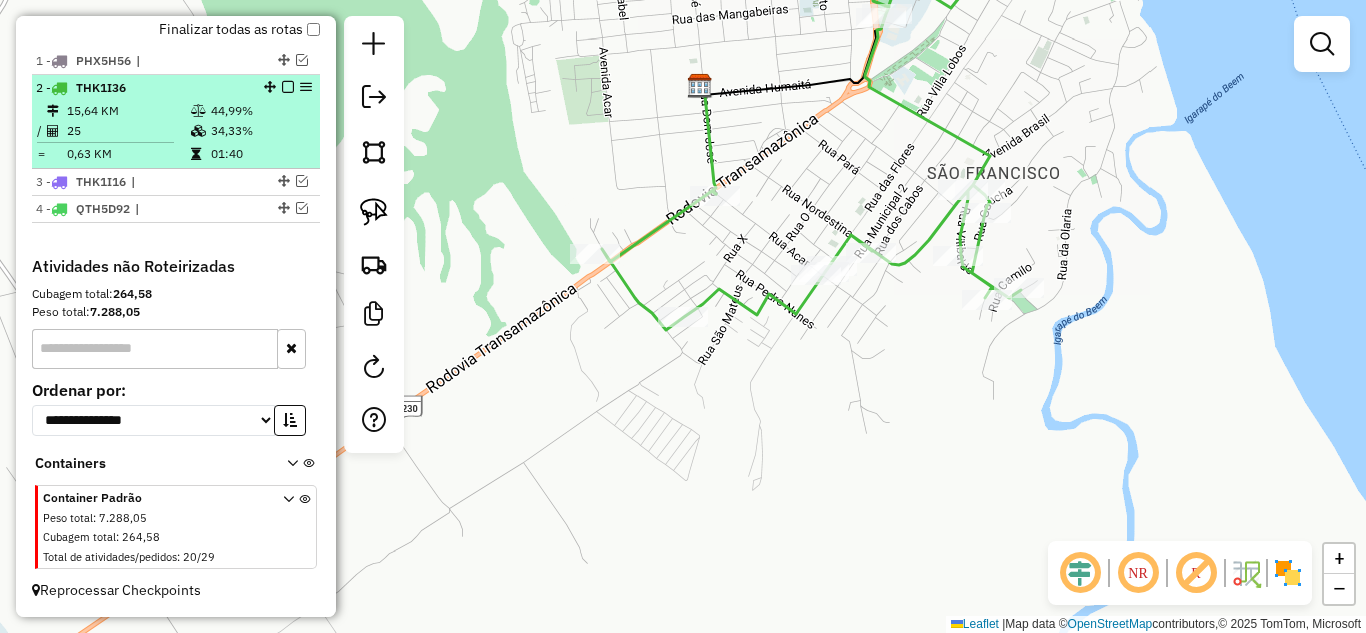 click at bounding box center (288, 87) 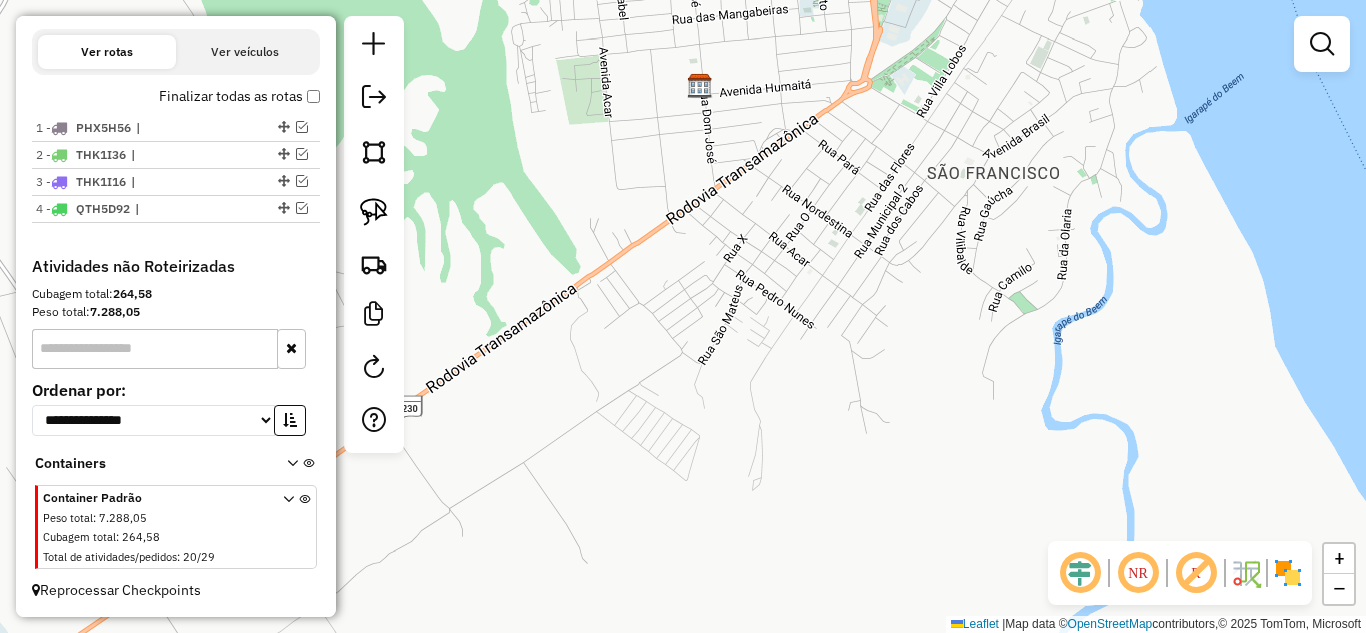 scroll, scrollTop: 675, scrollLeft: 0, axis: vertical 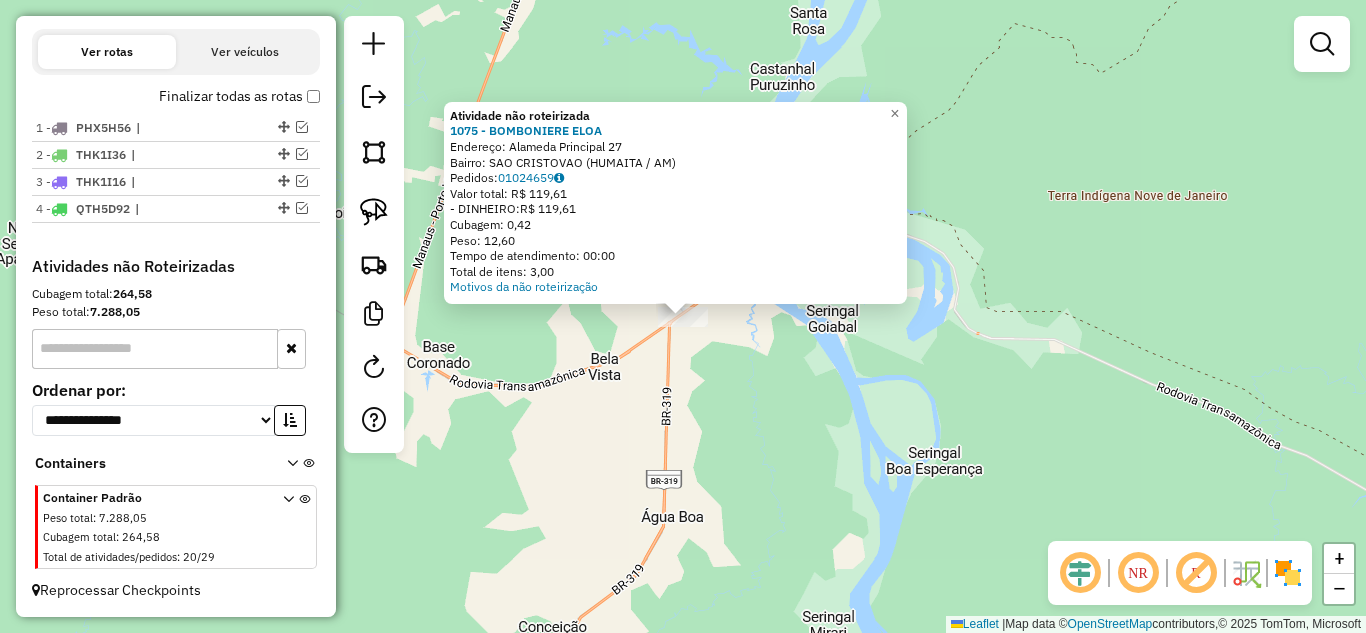 click on "Atividade não roteirizada 1075 - BOMBONIERE ELOA  Endereço:  Alameda Principal 27   Bairro: SAO CRISTOVAO ([CITY] / [STATE])   Pedidos:  01024659   Valor total: R$ 119,61   - DINHEIRO:  R$ 119,61   Cubagem: 0,42   Peso: 12,60   Tempo de atendimento: 00:00   Total de itens: 3,00  Motivos da não roteirização × Janela de atendimento Grade de atendimento Capacidade Transportadoras Veículos Cliente Pedidos  Rotas Selecione os dias de semana para filtrar as janelas de atendimento  Seg   Ter   Qua   Qui   Sex   Sáb   Dom  Informe o período da janela de atendimento: De: Até:  Filtrar exatamente a janela do cliente  Considerar janela de atendimento padrão  Selecione os dias de semana para filtrar as grades de atendimento  Seg   Ter   Qua   Qui   Sex   Sáb   Dom   Considerar clientes sem dia de atendimento cadastrado  Clientes fora do dia de atendimento selecionado Filtrar as atividades entre os valores definidos abaixo:  Peso mínimo:   Peso máximo:   Cubagem mínima:   Cubagem máxima:   De:   Até:   De:  +" 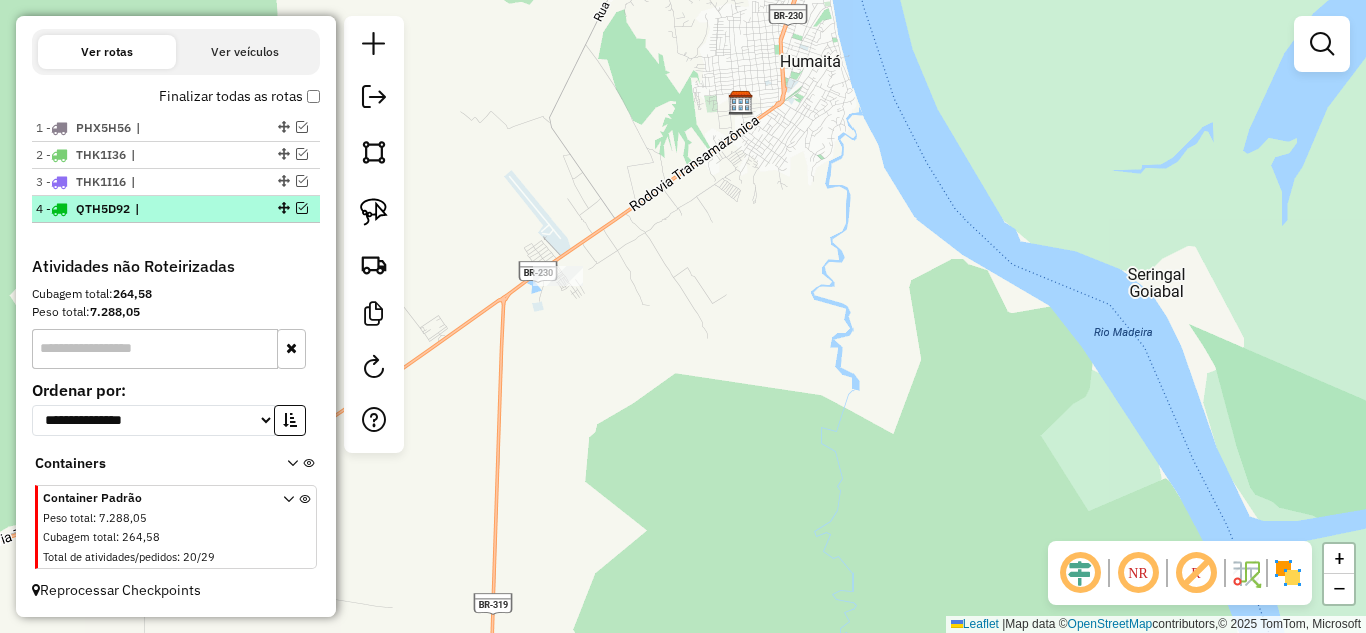 click at bounding box center [302, 208] 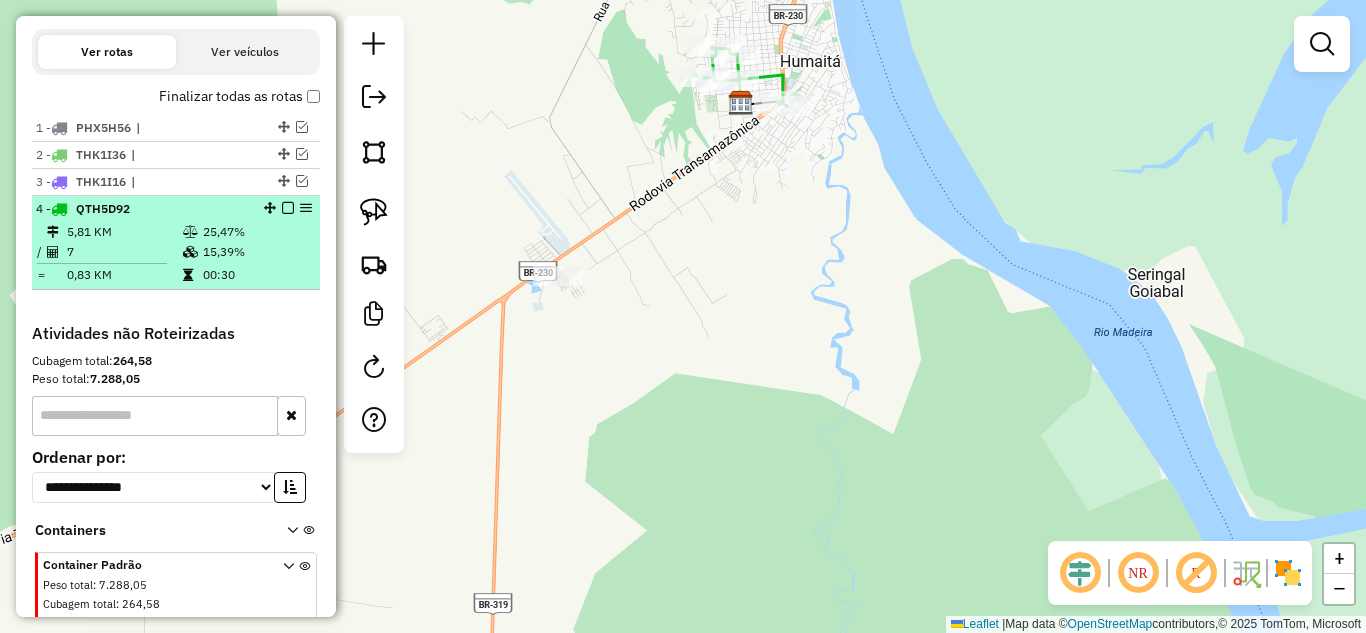 scroll, scrollTop: 742, scrollLeft: 0, axis: vertical 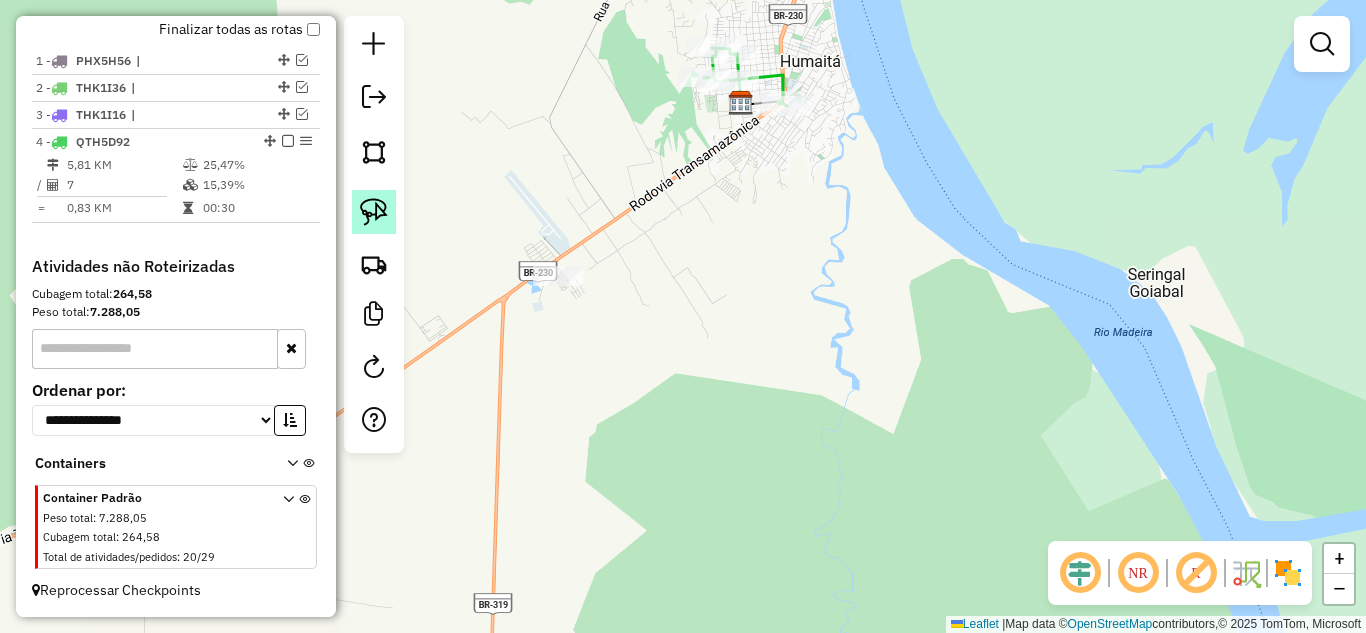 click 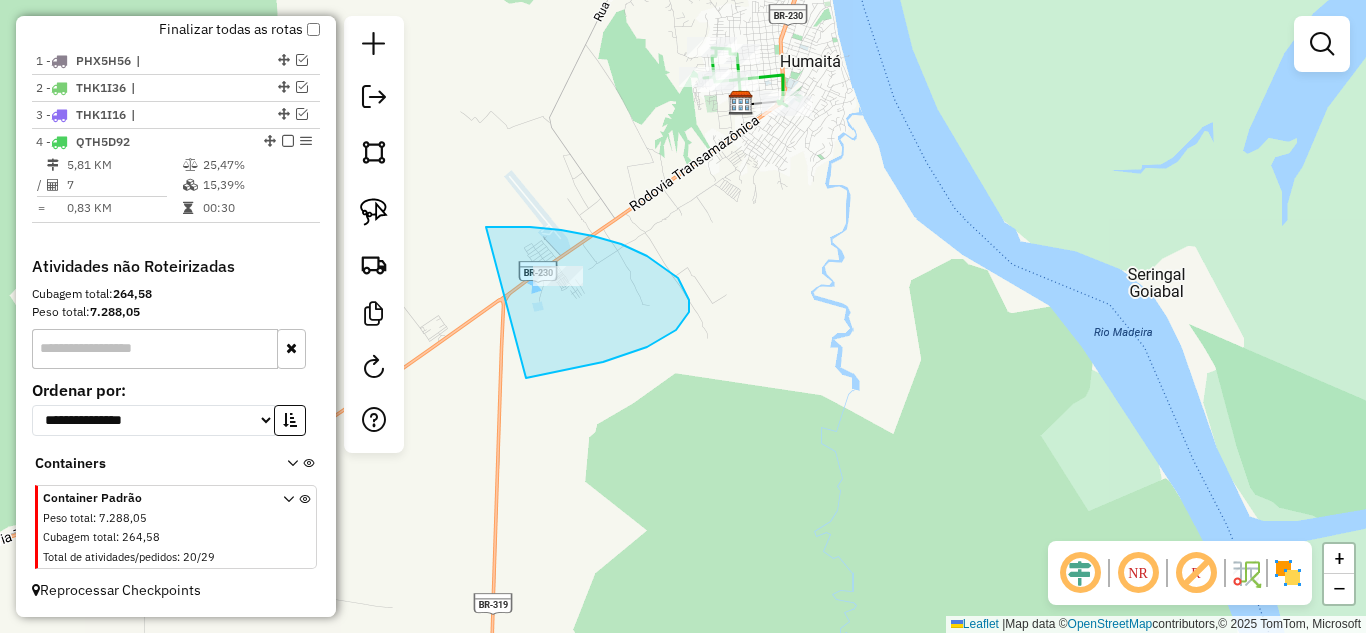 drag, startPoint x: 486, startPoint y: 227, endPoint x: 526, endPoint y: 378, distance: 156.20819 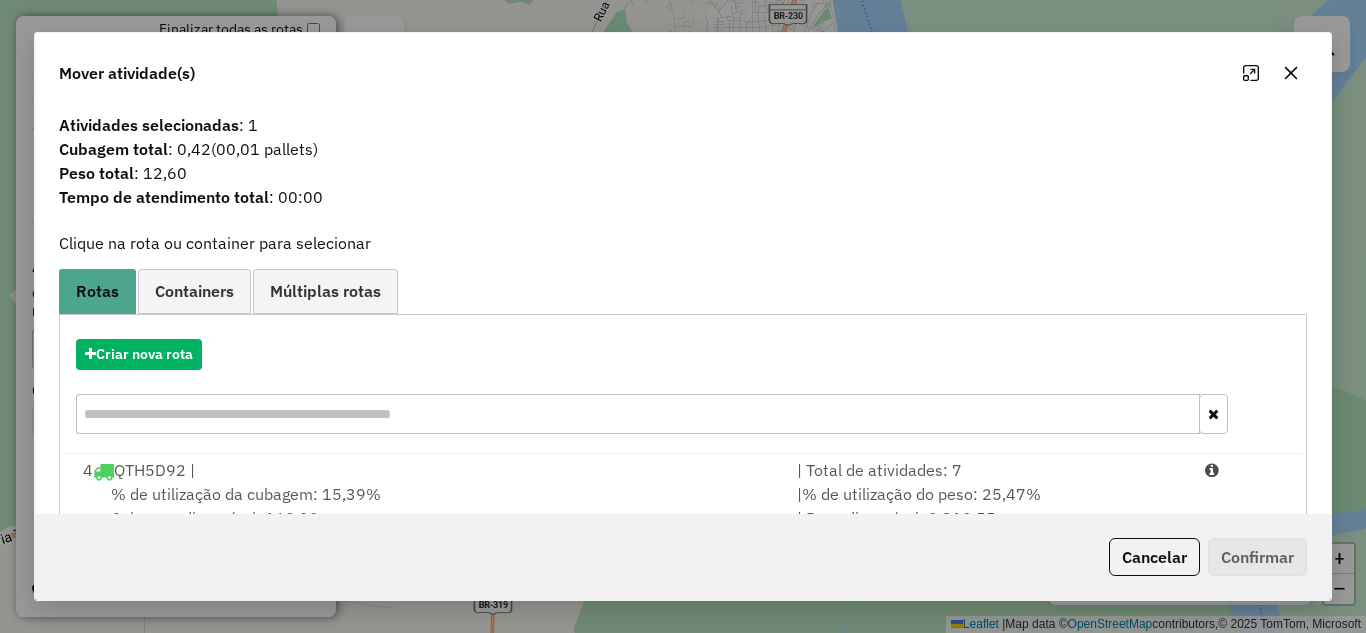 click on "| Total de atividades: 7" at bounding box center (989, 470) 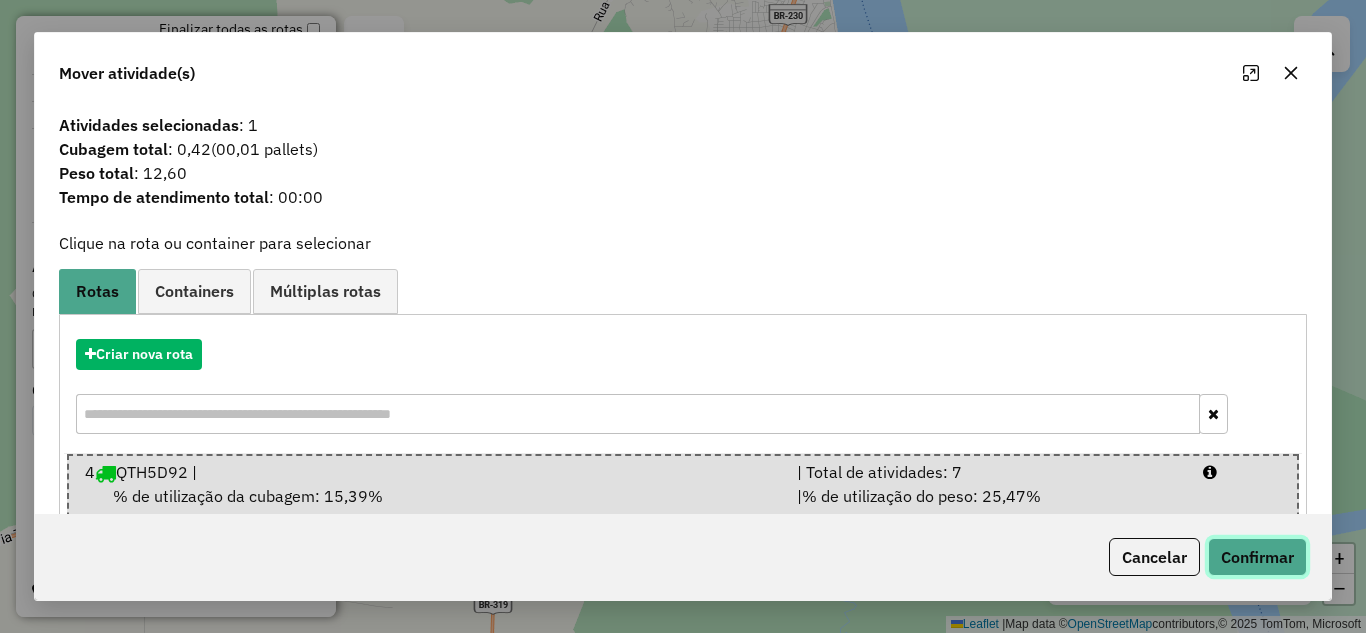 click on "Confirmar" 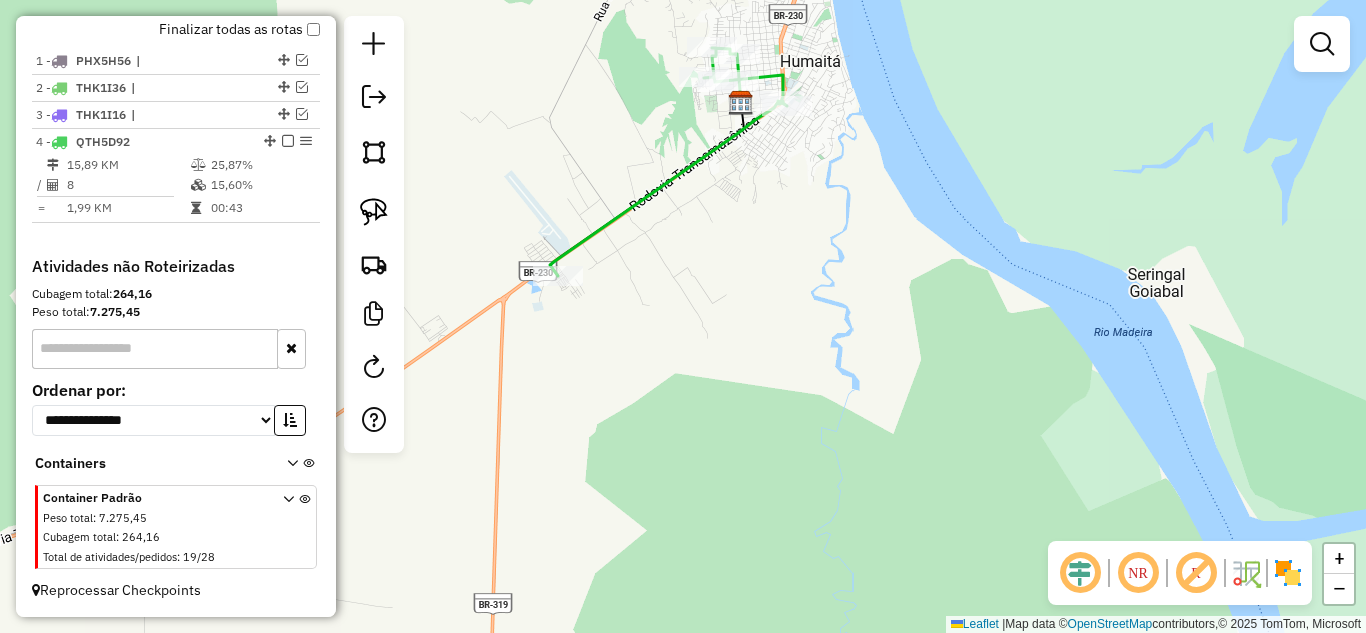 click 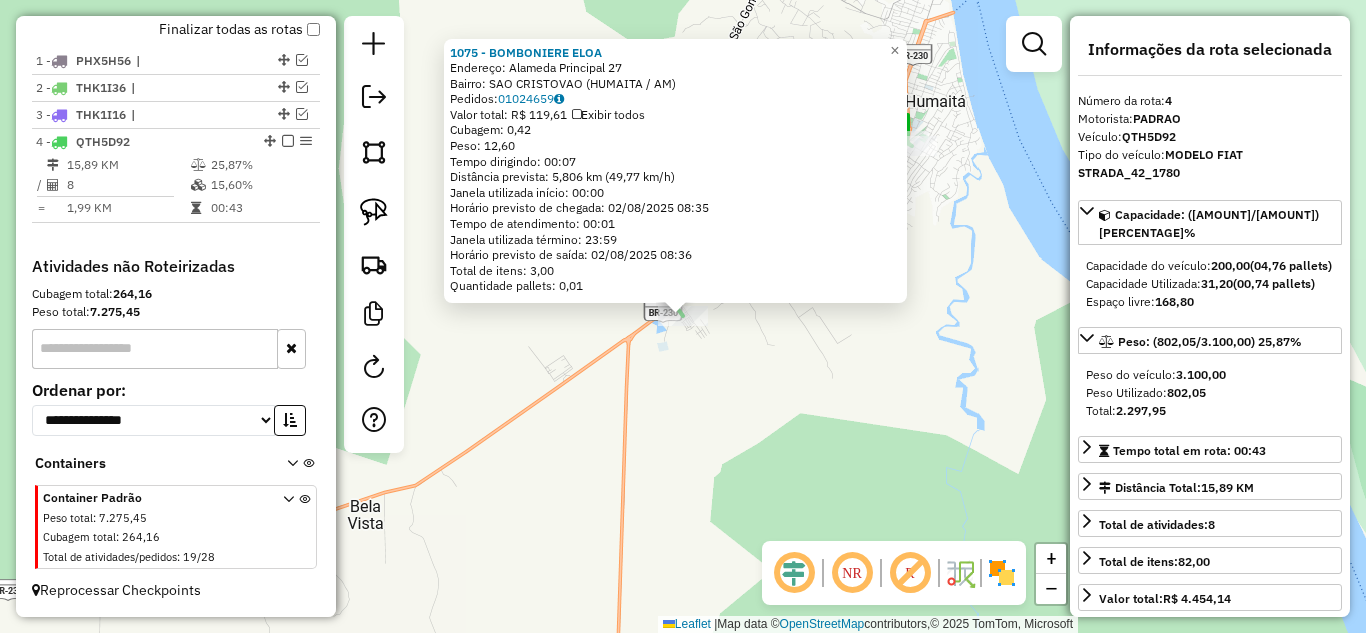 click on "1075 - [NAME]  Endereço:  Alameda Principal [NUMBER]   Bairro: SAO CRISTOVAO ([CITY] / [STATE])   Pedidos:  01024659   Valor total: R$ 119,61   Exibir todos   Cubagem: 0,42  Peso: 12,60  Tempo dirigindo: 00:07   Distância prevista: 5,806 km (49,77 km/h)   Janela utilizada início: 00:00   Horário previsto de chegada: [DATE] [TIME]   Tempo de atendimento: 00:01   Janela utilizada término: 23:59   Horário previsto de saída: [DATE] [TIME]   Total de itens: 3,00   Quantidade pallets: 0,01  × Janela de atendimento Grade de atendimento Capacidade Transportadoras Veículos Cliente Pedidos  Rotas Selecione os dias de semana para filtrar as janelas de atendimento  Seg   Ter   Qua   Qui   Sex   Sáb   Dom  Informe o período da janela de atendimento: De: Até:  Filtrar exatamente a janela do cliente  Considerar janela de atendimento padrão  Selecione os dias de semana para filtrar as grades de atendimento  Seg   Ter   Qua   Qui   Sex   Sáb   Dom   Considerar clientes sem dia de atendimento cadastrado De:" 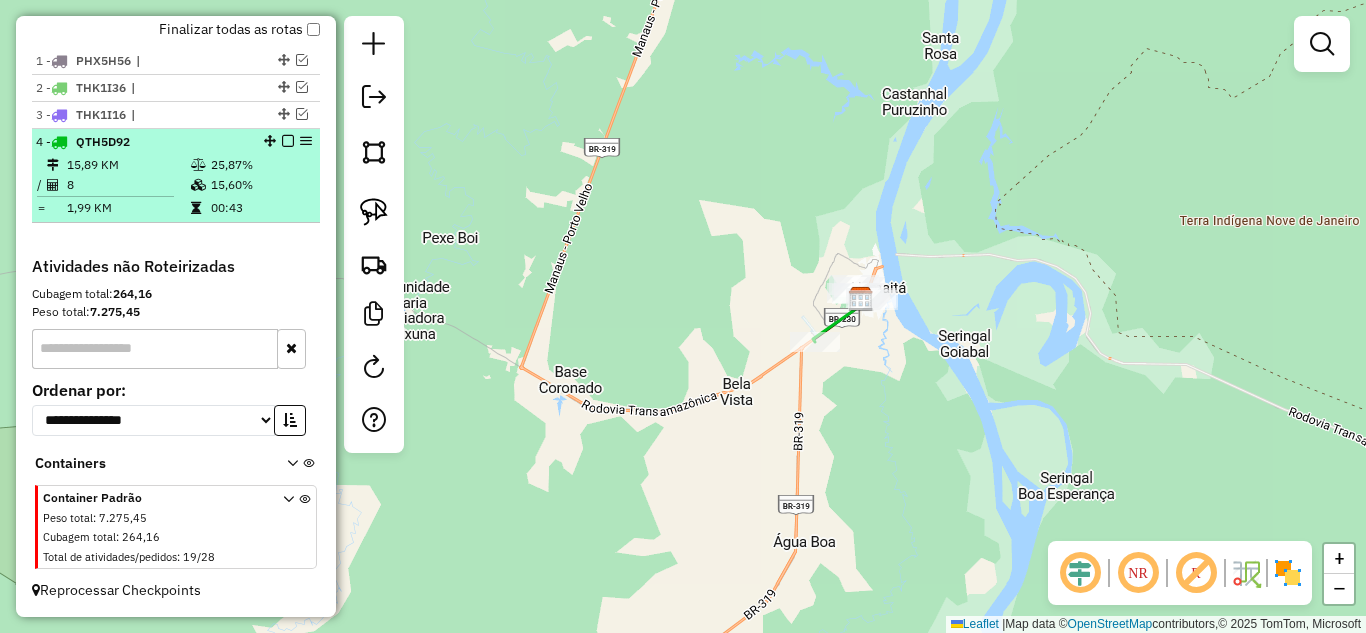 click at bounding box center [288, 141] 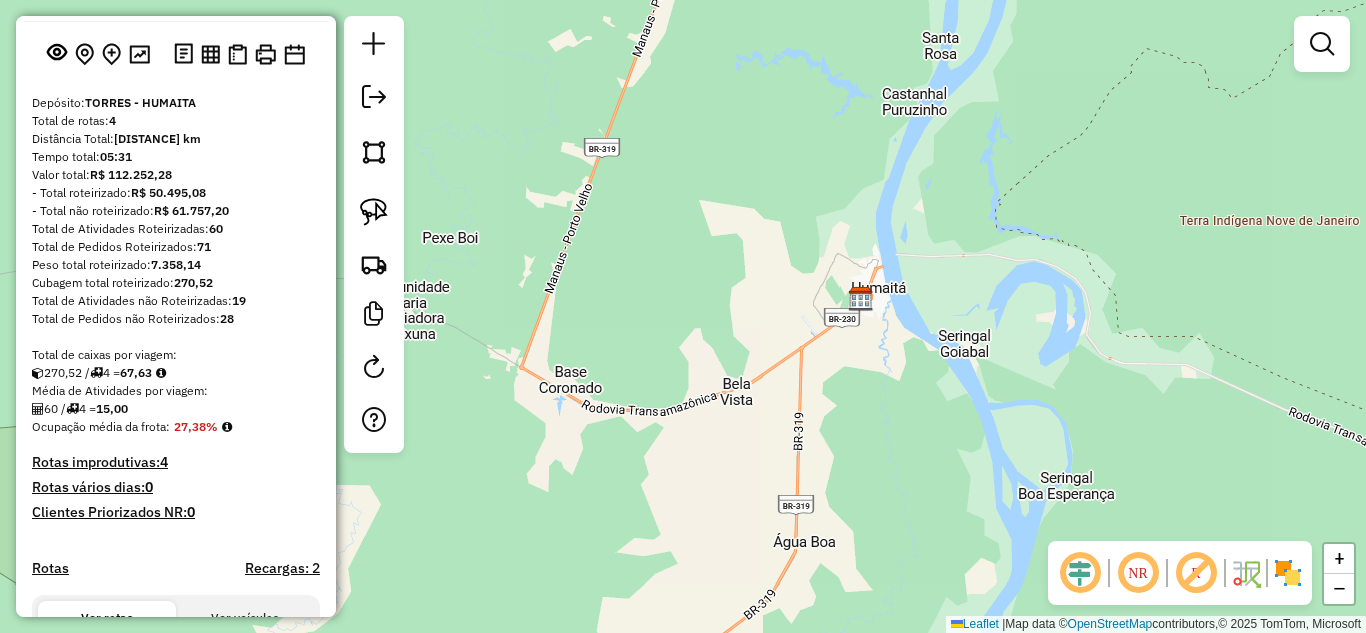 scroll, scrollTop: 0, scrollLeft: 0, axis: both 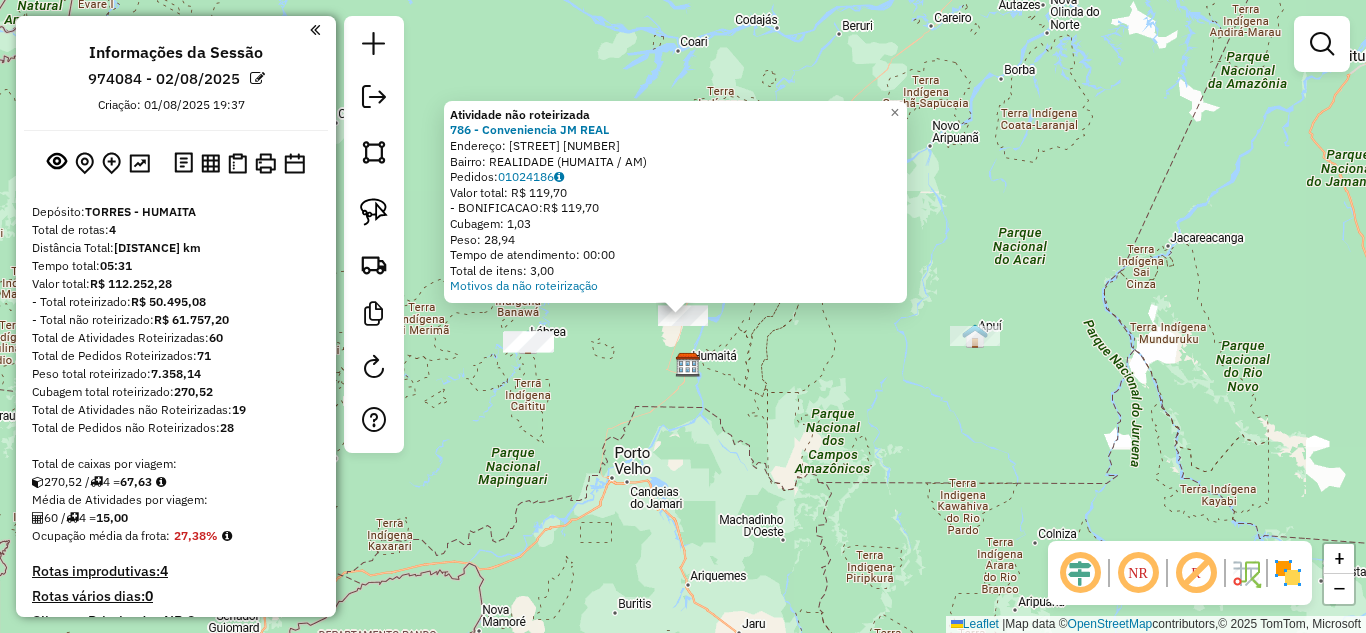click on "Atividade não roteirizada 786 - Conveniencia JM REAL  Endereço:  RIO MADEIRA 550   Bairro: REALIDADE ([DISTRICT] / [STATE])   Pedidos:  01024186   Valor total: R$ 119,70   - BONIFICACAO:  R$ 119,70   Cubagem: 1,03   Peso: 28,94   Tempo de atendimento: 00:00   Total de itens: 3,00  Motivos da não roteirização × Janela de atendimento Grade de atendimento Capacidade Transportadoras Veículos Cliente Pedidos  Rotas Selecione os dias de semana para filtrar as janelas de atendimento  Seg   Ter   Qua   Qui   Sex   Sáb   Dom  Informe o período da janela de atendimento: De: Até:  Filtrar exatamente a janela do cliente  Considerar janela de atendimento padrão  Selecione os dias de semana para filtrar as grades de atendimento  Seg   Ter   Qua   Qui   Sex   Sáb   Dom   Considerar clientes sem dia de atendimento cadastrado  Clientes fora do dia de atendimento selecionado Filtrar as atividades entre os valores definidos abaixo:  Peso mínimo:   Peso máximo:   Cubagem mínima:   Cubagem máxima:   De:   Até:   De:  De:" 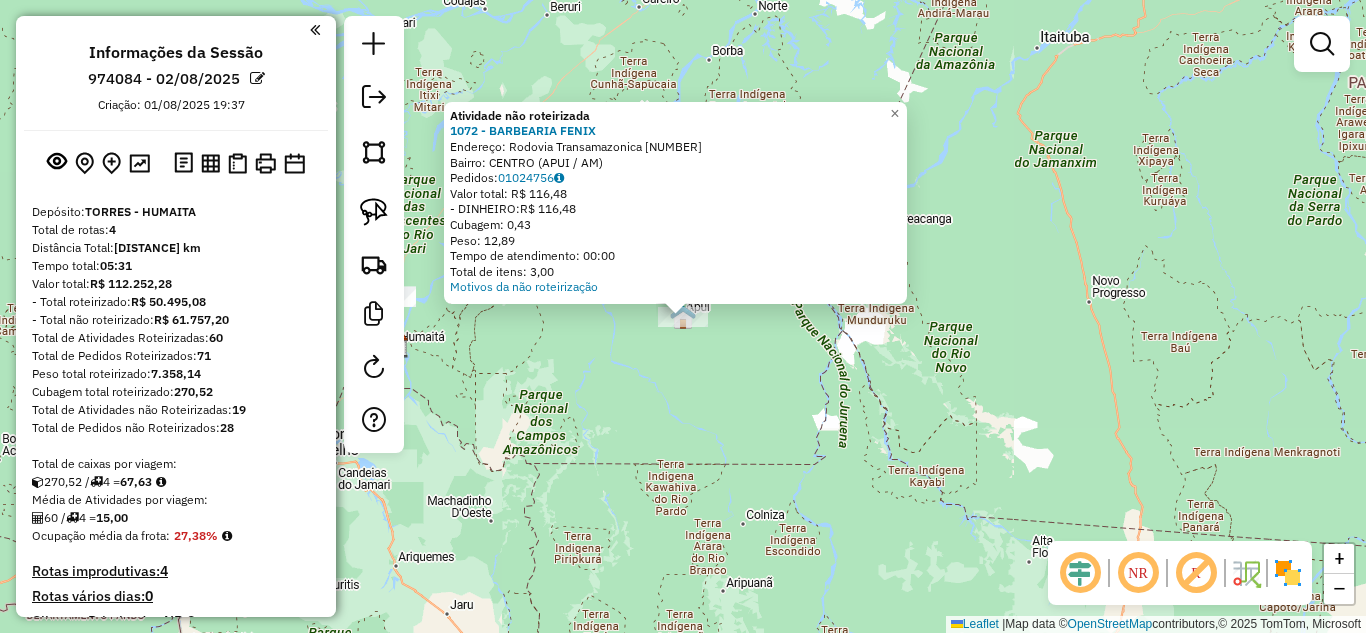 click on "Atividade não roteirizada 1072 - [NAME]  Endereço:  Rodovia Transamazonica [NUMBER]   Bairro: CENTRO ([CITY] / [STATE])   Pedidos:  01024756   Valor total: R$ 116,48   - DINHEIRO:  R$ 116,48   Cubagem: 0,43   Peso: 12,89   Tempo de atendimento: 00:00   Total de itens: 3,00  Motivos da não roteirização × Janela de atendimento Grade de atendimento Capacidade Transportadoras Veículos Cliente Pedidos  Rotas Selecione os dias de semana para filtrar as janelas de atendimento  Seg   Ter   Qua   Qui   Sex   Sáb   Dom  Informe o período da janela de atendimento: De: Até:  Filtrar exatamente a janela do cliente  Considerar janela de atendimento padrão  Selecione os dias de semana para filtrar as grades de atendimento  Seg   Ter   Qua   Qui   Sex   Sáb   Dom   Considerar clientes sem dia de atendimento cadastrado  Clientes fora do dia de atendimento selecionado Filtrar as atividades entre os valores definidos abaixo:  Peso mínimo:   Peso máximo:   Cubagem mínima:   Cubagem máxima:   De:   Até:  De:  De:" 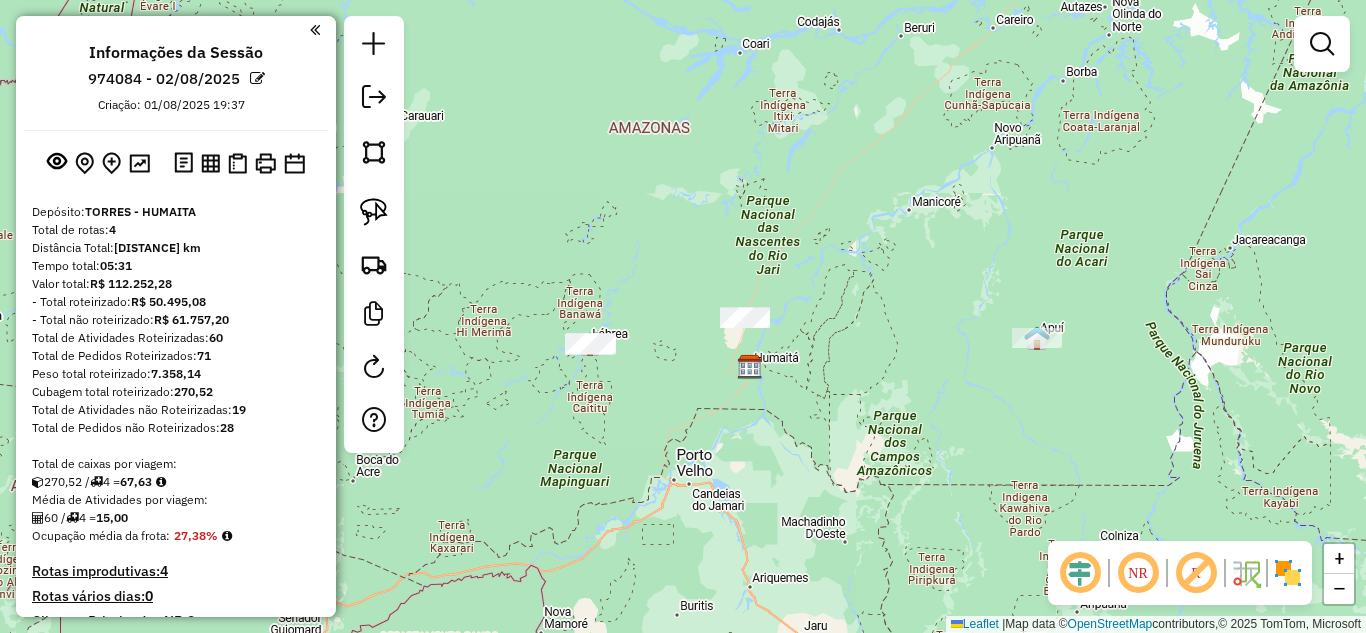 drag, startPoint x: 625, startPoint y: 424, endPoint x: 982, endPoint y: 445, distance: 357.61713 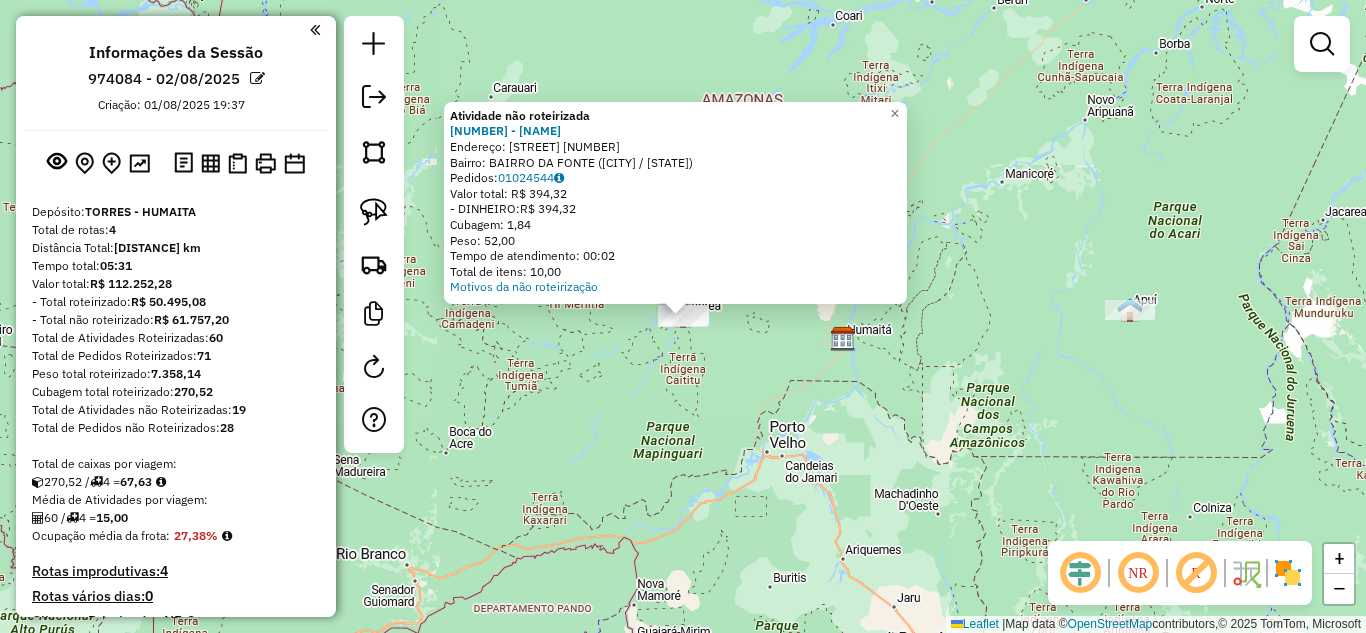 click on "Atividade não roteirizada 931 - MERCEARIA MARIA  Endereço:  Rua Dom [NUMBER]   Bairro: BAIRRO DA FONTE ([STATE])   Pedidos:  01024544   Valor total: R$ 394,32   - DINHEIRO:  R$ 394,32   Cubagem: 1,84   Peso: 52,00   Tempo de atendimento: 00:02   Total de itens: 10,00  Motivos da não roteirização × Janela de atendimento Grade de atendimento Capacidade Transportadoras Veículos Cliente Pedidos  Rotas Selecione os dias de semana para filtrar as janelas de atendimento  Seg   Ter   Qua   Qui   Sex   Sáb   Dom  Informe o período da janela de atendimento: De: Até:  Filtrar exatamente a janela do cliente  Considerar janela de atendimento padrão  Selecione os dias de semana para filtrar as grades de atendimento  Seg   Ter   Qua   Qui   Sex   Sáb   Dom   Considerar clientes sem dia de atendimento cadastrado  Clientes fora do dia de atendimento selecionado Filtrar as atividades entre os valores definidos abaixo:  Peso mínimo:   Peso máximo:   Cubagem mínima:   Cubagem máxima:   De:   Até:   De:   Até:  +" 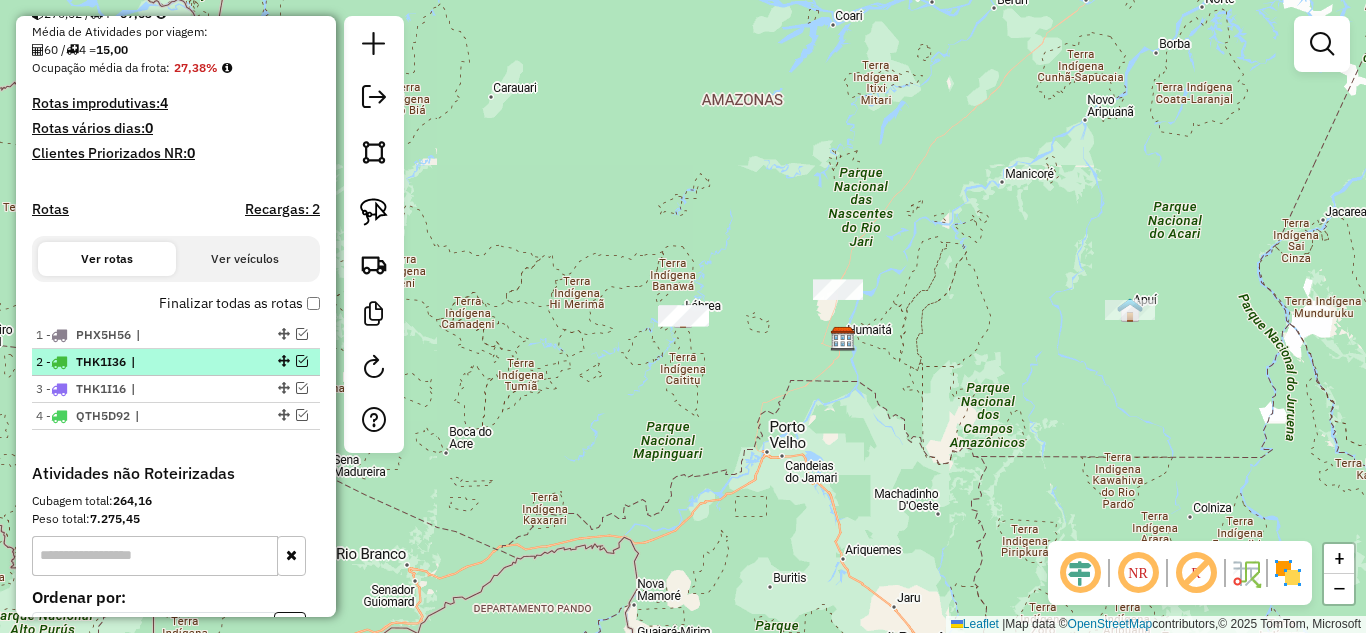 scroll, scrollTop: 500, scrollLeft: 0, axis: vertical 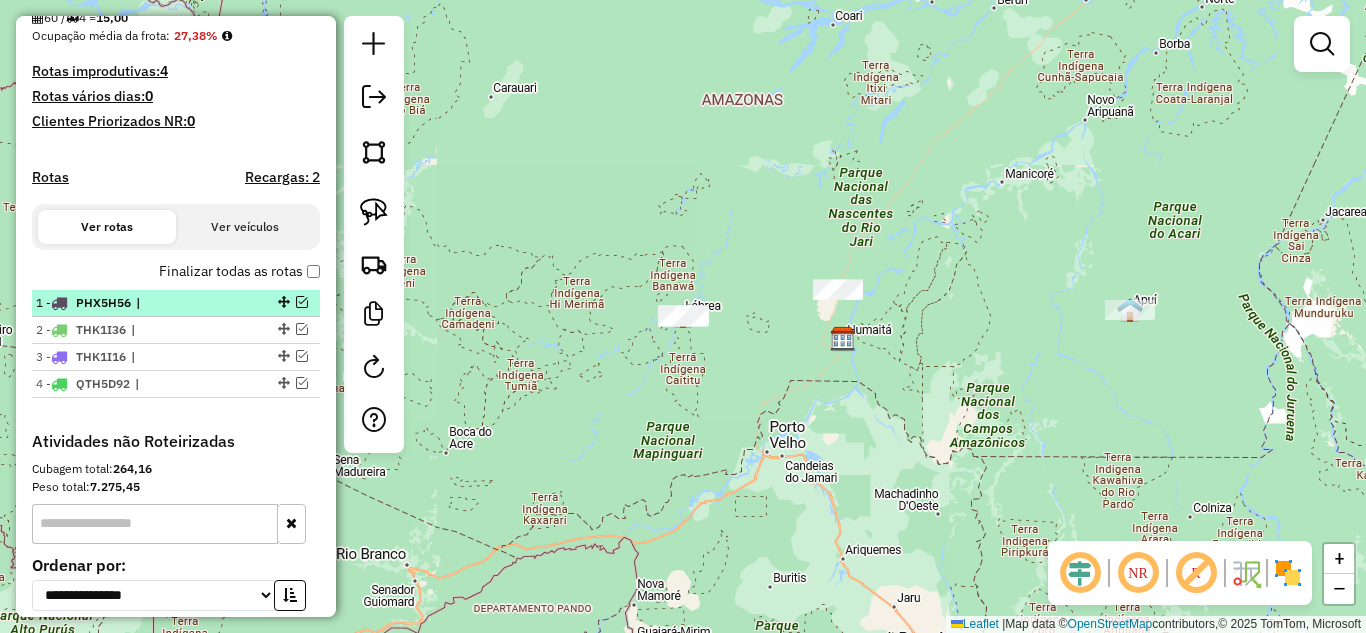 click at bounding box center [302, 302] 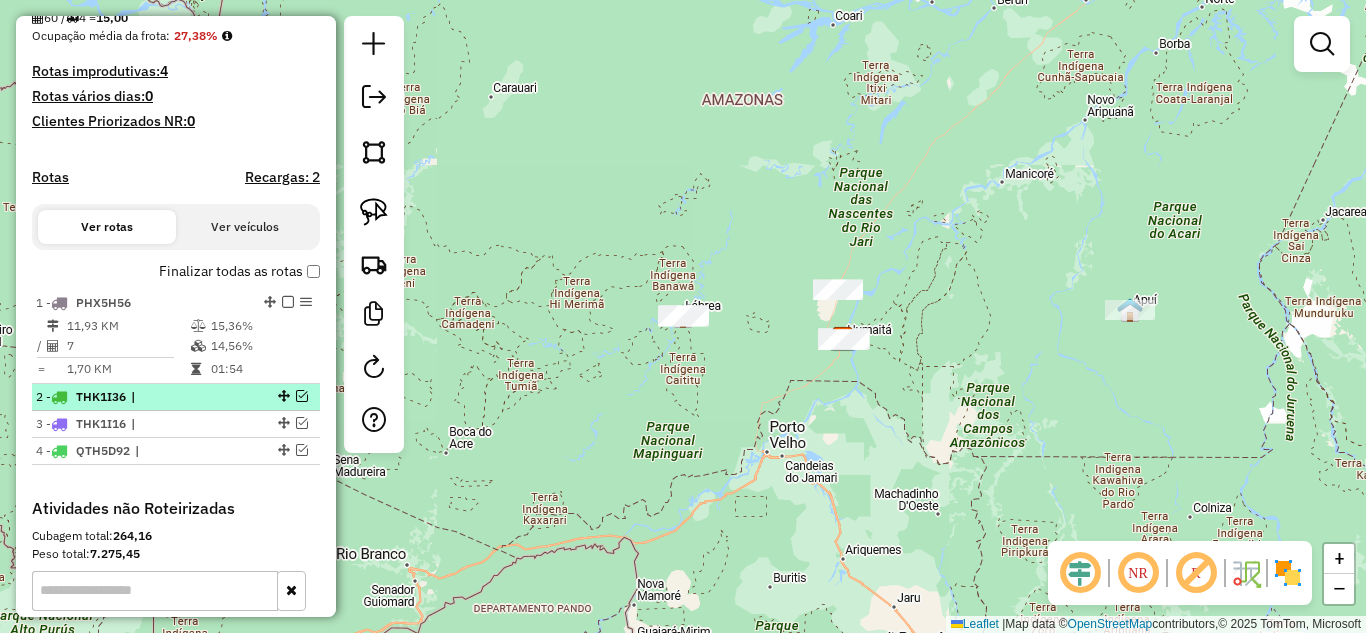 click at bounding box center [302, 396] 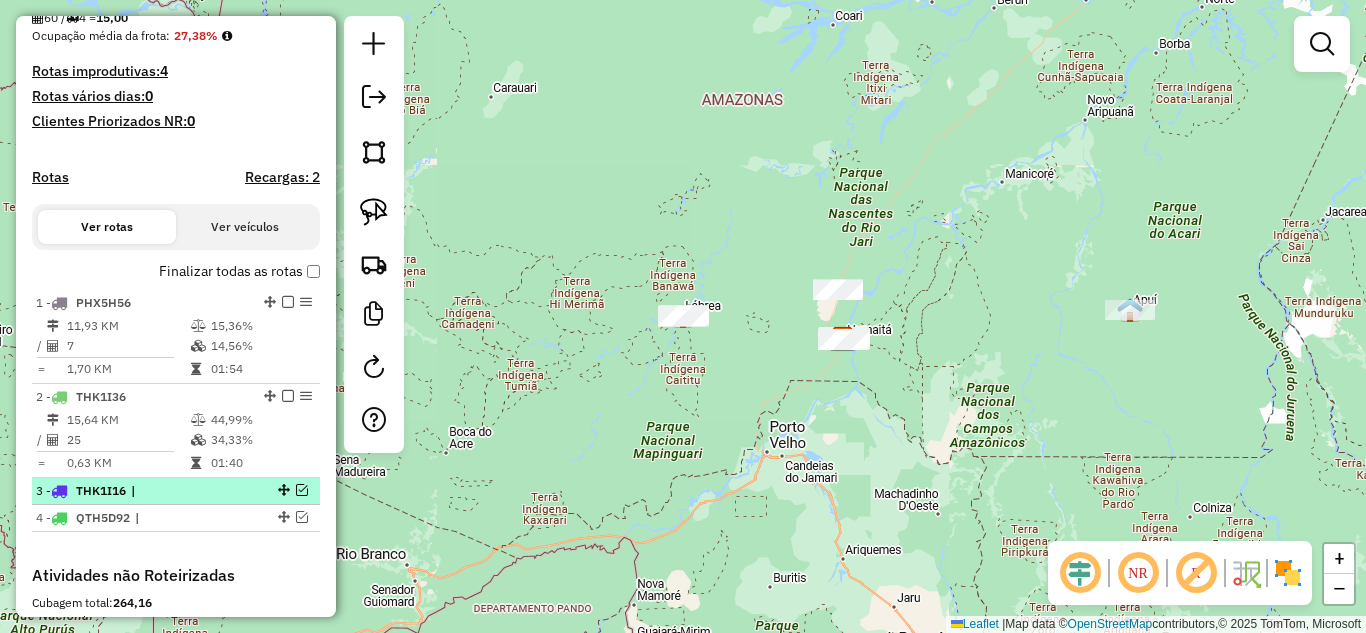 click at bounding box center [302, 490] 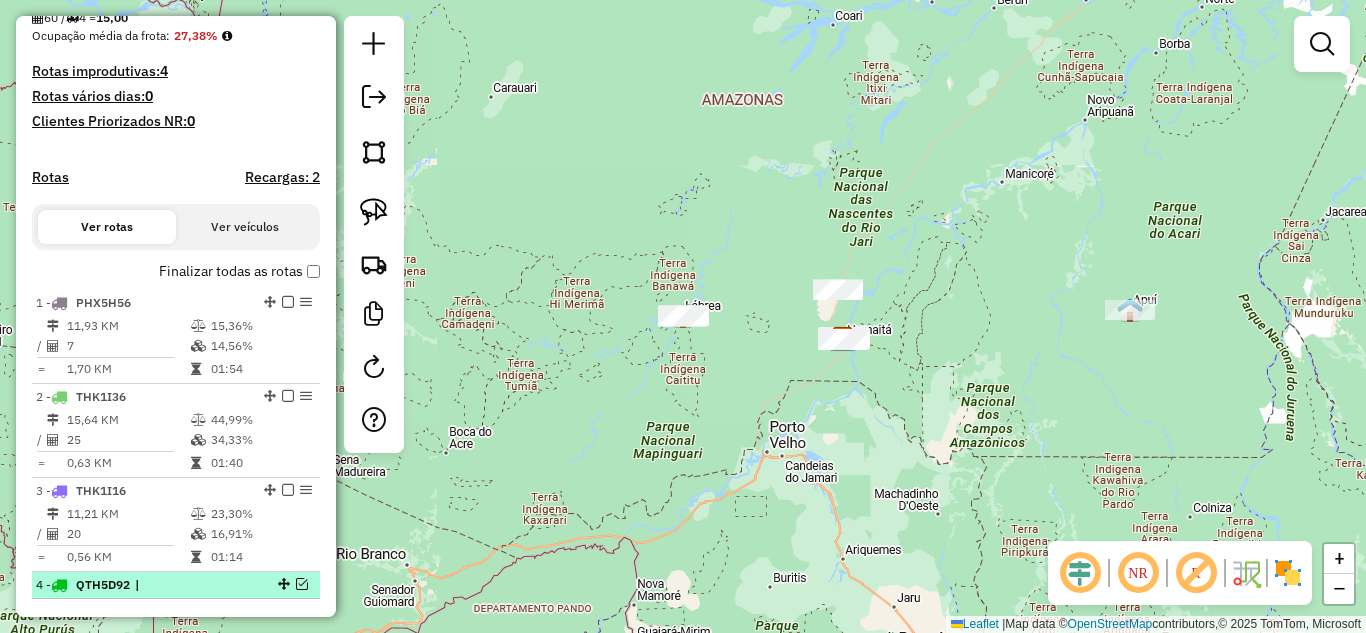 click at bounding box center (302, 584) 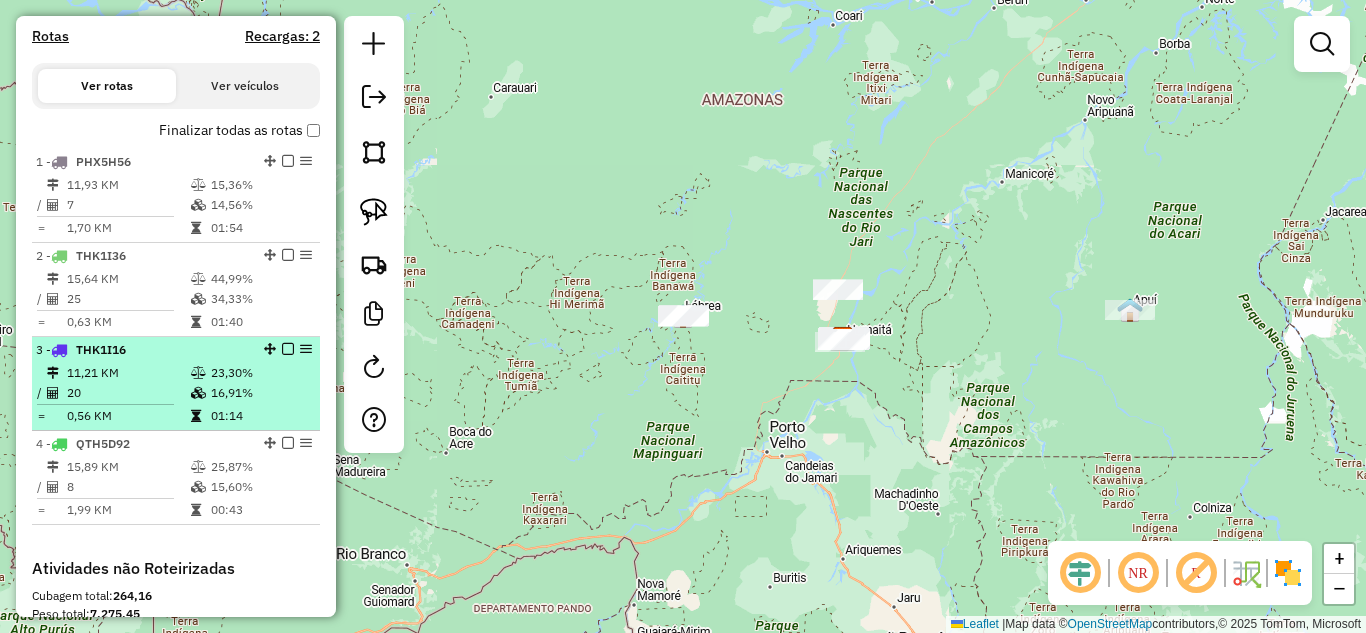 scroll, scrollTop: 700, scrollLeft: 0, axis: vertical 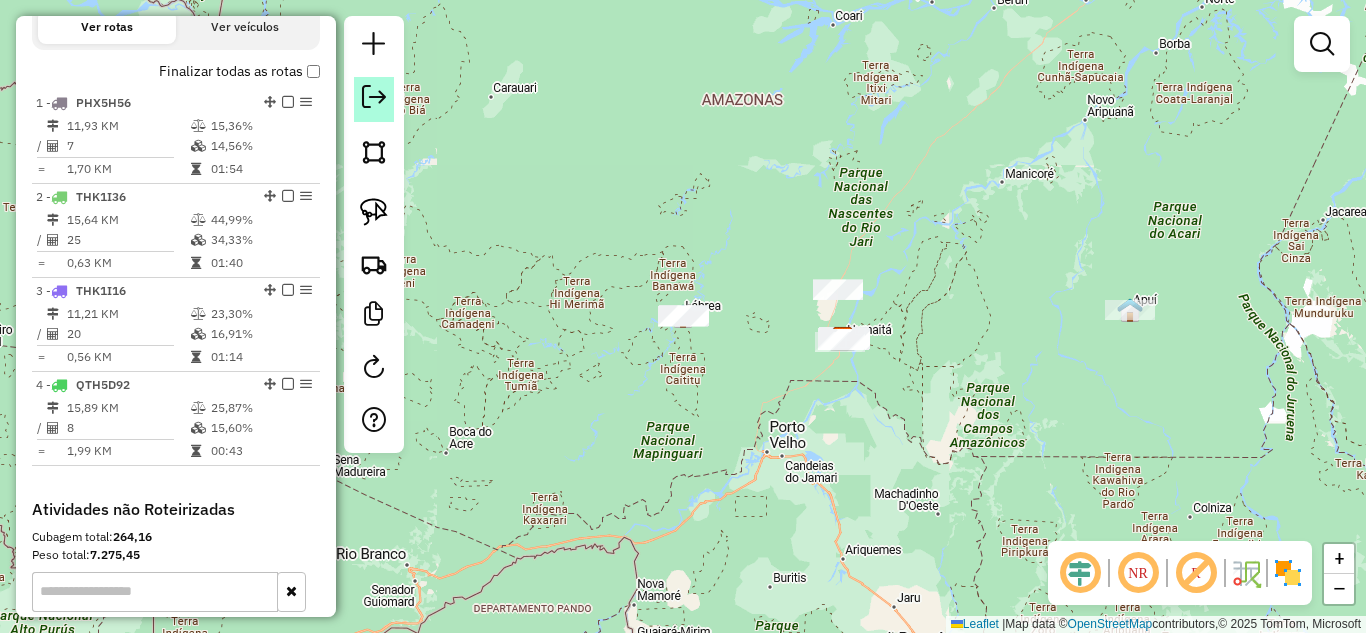 click 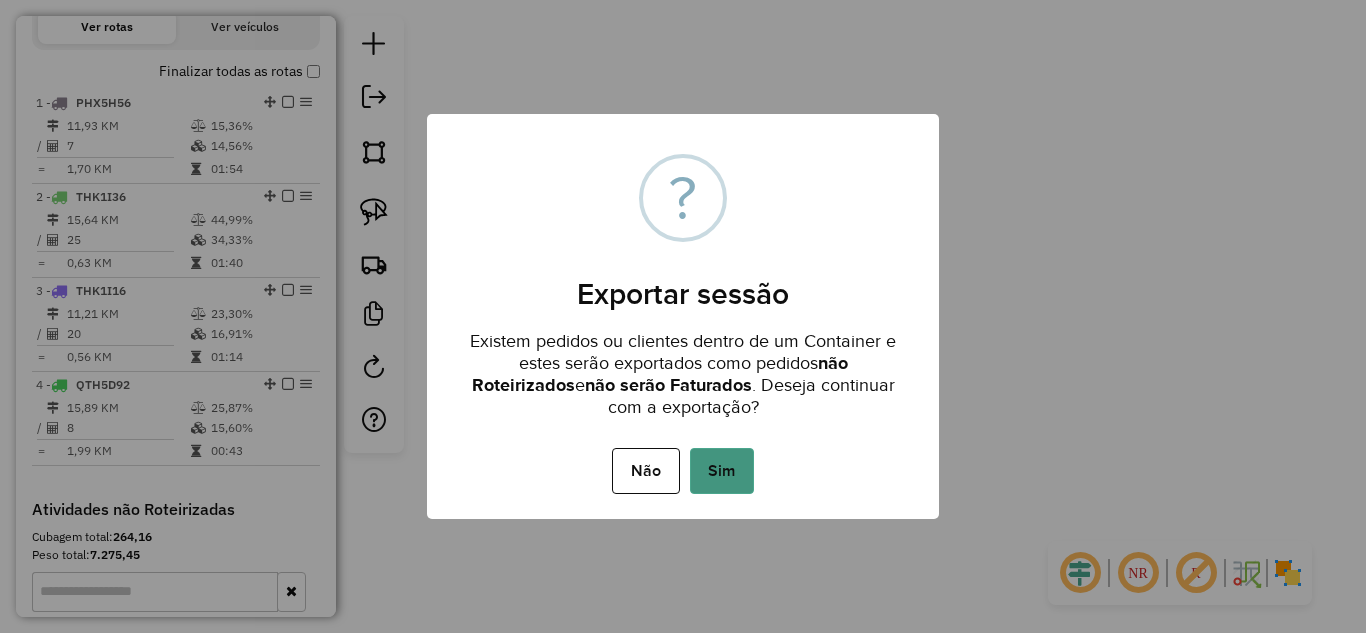 click on "Sim" at bounding box center (722, 471) 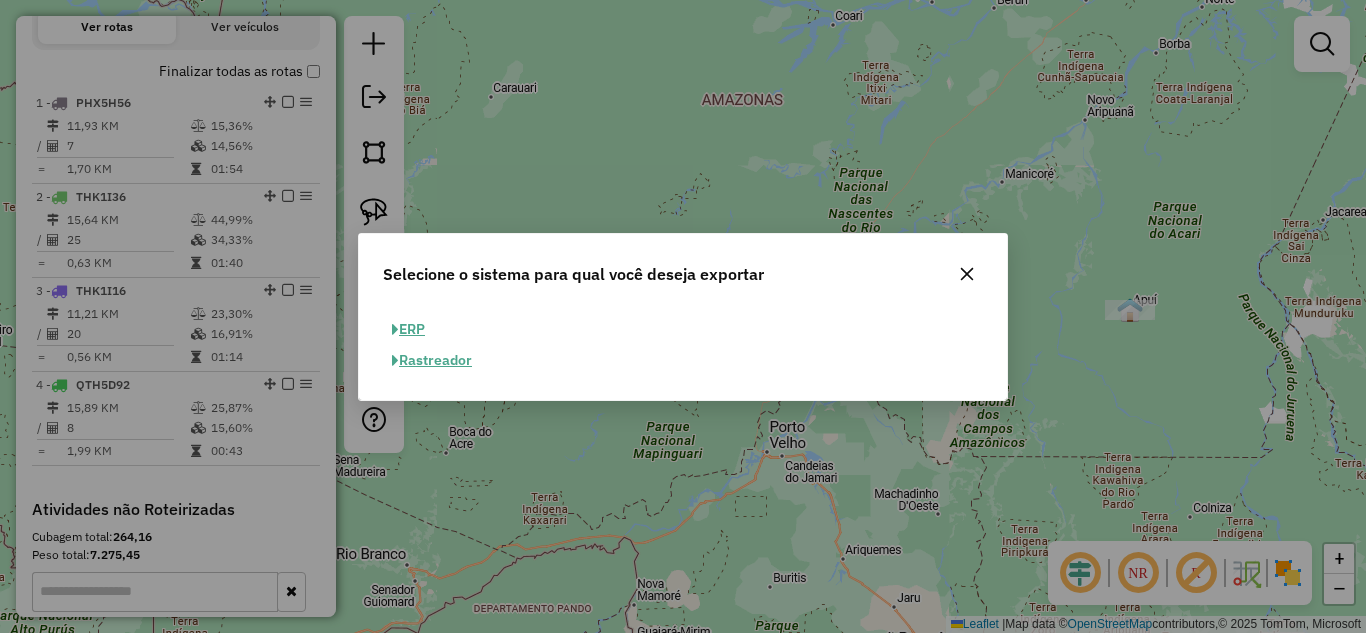 click on "ERP" 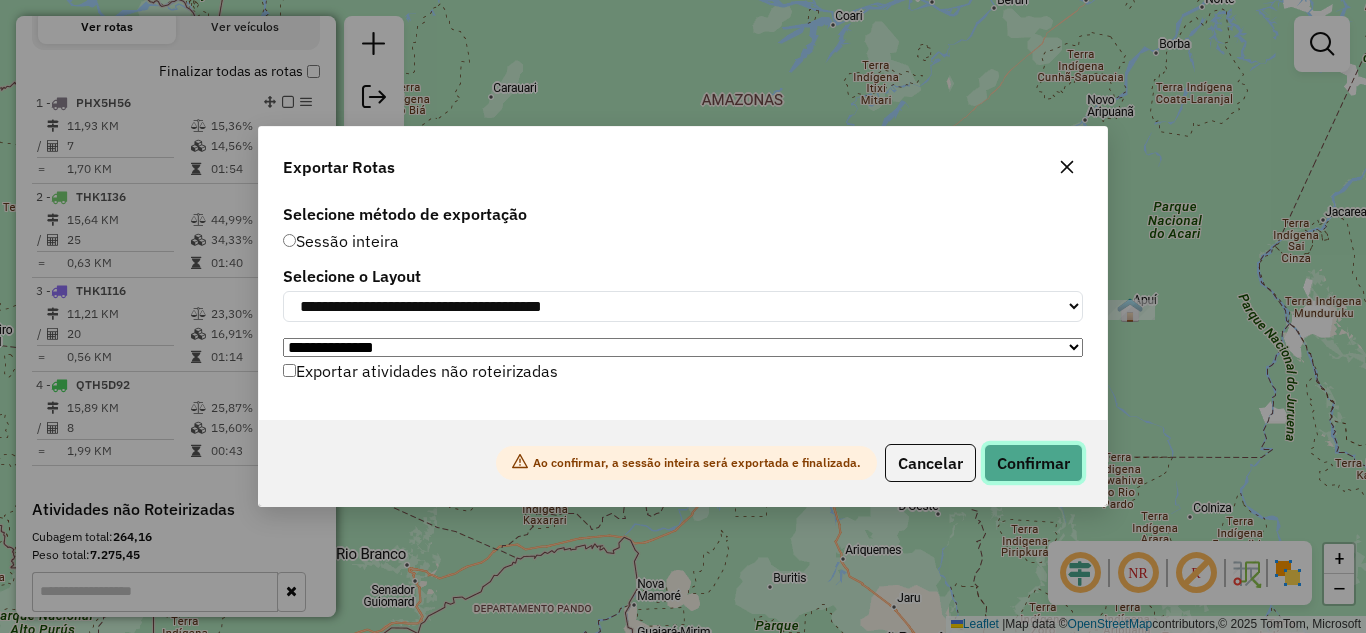 click on "Confirmar" 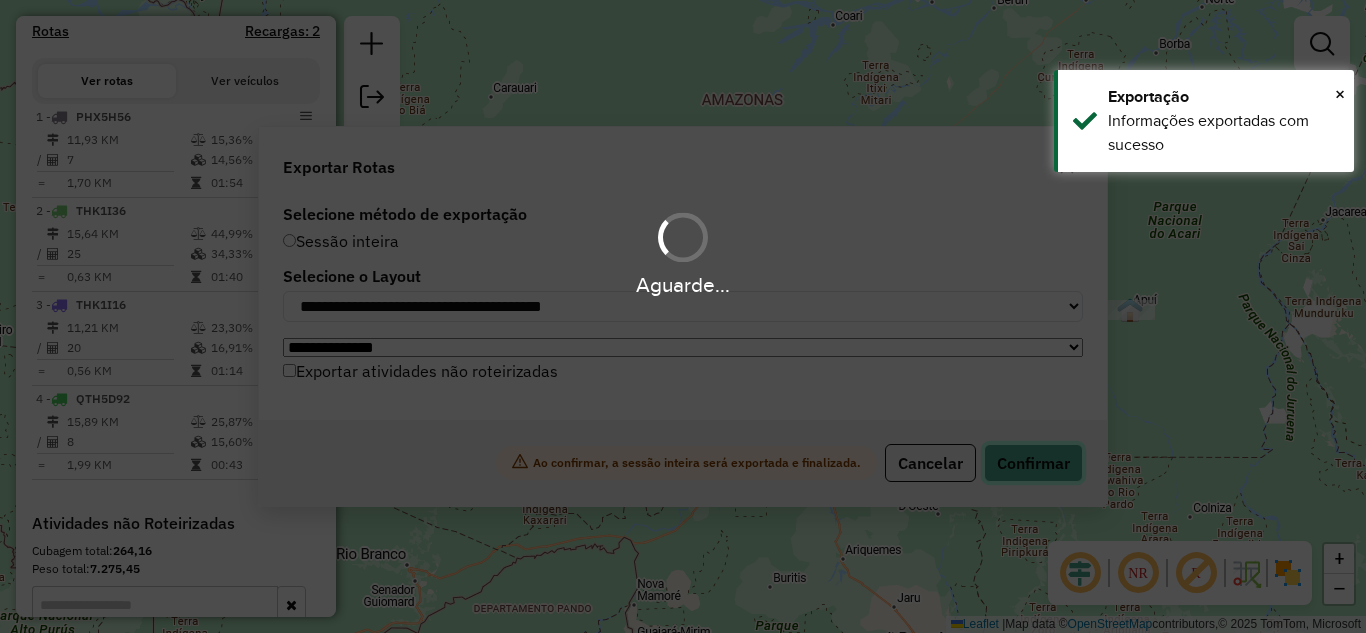 scroll, scrollTop: 754, scrollLeft: 0, axis: vertical 